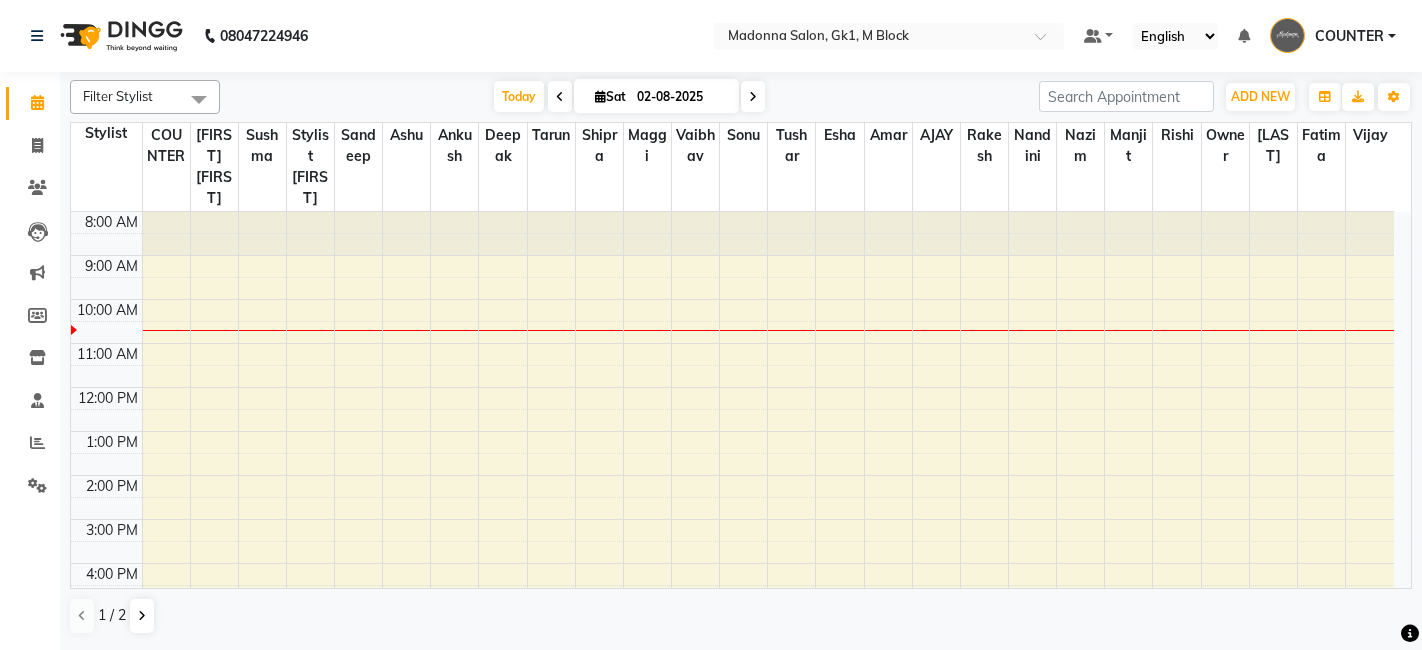 scroll, scrollTop: 0, scrollLeft: 0, axis: both 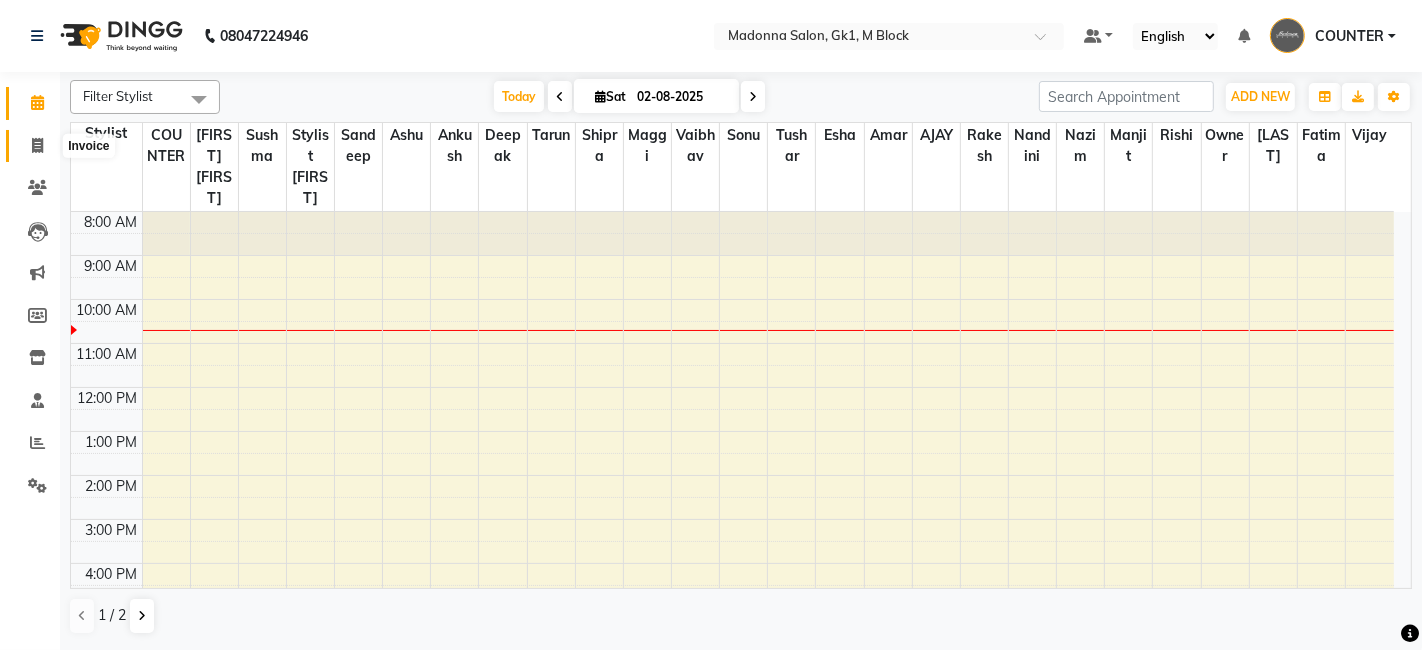 click 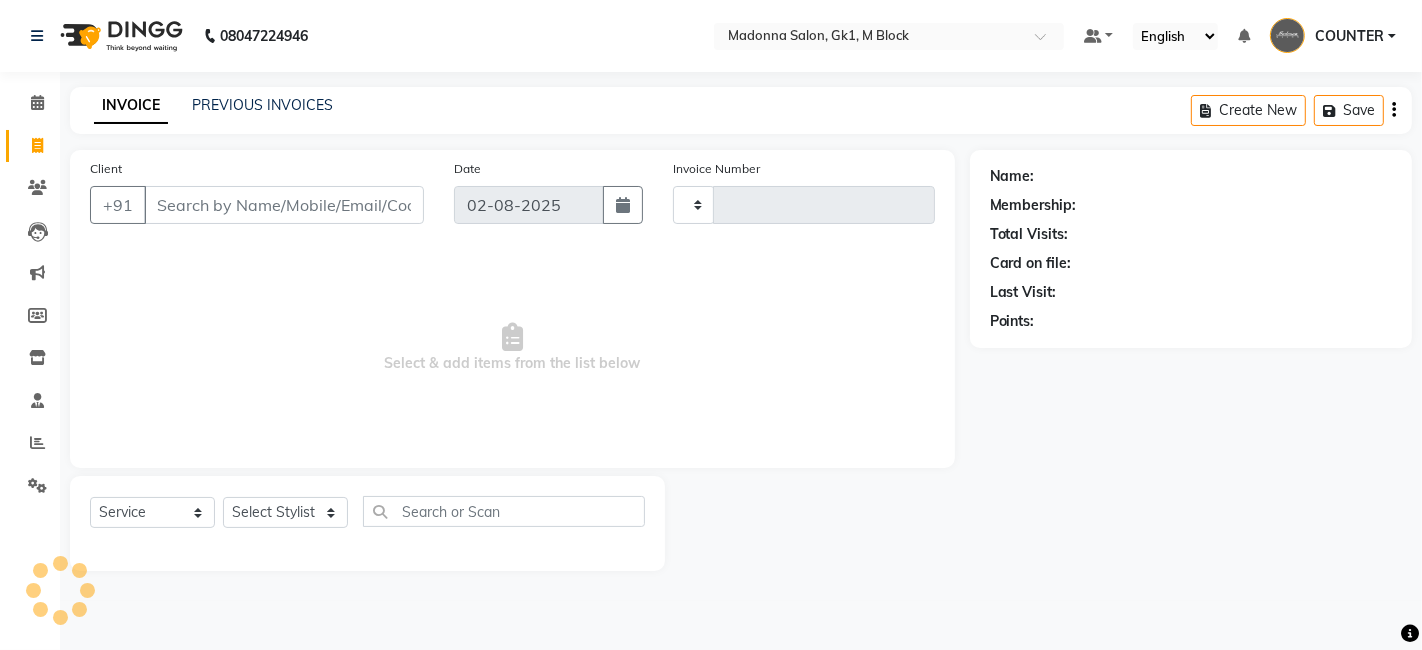 type on "4769" 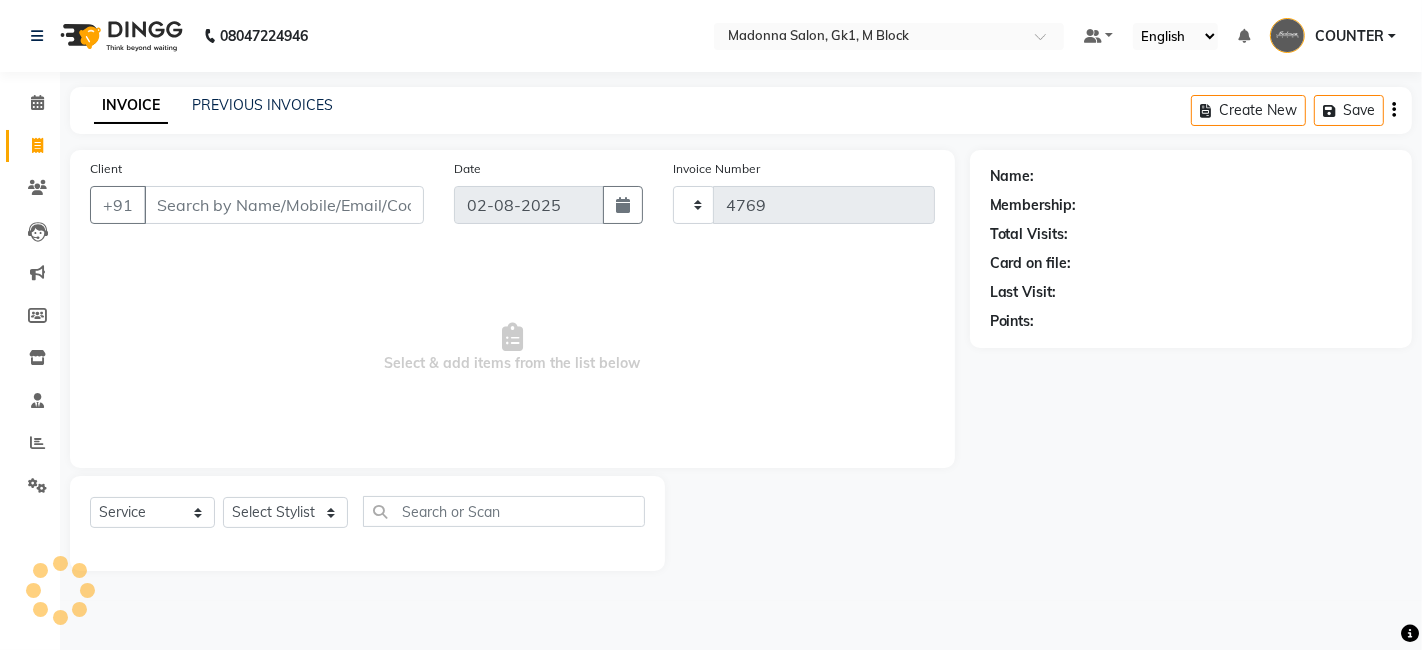 select on "6312" 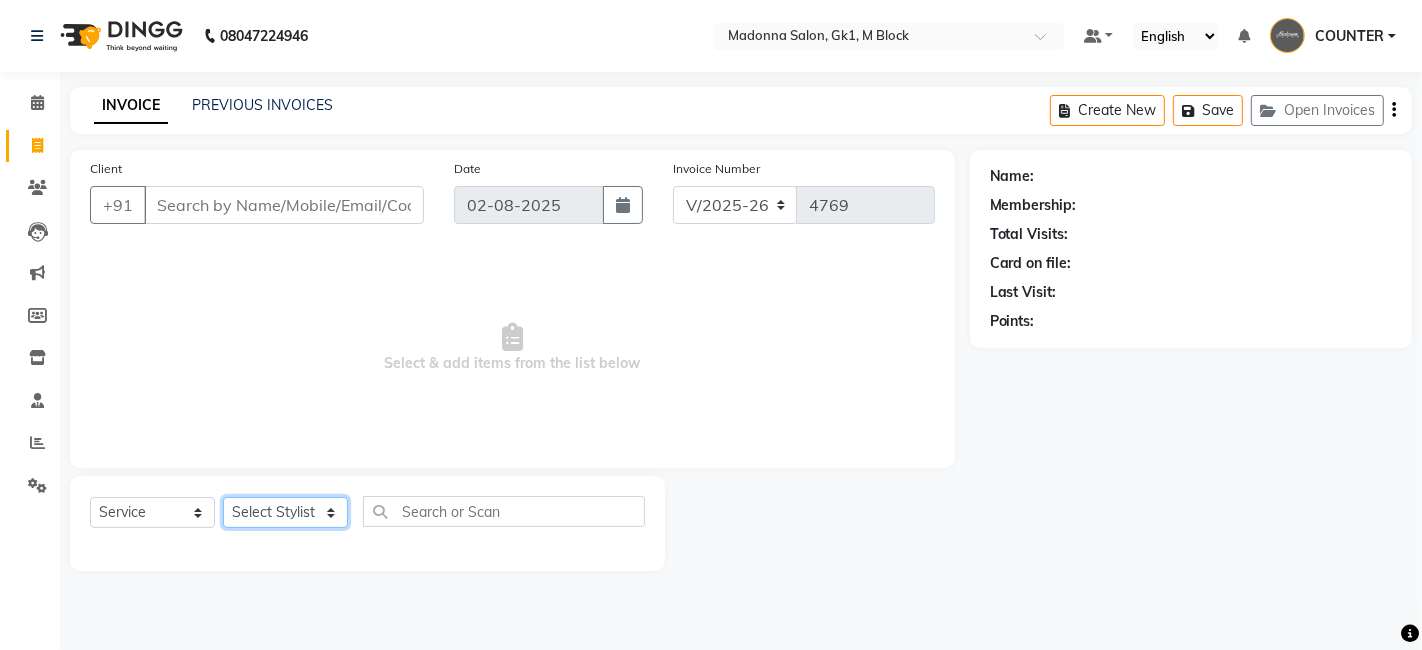 click on "Select Stylist AJAY Amar Ankush Ashu Beauty Tanuja COUNTER Deepak Esha Fatima Husain Maggi Manjit Nandini Nazim Owner Owner Rakesh Rishi Sandeep Shipra Sonu Stylist Rajesh Sushma Tarun Tushar Vaibhav Vijay  Vipin" 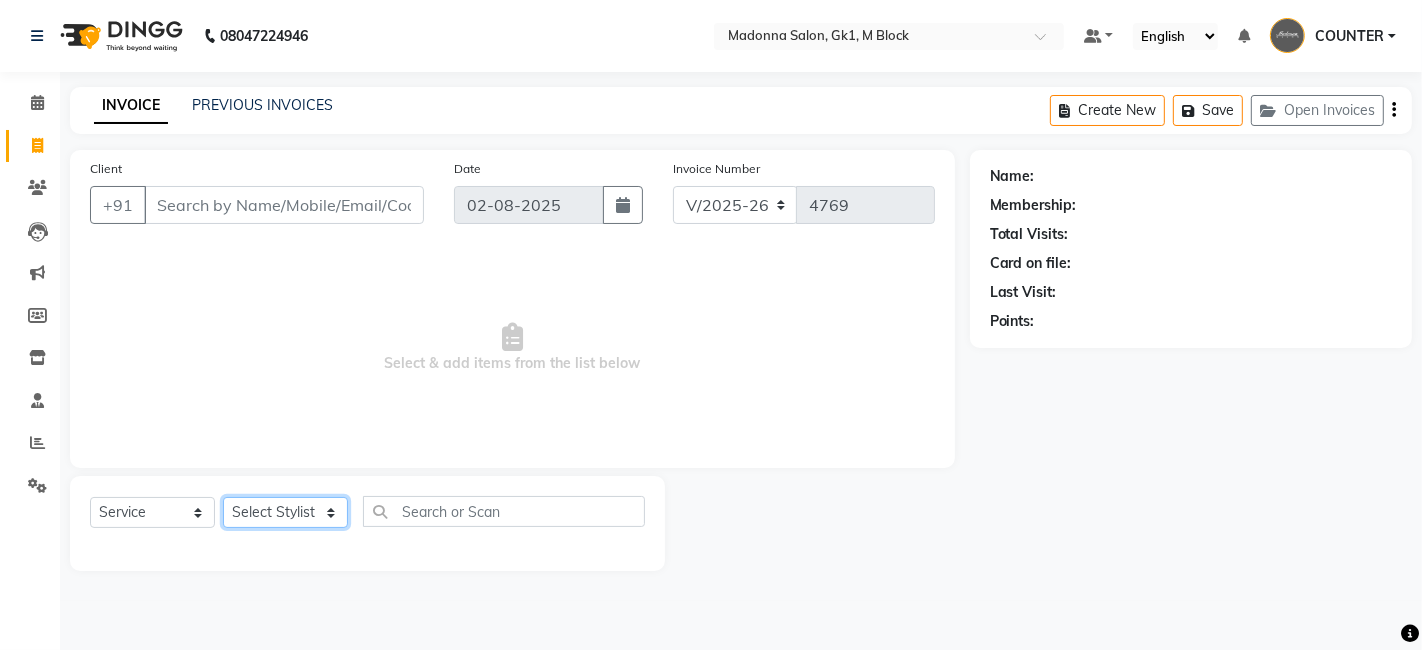 select on "47634" 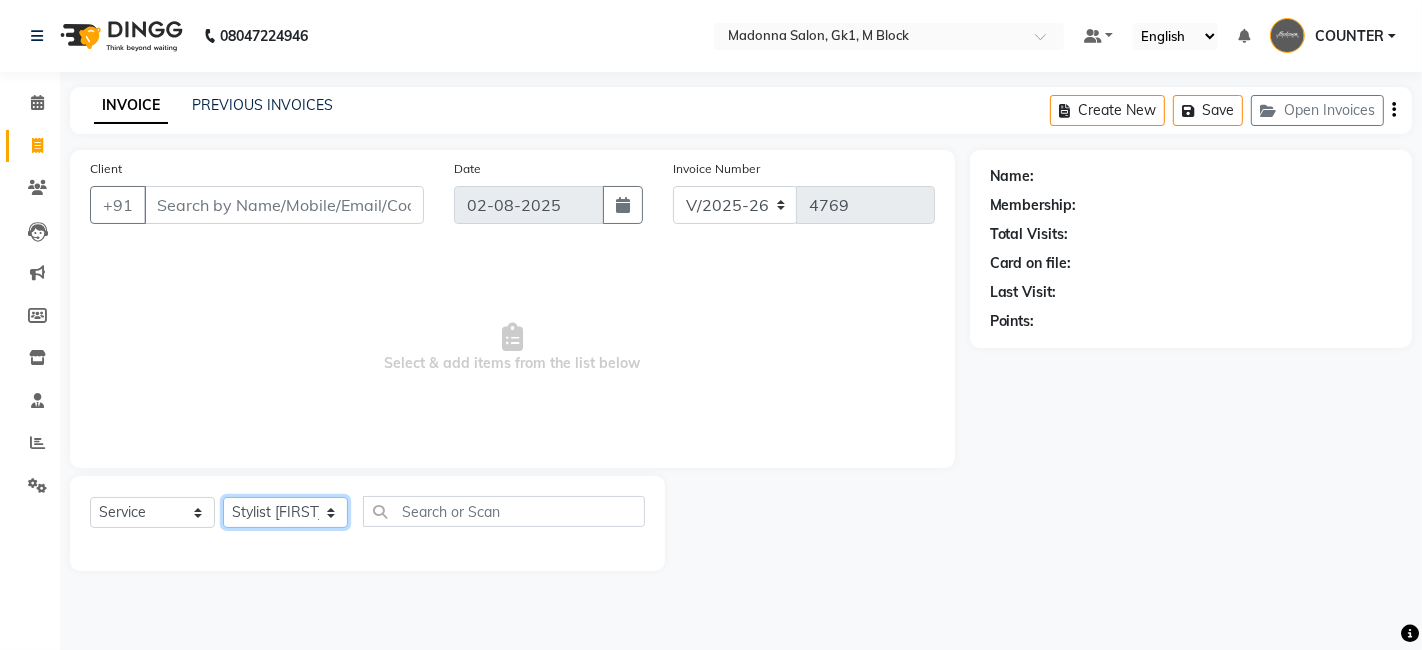 click on "Select Stylist AJAY Amar Ankush Ashu Beauty Tanuja COUNTER Deepak Esha Fatima Husain Maggi Manjit Nandini Nazim Owner Owner Rakesh Rishi Sandeep Shipra Sonu Stylist Rajesh Sushma Tarun Tushar Vaibhav Vijay  Vipin" 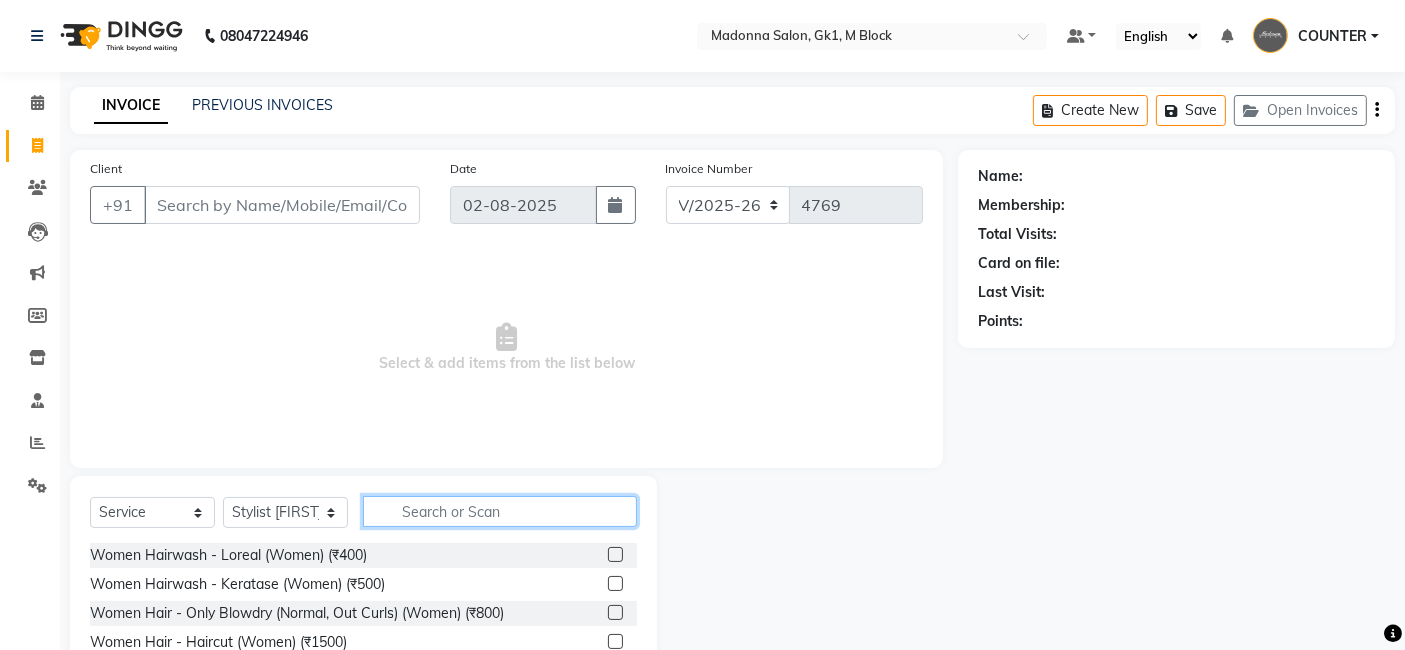 click 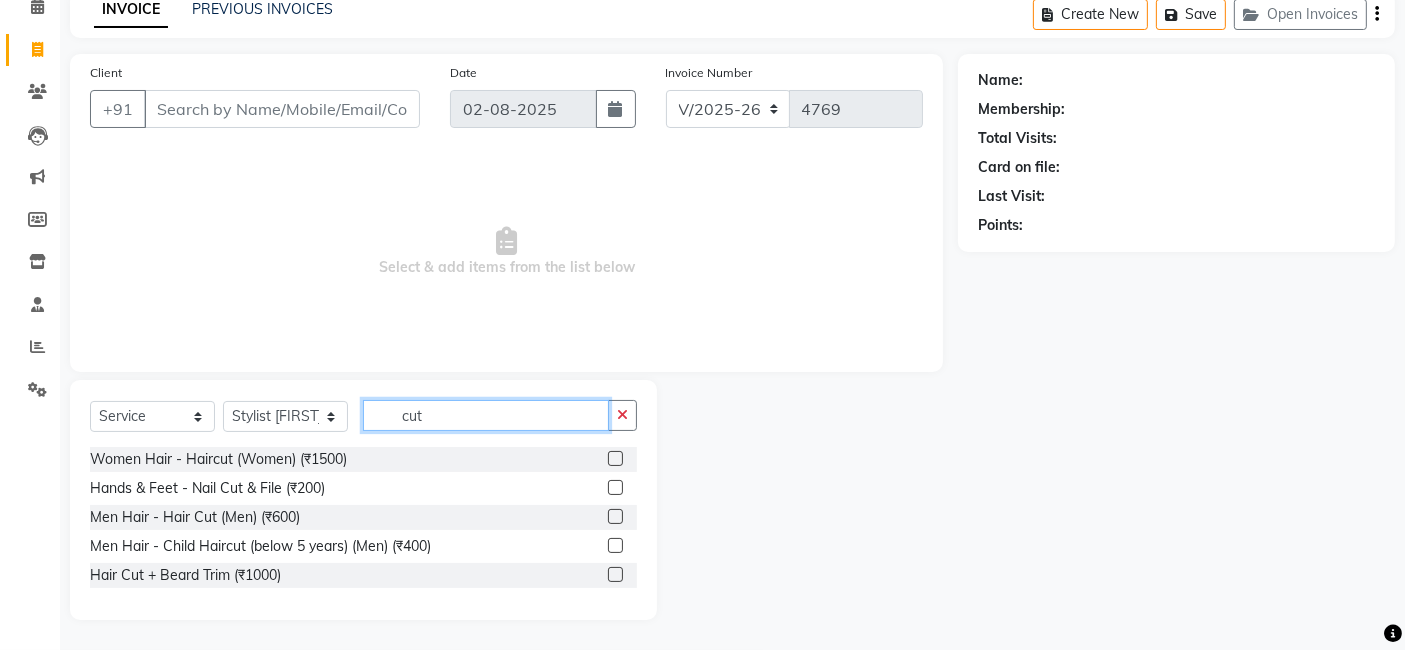 scroll, scrollTop: 94, scrollLeft: 0, axis: vertical 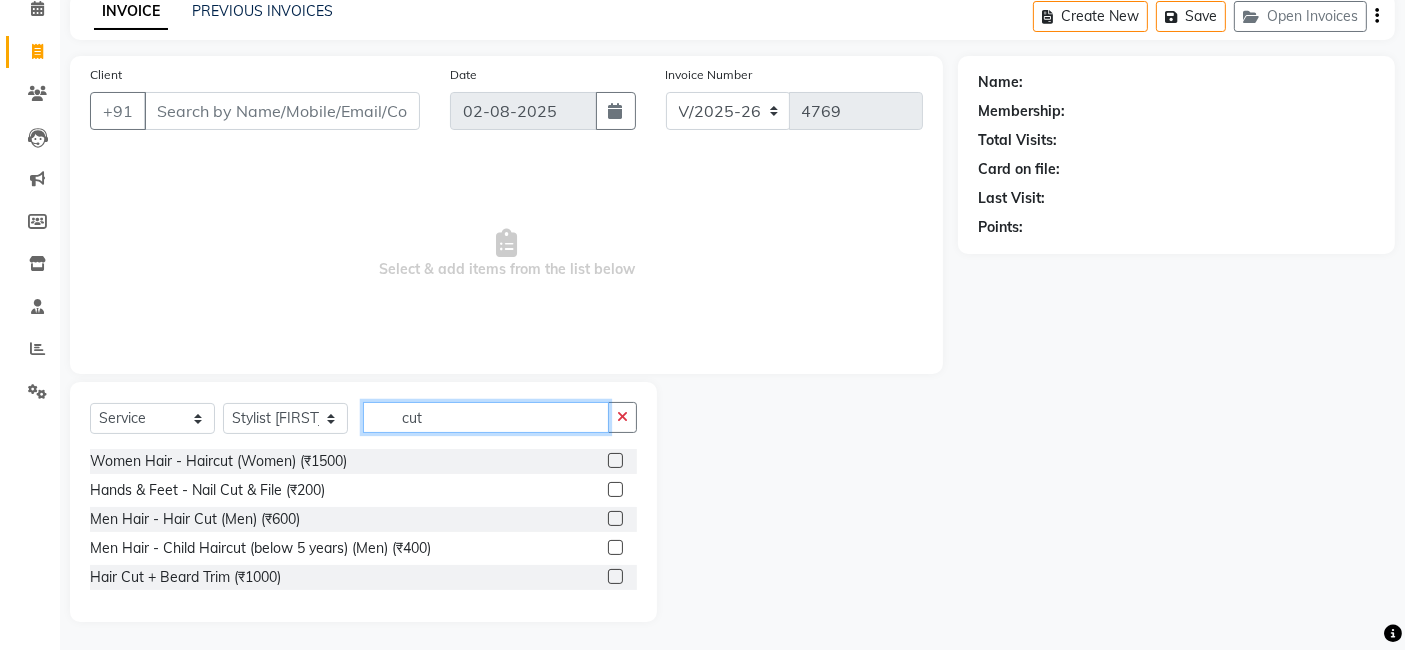 type on "cut" 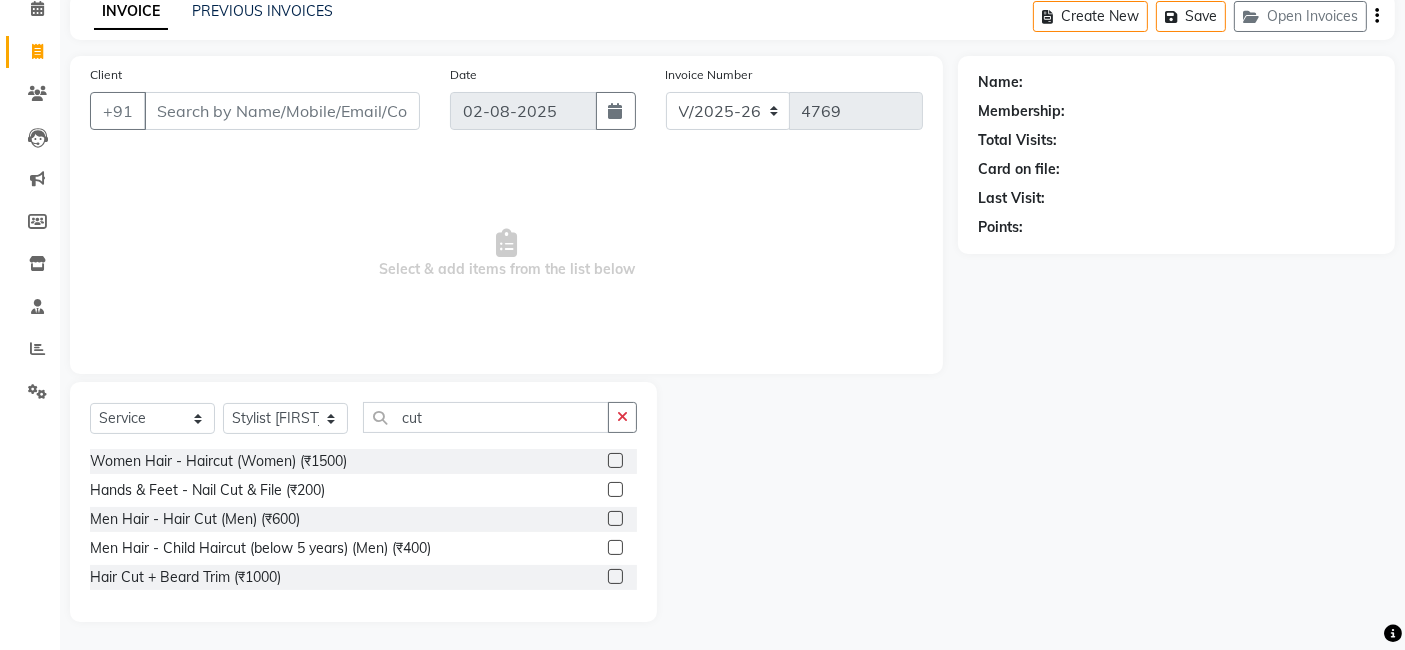 click 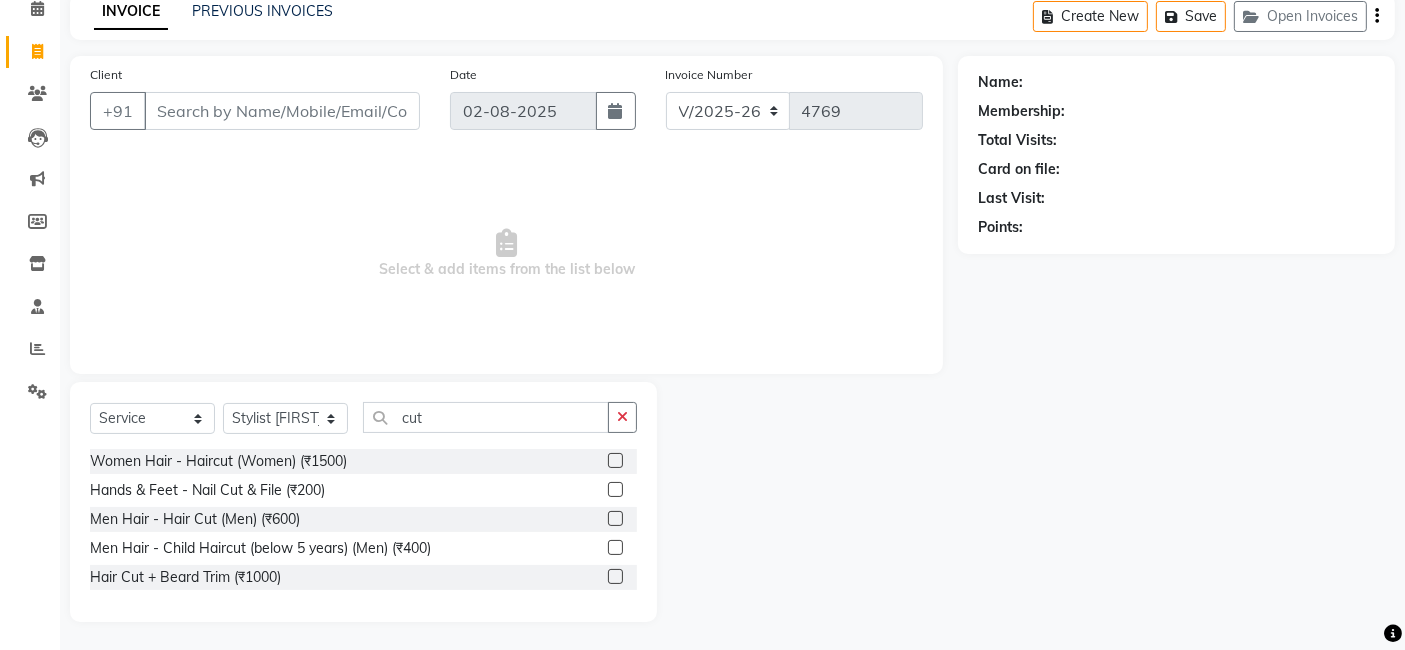 click 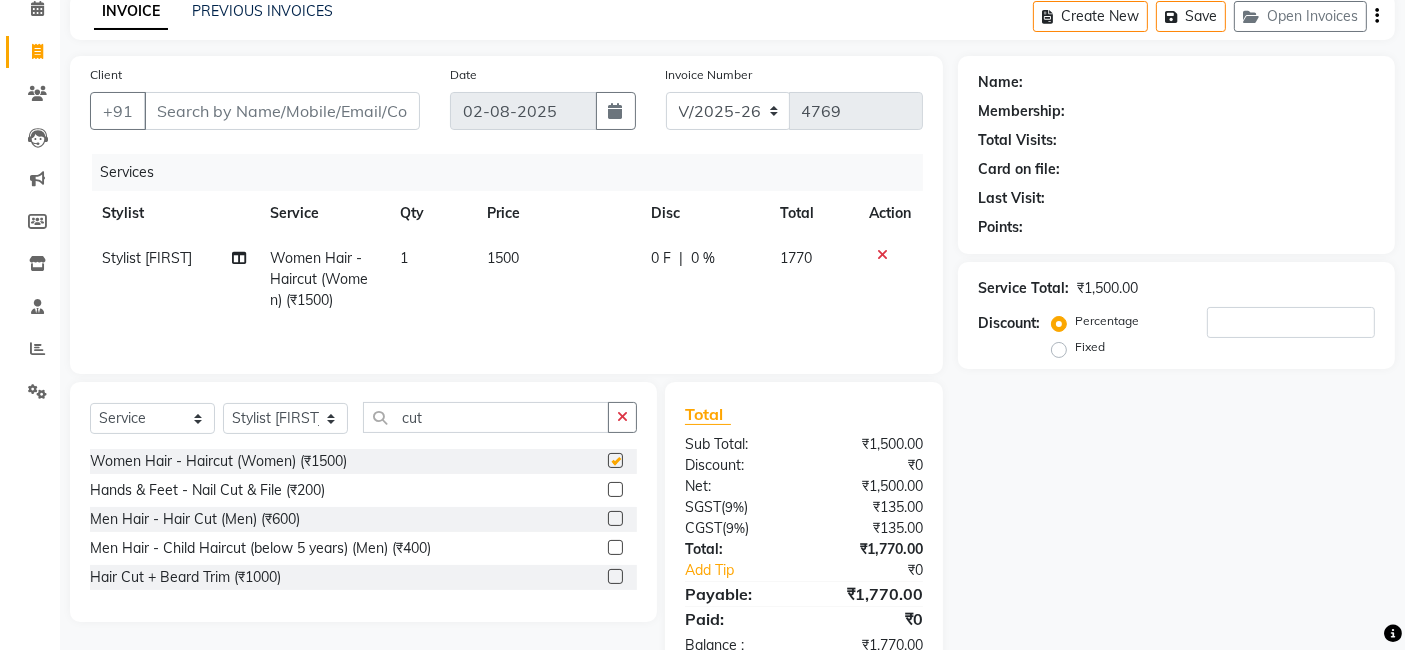 checkbox on "false" 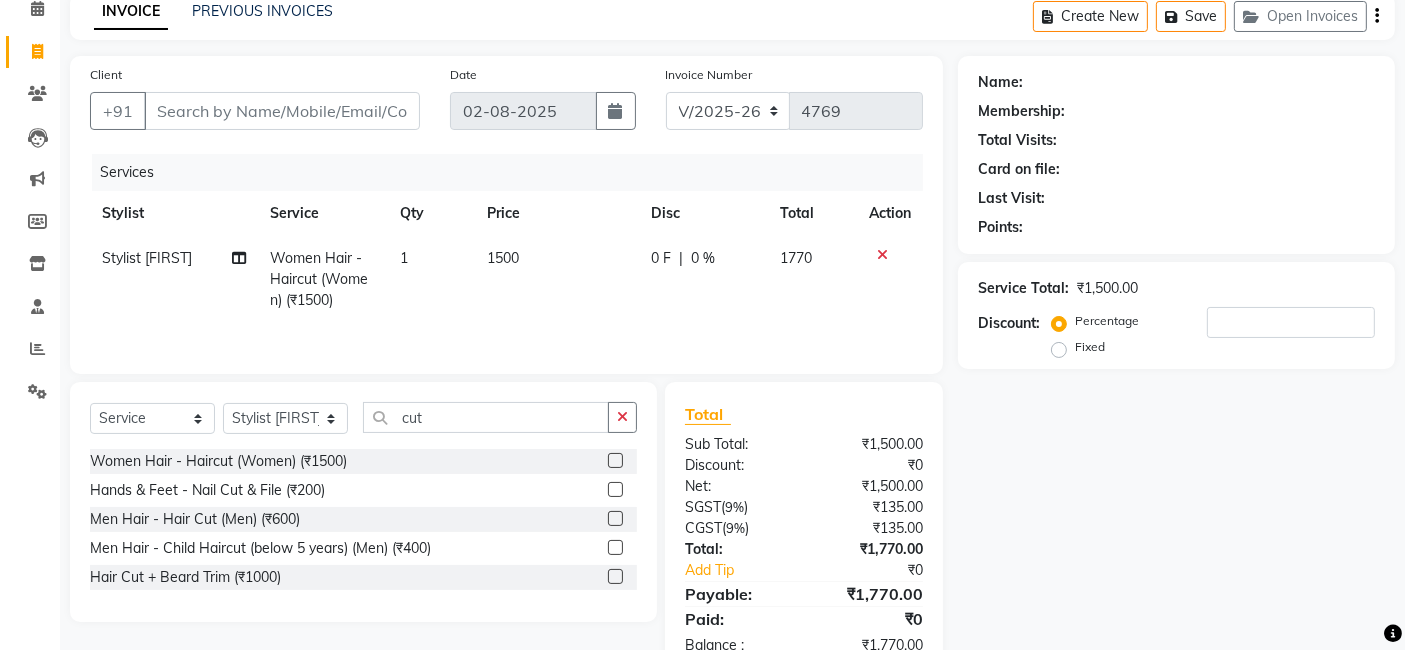 click on "Name: Membership: Total Visits: Card on file: Last Visit:  Points:  Service Total:  ₹1,500.00  Discount:  Percentage   Fixed" 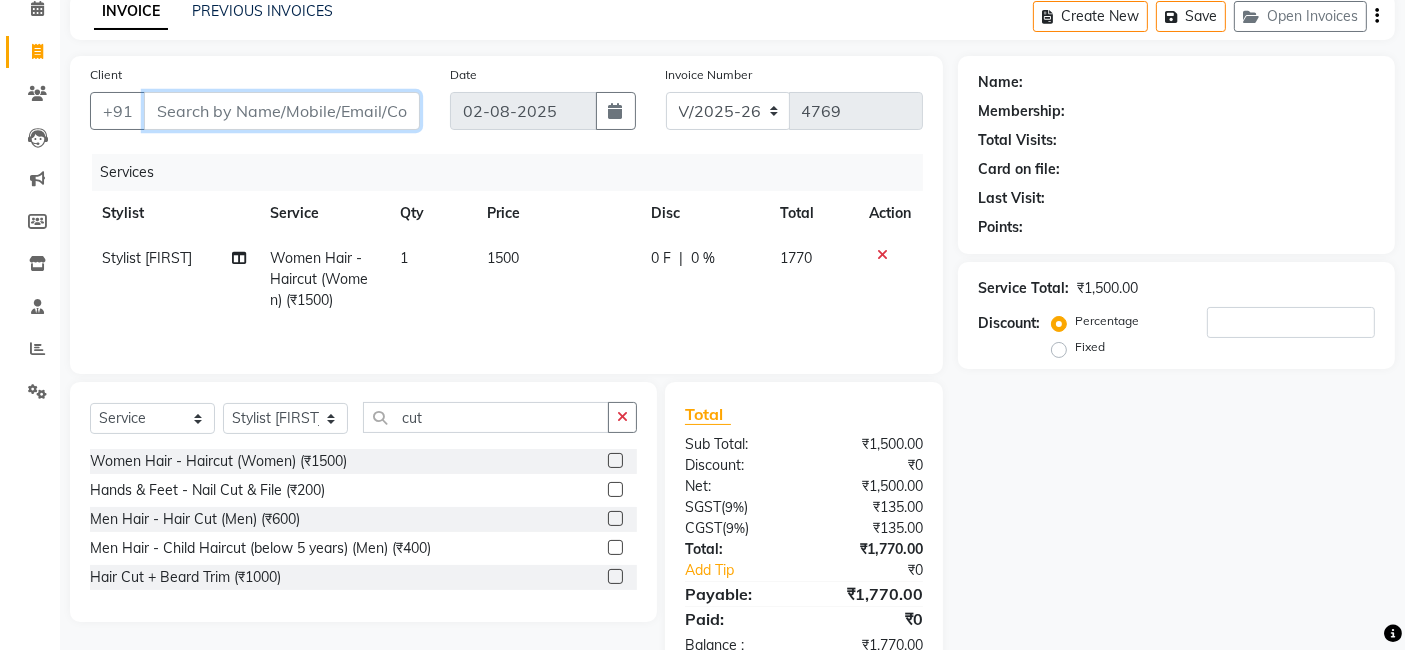click on "Client" at bounding box center (282, 111) 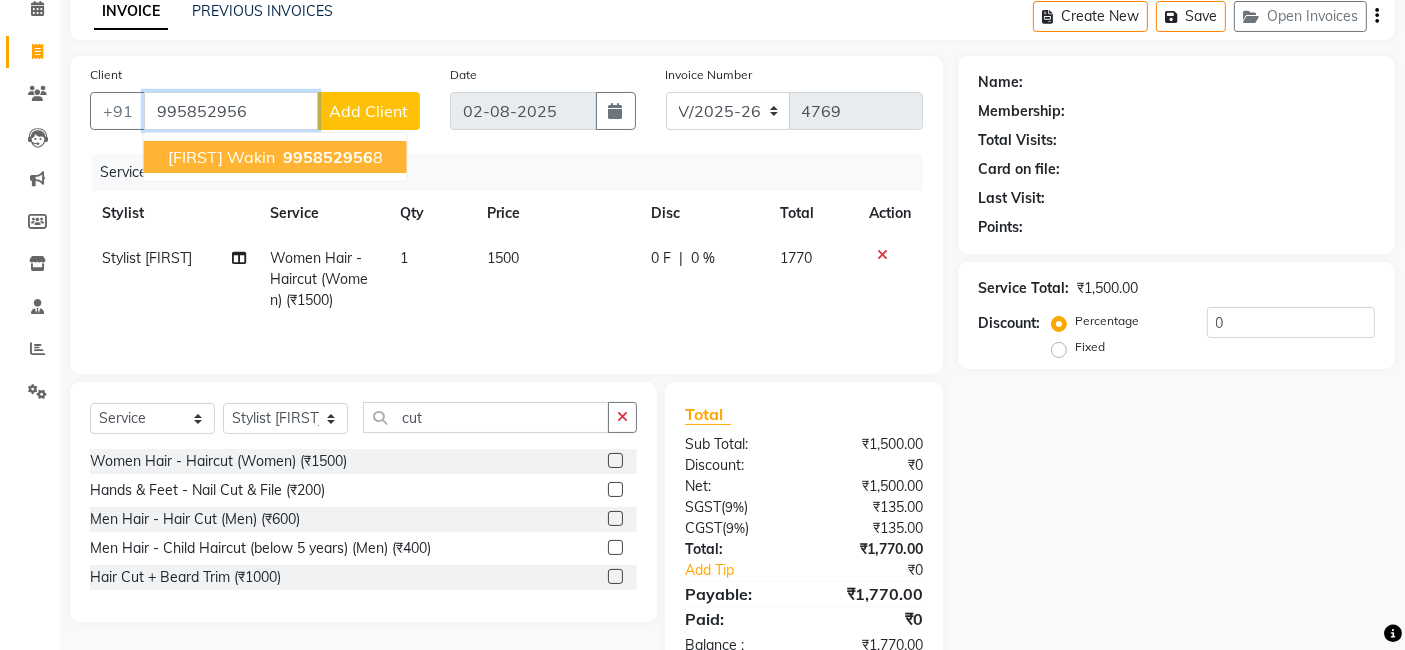 click on "995852956" at bounding box center [328, 157] 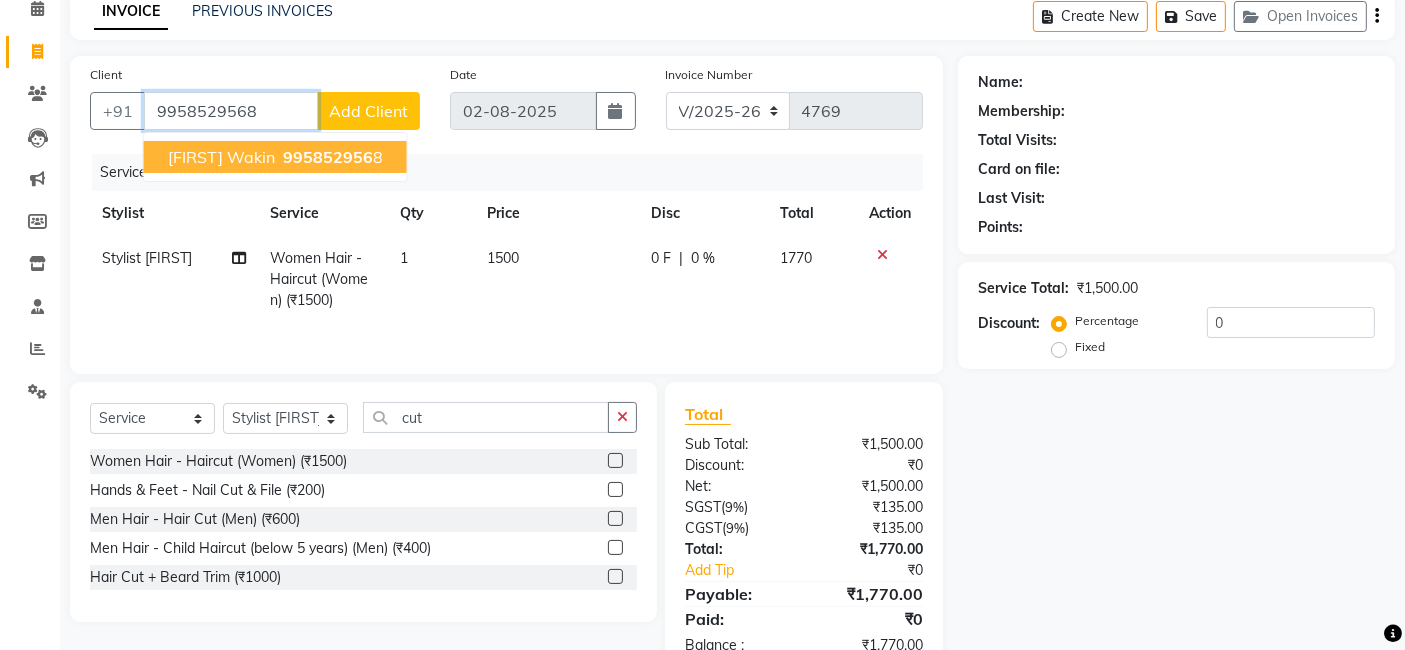 type on "9958529568" 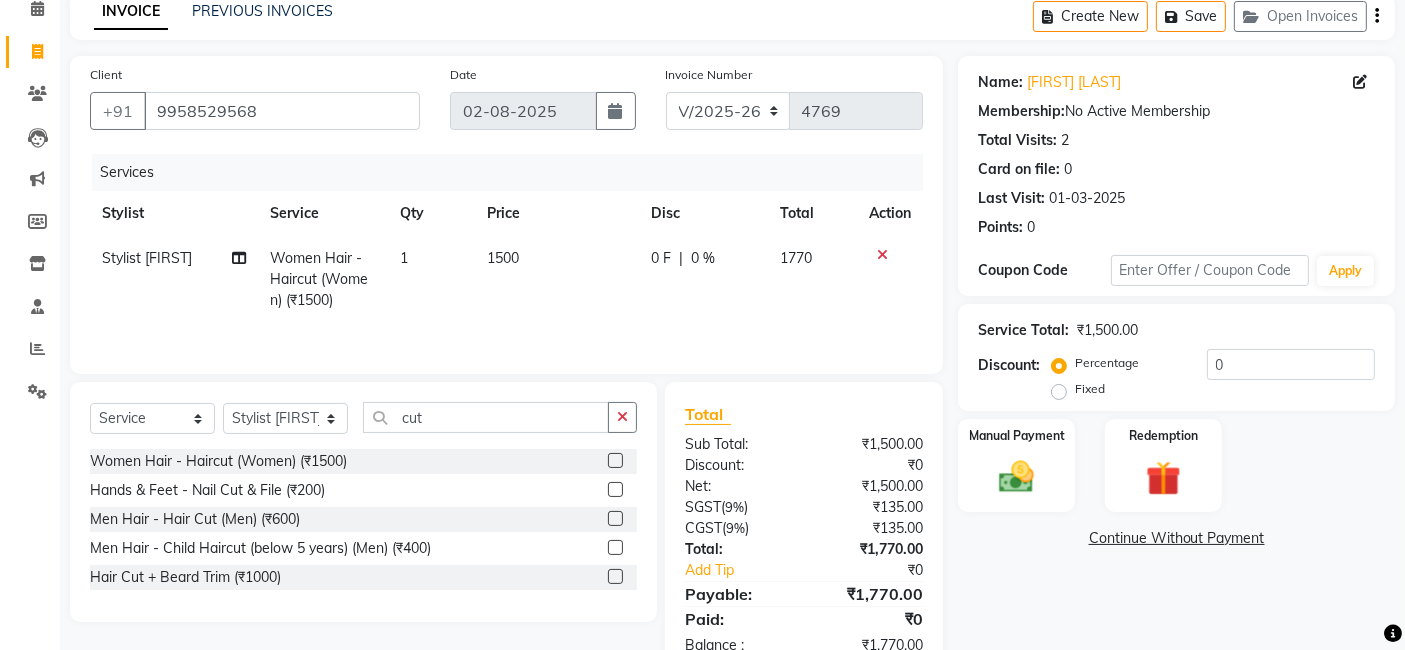 click on "Name: Sana Wakin Membership:  No Active Membership  Total Visits:  2 Card on file:  0 Last Visit:   01-03-2025 Points:   0  Coupon Code Apply Service Total:  ₹1,500.00  Discount:  Percentage   Fixed  0 Manual Payment Redemption  Continue Without Payment" 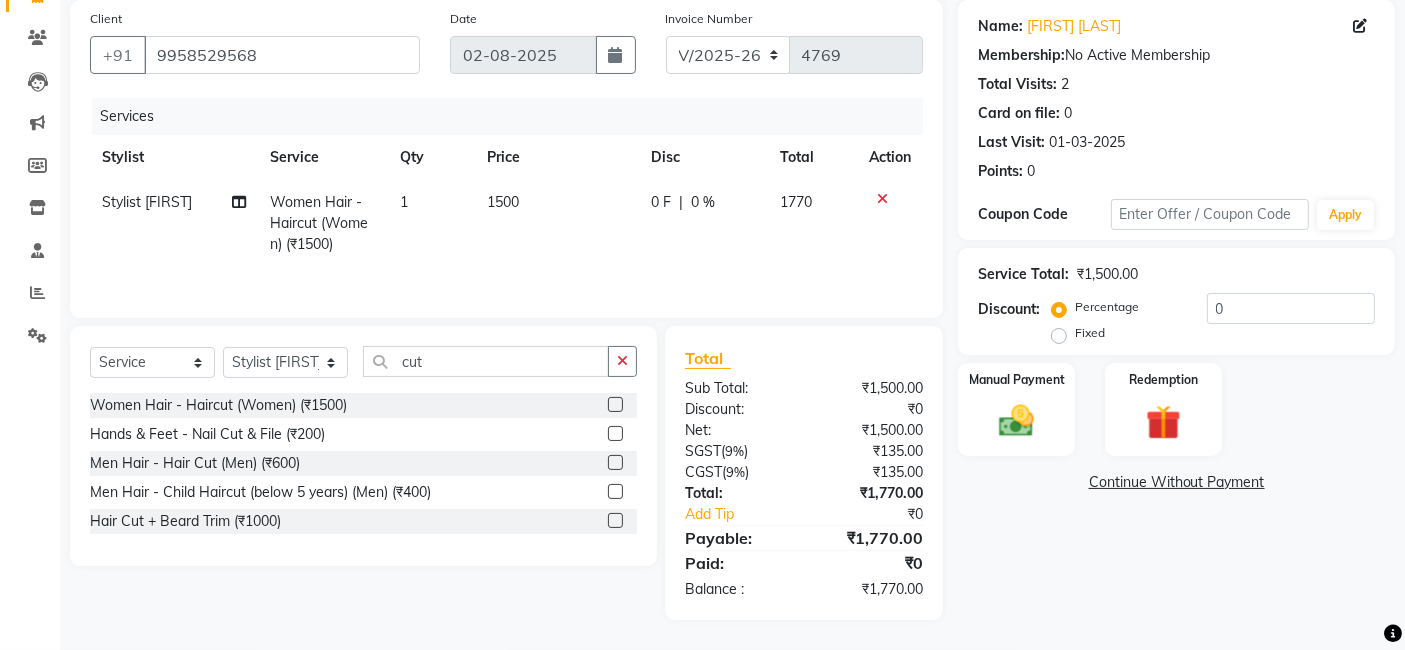 click on "Name: Sana Wakin Membership:  No Active Membership  Total Visits:  2 Card on file:  0 Last Visit:   01-03-2025 Points:   0  Coupon Code Apply Service Total:  ₹1,500.00  Discount:  Percentage   Fixed  0 Manual Payment Redemption  Continue Without Payment" 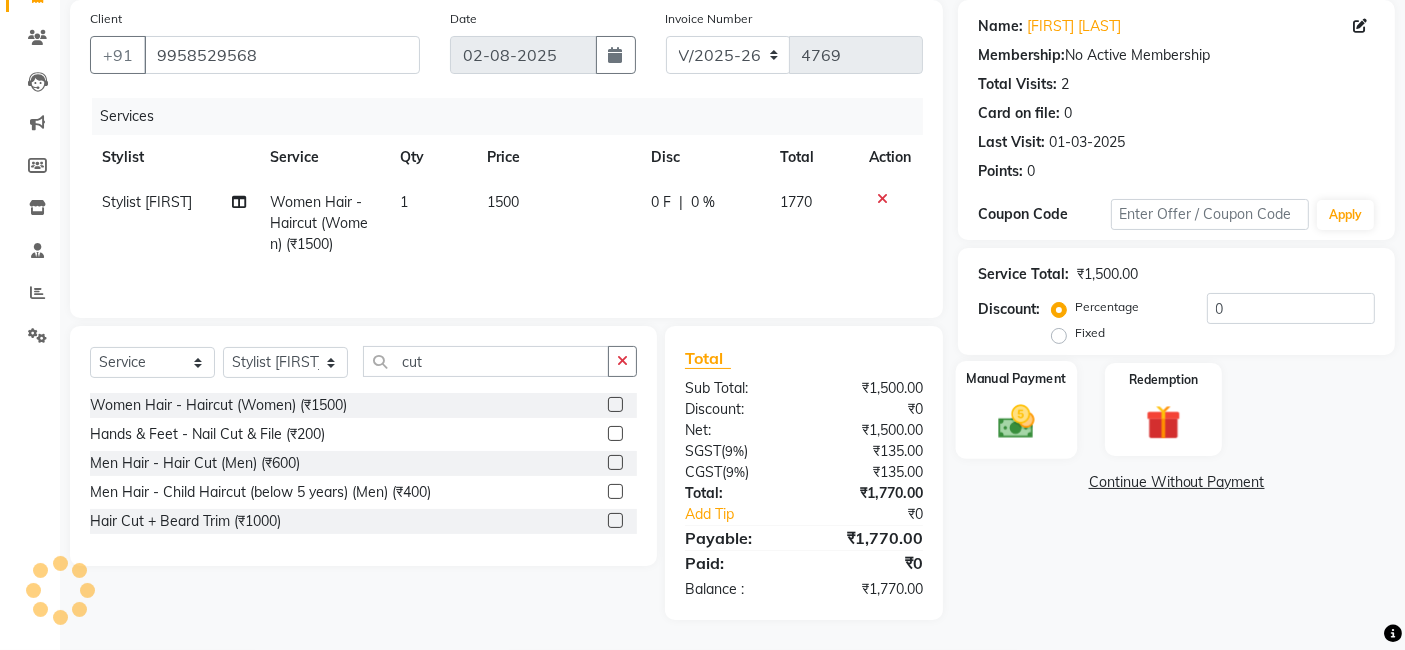 click on "Manual Payment" 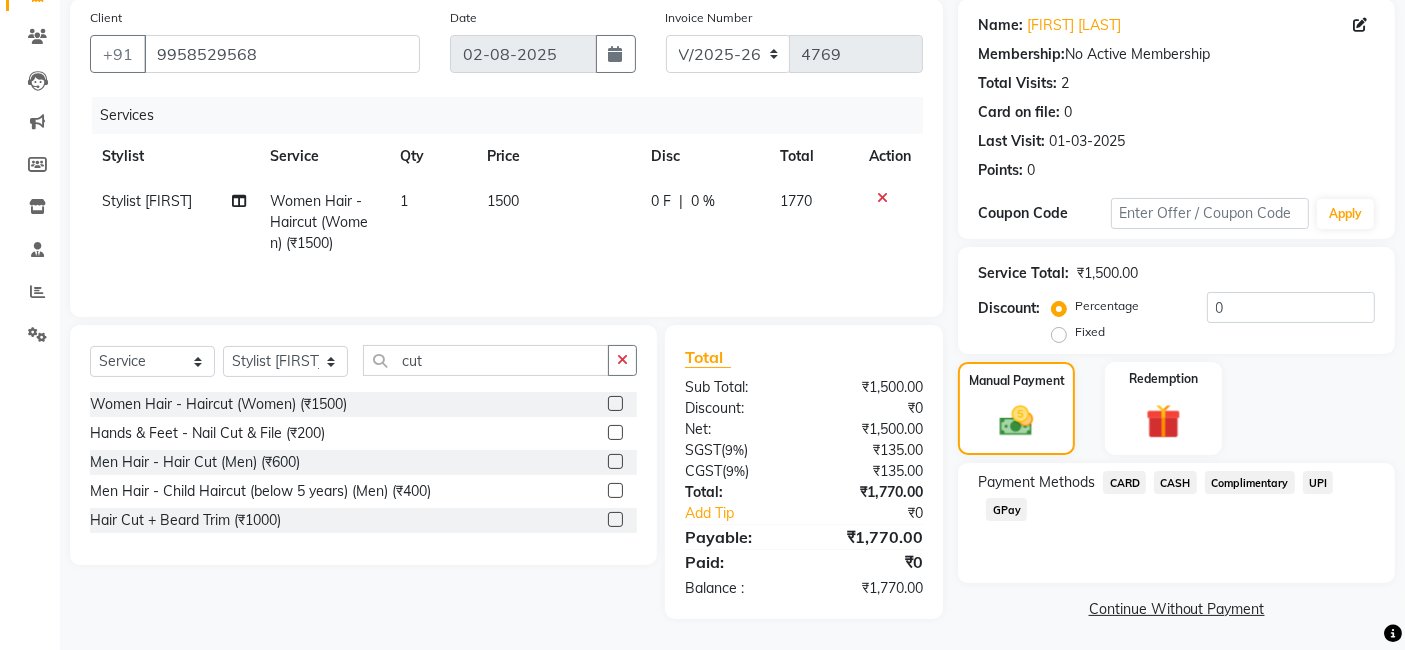 click on "CARD" 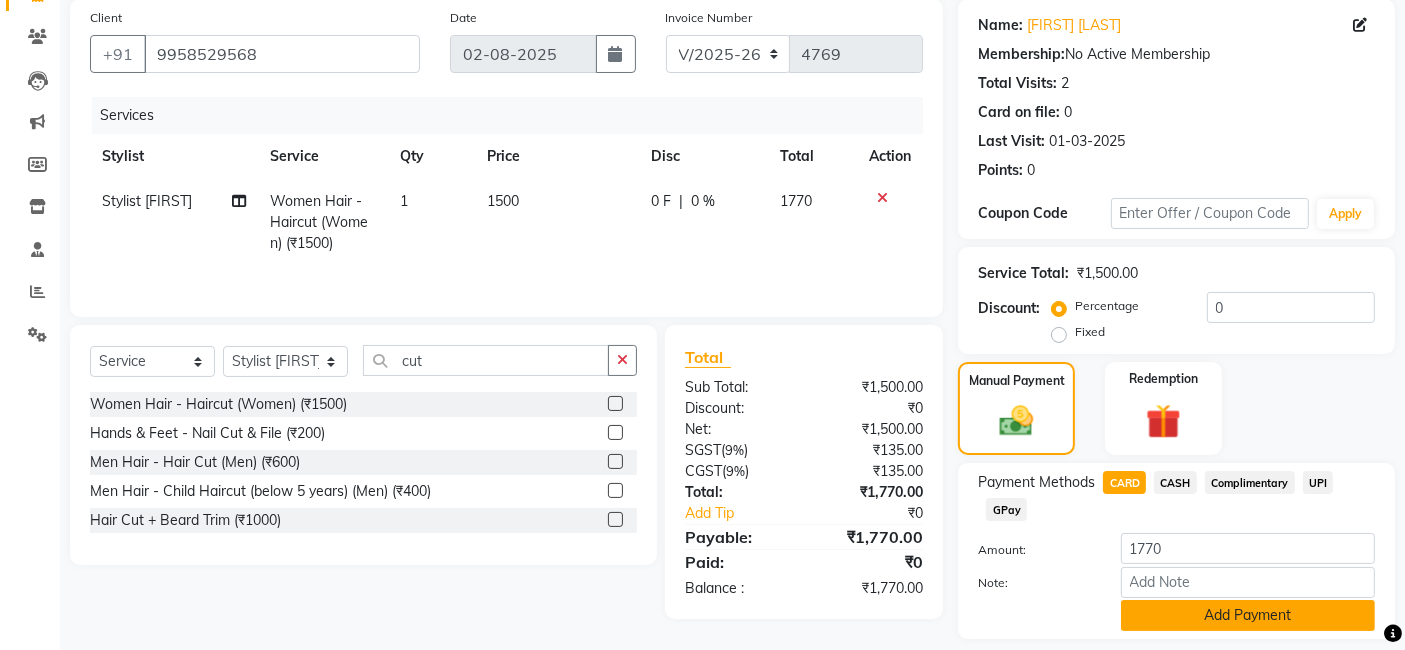 click on "Add Payment" 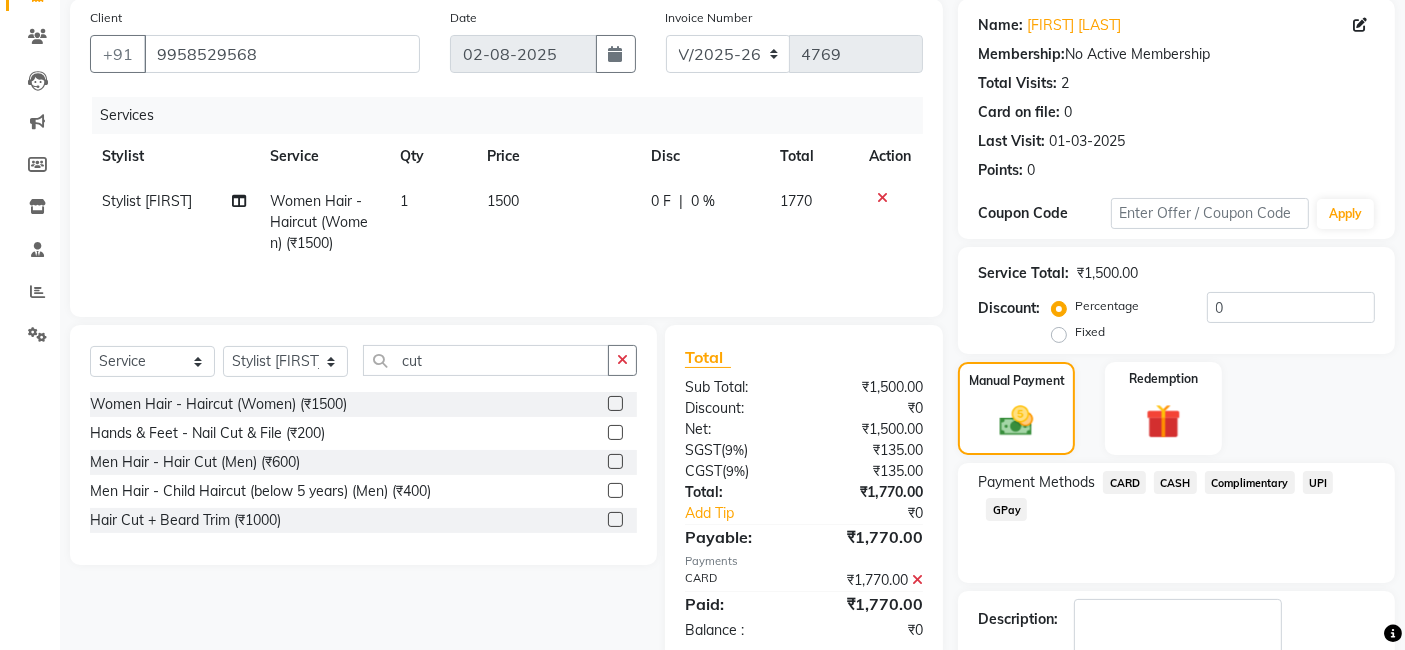 scroll, scrollTop: 266, scrollLeft: 0, axis: vertical 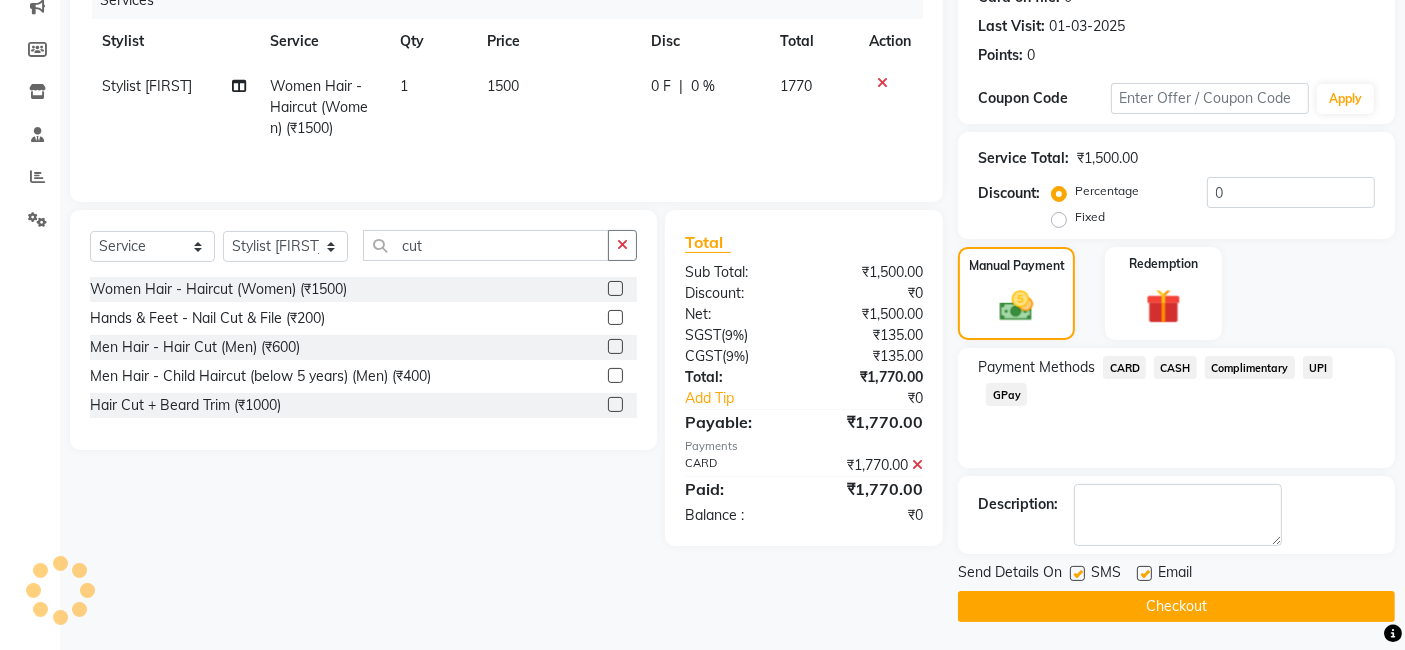 click on "Checkout" 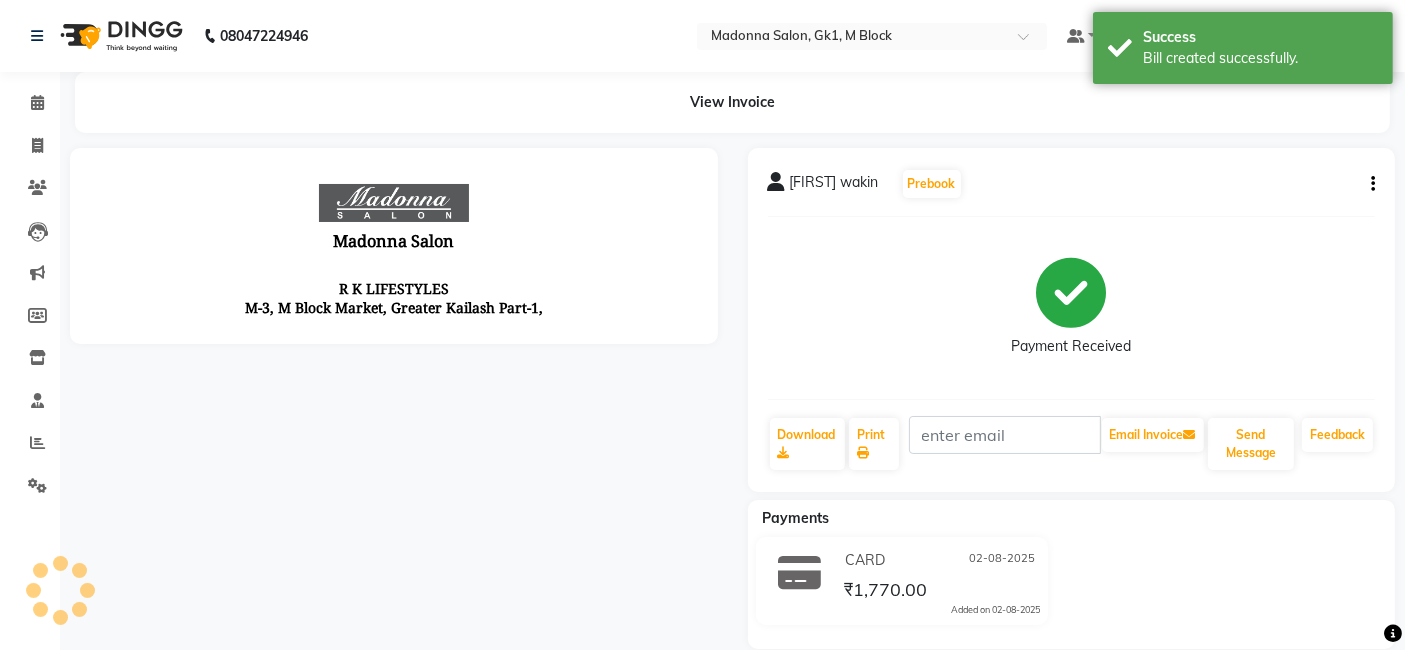 scroll, scrollTop: 0, scrollLeft: 0, axis: both 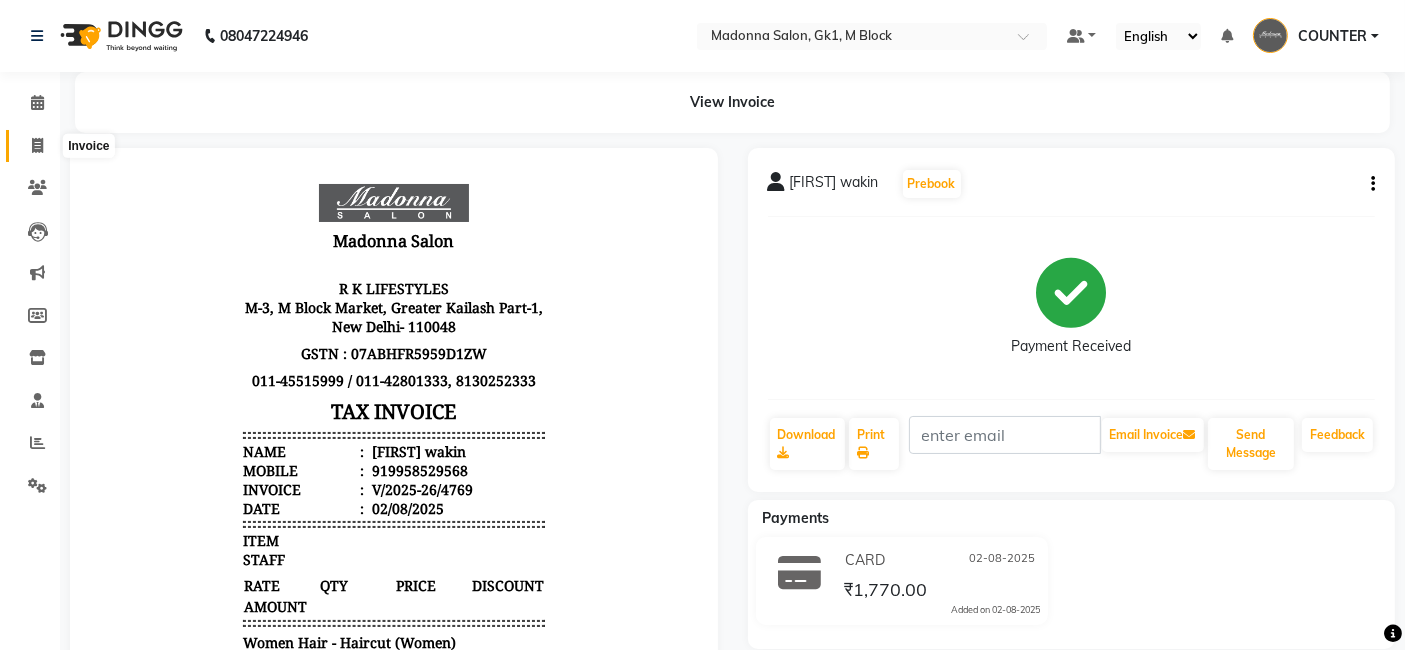click 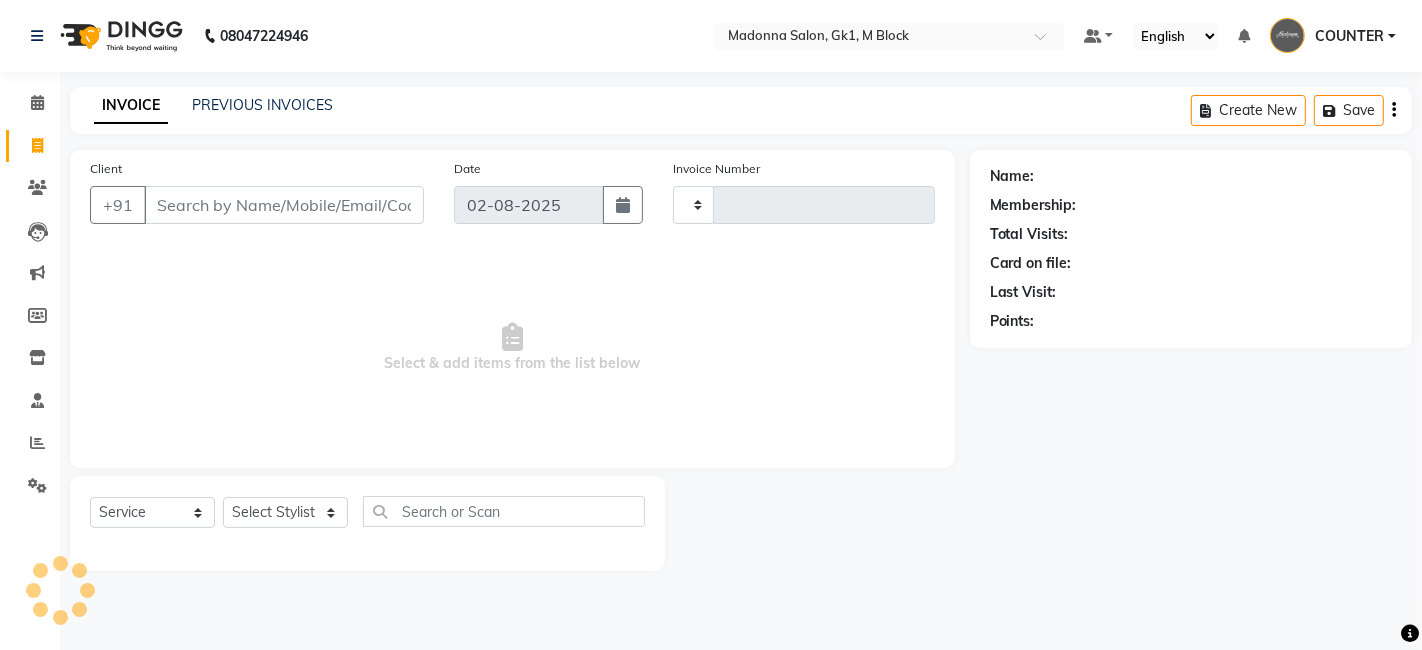 type on "4770" 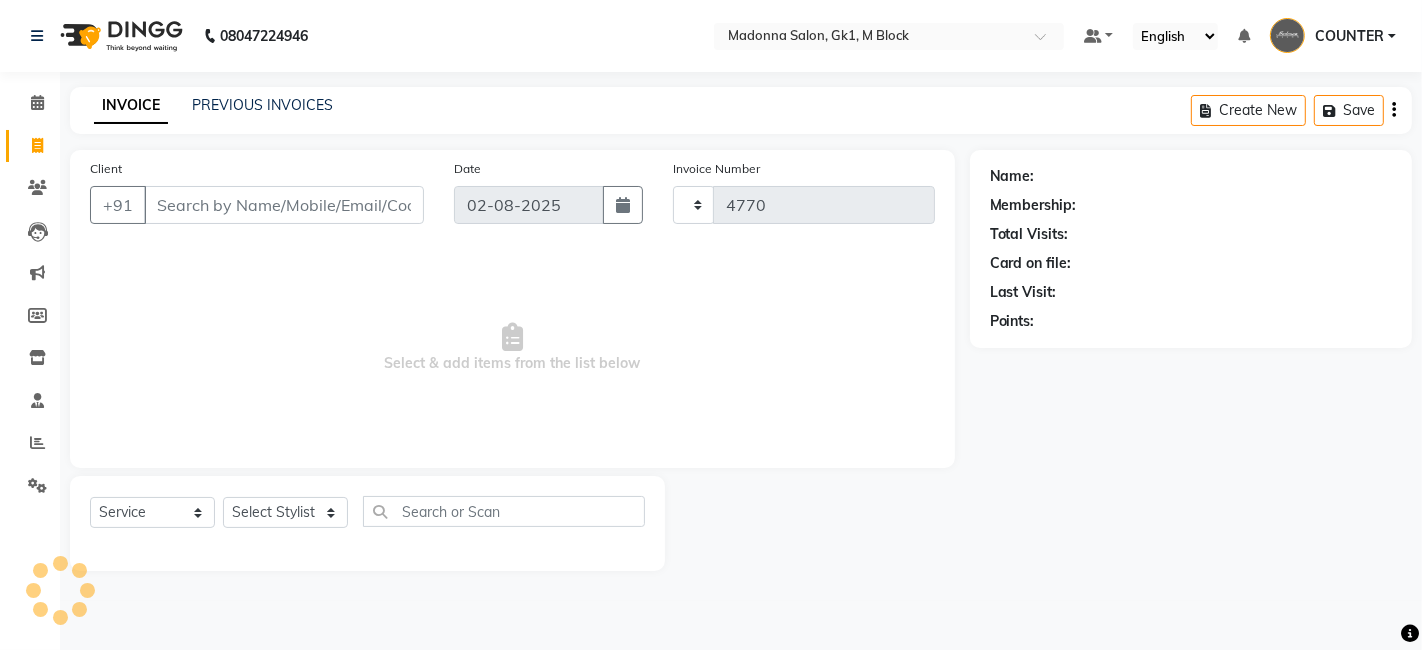 select on "6312" 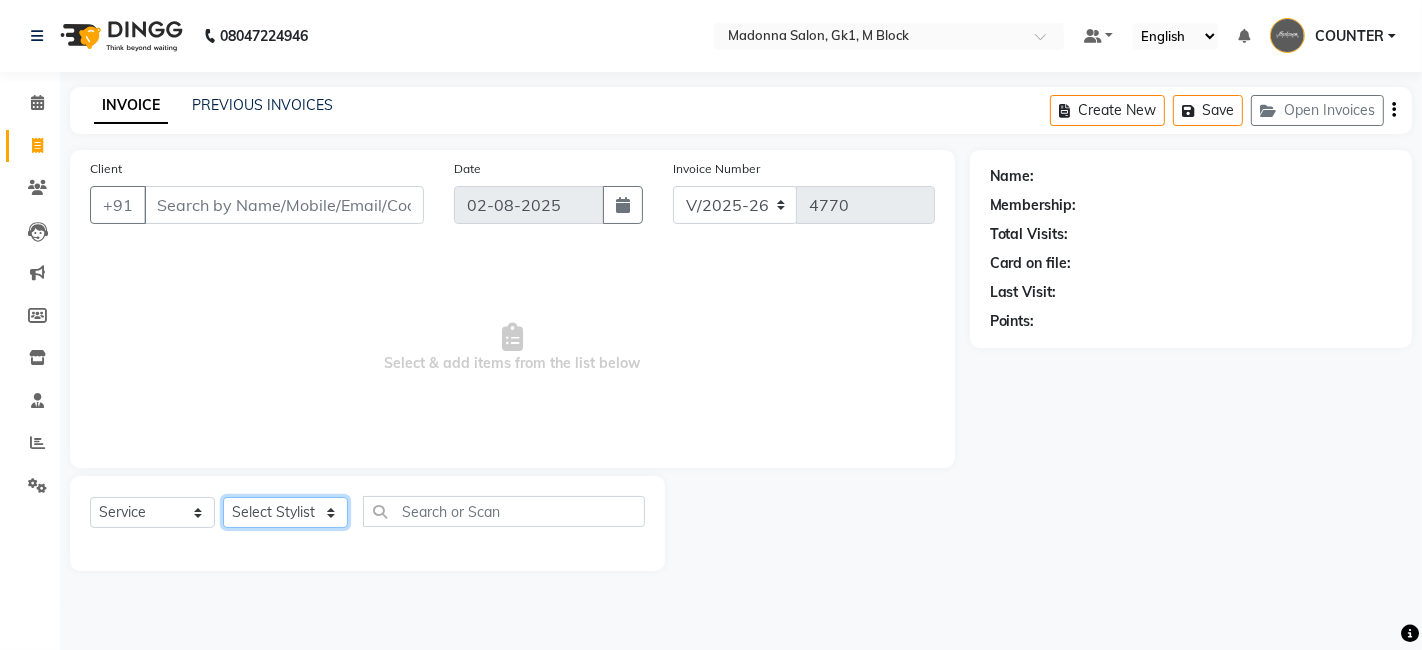 click on "Select Stylist AJAY Amar Ankush Ashu Beauty Tanuja COUNTER Deepak Esha Fatima Husain Maggi Manjit Nandini Nazim Owner Owner Rakesh Rishi Sandeep Shipra Sonu Stylist Rajesh Sushma Tarun Tushar Vaibhav Vijay  Vipin" 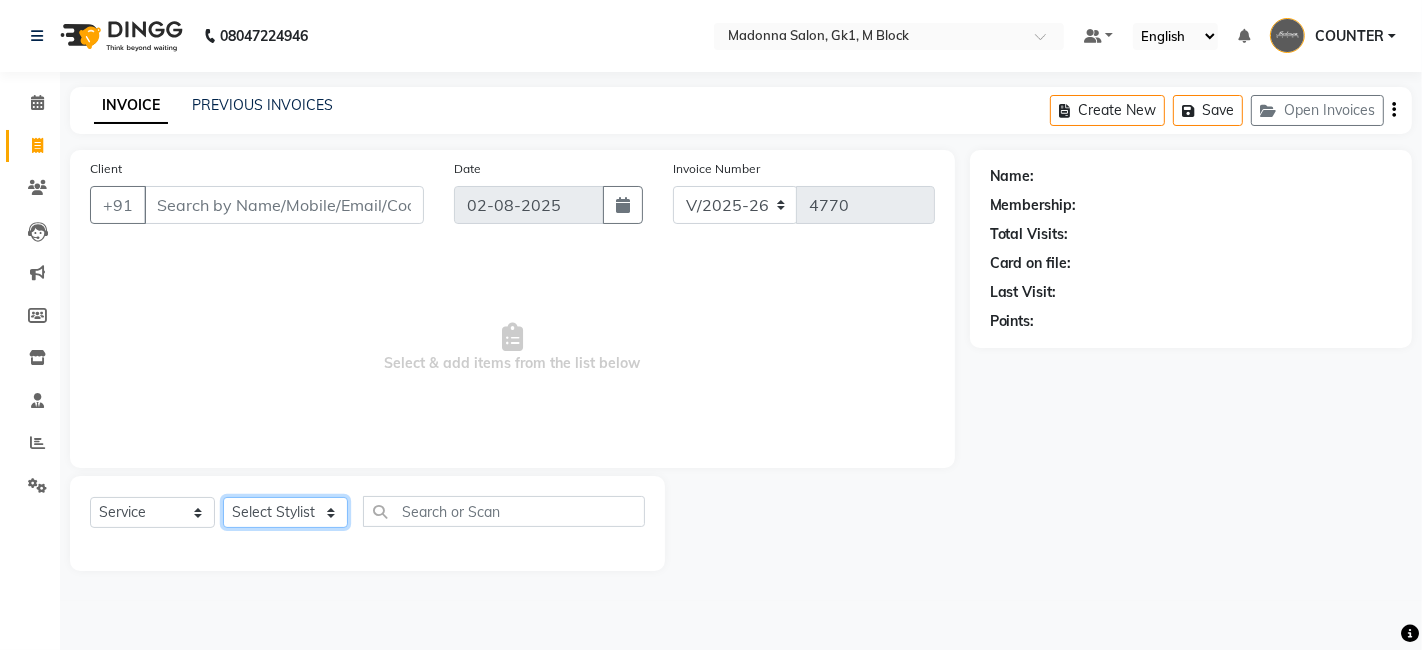 select on "47635" 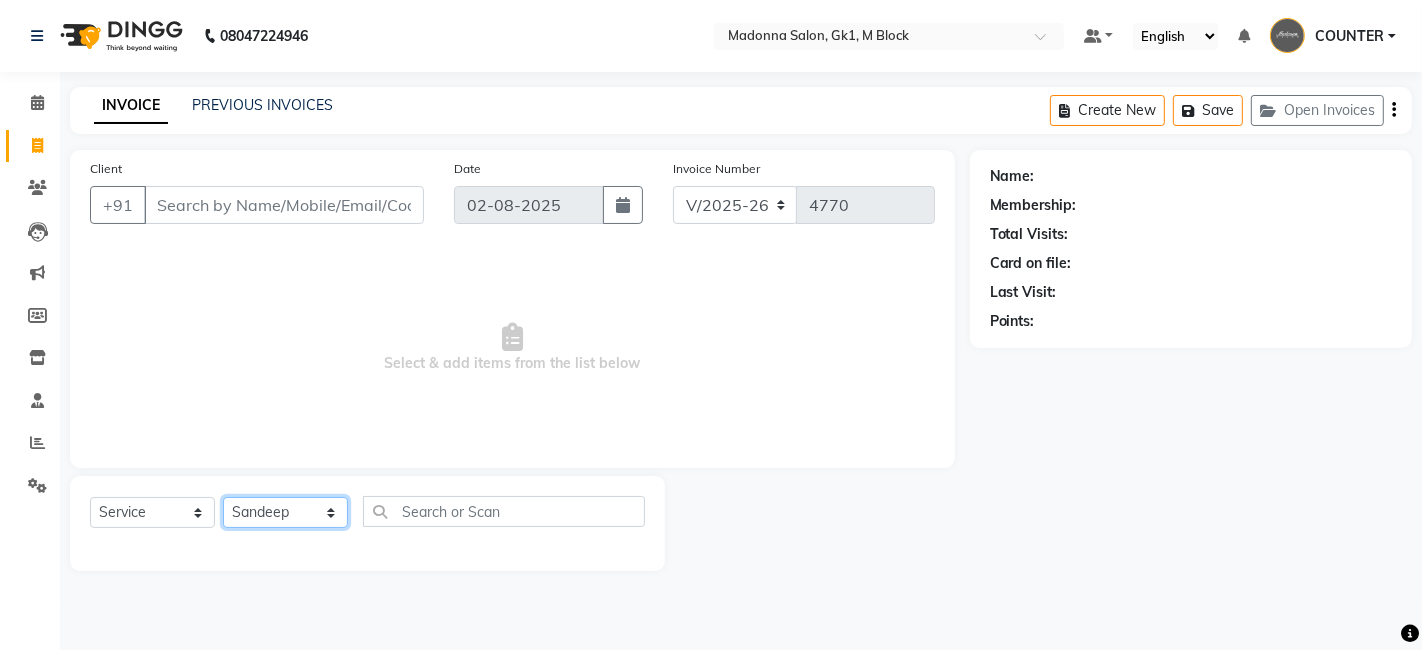 click on "Select Stylist AJAY Amar Ankush Ashu Beauty Tanuja COUNTER Deepak Esha Fatima Husain Maggi Manjit Nandini Nazim Owner Owner Rakesh Rishi Sandeep Shipra Sonu Stylist Rajesh Sushma Tarun Tushar Vaibhav Vijay  Vipin" 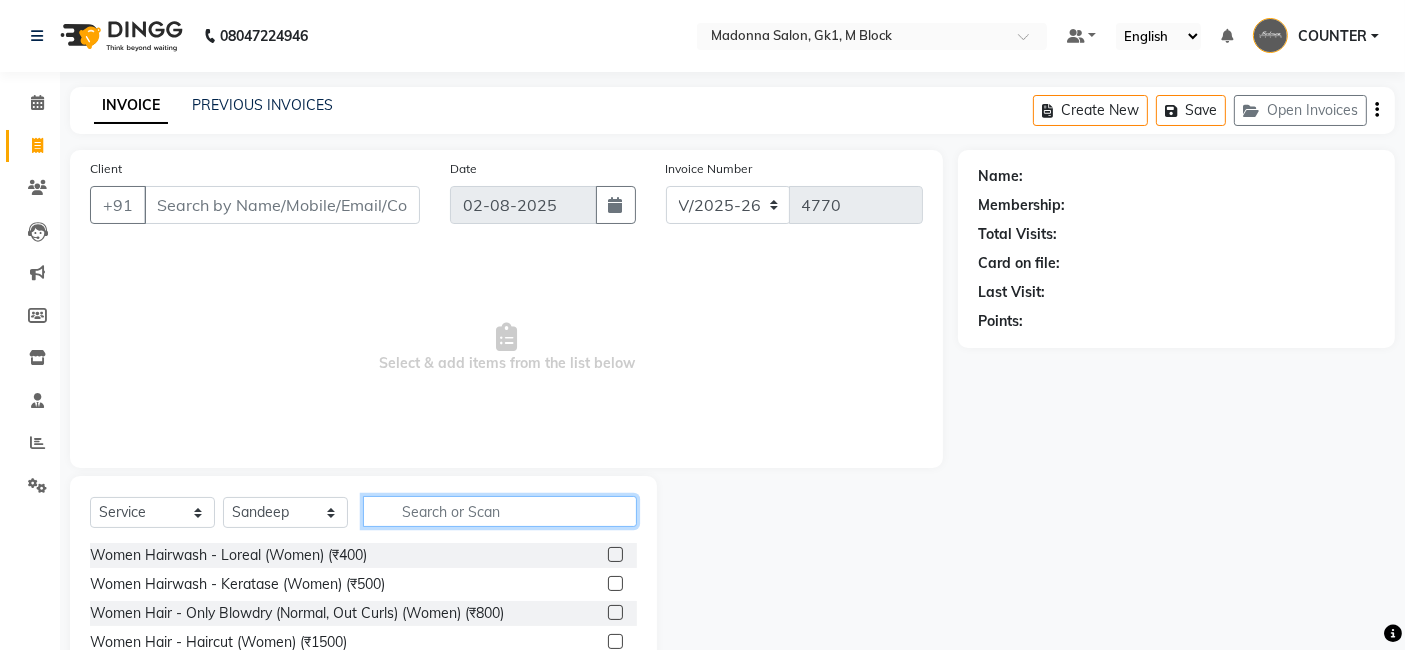 click 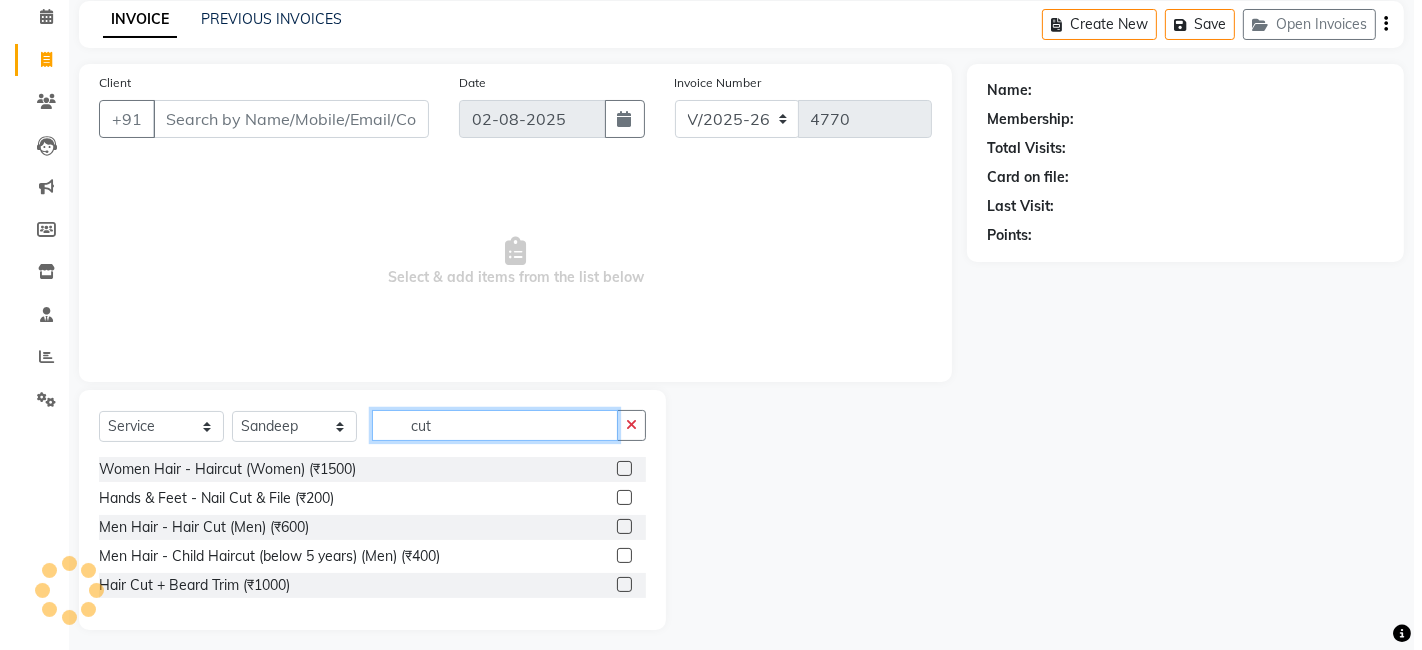 scroll, scrollTop: 94, scrollLeft: 0, axis: vertical 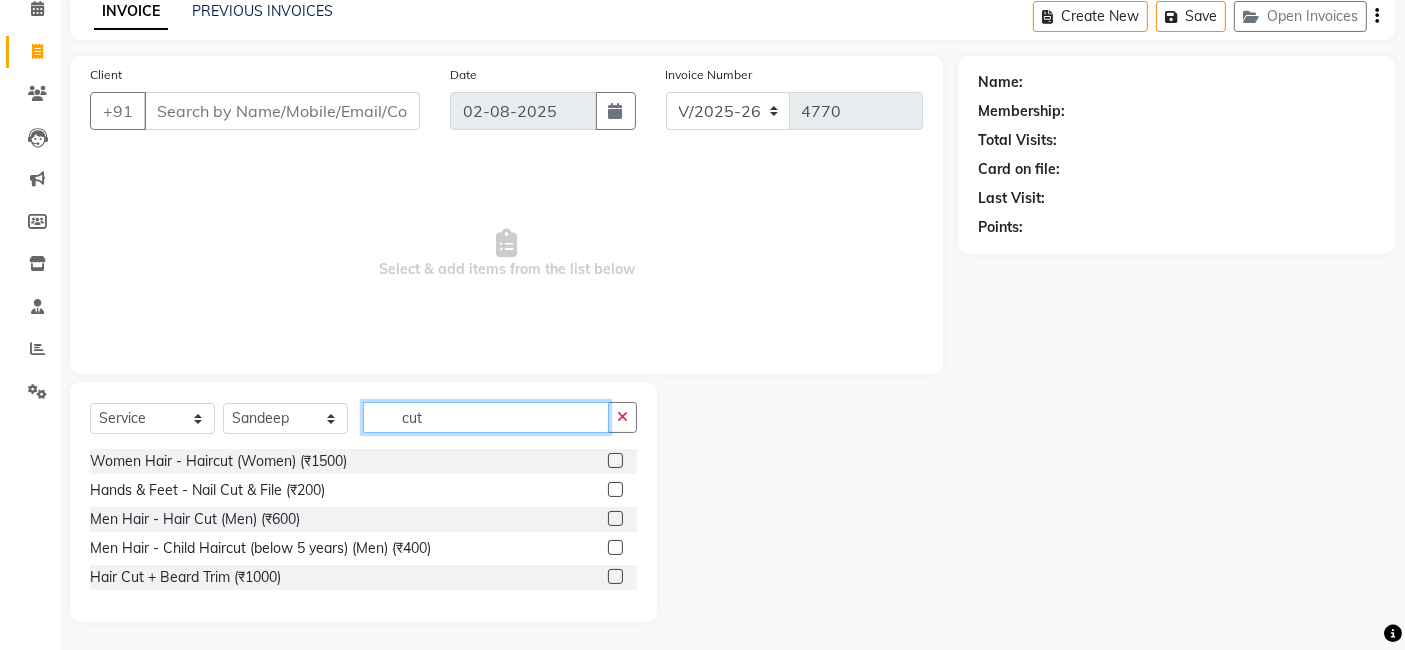 type on "cut" 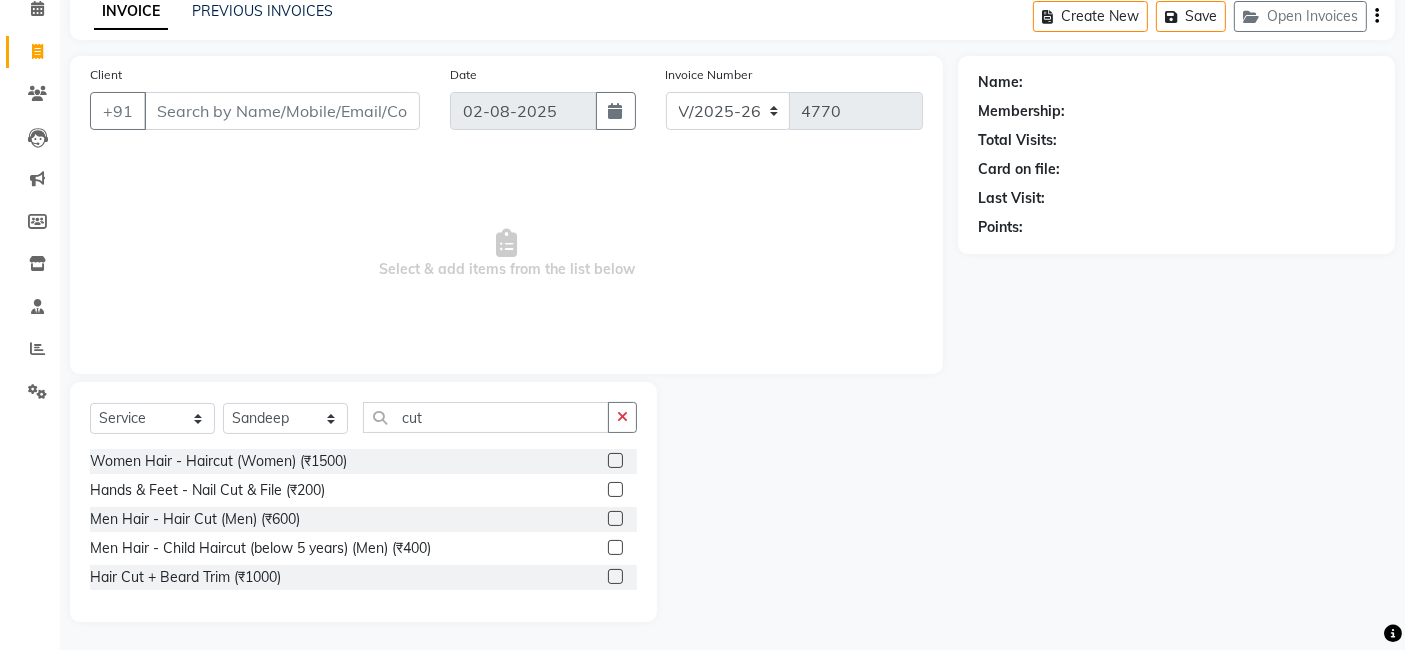 click 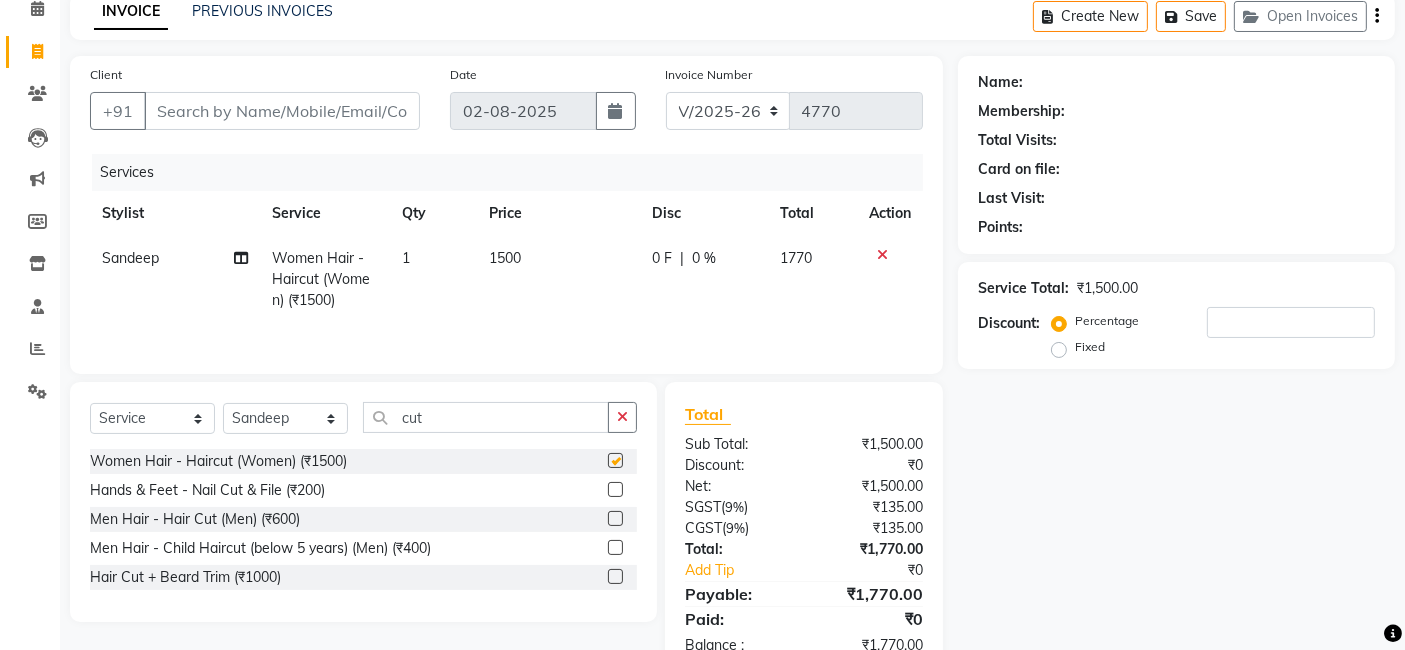 checkbox on "false" 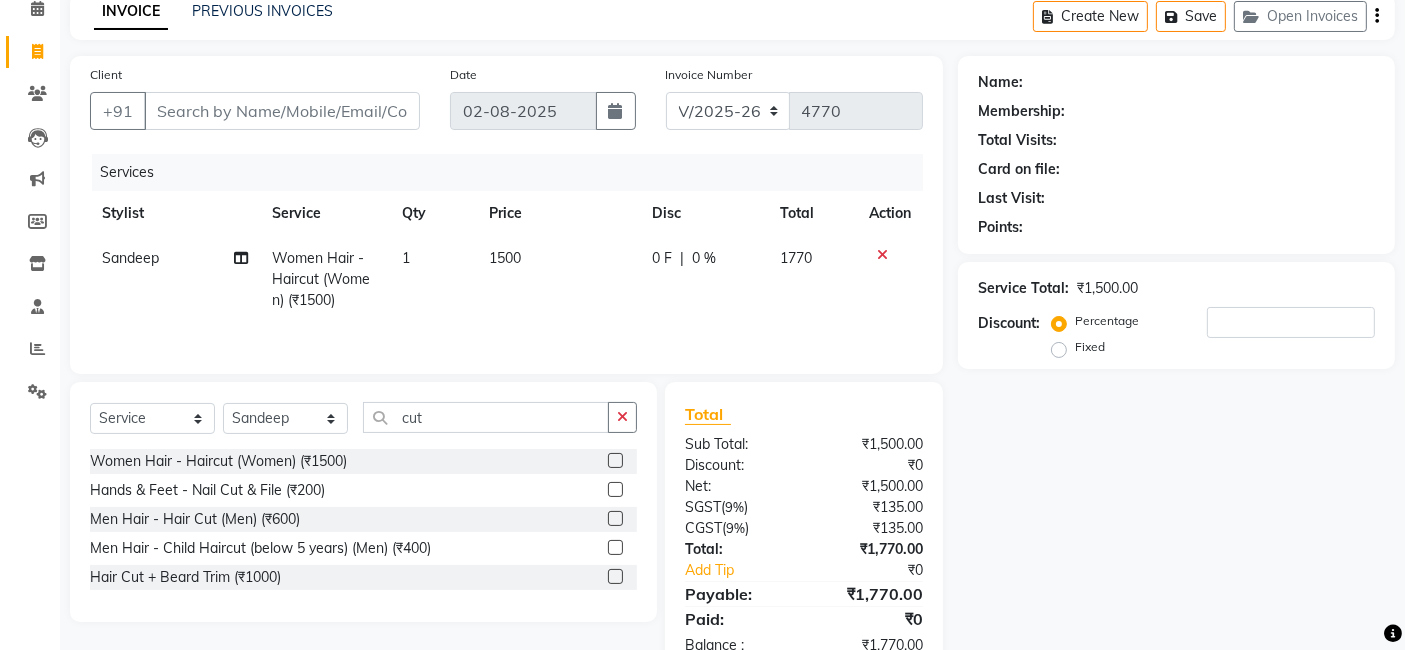 click on "Name: Membership: Total Visits: Card on file: Last Visit:  Points:  Service Total:  ₹1,500.00  Discount:  Percentage   Fixed" 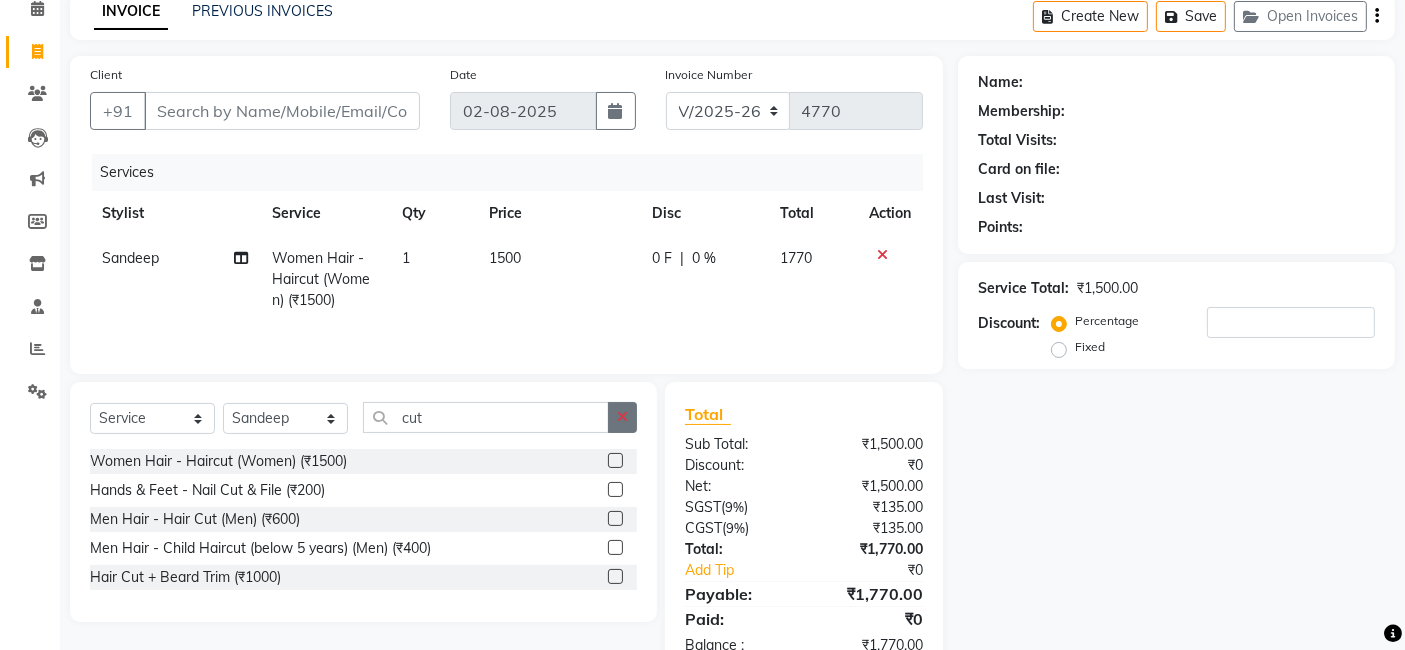click 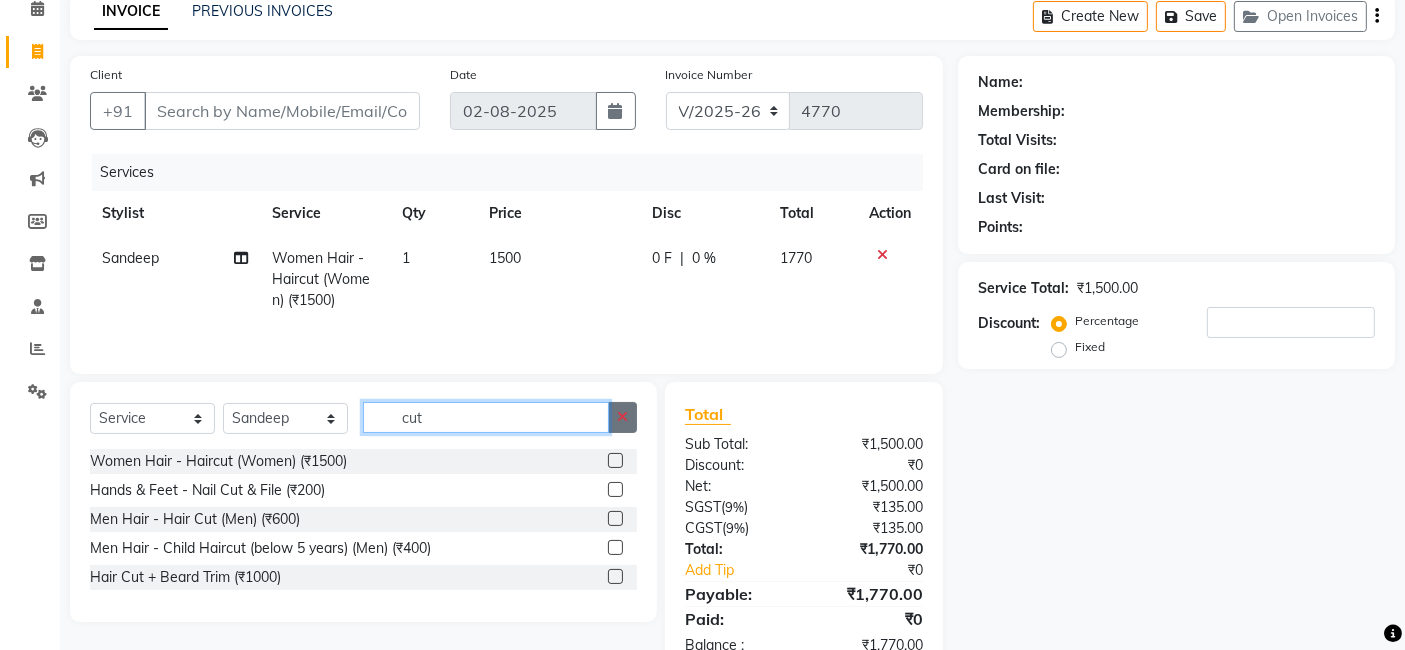 type 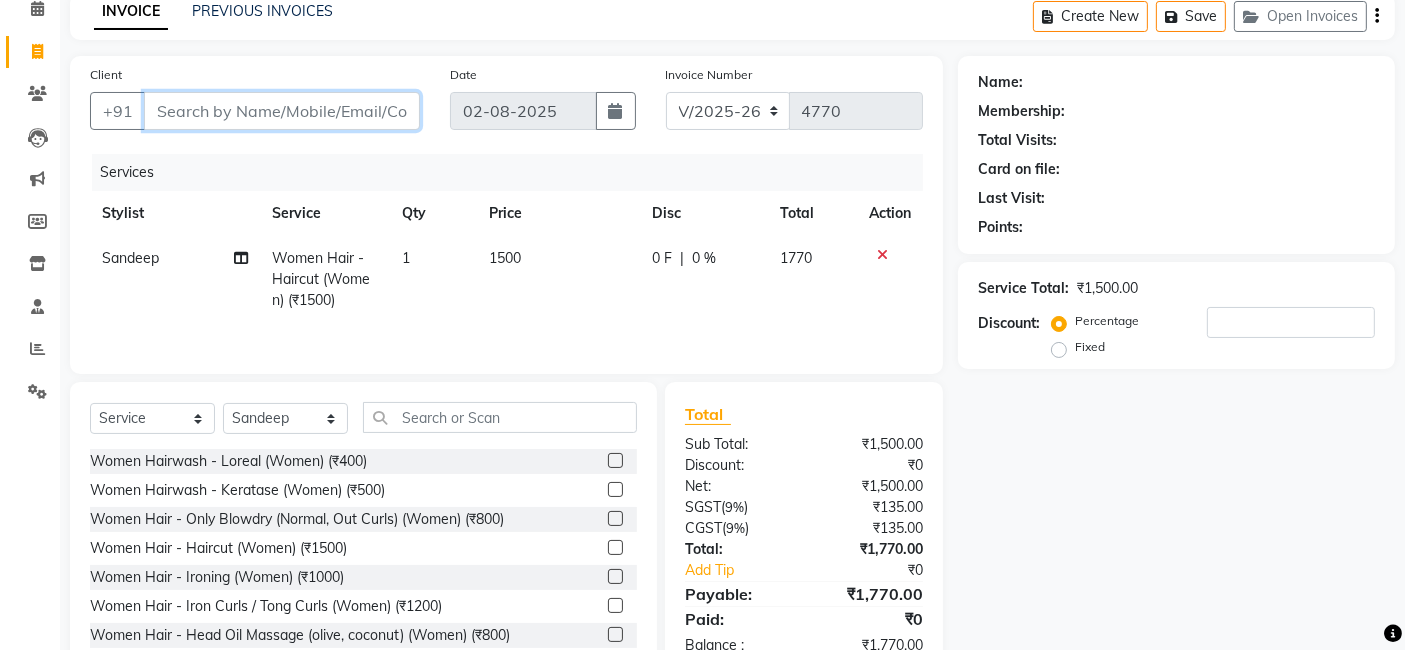 click on "Client" at bounding box center (282, 111) 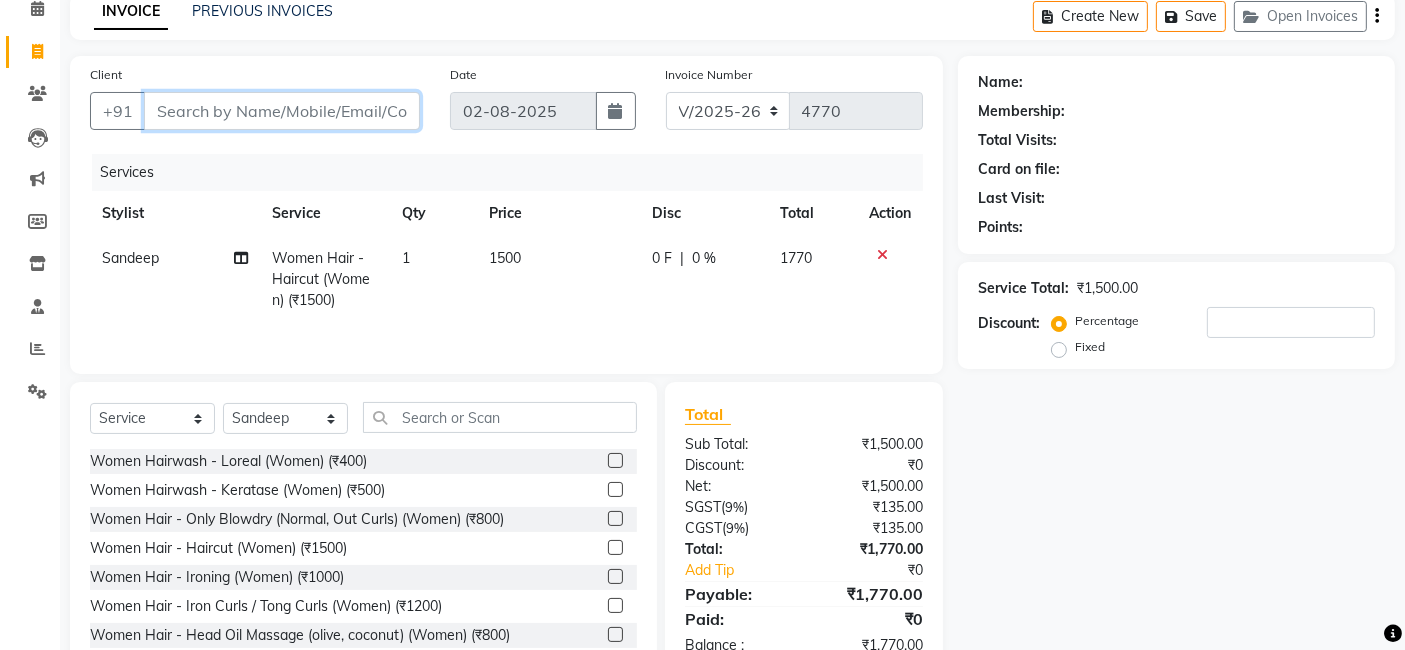 type on "9" 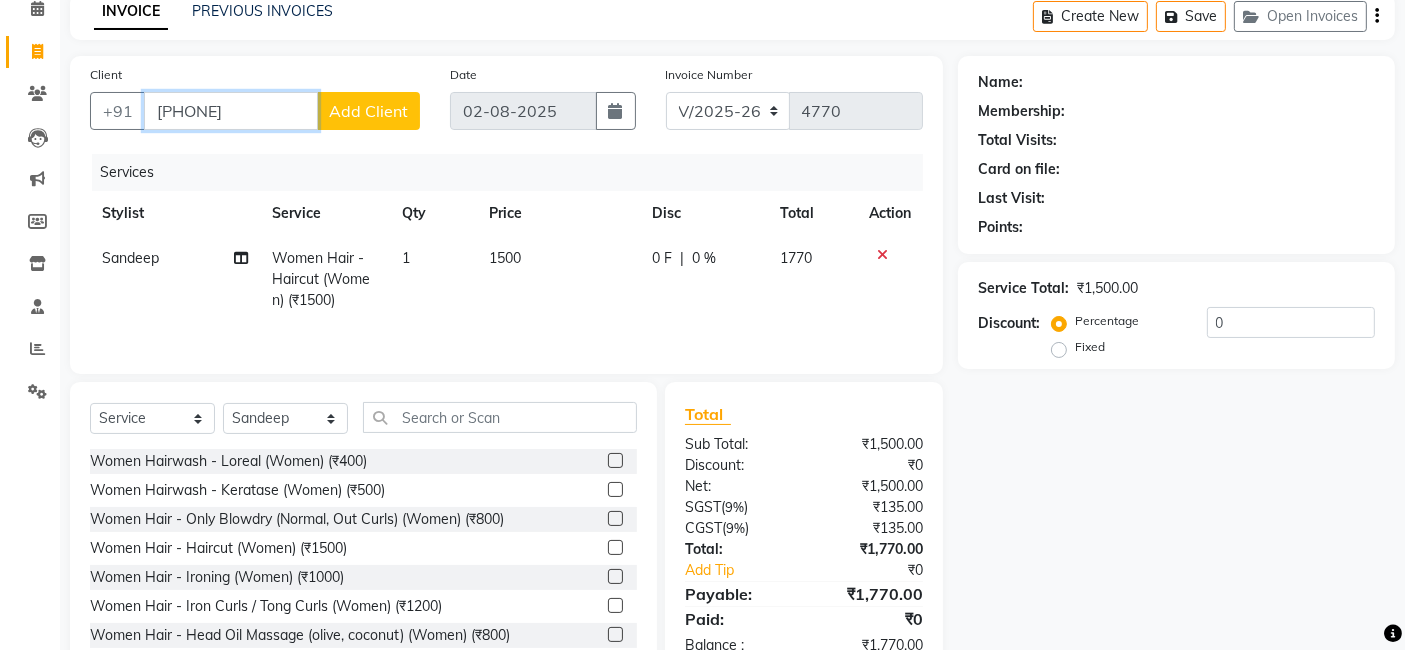 type on "931033759" 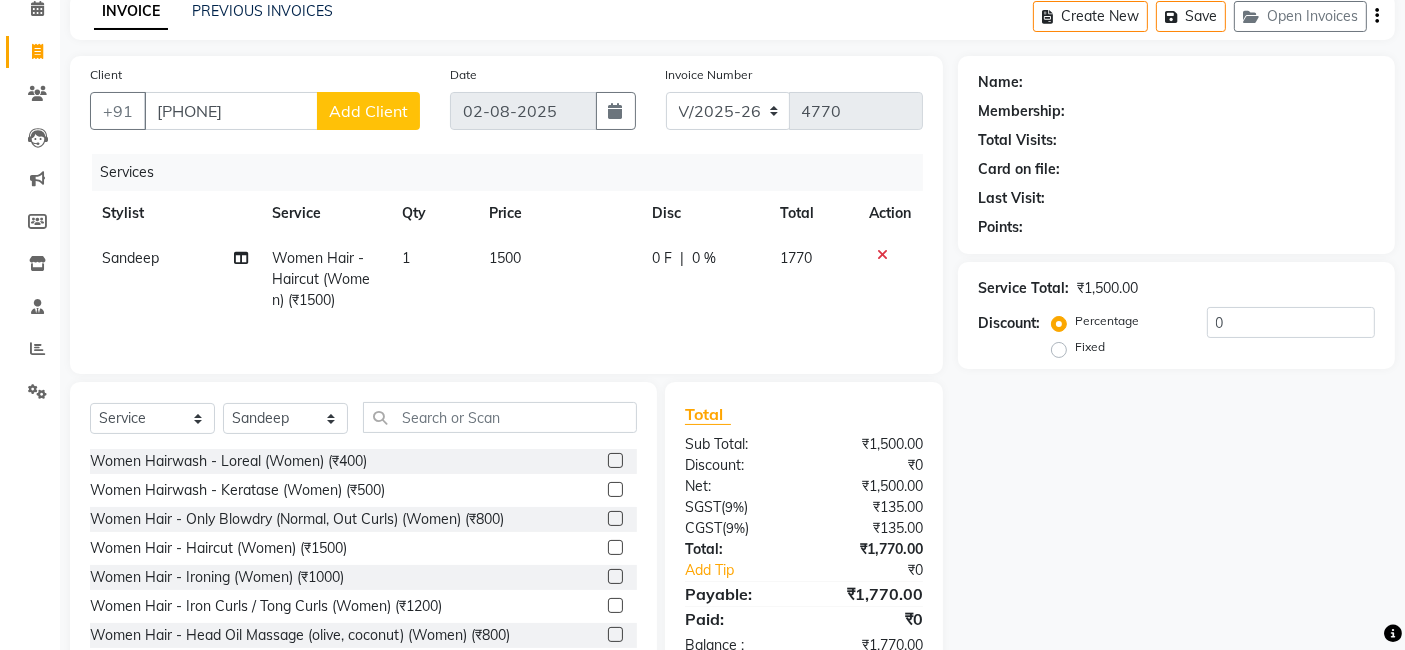 click on "Add Client" 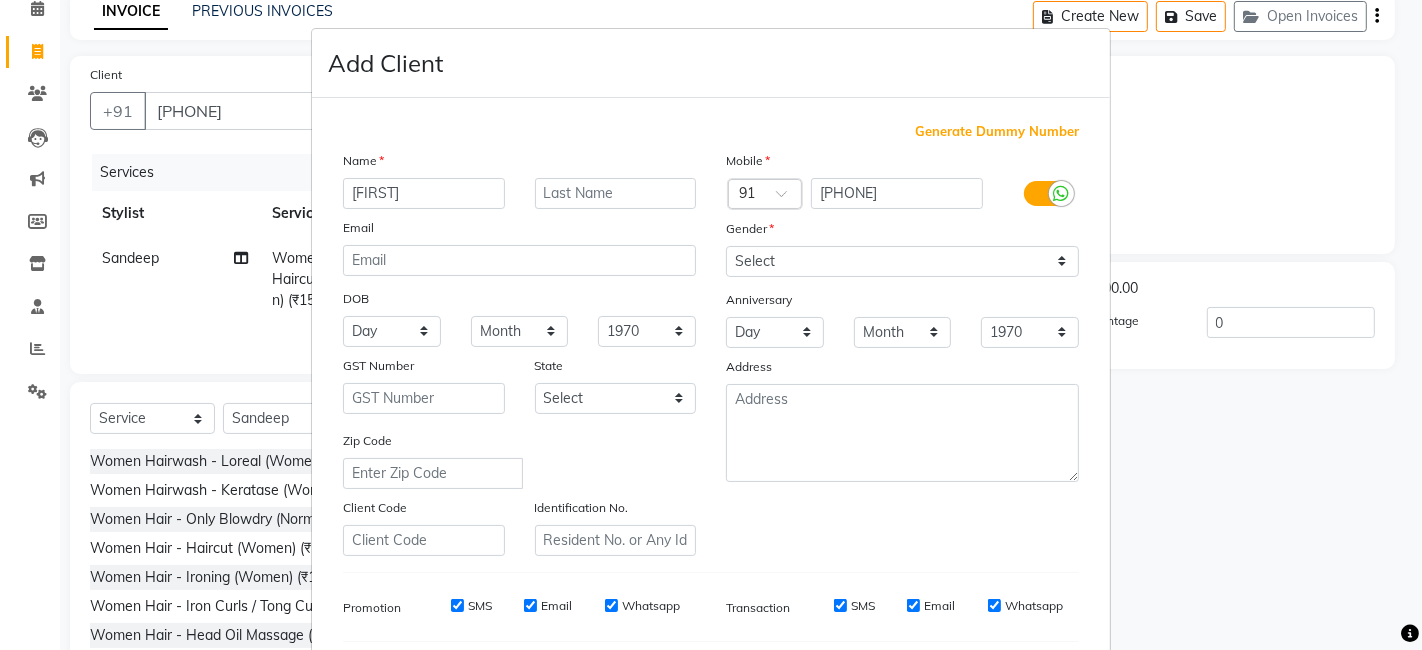 type on "Jin" 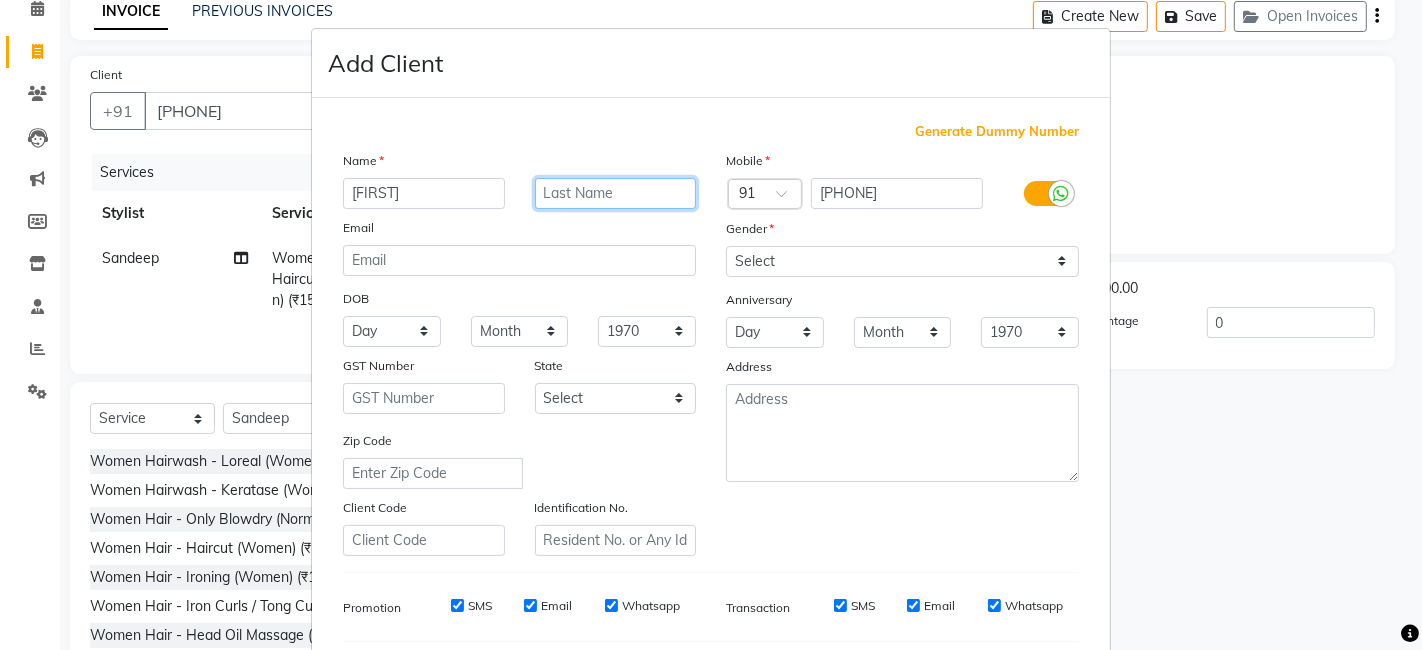 click at bounding box center [616, 193] 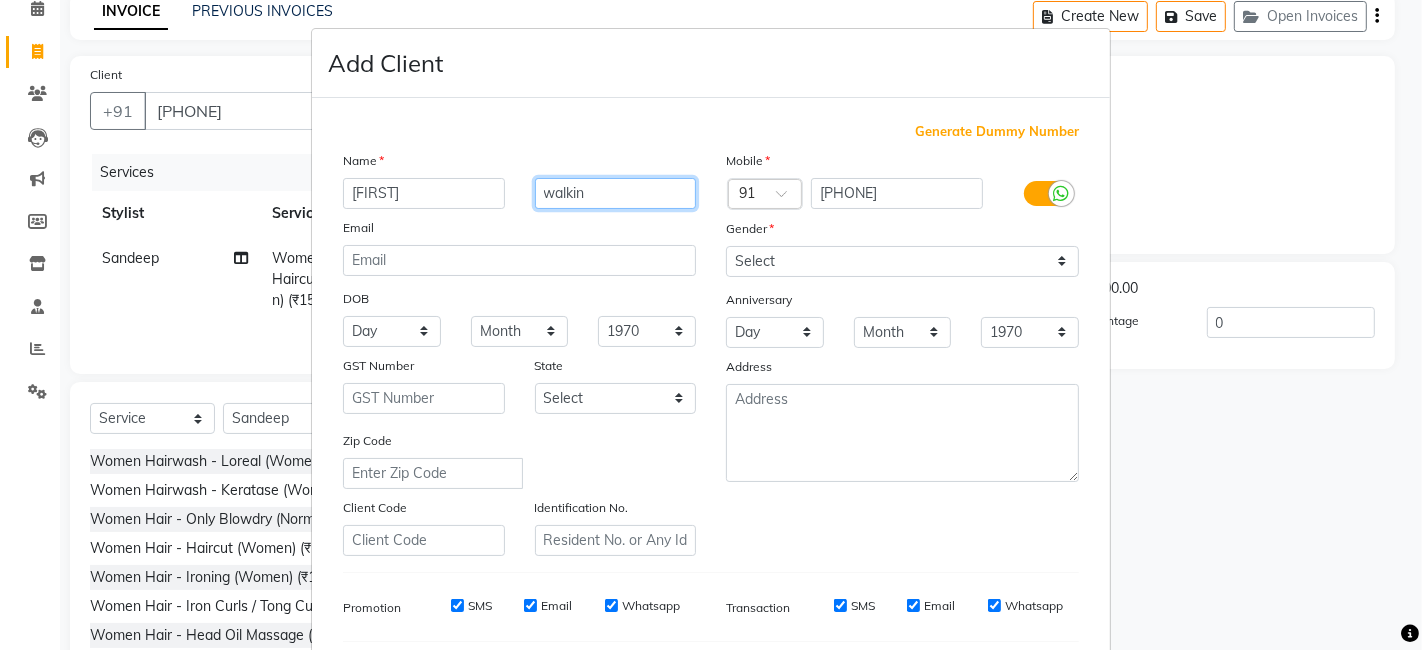 type on "walkin" 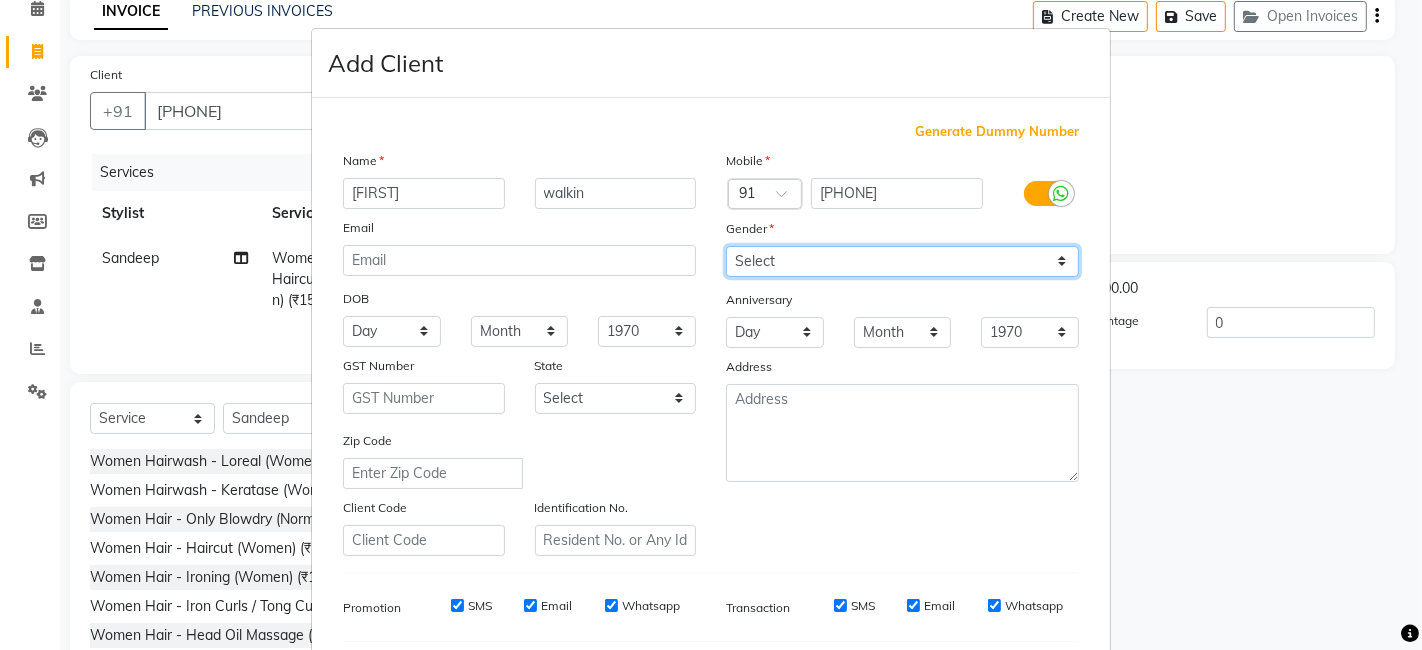 click on "Select Male Female Other Prefer Not To Say" at bounding box center (902, 261) 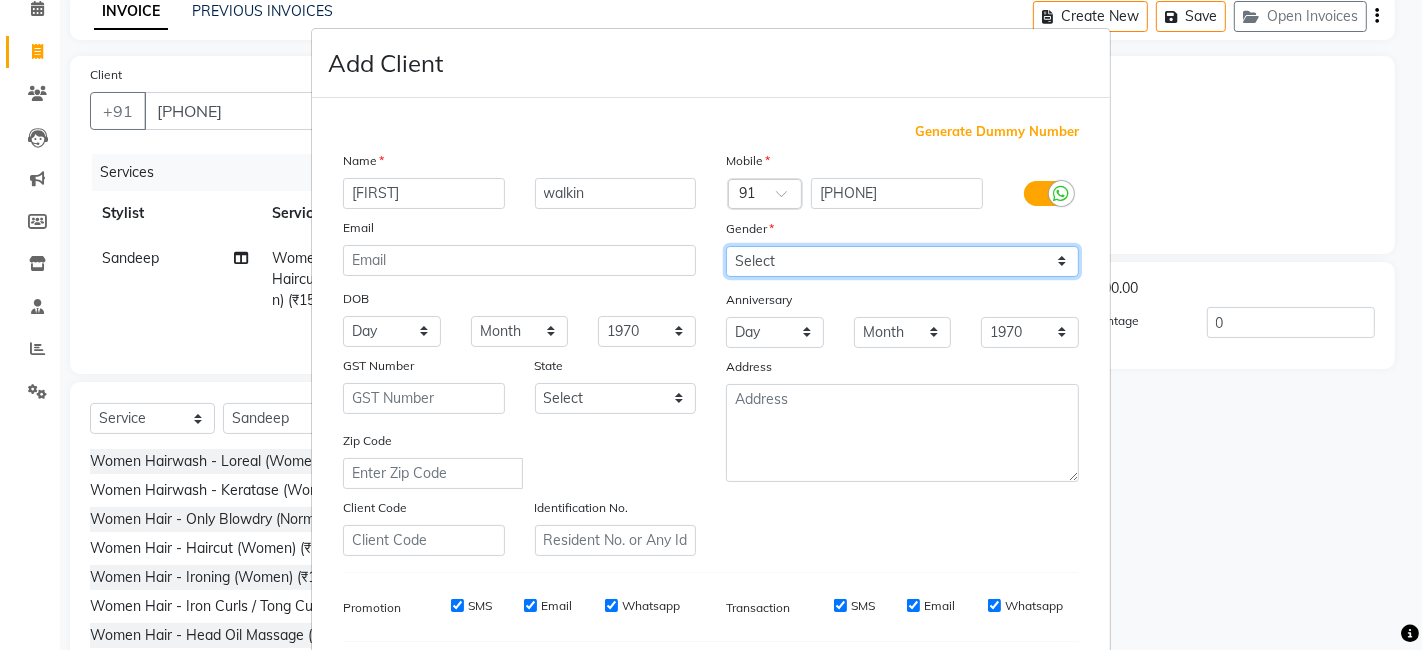 select on "female" 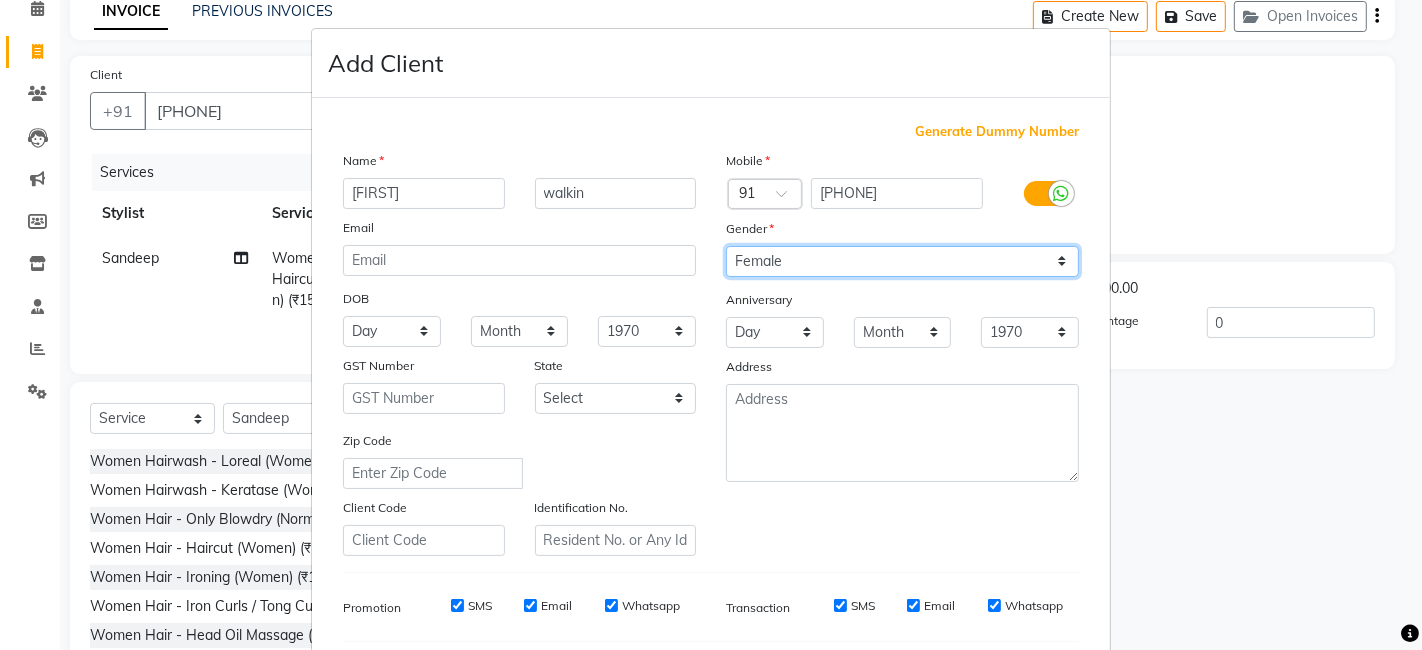 click on "Select Male Female Other Prefer Not To Say" at bounding box center [902, 261] 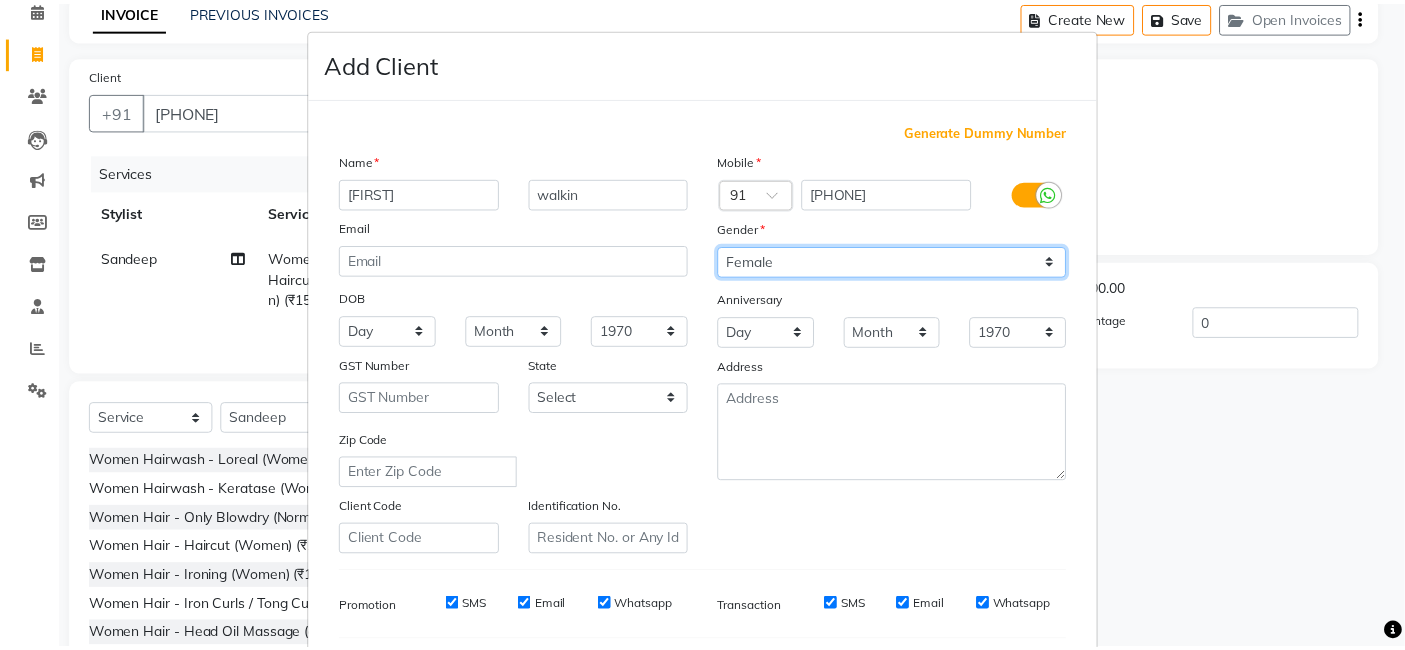 scroll, scrollTop: 271, scrollLeft: 0, axis: vertical 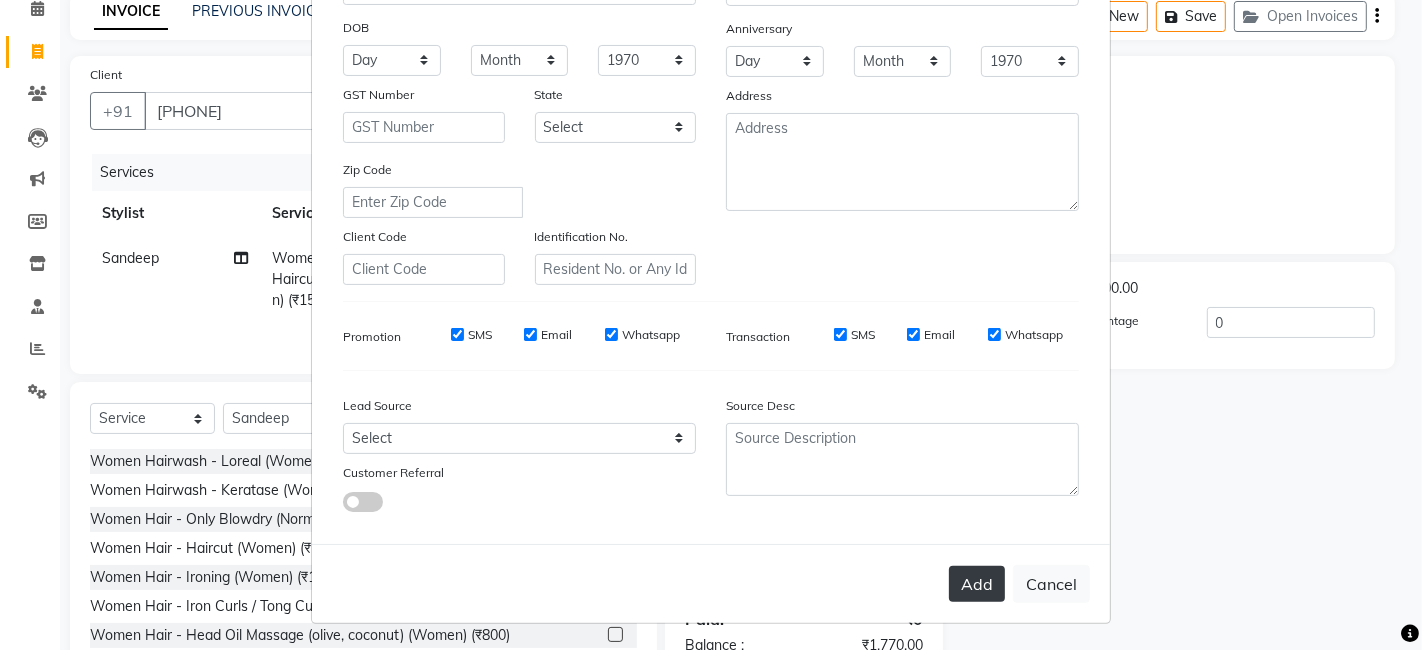 click on "Add" at bounding box center [977, 584] 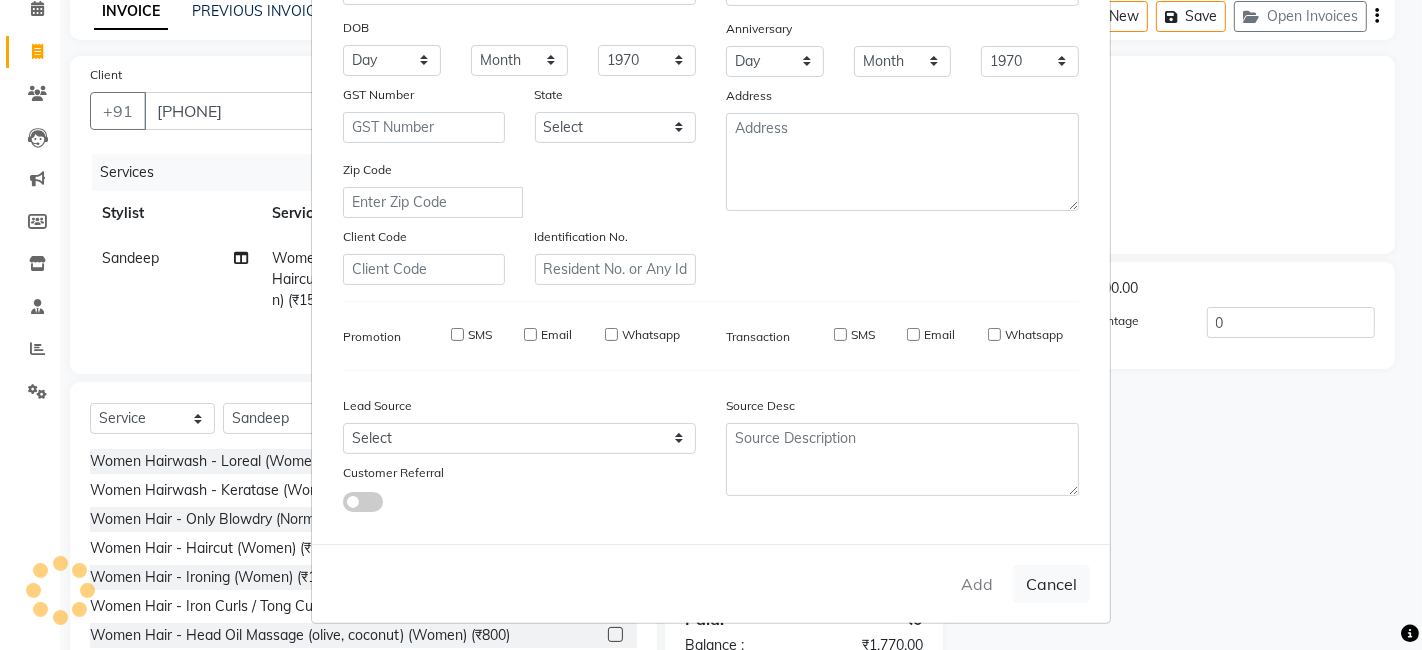 type 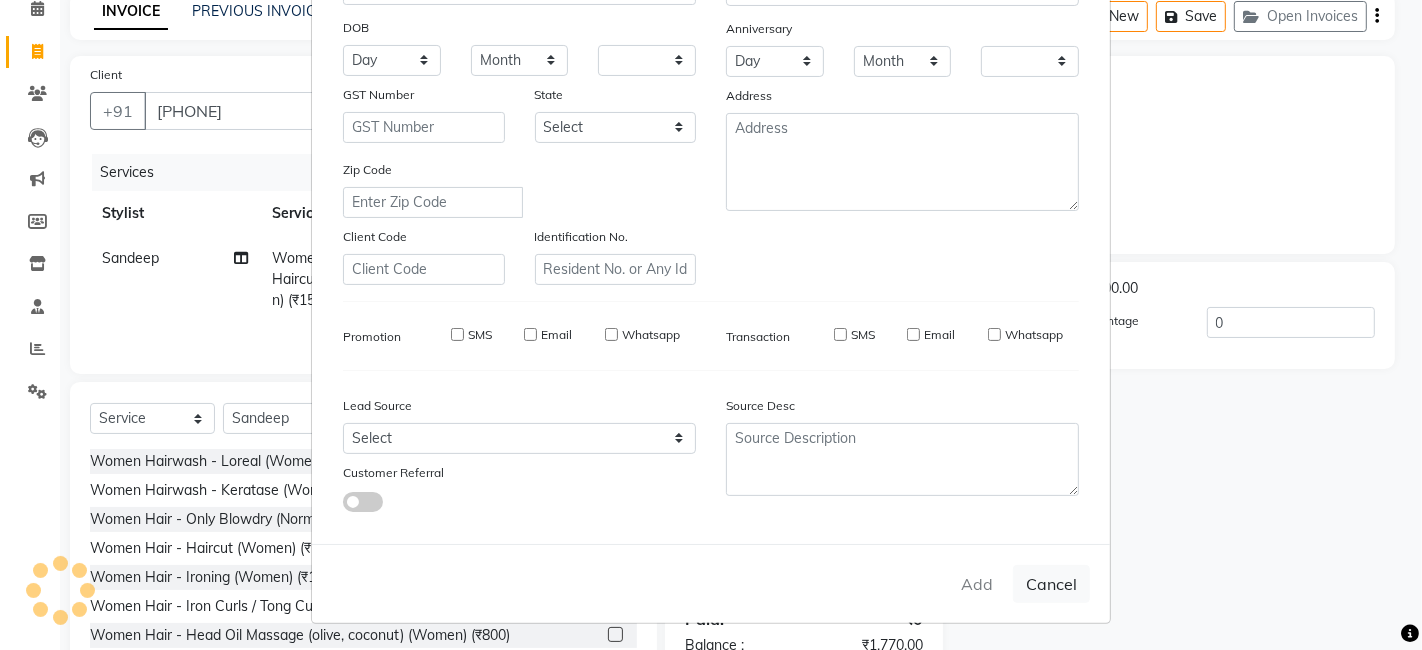checkbox on "false" 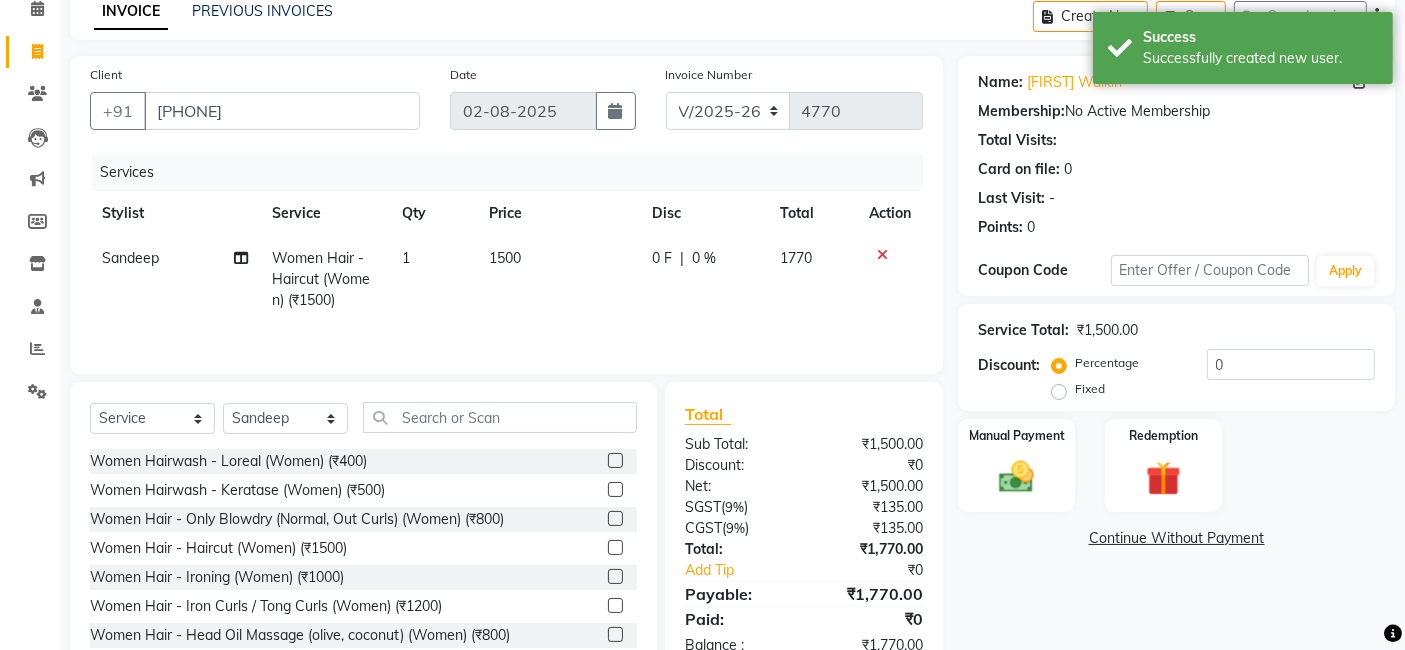 scroll, scrollTop: 152, scrollLeft: 0, axis: vertical 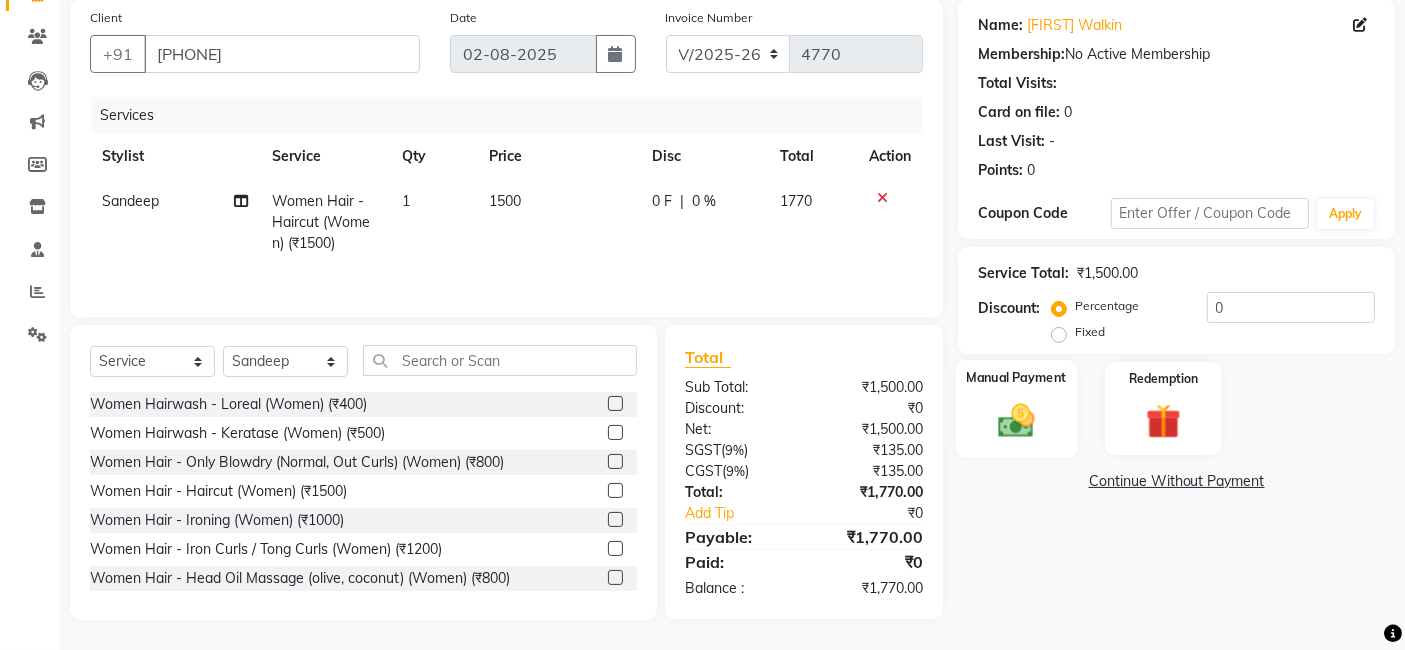 click 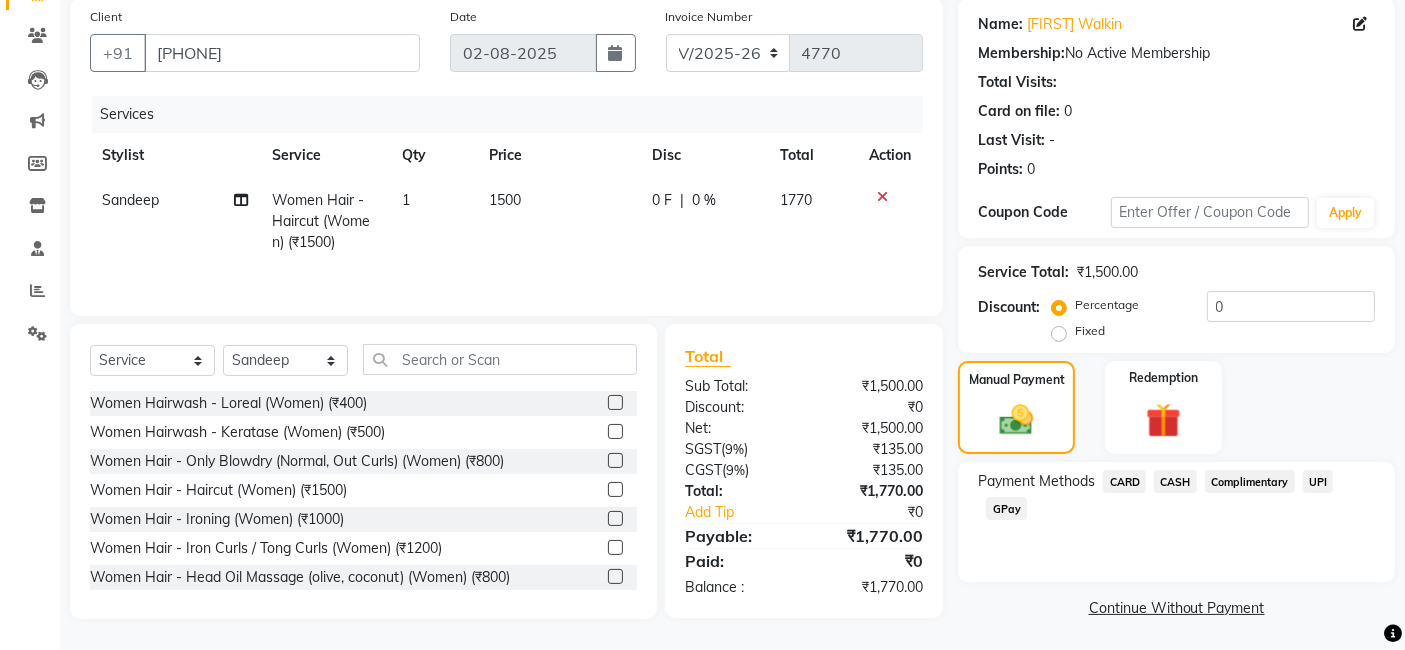 click on "GPay" 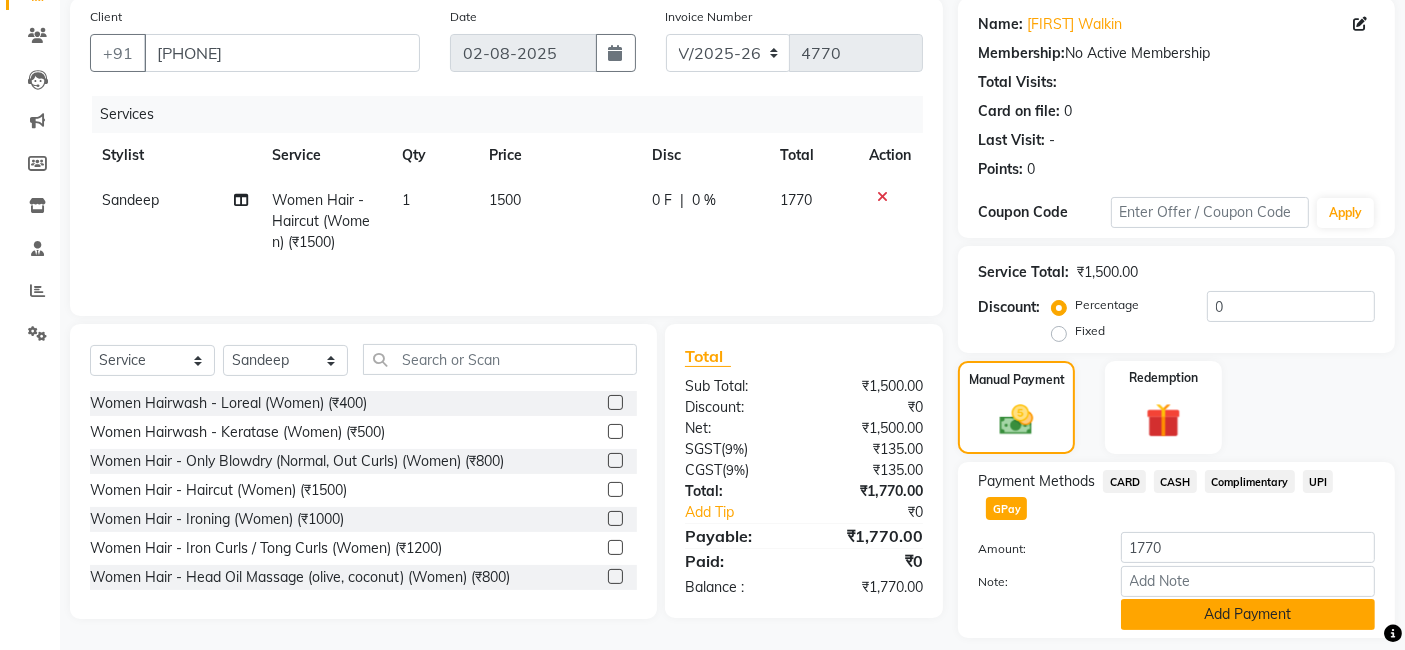 click on "Add Payment" 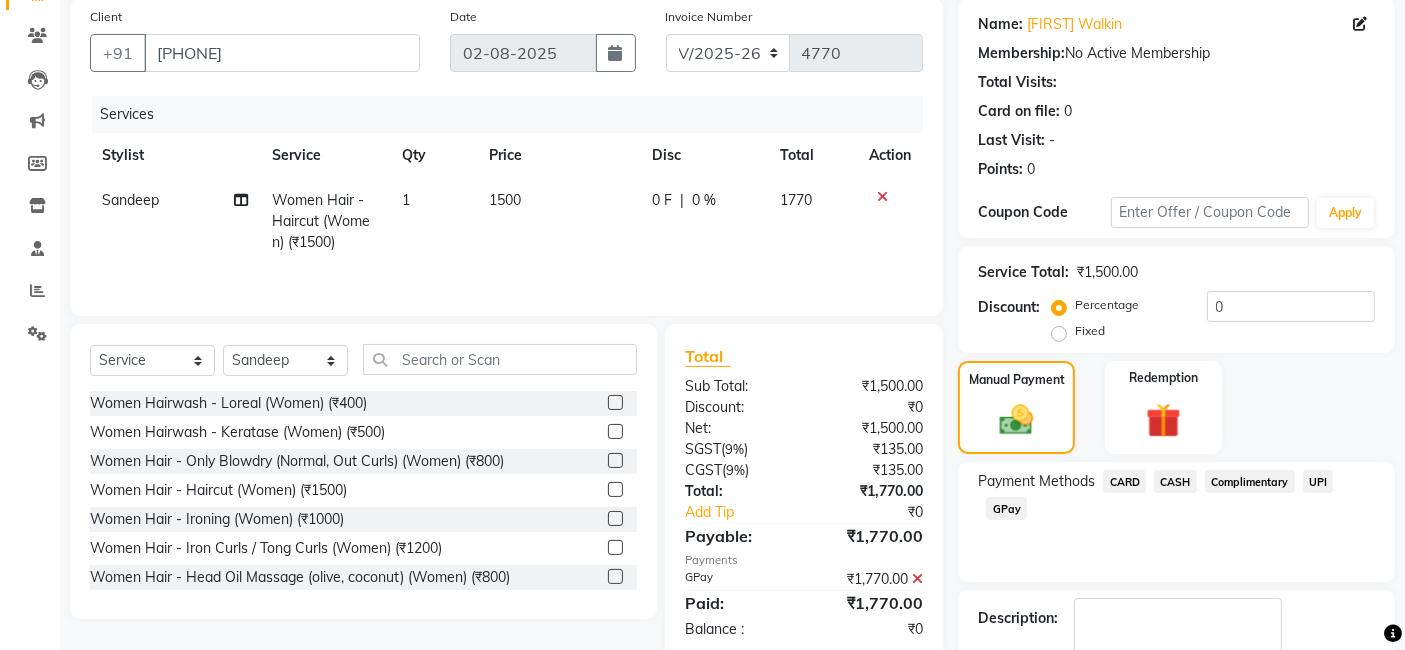 scroll, scrollTop: 266, scrollLeft: 0, axis: vertical 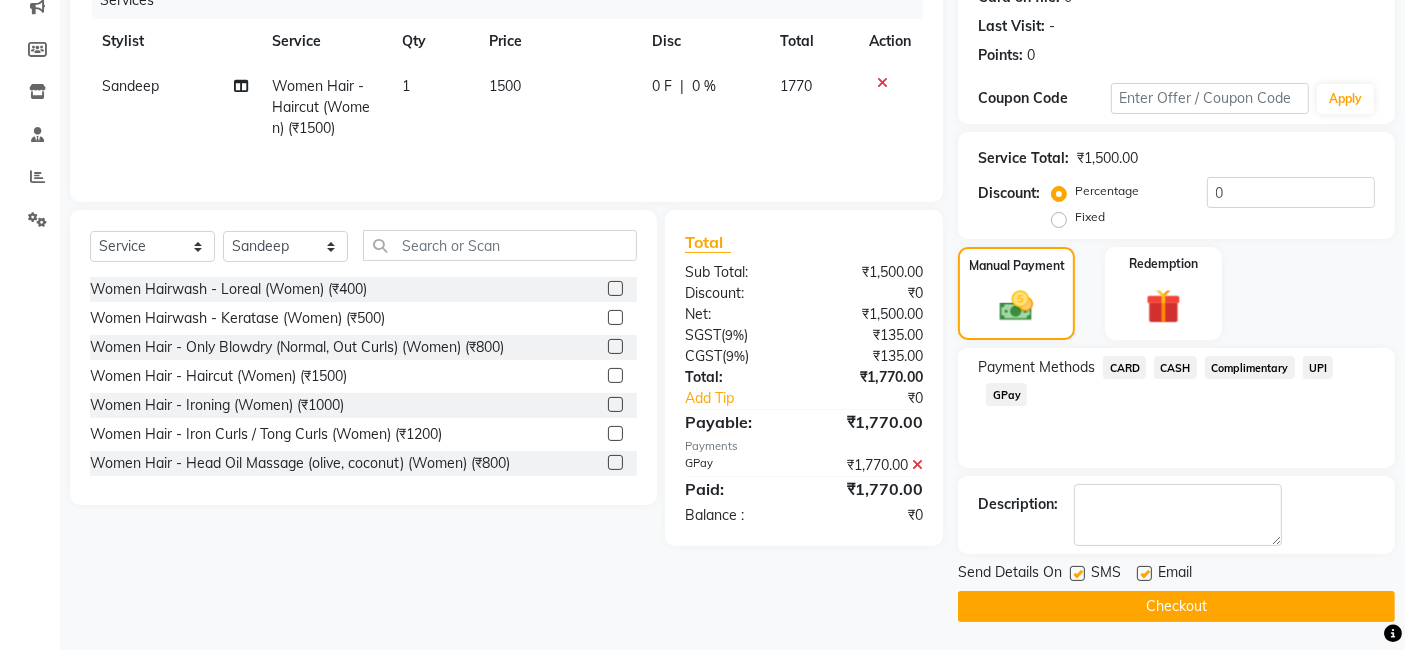 click on "Checkout" 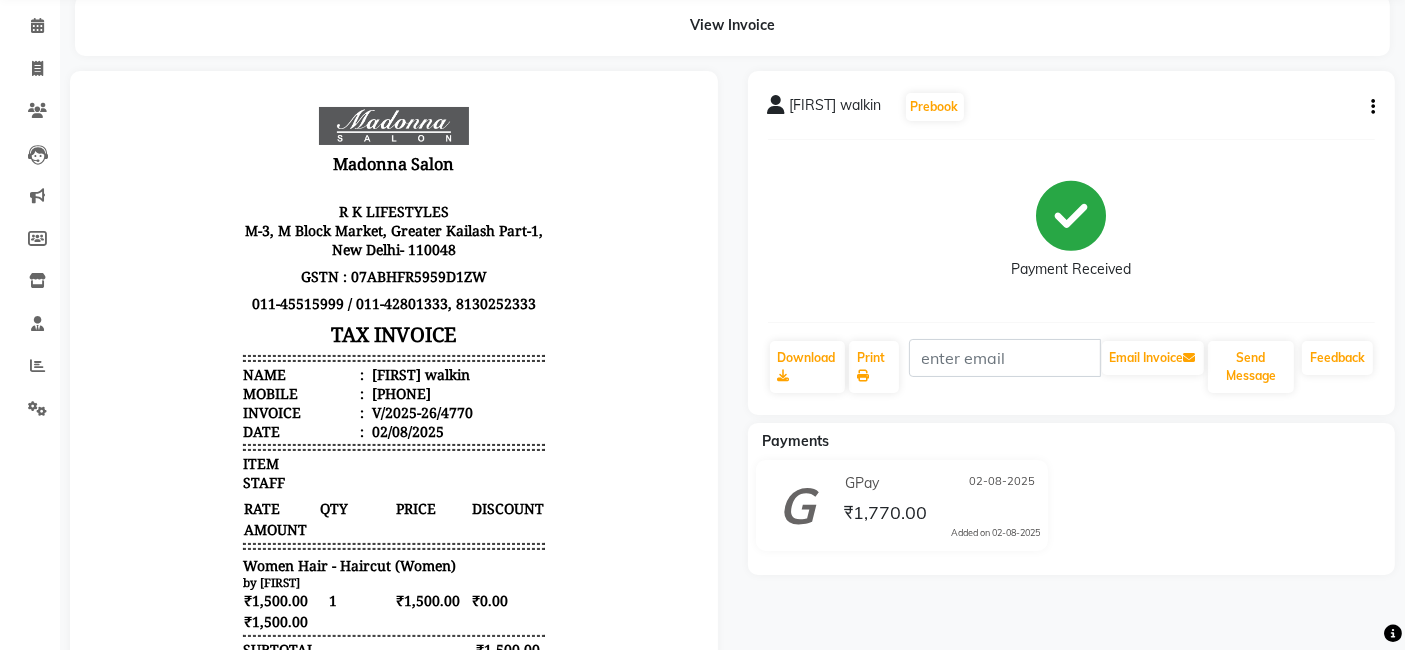 scroll, scrollTop: 0, scrollLeft: 0, axis: both 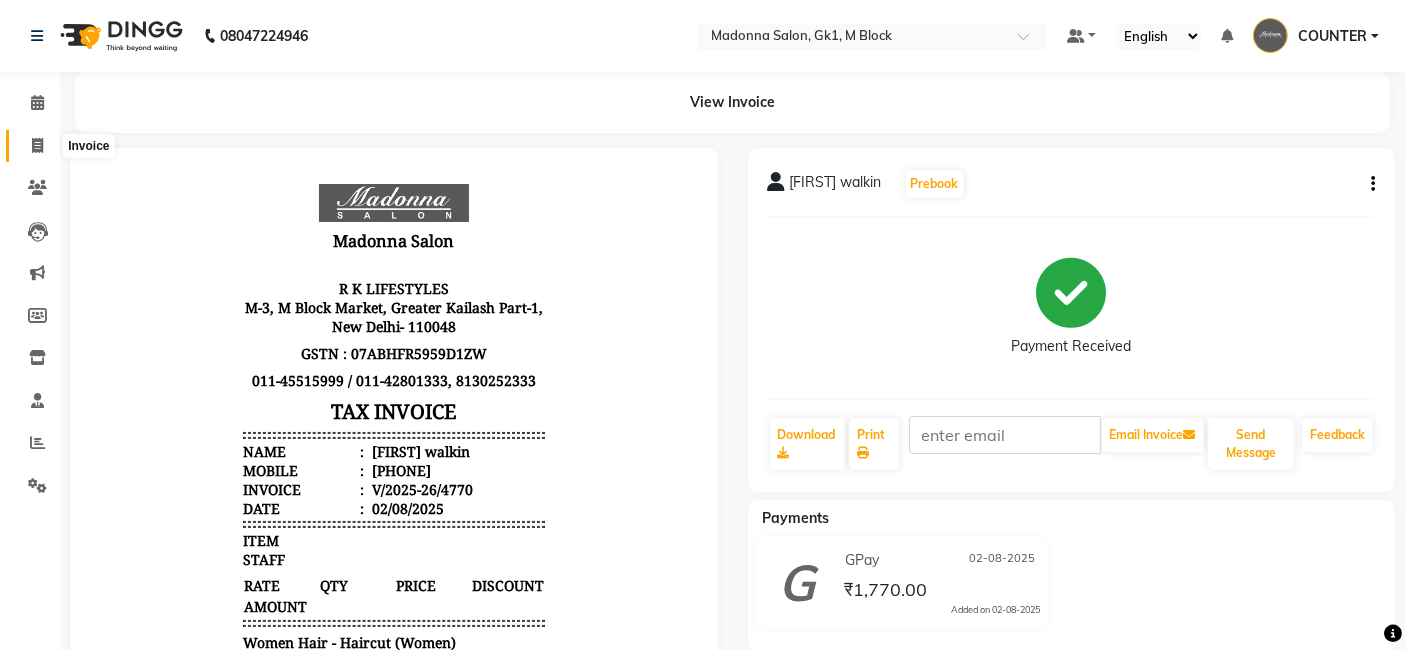 click 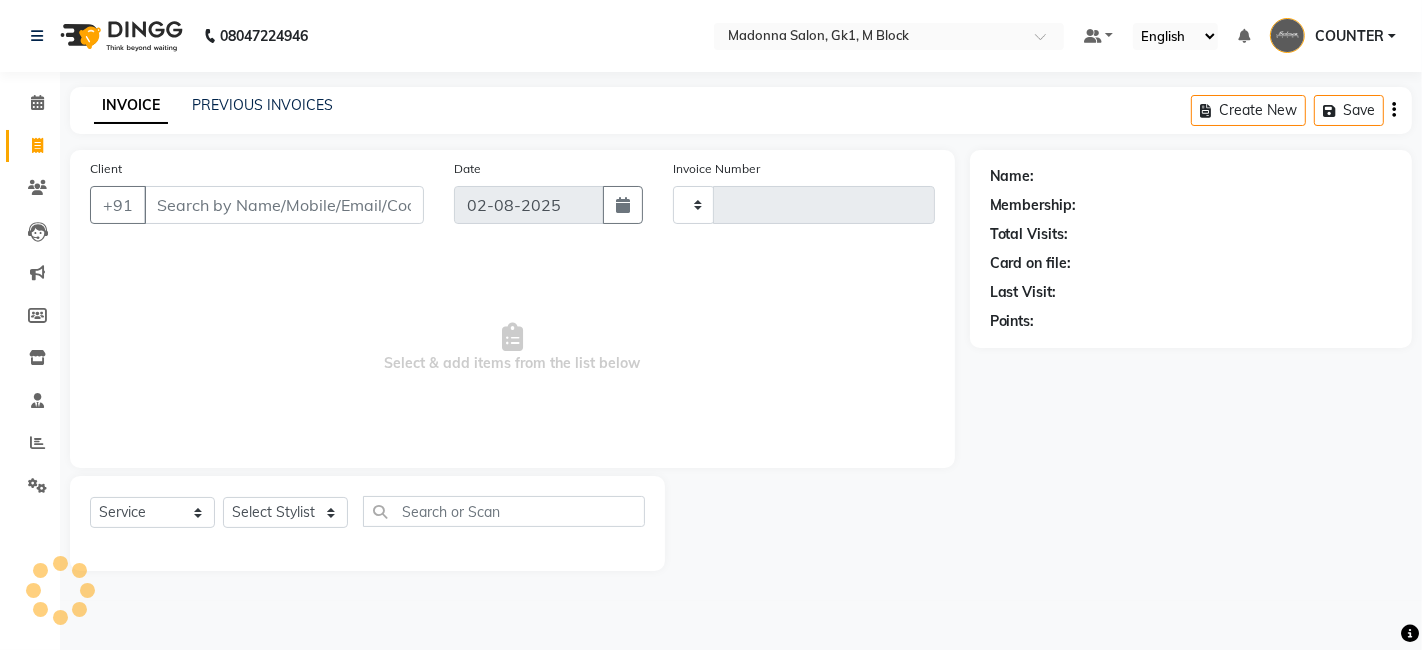 type on "4771" 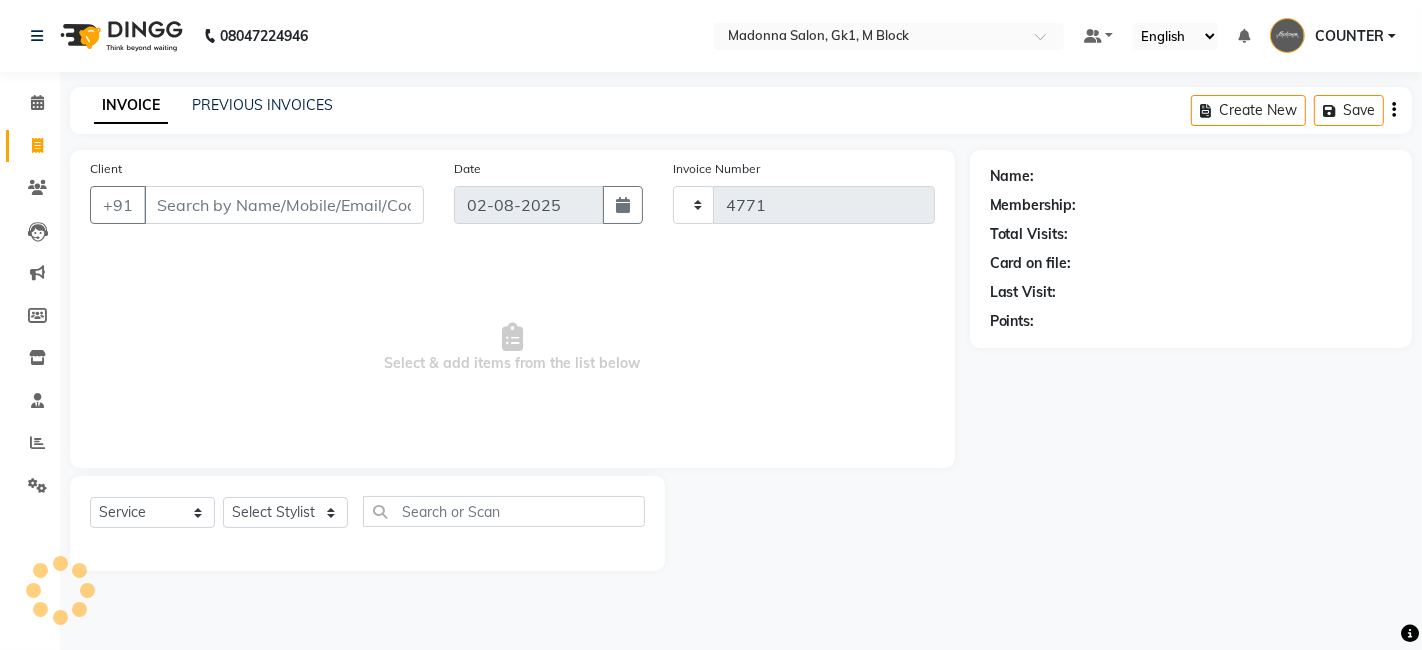 select on "6312" 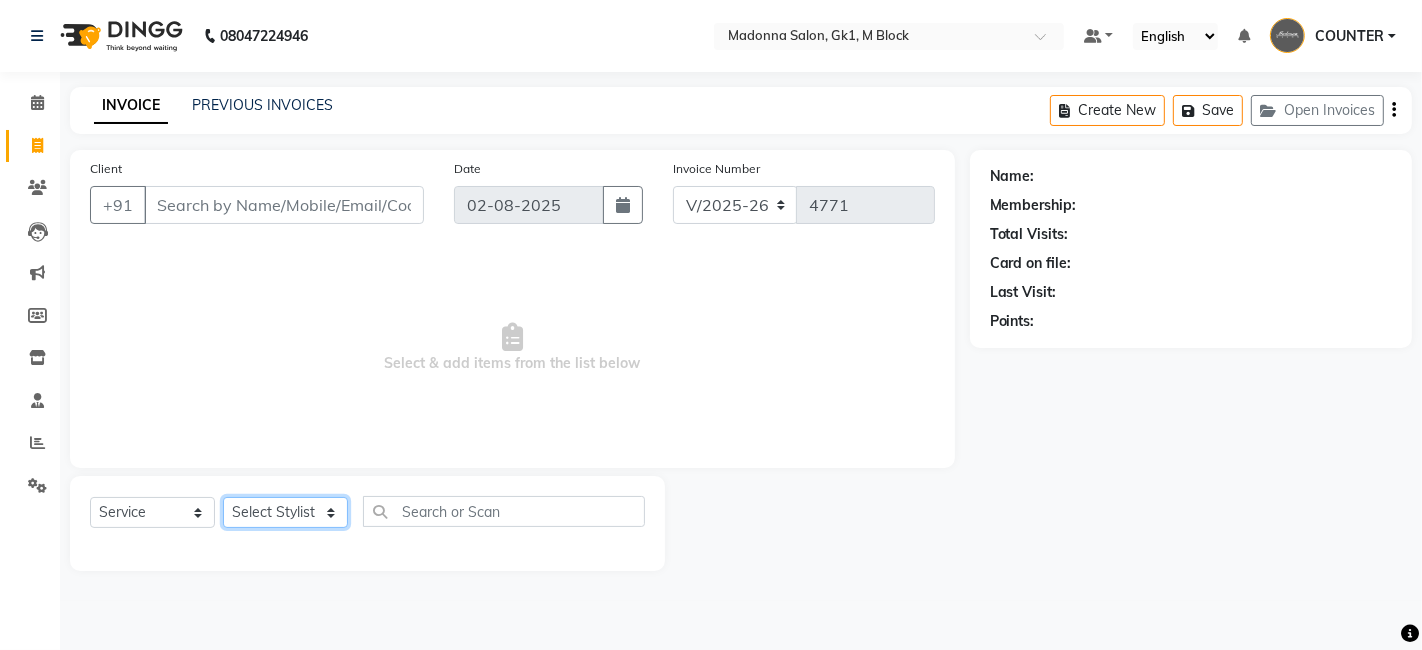 click on "Select Stylist AJAY Amar Ankush Ashu Beauty Tanuja COUNTER Deepak Esha Fatima Husain Maggi Manjit Nandini Nazim Owner Owner Rakesh Rishi Sandeep Shipra Sonu Stylist Rajesh Sushma Tarun Tushar Vaibhav Vijay  Vipin" 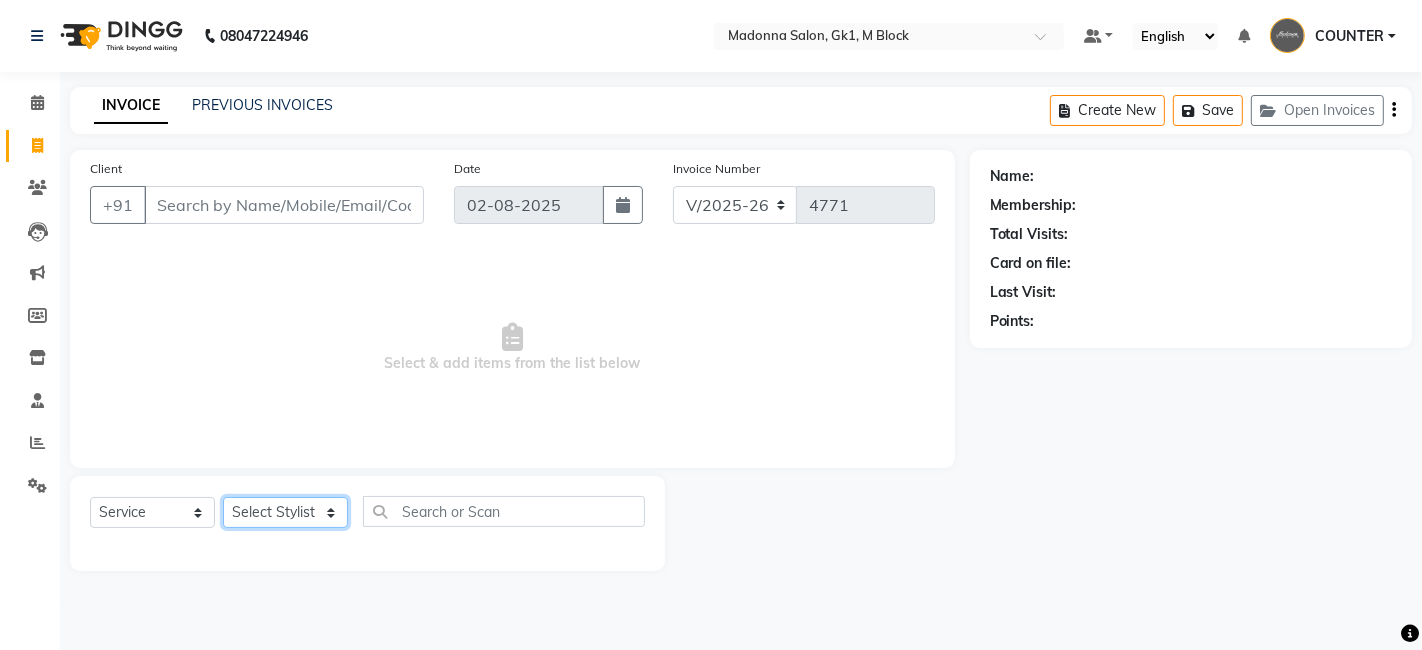 select on "47639" 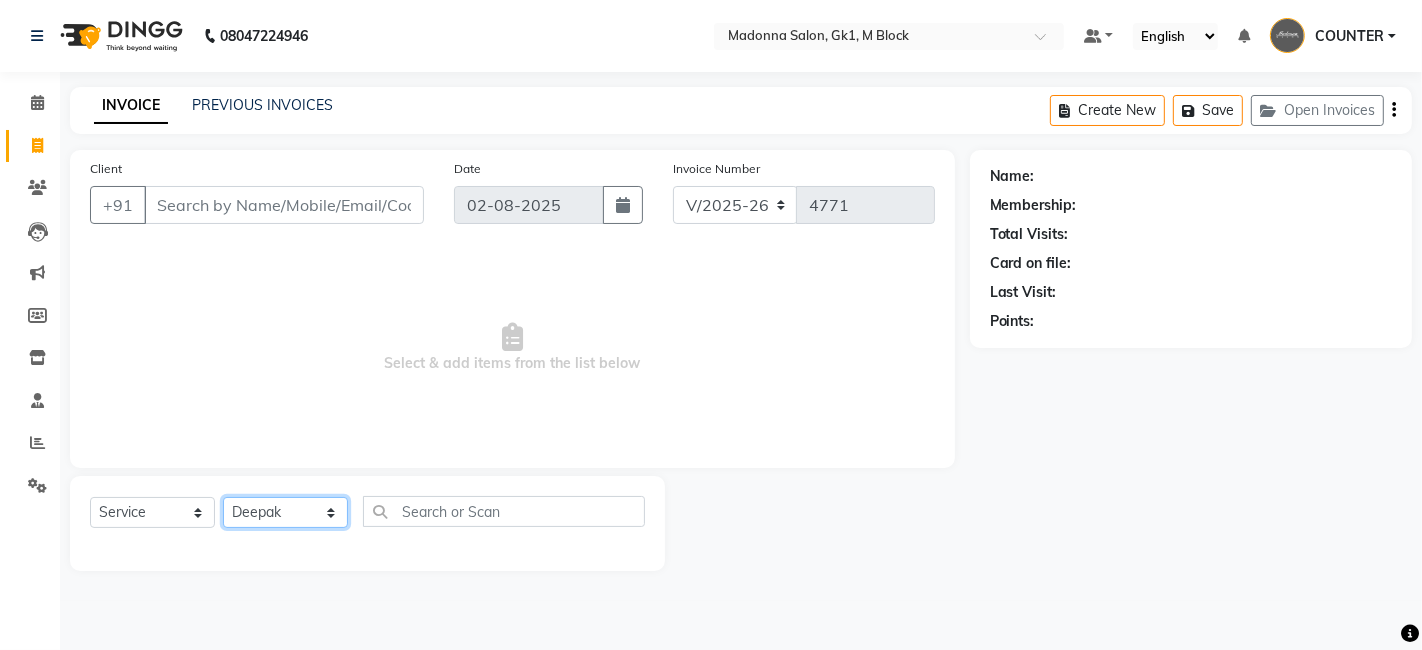 click on "Select Stylist AJAY Amar Ankush Ashu Beauty Tanuja COUNTER Deepak Esha Fatima Husain Maggi Manjit Nandini Nazim Owner Owner Rakesh Rishi Sandeep Shipra Sonu Stylist Rajesh Sushma Tarun Tushar Vaibhav Vijay  Vipin" 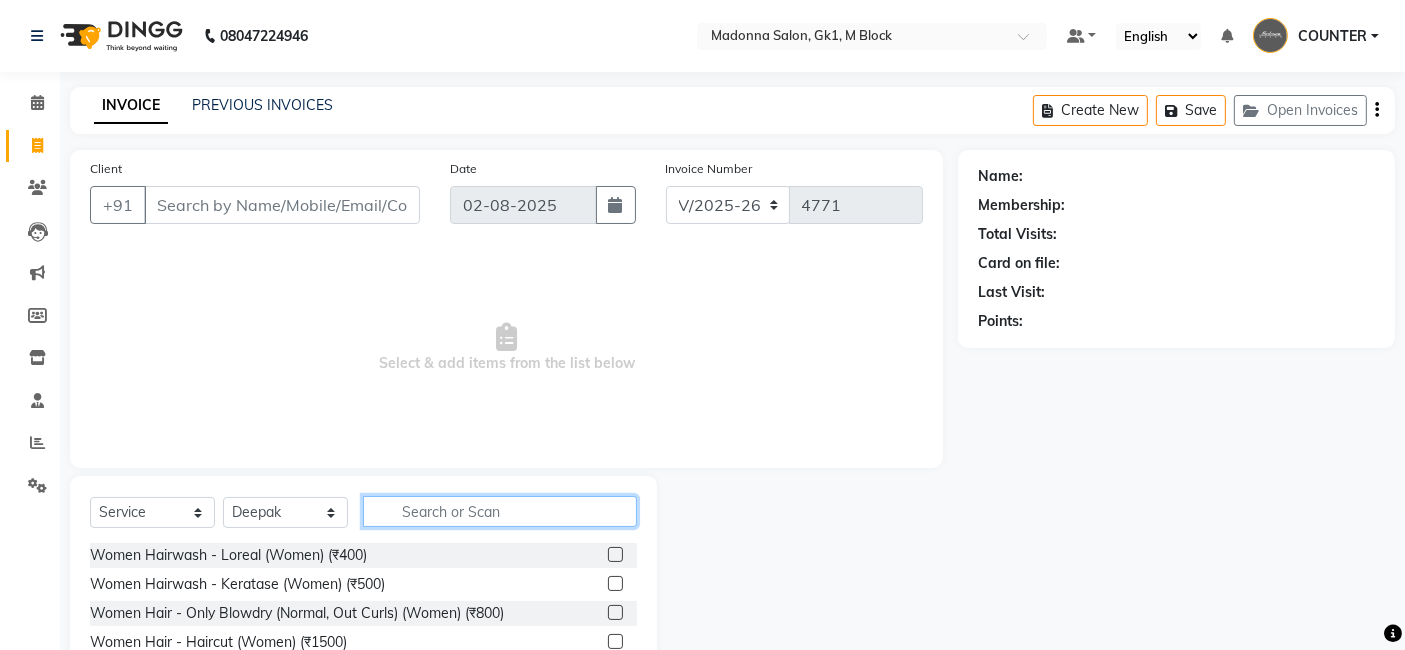 click 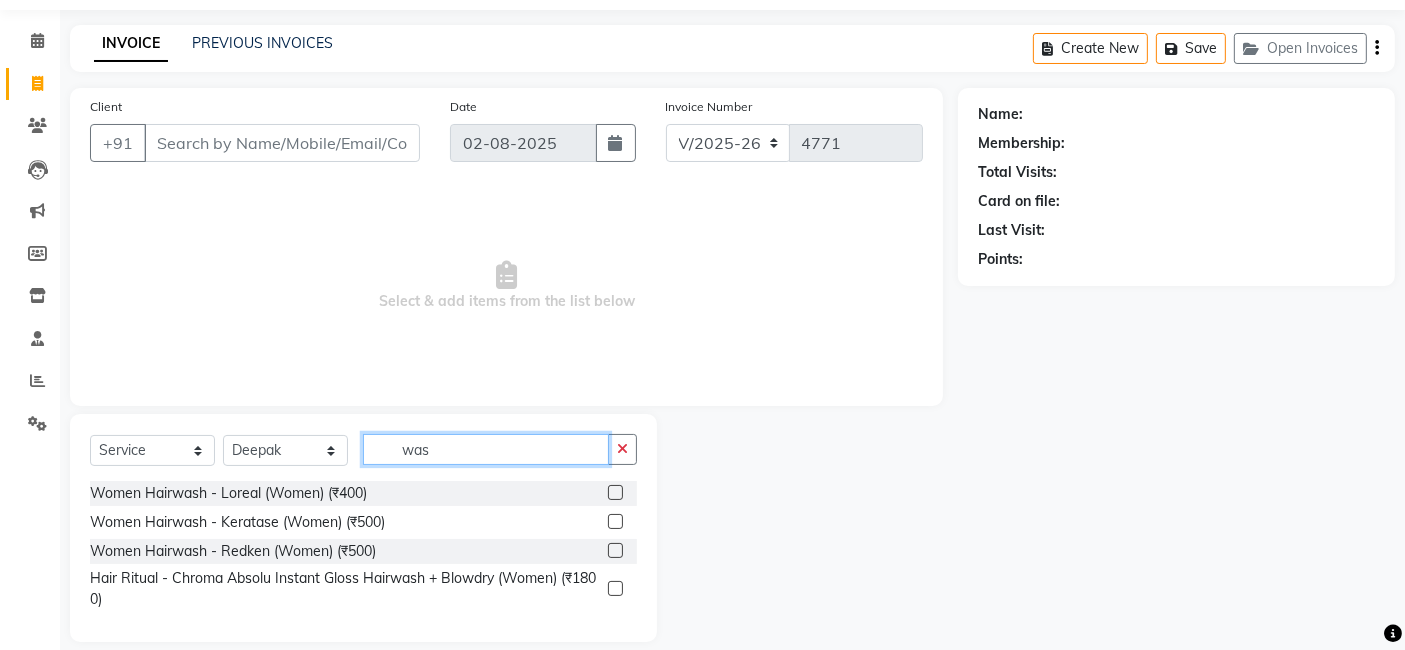 scroll, scrollTop: 82, scrollLeft: 0, axis: vertical 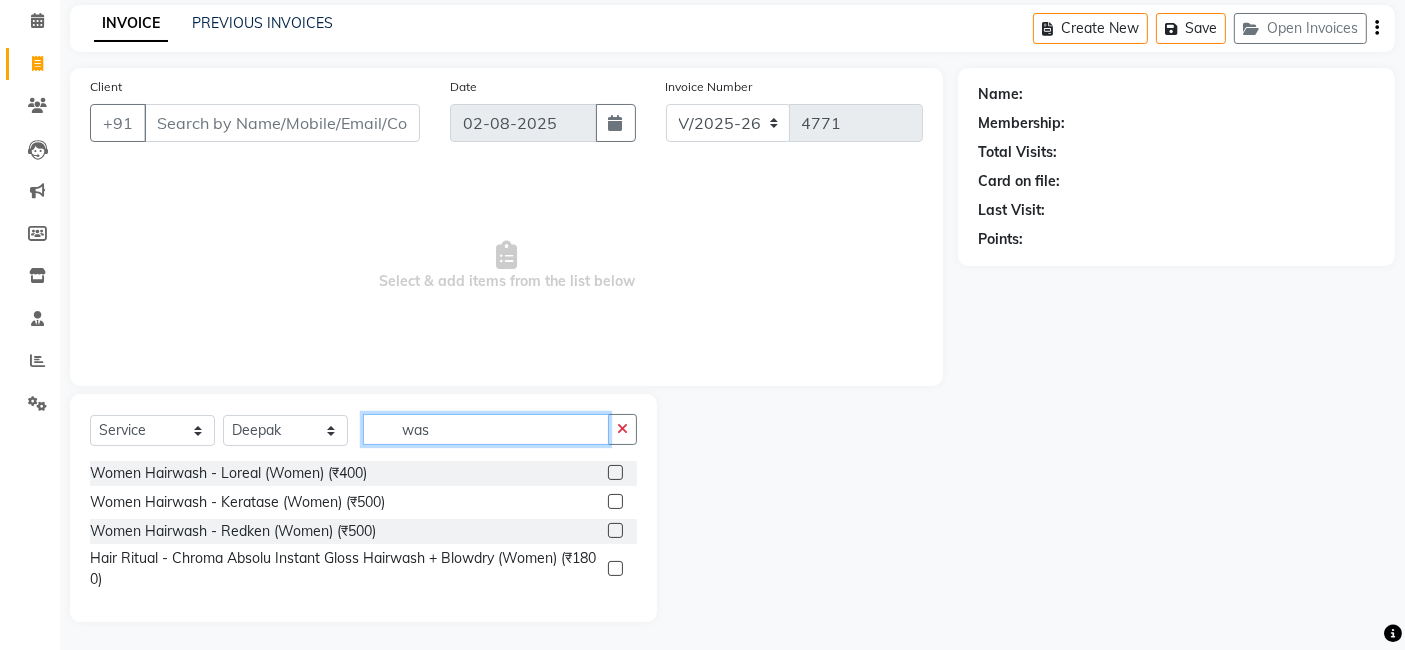 type on "was" 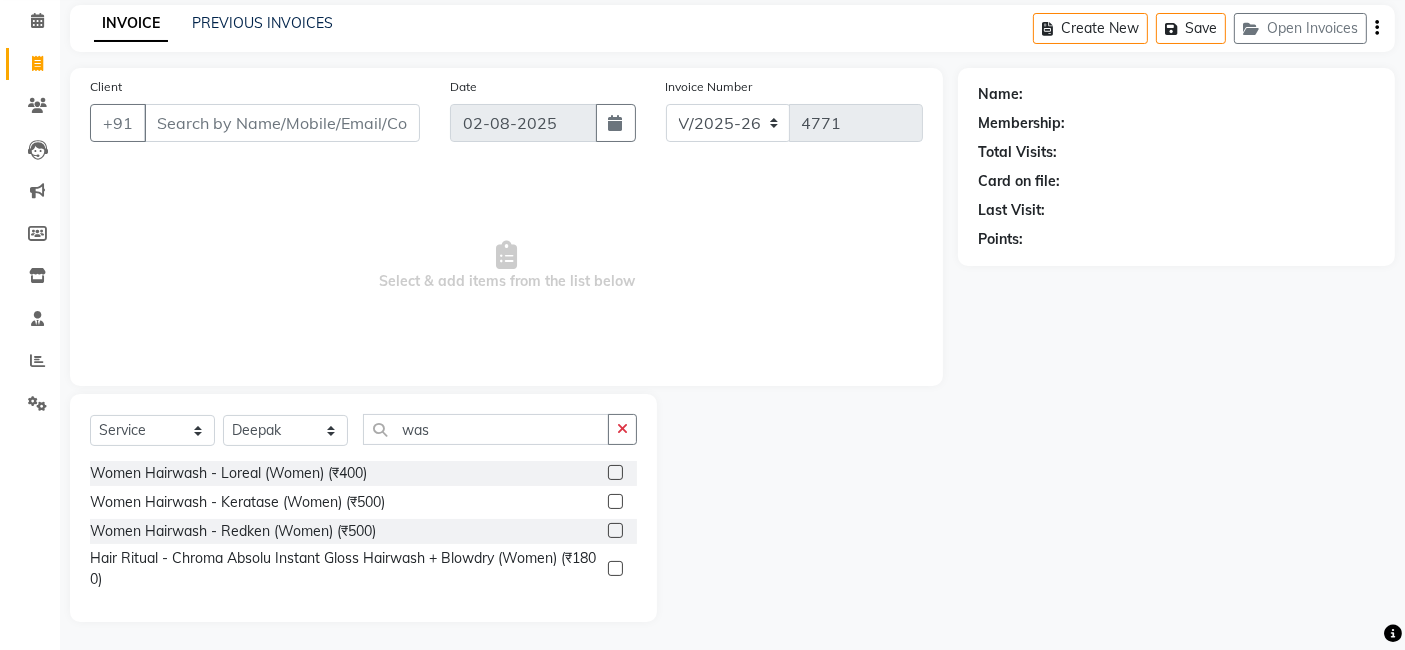 click 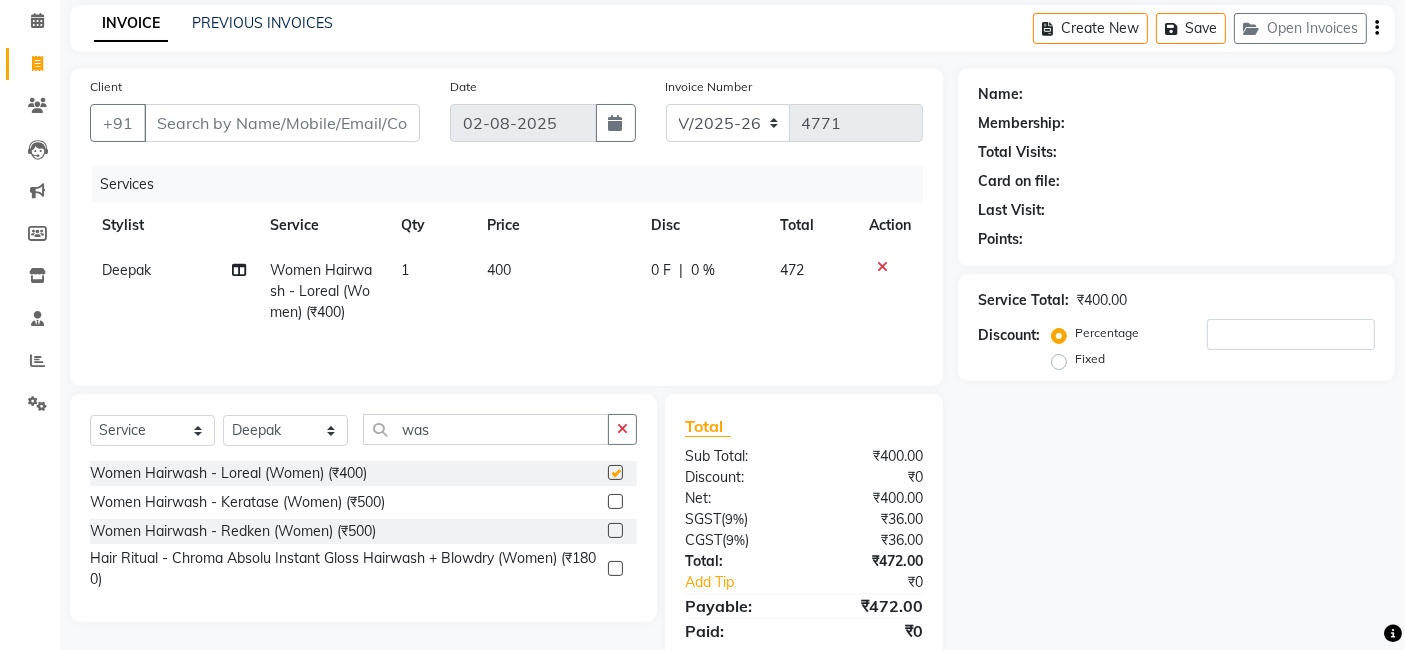 checkbox on "false" 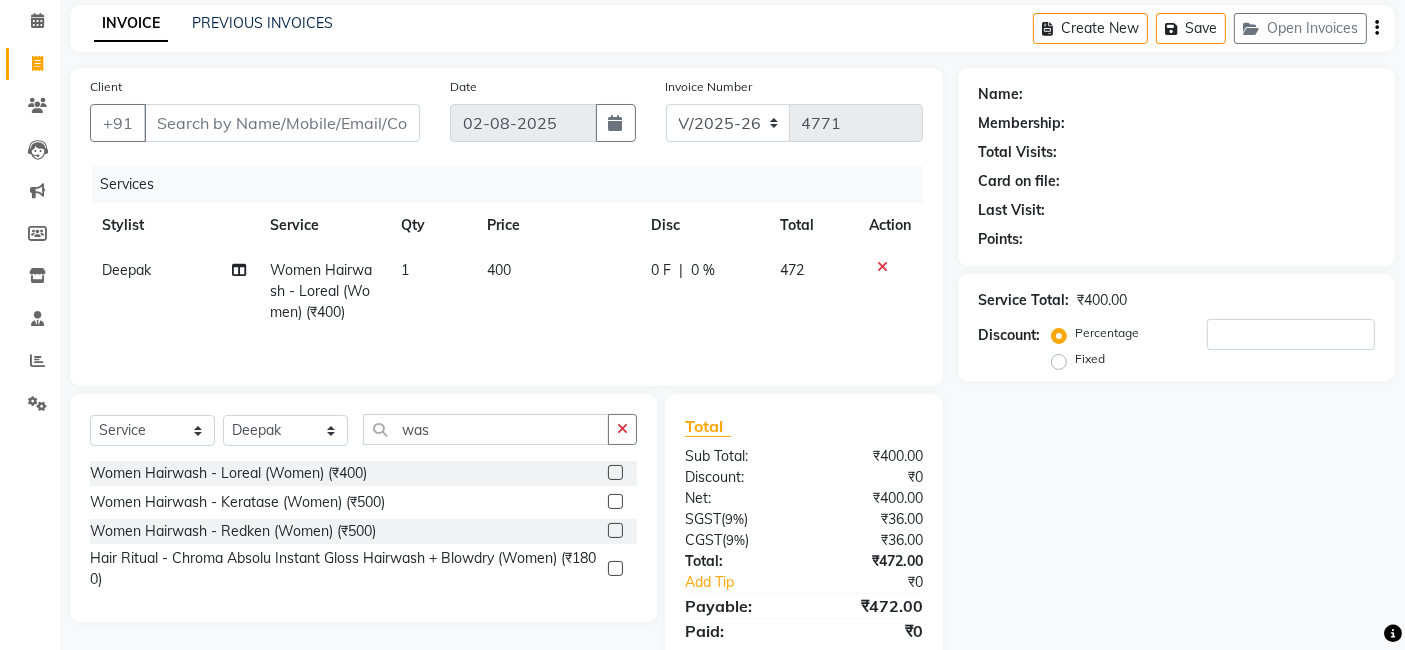 drag, startPoint x: 620, startPoint y: 429, endPoint x: 334, endPoint y: 430, distance: 286.00174 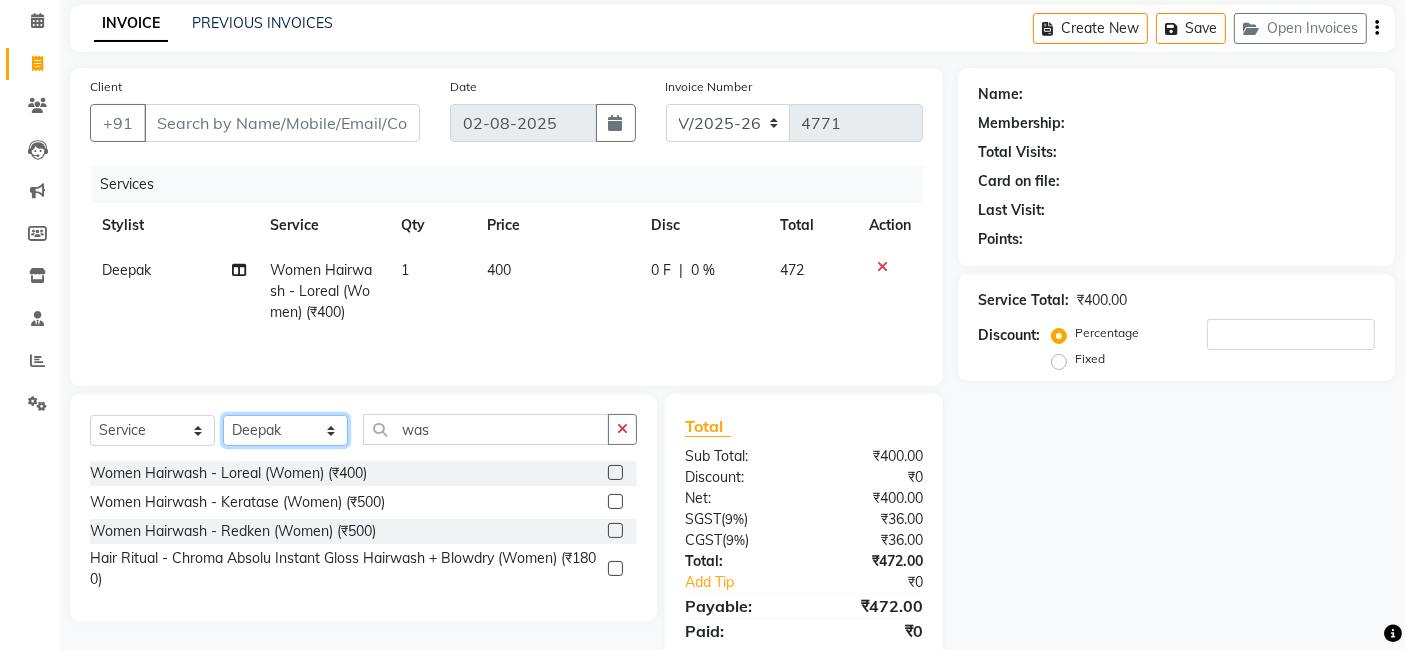 click on "Select Stylist AJAY Amar Ankush Ashu Beauty Tanuja COUNTER Deepak Esha Fatima Husain Maggi Manjit Nandini Nazim Owner Owner Rakesh Rishi Sandeep Shipra Sonu Stylist Rajesh Sushma Tarun Tushar Vaibhav Vijay  Vipin" 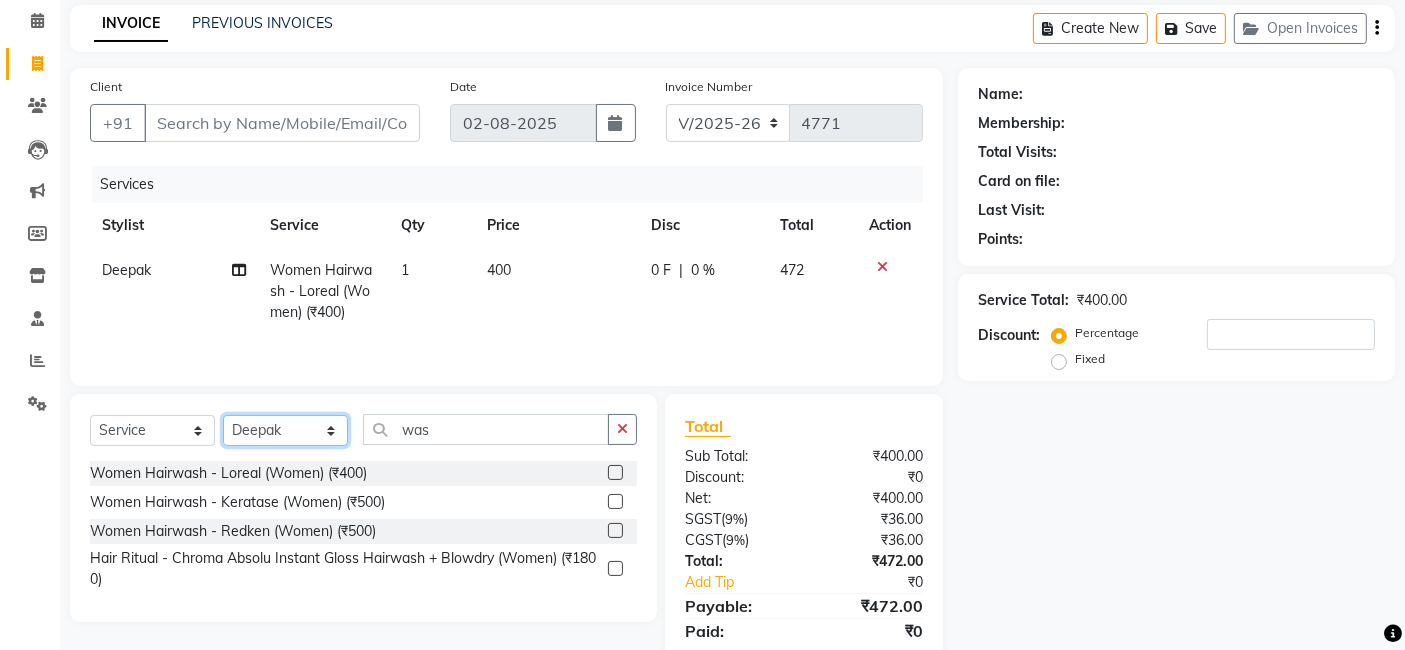 select on "67548" 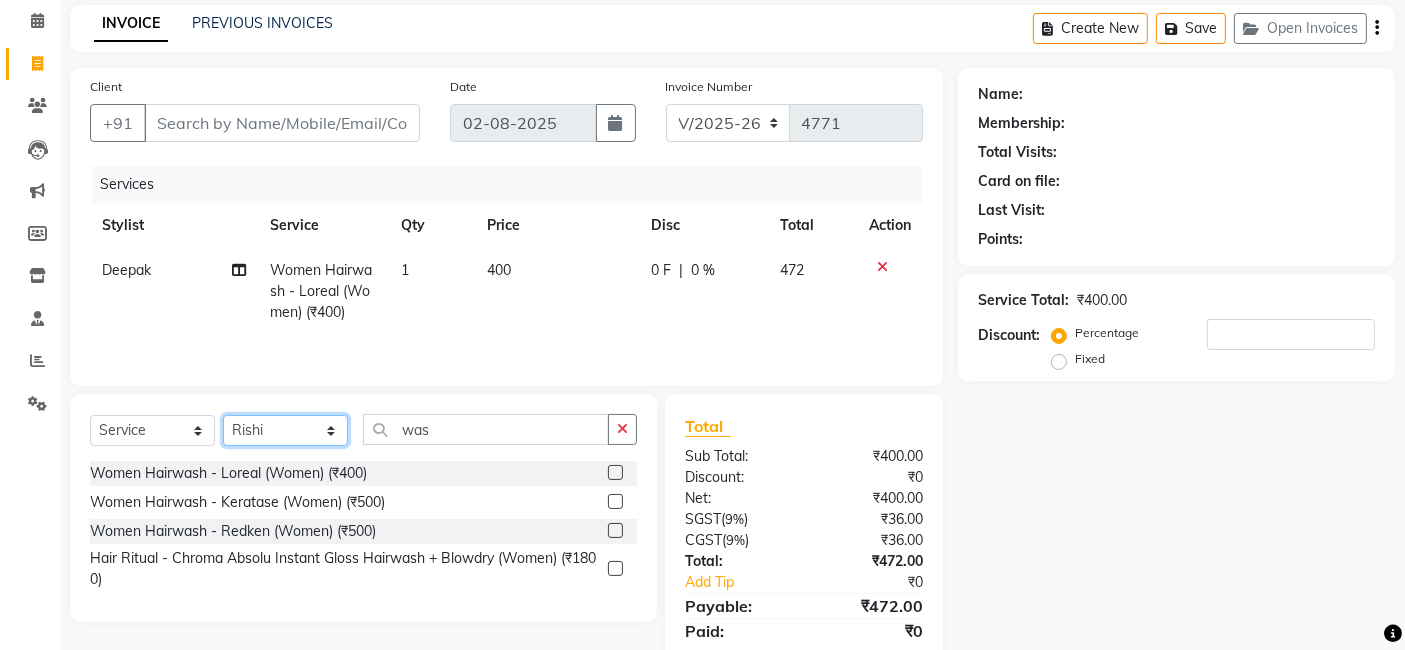 click on "Select Stylist AJAY Amar Ankush Ashu Beauty Tanuja COUNTER Deepak Esha Fatima Husain Maggi Manjit Nandini Nazim Owner Owner Rakesh Rishi Sandeep Shipra Sonu Stylist Rajesh Sushma Tarun Tushar Vaibhav Vijay  Vipin" 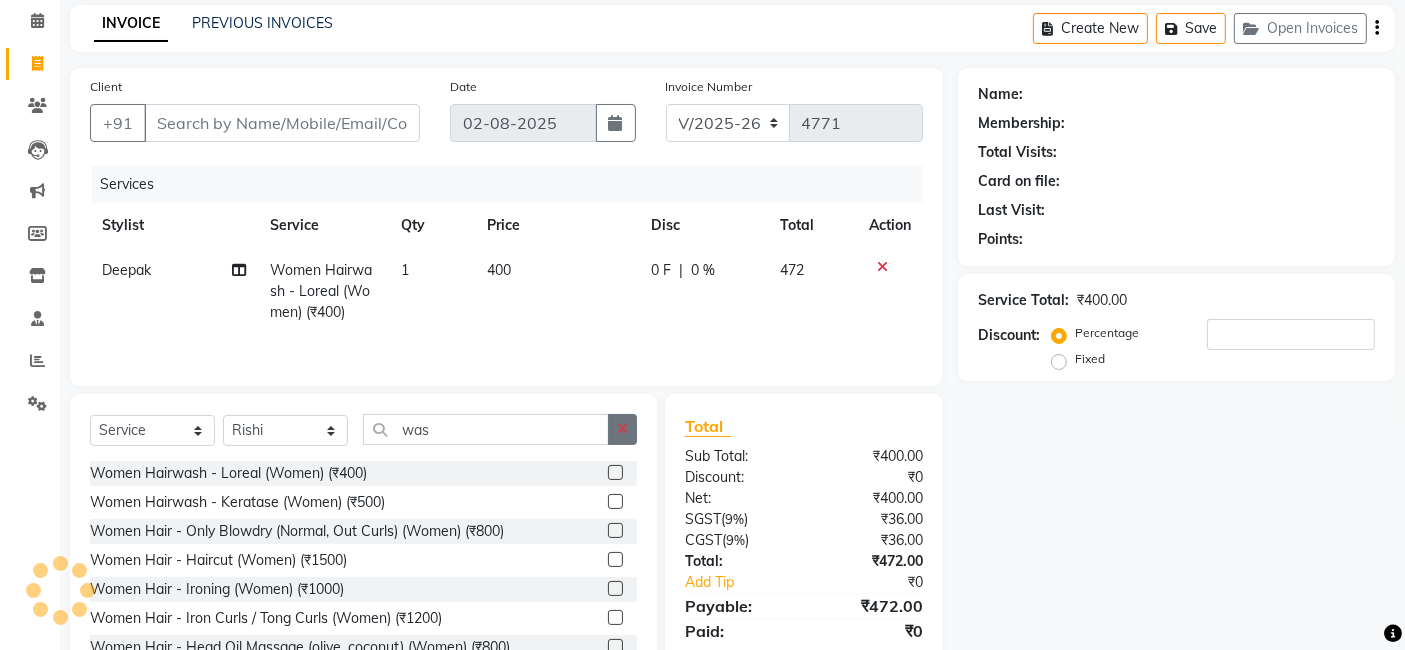 click 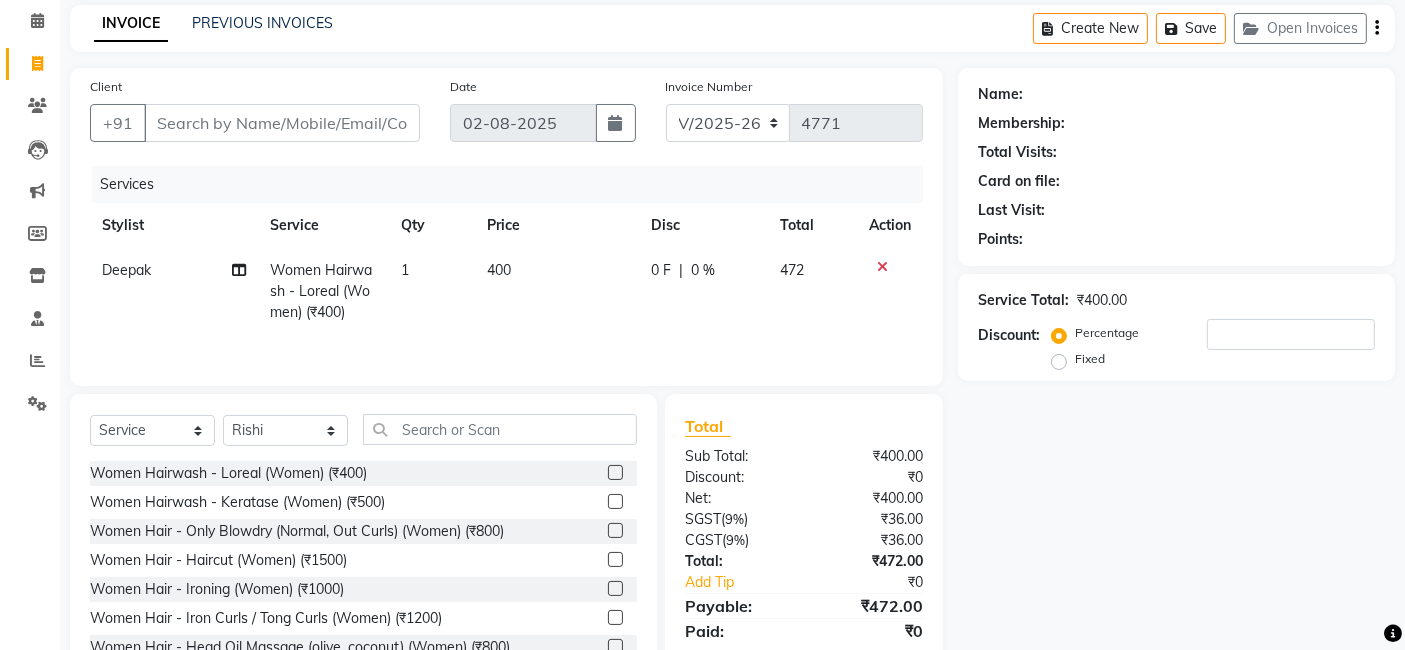 click on "Name: Membership: Total Visits: Card on file: Last Visit:  Points:  Service Total:  ₹400.00  Discount:  Percentage   Fixed" 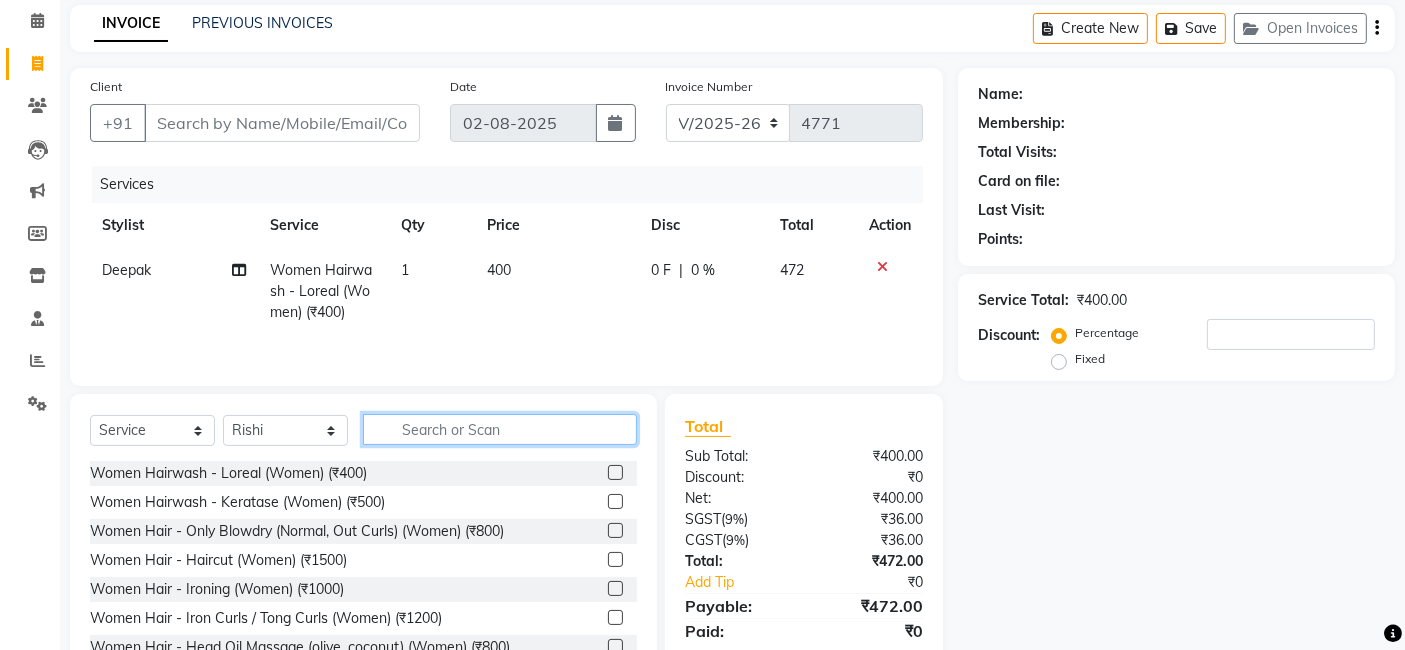click 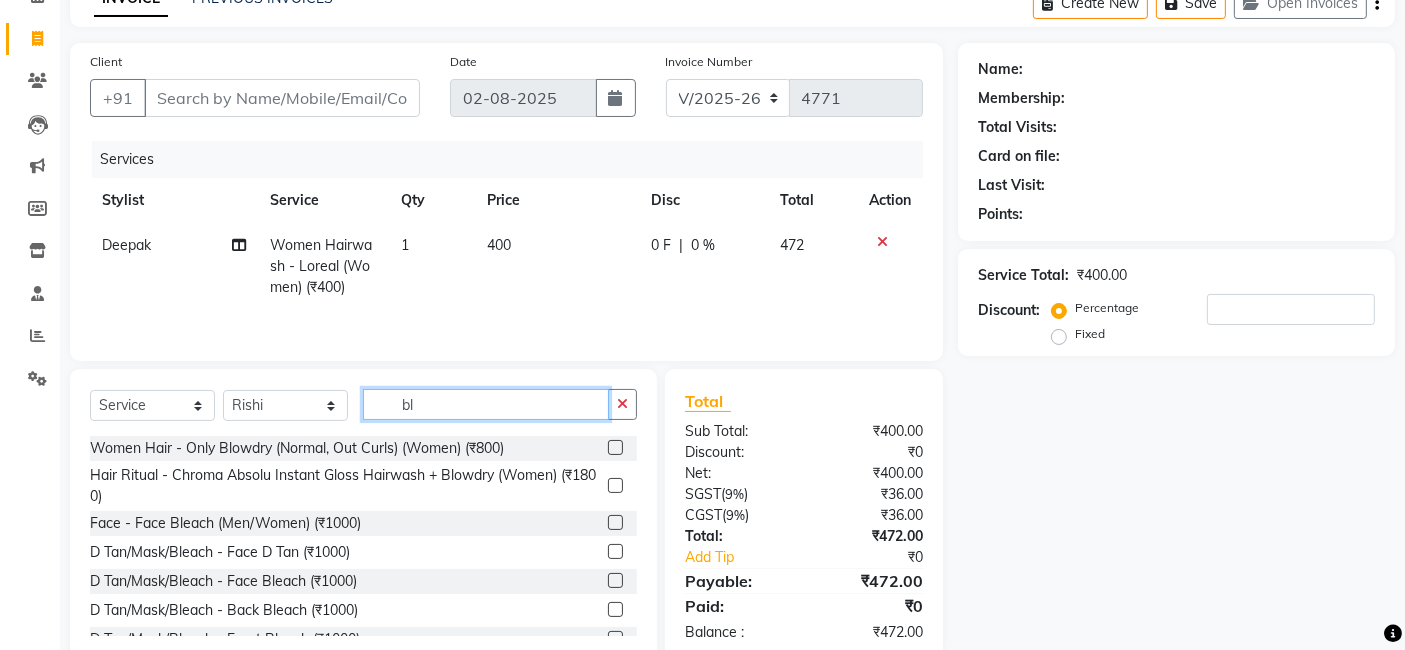 scroll, scrollTop: 152, scrollLeft: 0, axis: vertical 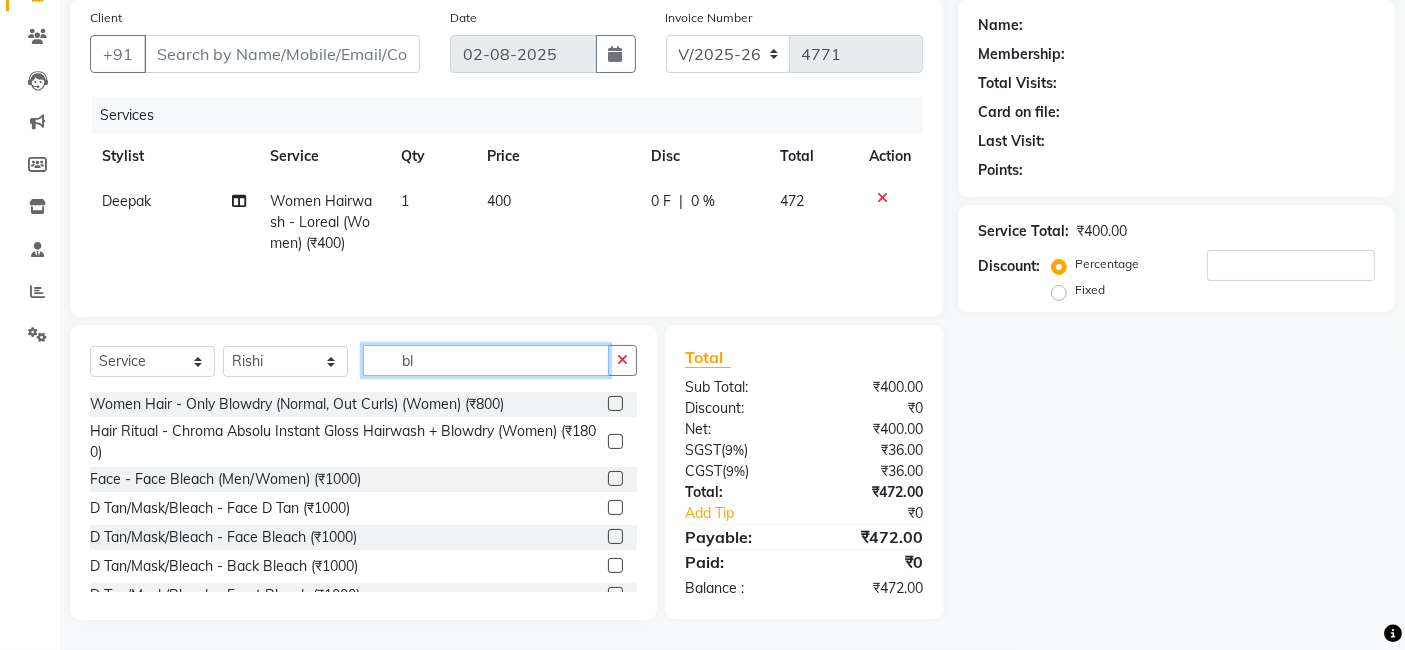 type on "bl" 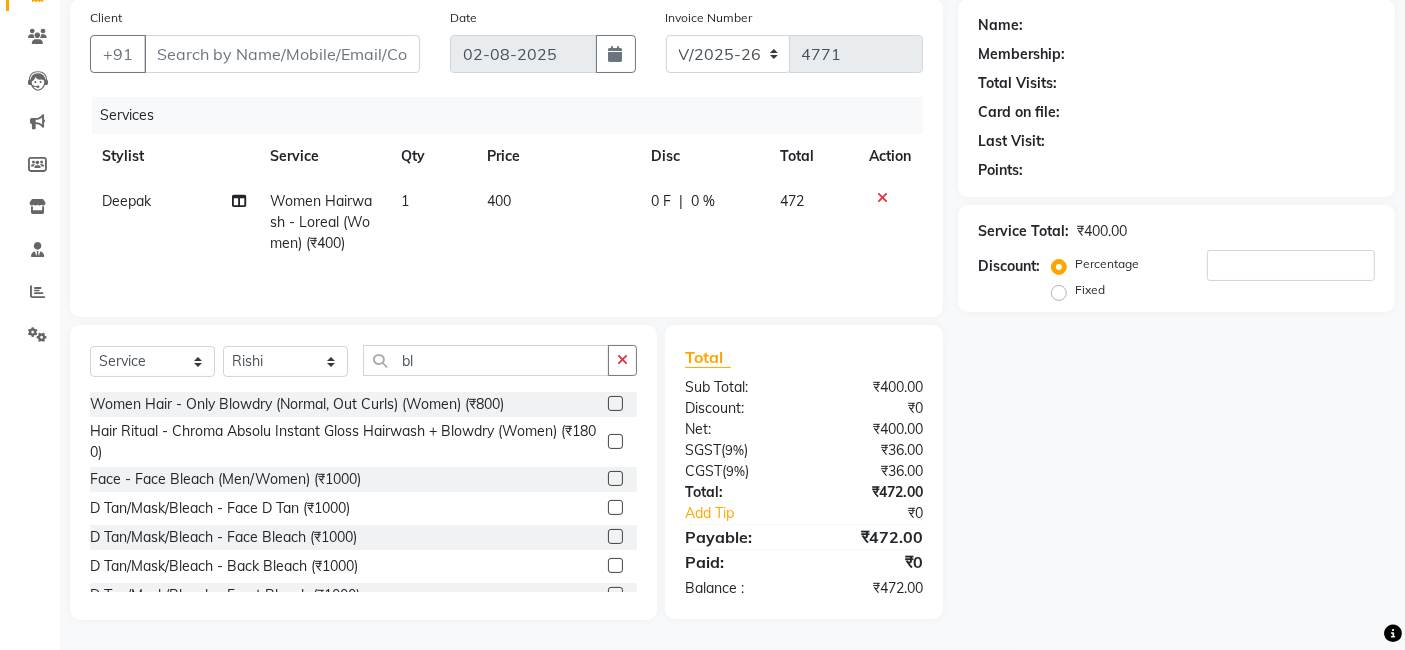 click 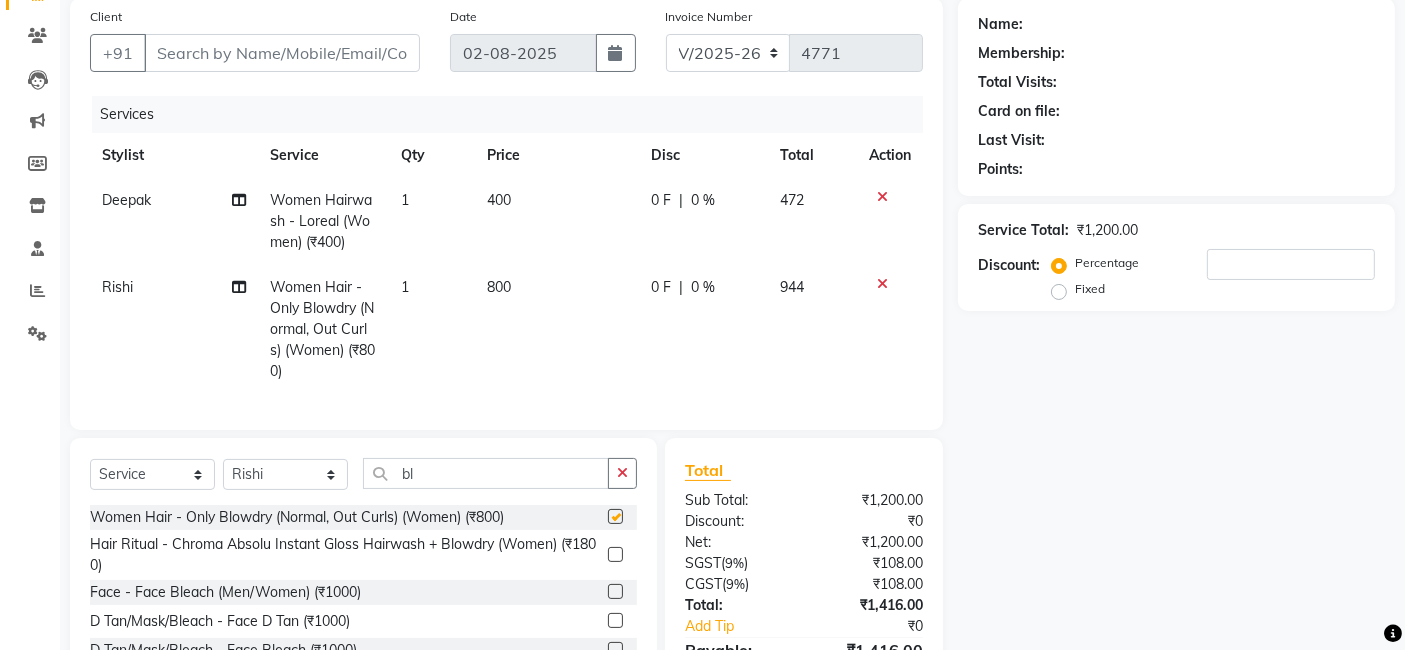 checkbox on "false" 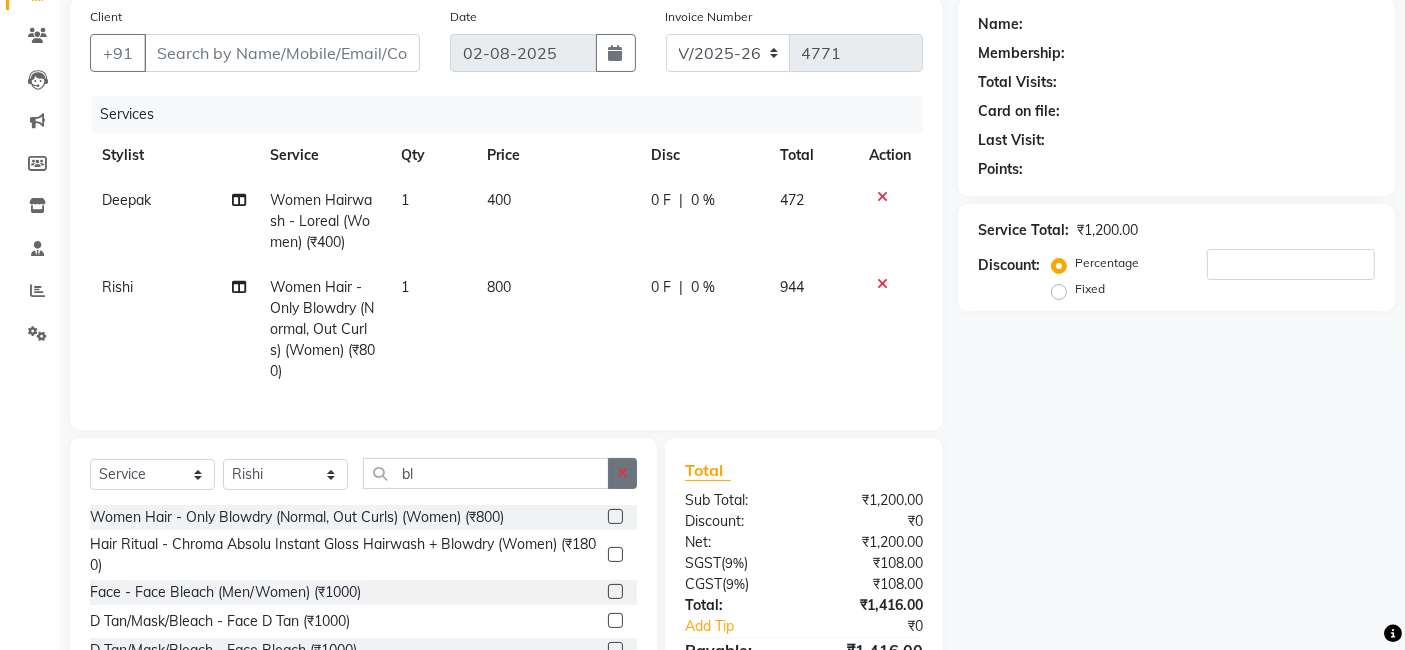 click 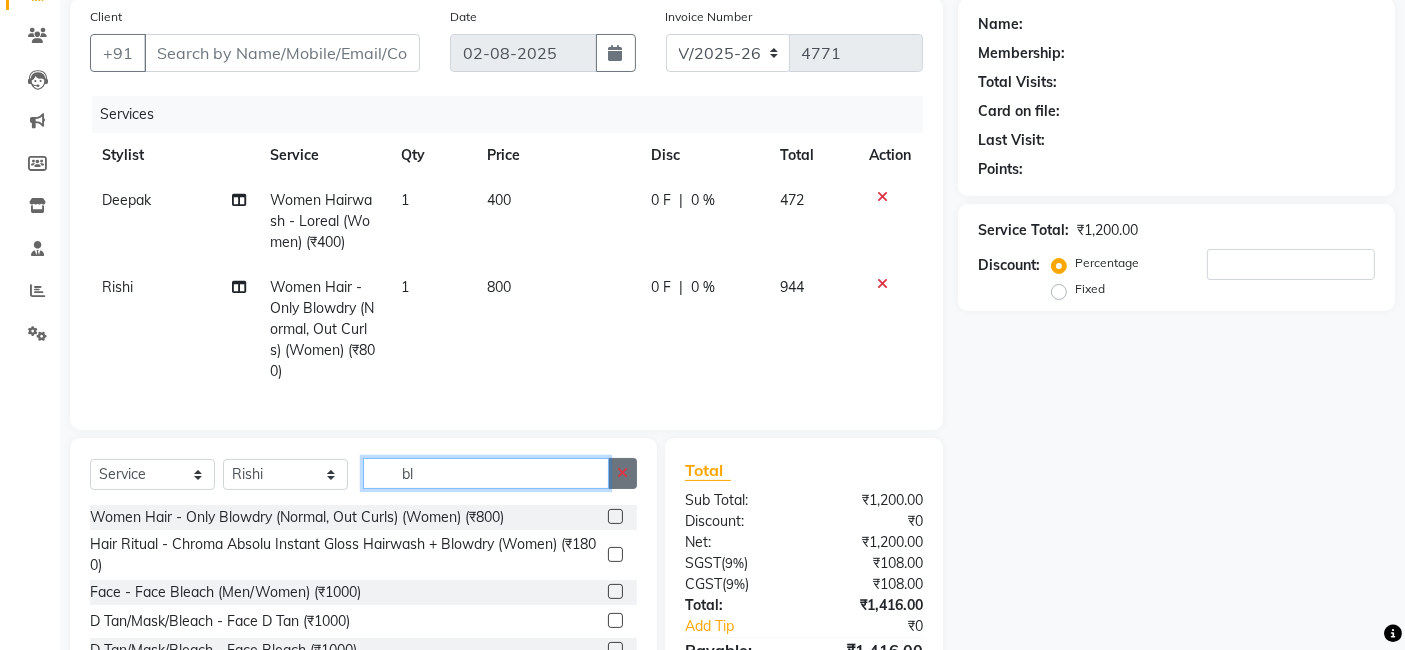 type 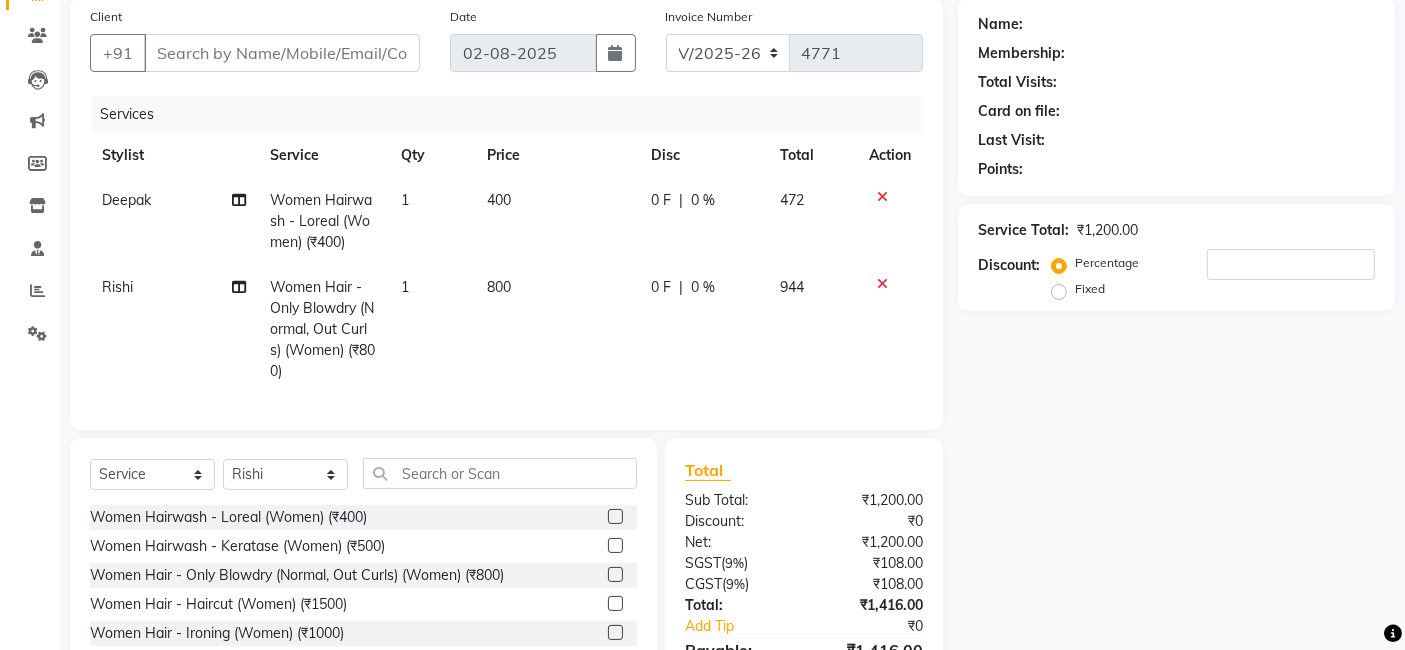 click on "Name: Membership: Total Visits: Card on file: Last Visit:  Points:  Service Total:  ₹1,200.00  Discount:  Percentage   Fixed" 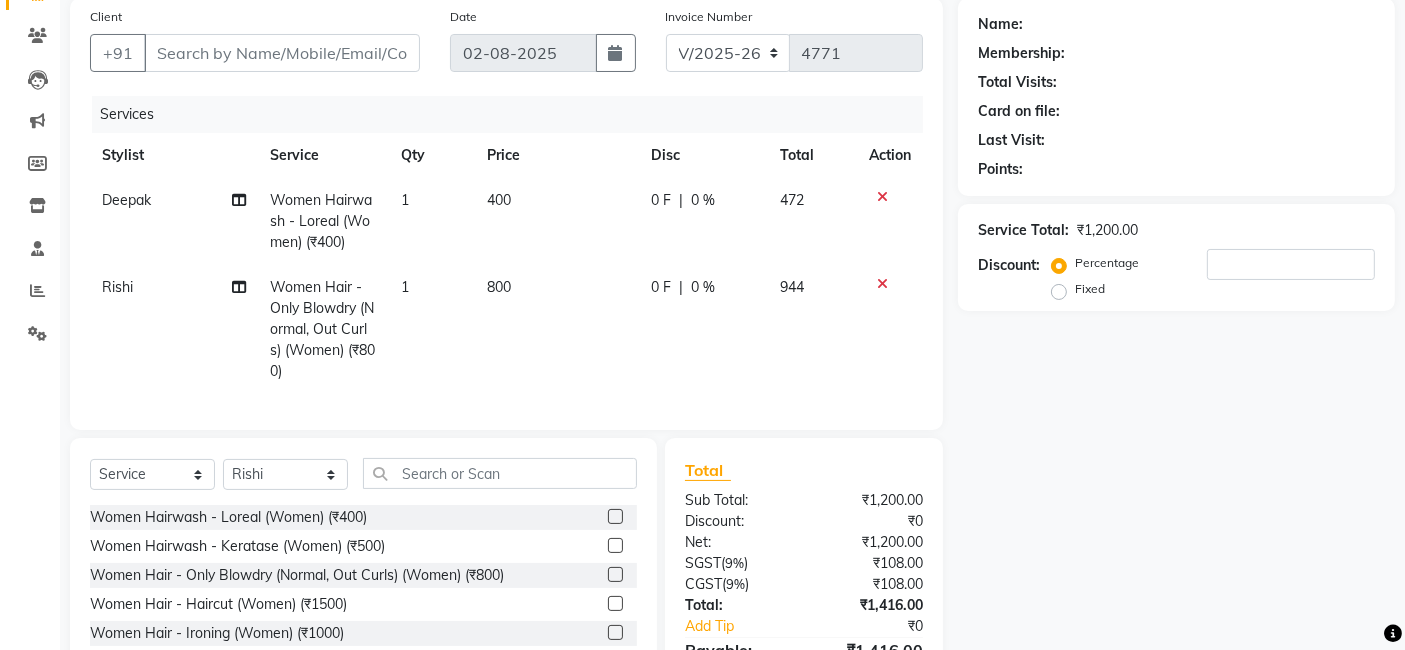 scroll, scrollTop: 260, scrollLeft: 0, axis: vertical 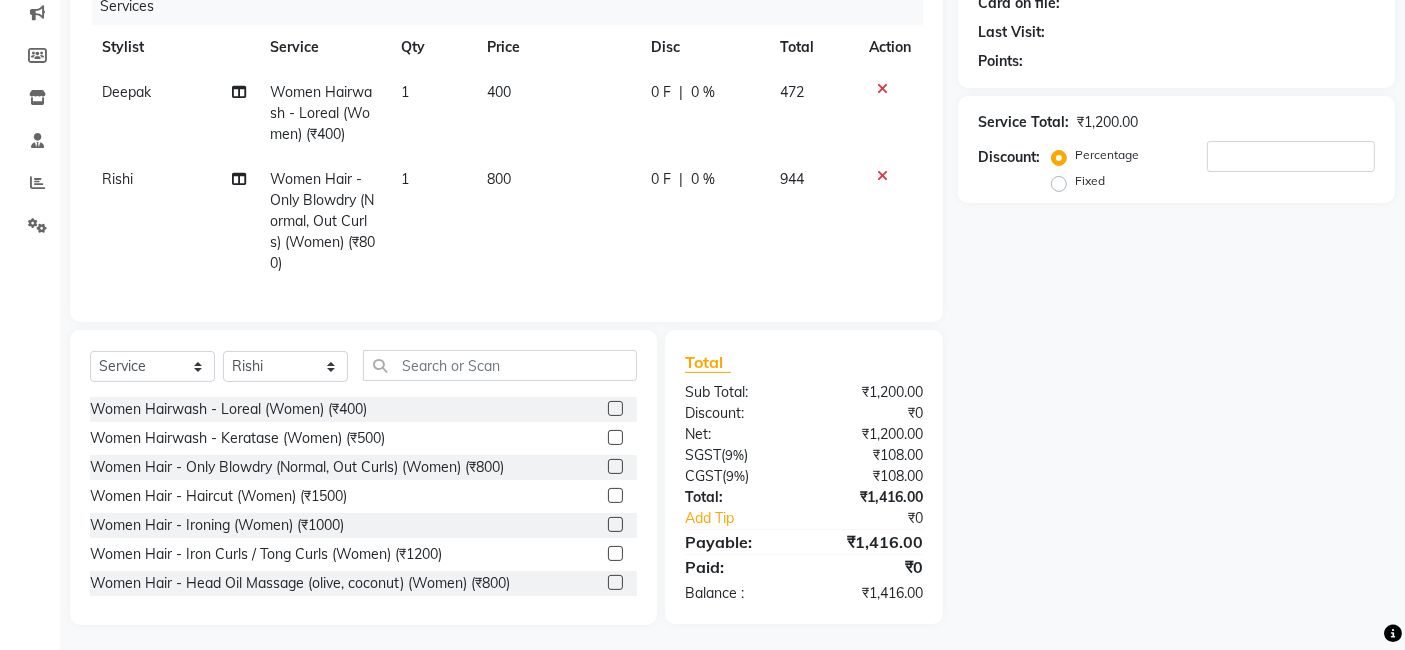click on "Name: Membership: Total Visits: Card on file: Last Visit:  Points:  Service Total:  ₹1,200.00  Discount:  Percentage   Fixed" 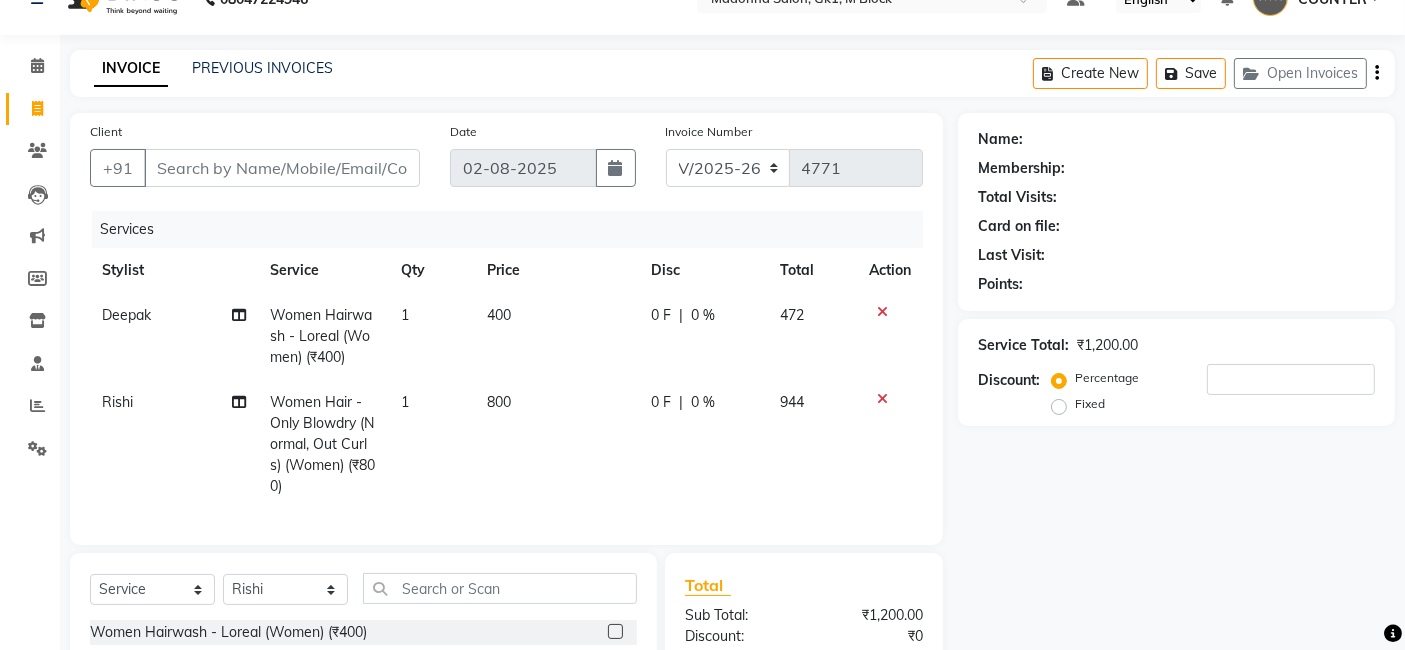 scroll, scrollTop: 0, scrollLeft: 0, axis: both 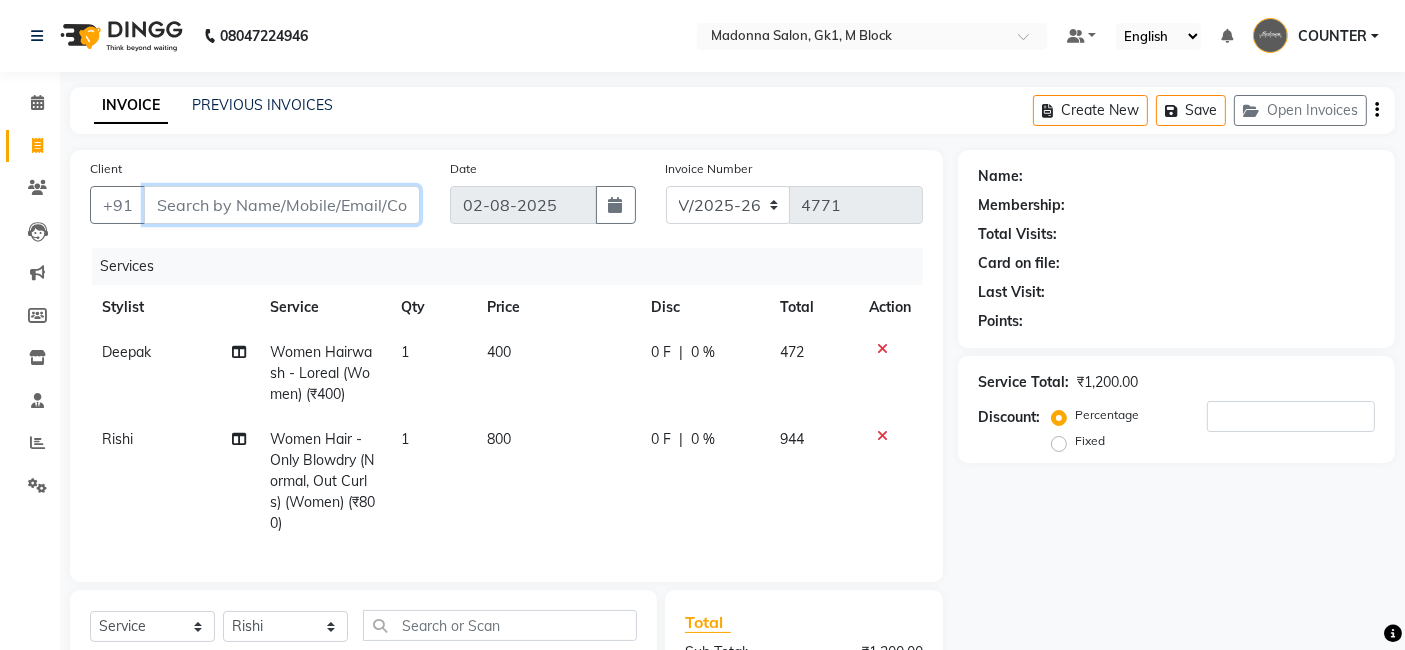 click on "Client" at bounding box center (282, 205) 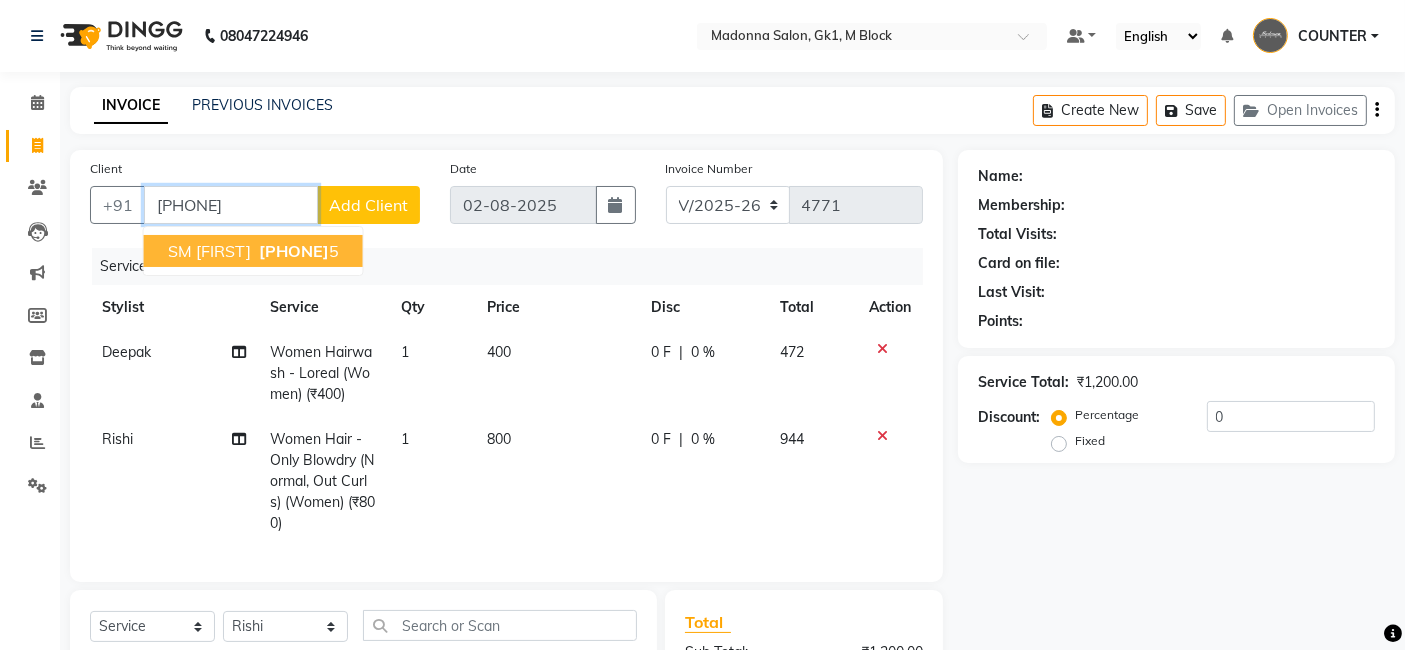 click on "901556576" at bounding box center [294, 251] 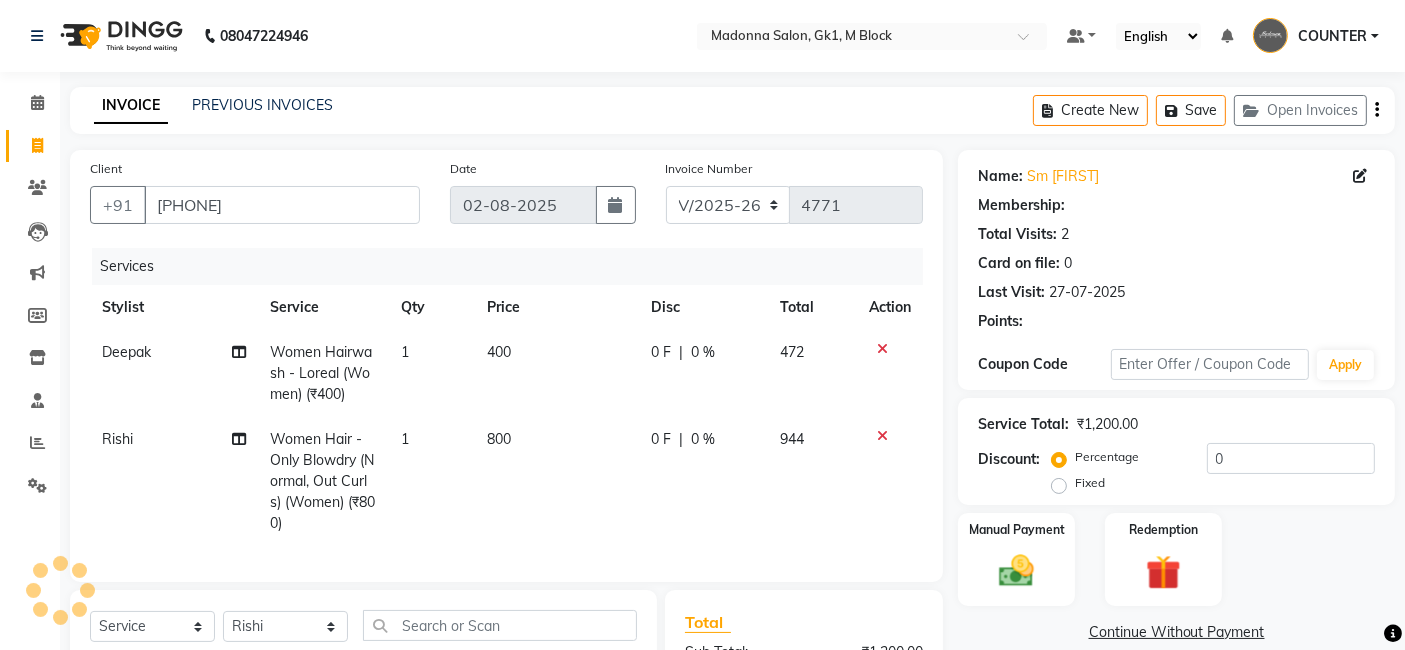 select on "1: Object" 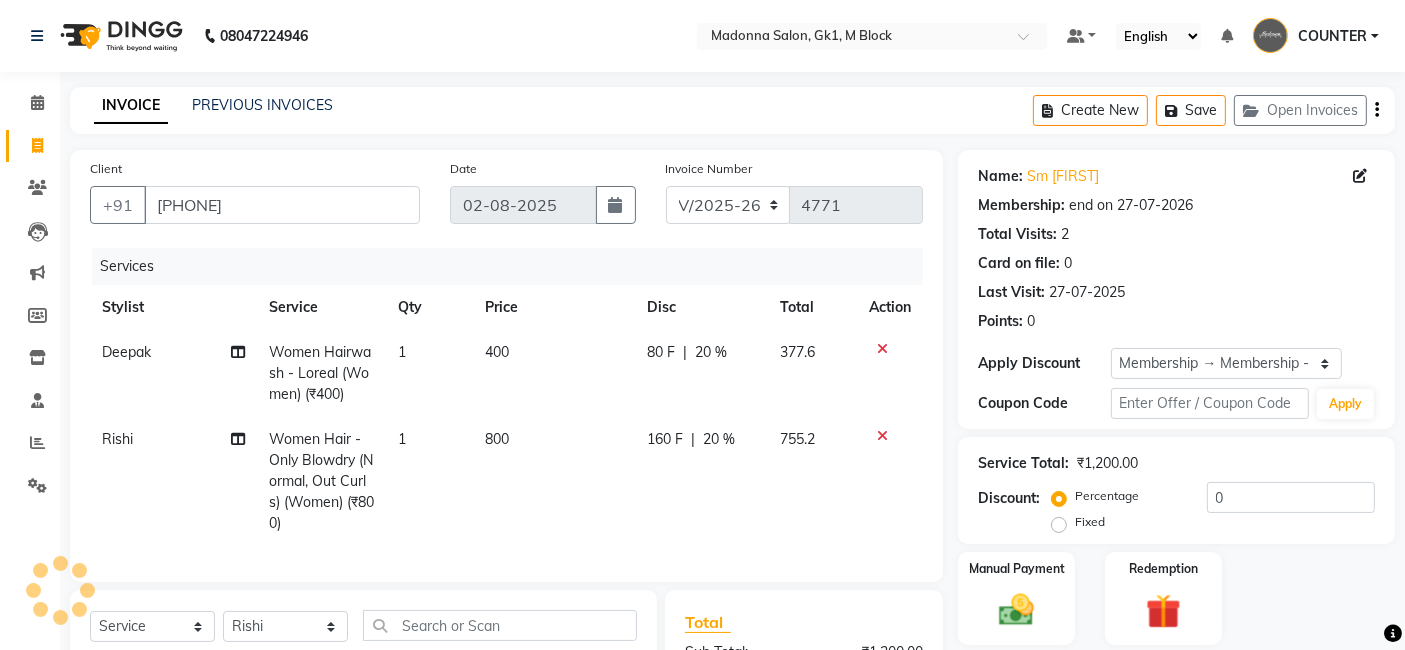 type on "20" 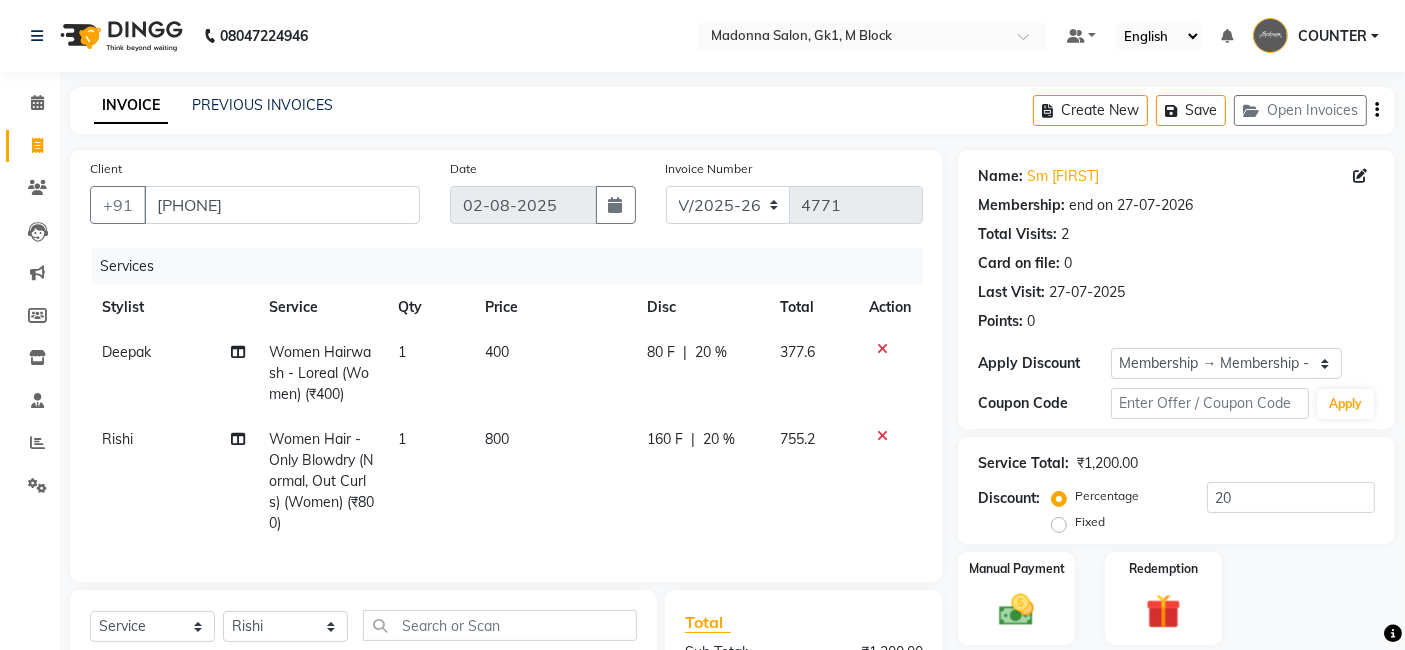 click on "Manual Payment Redemption" 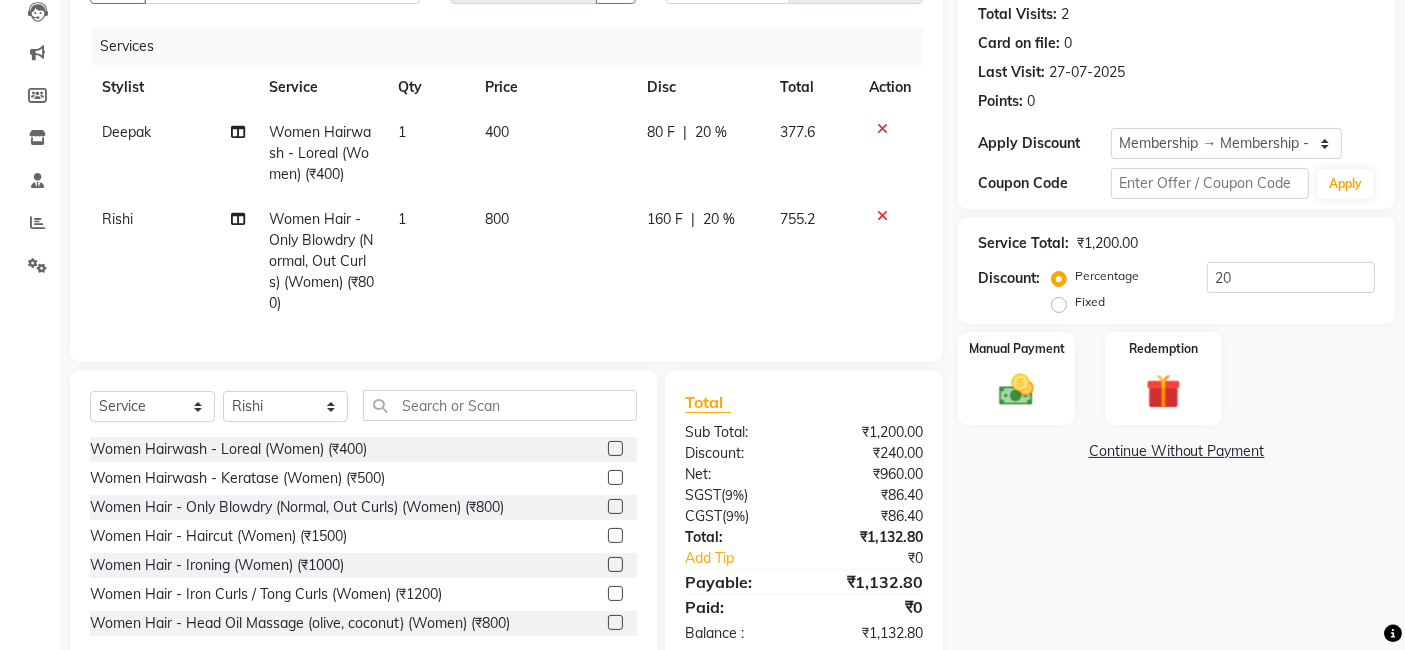 scroll, scrollTop: 281, scrollLeft: 0, axis: vertical 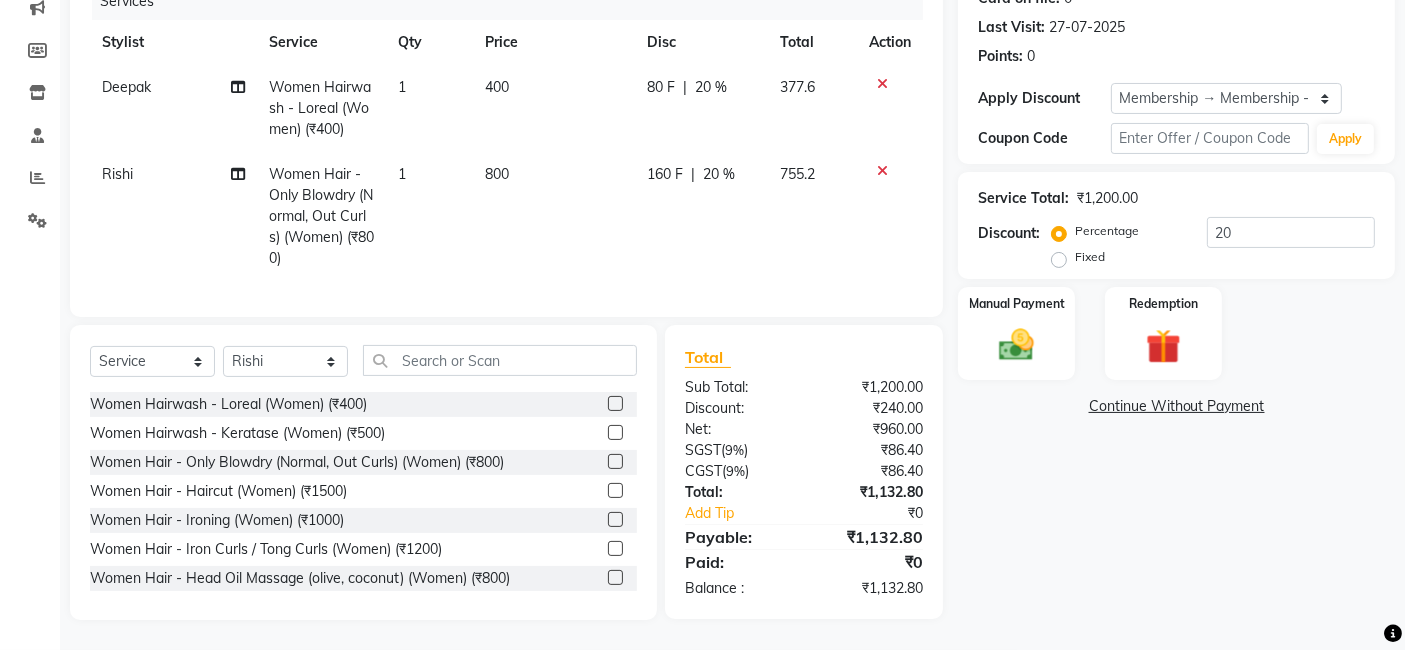 click on "Name: Sm Rishi Membership: end on 27-07-2026 Total Visits:  2 Card on file:  0 Last Visit:   27-07-2025 Points:   0  Apply Discount Select Membership → Membership - 20% discount Coupon Code Apply Service Total:  ₹1,200.00  Discount:  Percentage   Fixed  20 Manual Payment Redemption  Continue Without Payment" 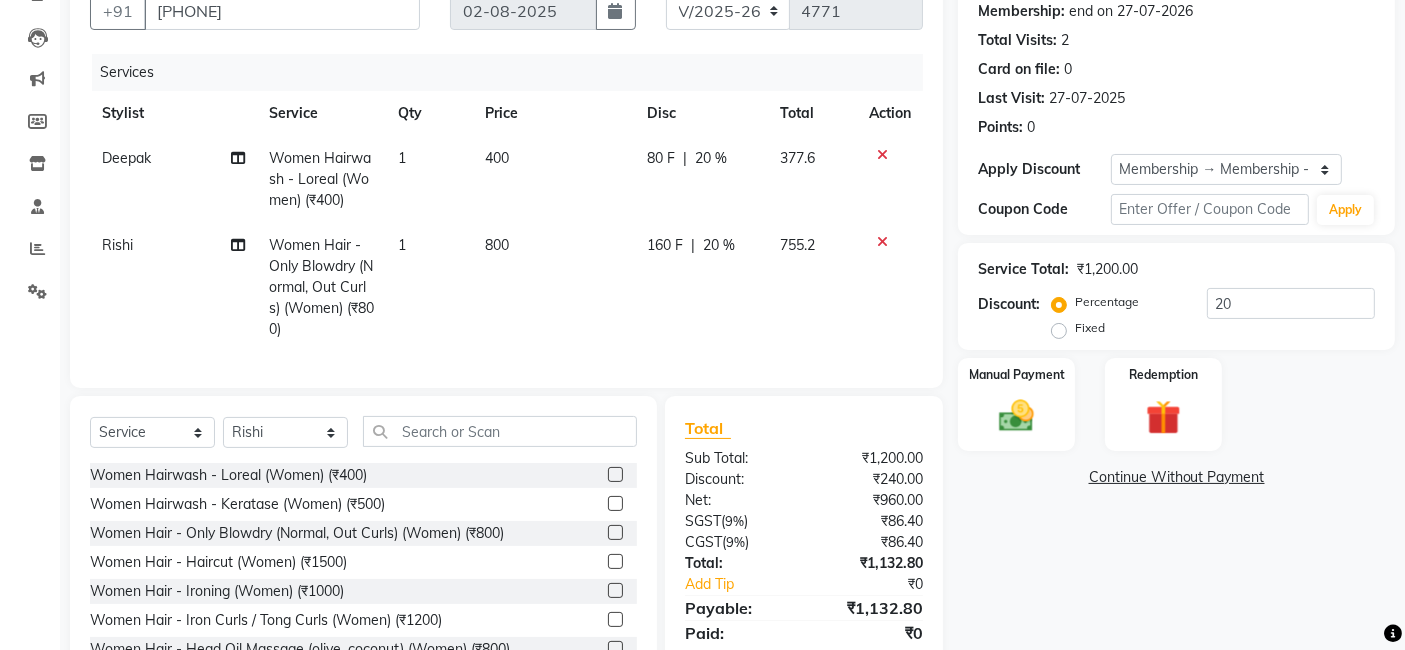 scroll, scrollTop: 281, scrollLeft: 0, axis: vertical 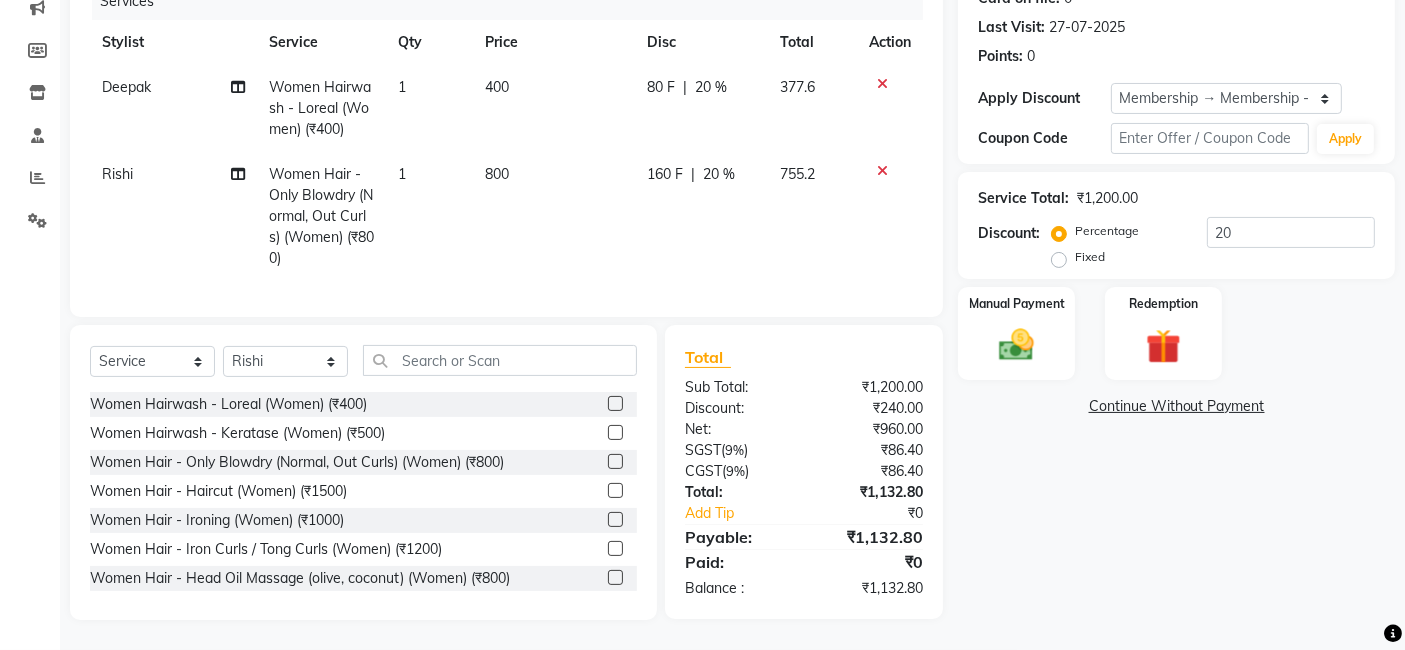 click on "Name: Sm Rishi Membership: end on 27-07-2026 Total Visits:  2 Card on file:  0 Last Visit:   27-07-2025 Points:   0  Apply Discount Select Membership → Membership - 20% discount Coupon Code Apply Service Total:  ₹1,200.00  Discount:  Percentage   Fixed  20 Manual Payment Redemption  Continue Without Payment" 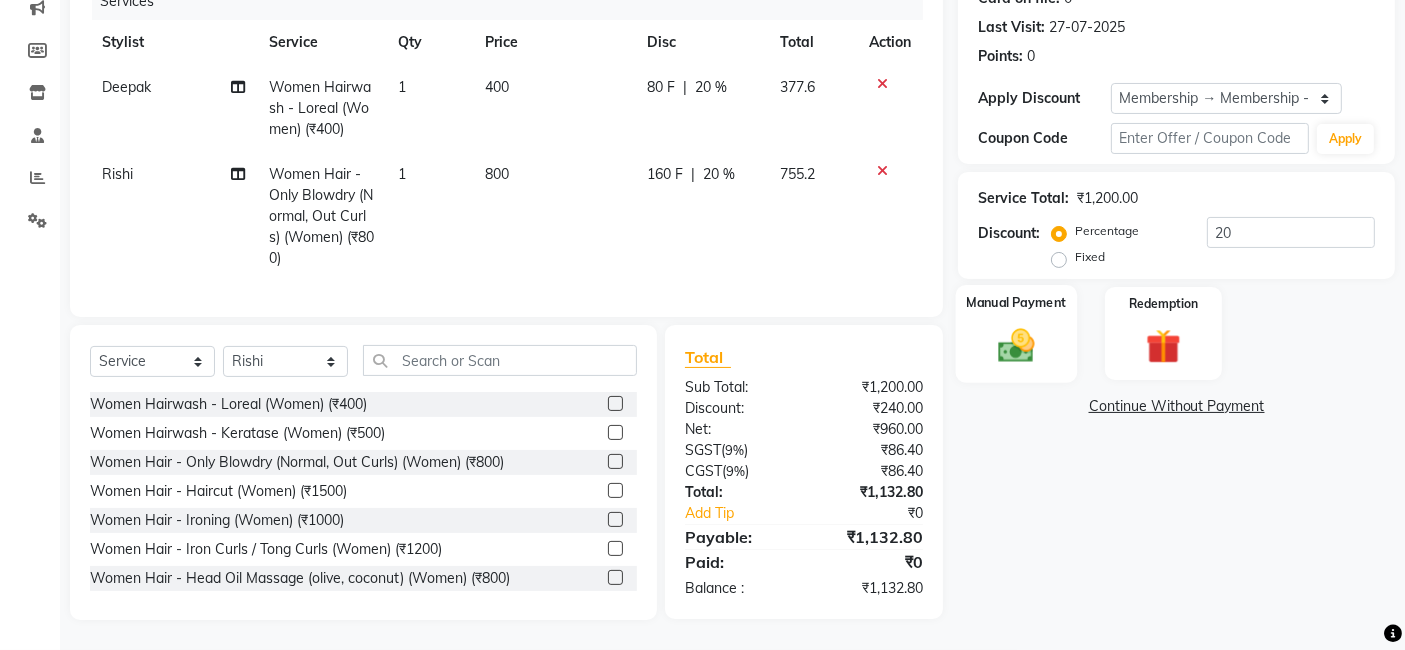 click 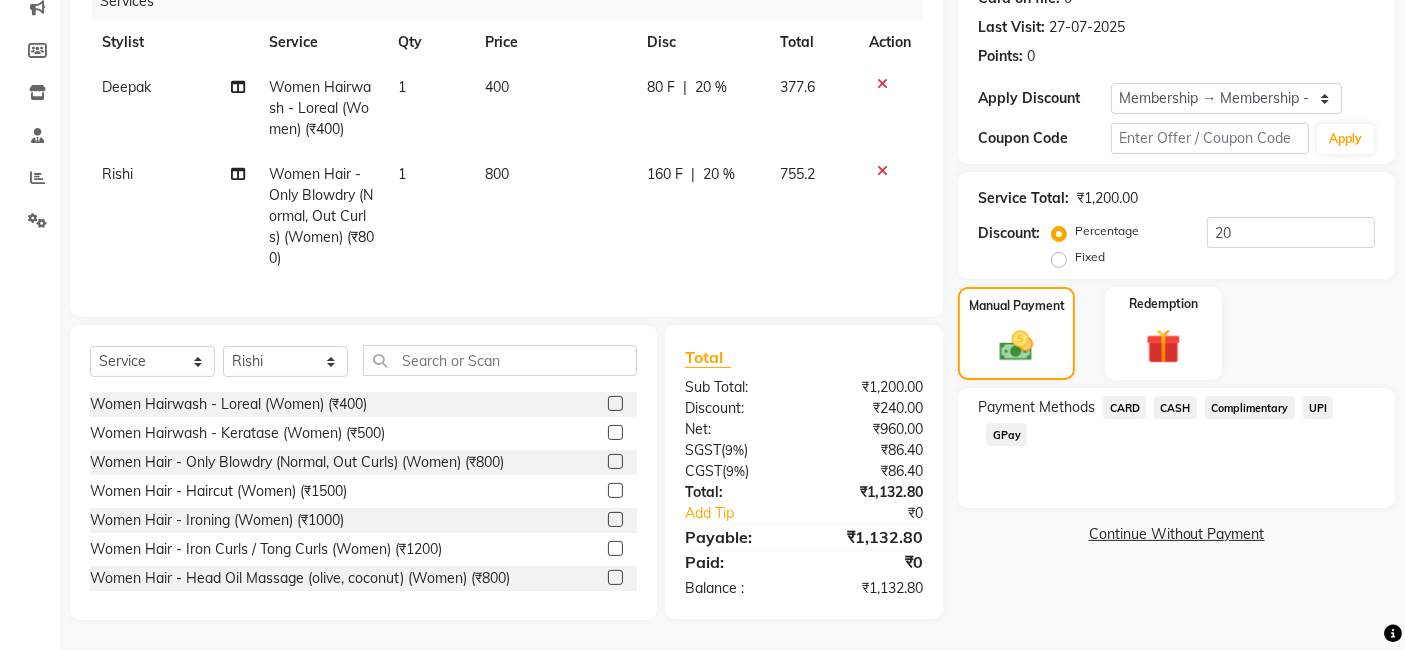 click on "CASH" 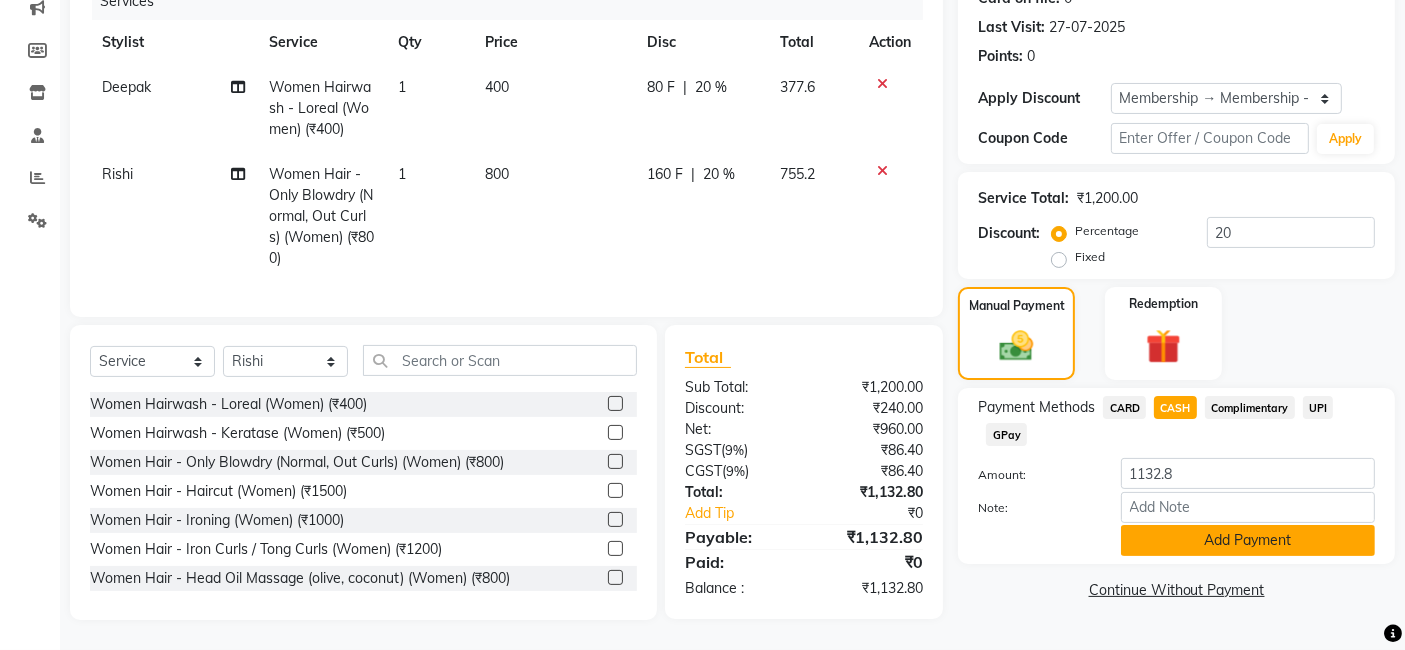 click on "Add Payment" 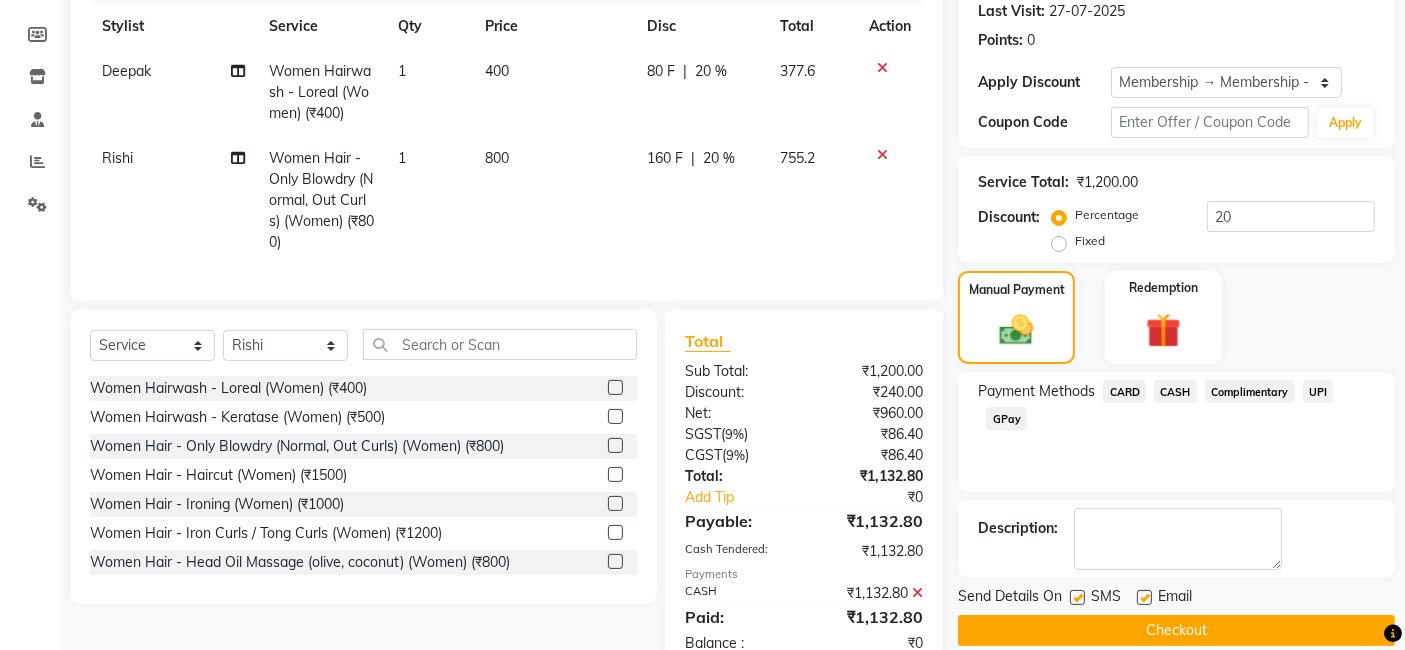 scroll, scrollTop: 350, scrollLeft: 0, axis: vertical 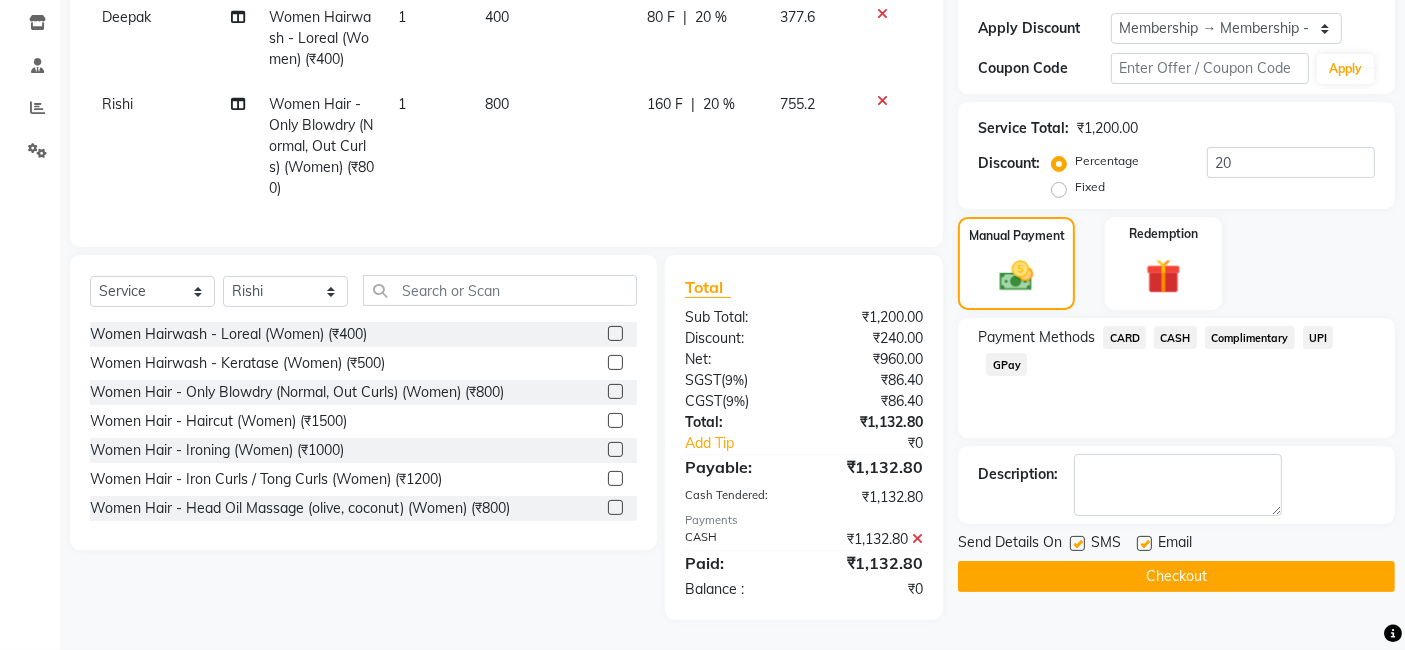 click on "Checkout" 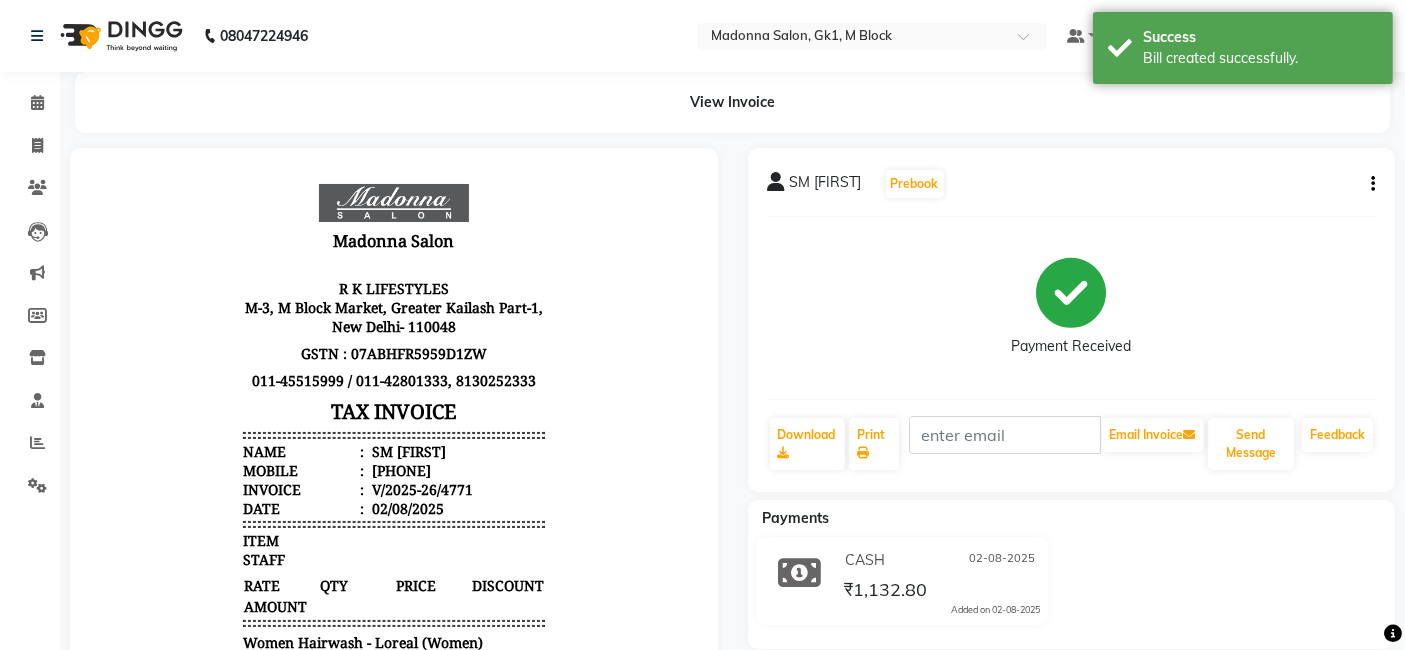 scroll, scrollTop: 0, scrollLeft: 0, axis: both 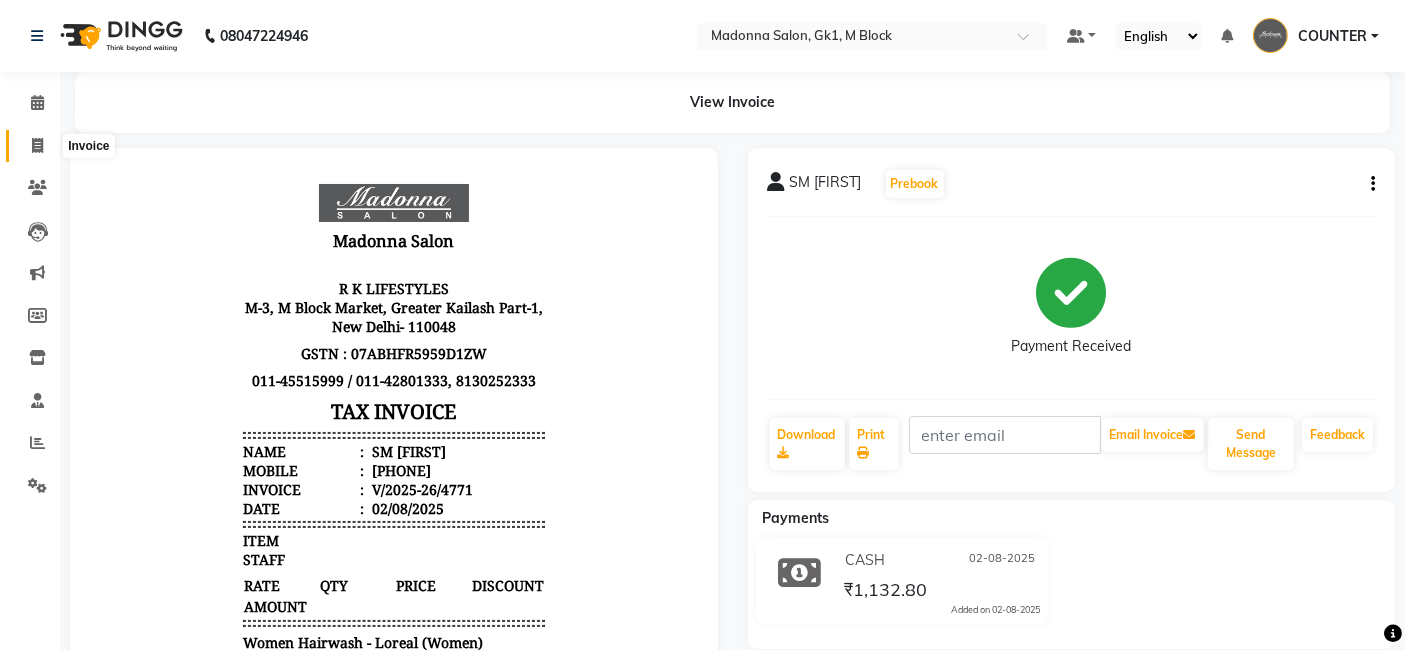 click 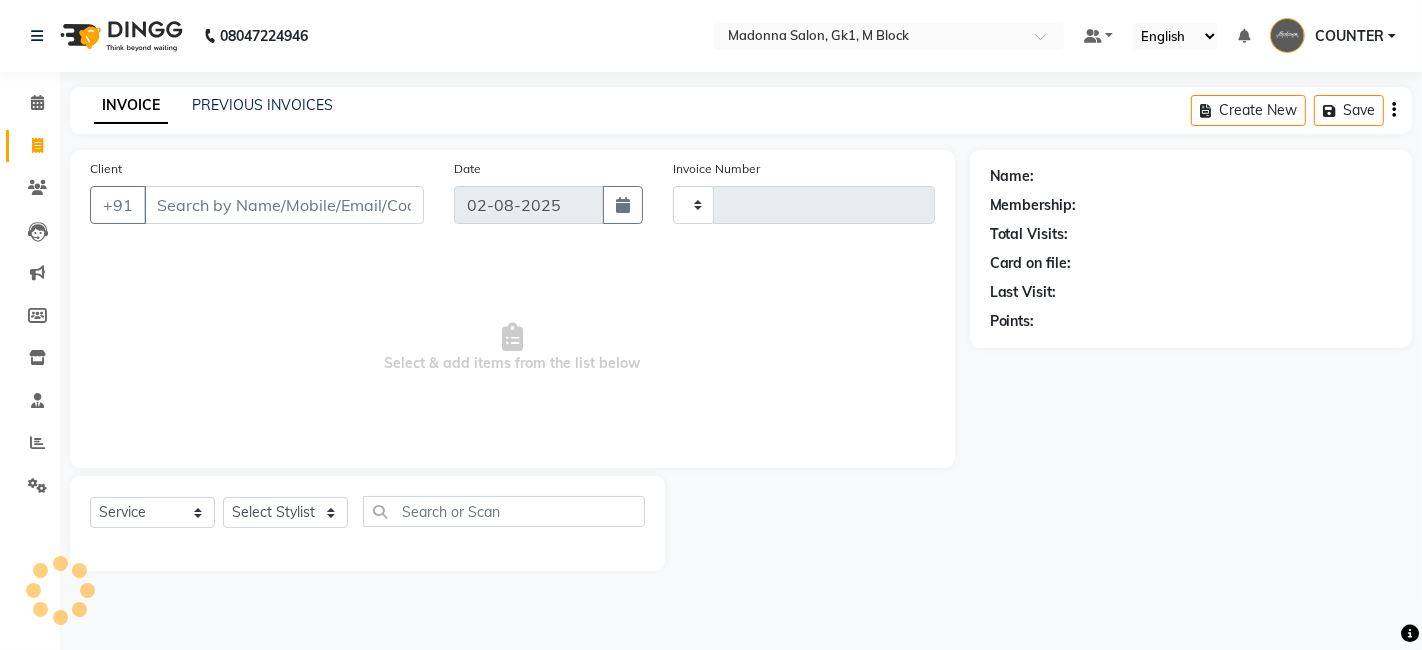 type on "4772" 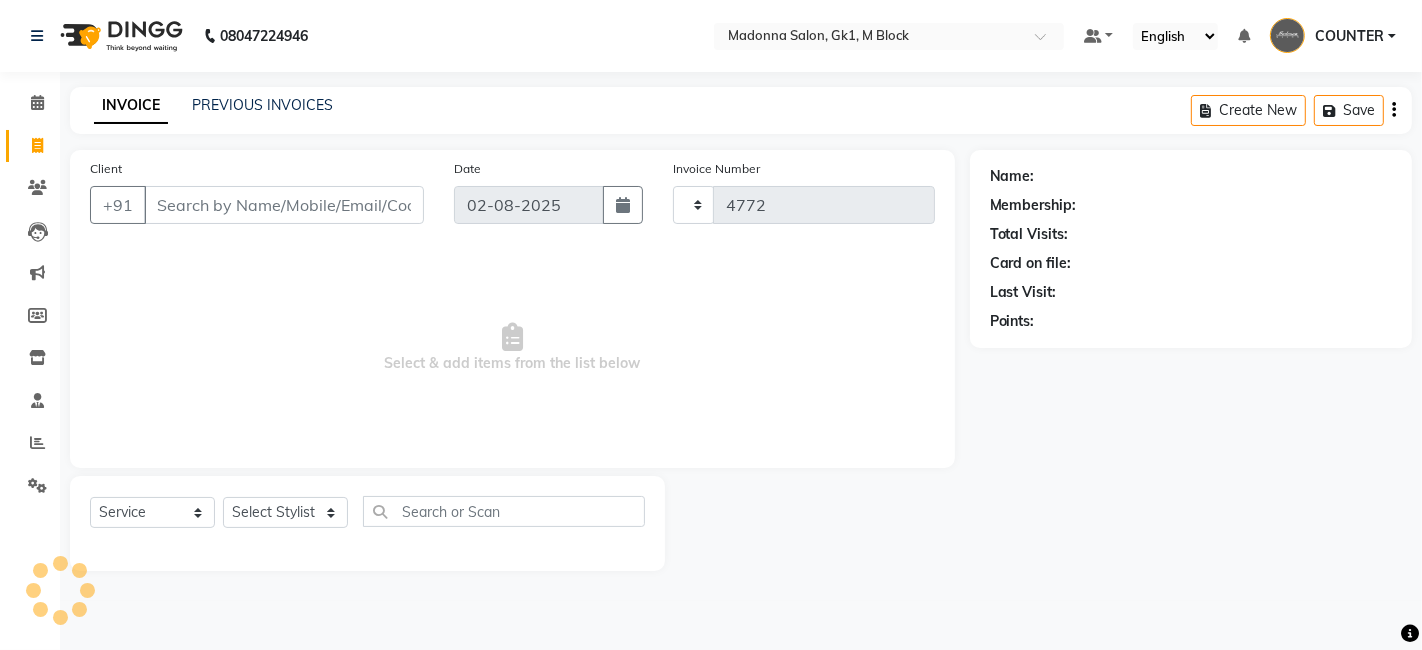 select on "6312" 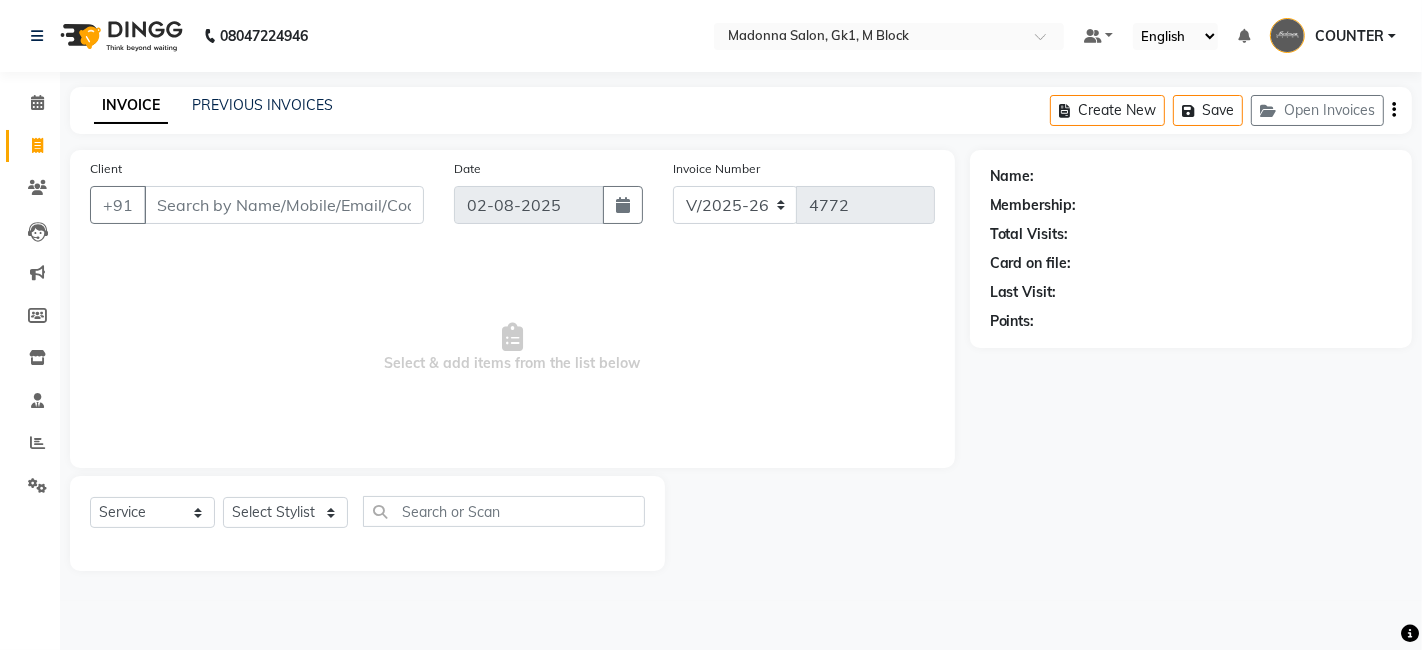 click on "Name: Membership: Total Visits: Card on file: Last Visit:  Points:" 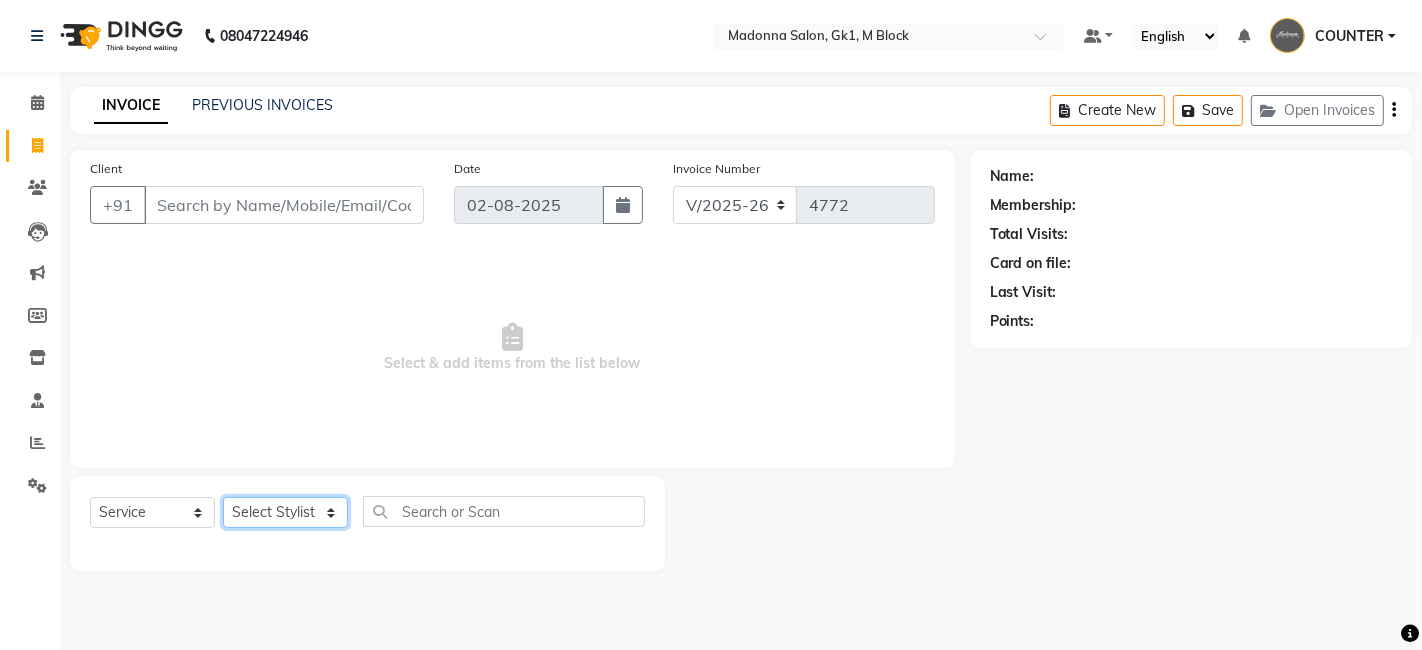 click on "Select Stylist AJAY Amar Ankush Ashu Beauty Tanuja COUNTER Deepak Esha Fatima Husain Maggi Manjit Nandini Nazim Owner Owner Rakesh Rishi Sandeep Shipra Sonu Stylist Rajesh Sushma Tarun Tushar Vaibhav Vijay  Vipin" 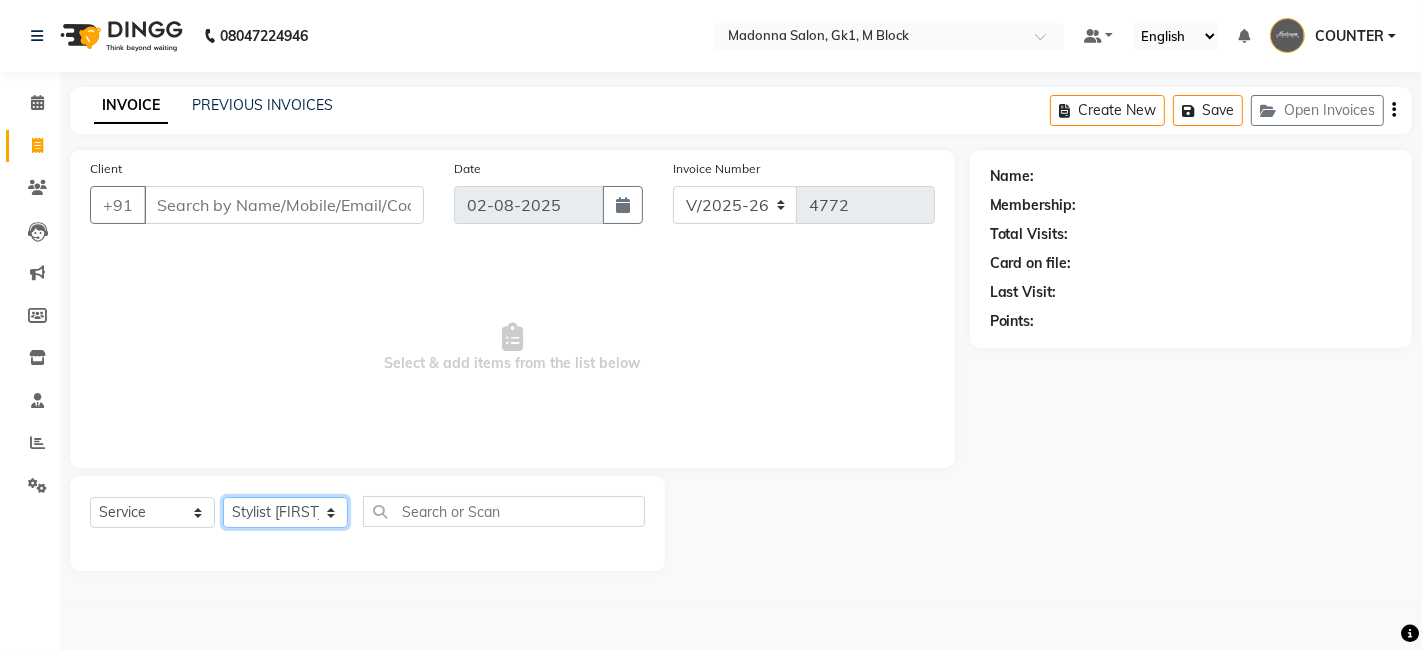 click on "Select Stylist AJAY Amar Ankush Ashu Beauty Tanuja COUNTER Deepak Esha Fatima Husain Maggi Manjit Nandini Nazim Owner Owner Rakesh Rishi Sandeep Shipra Sonu Stylist Rajesh Sushma Tarun Tushar Vaibhav Vijay  Vipin" 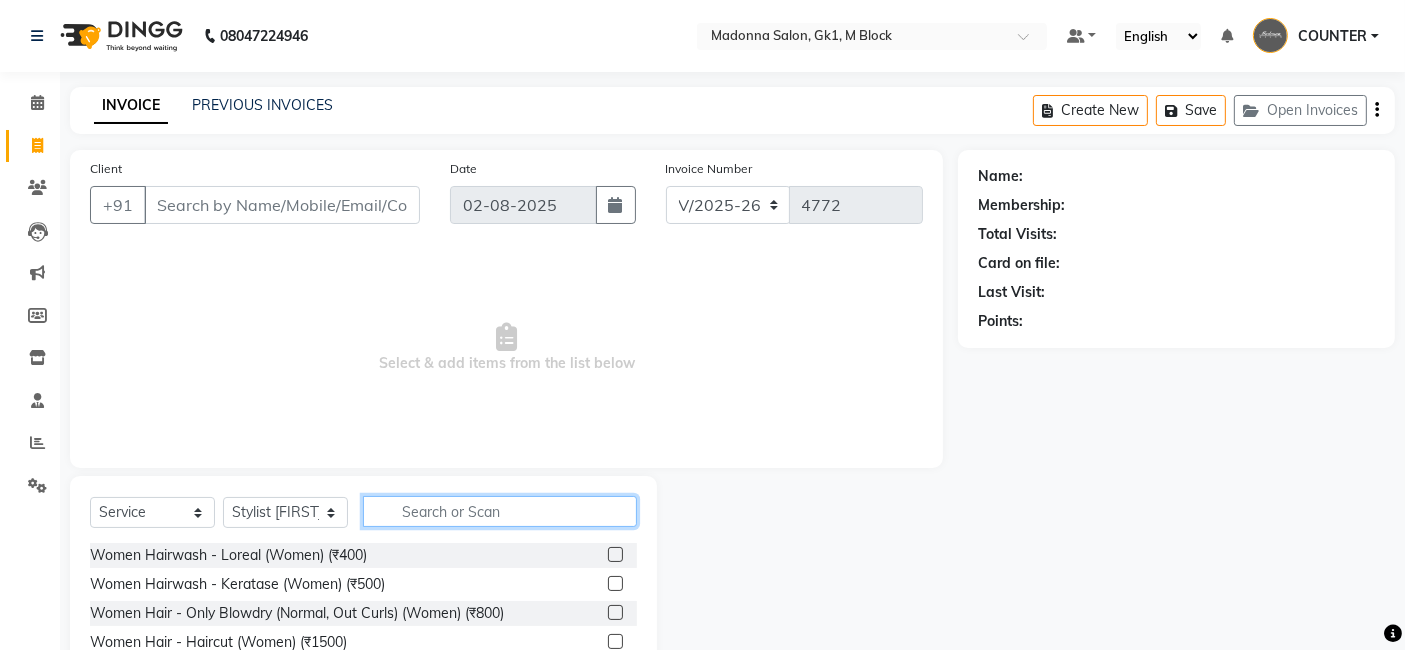 click 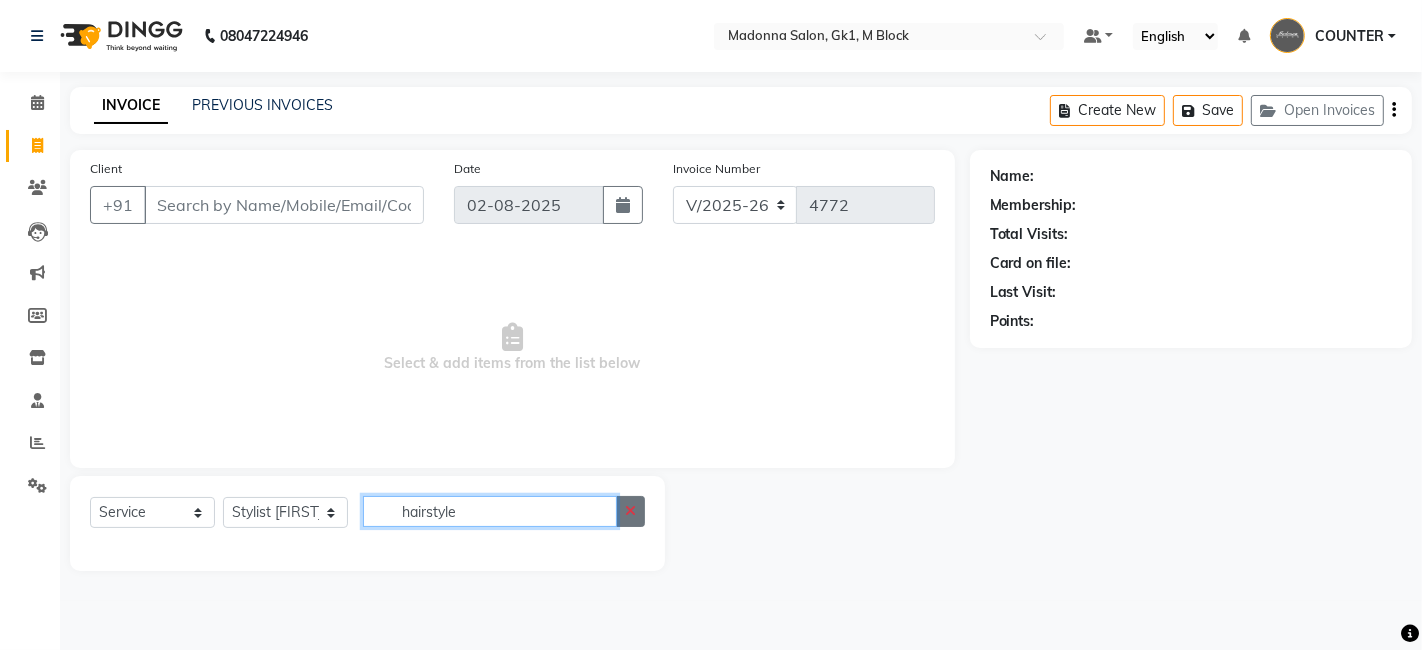 type on "hairstyle" 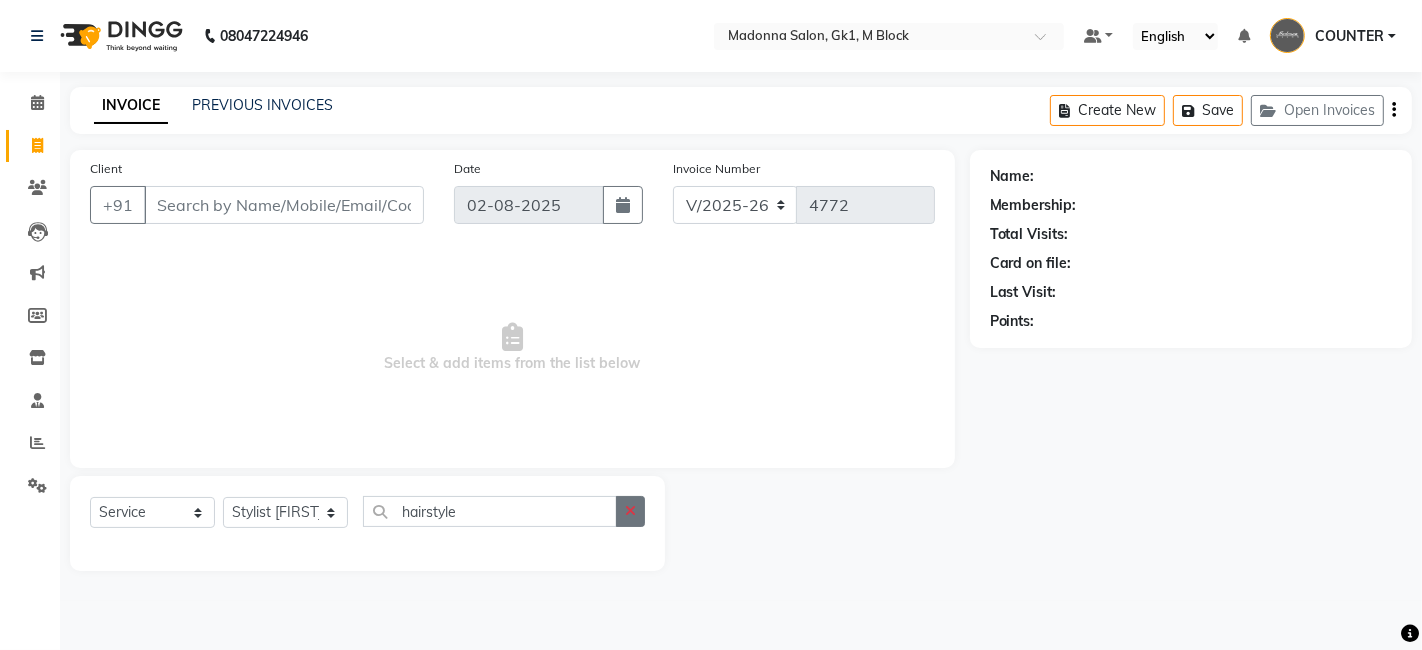 click 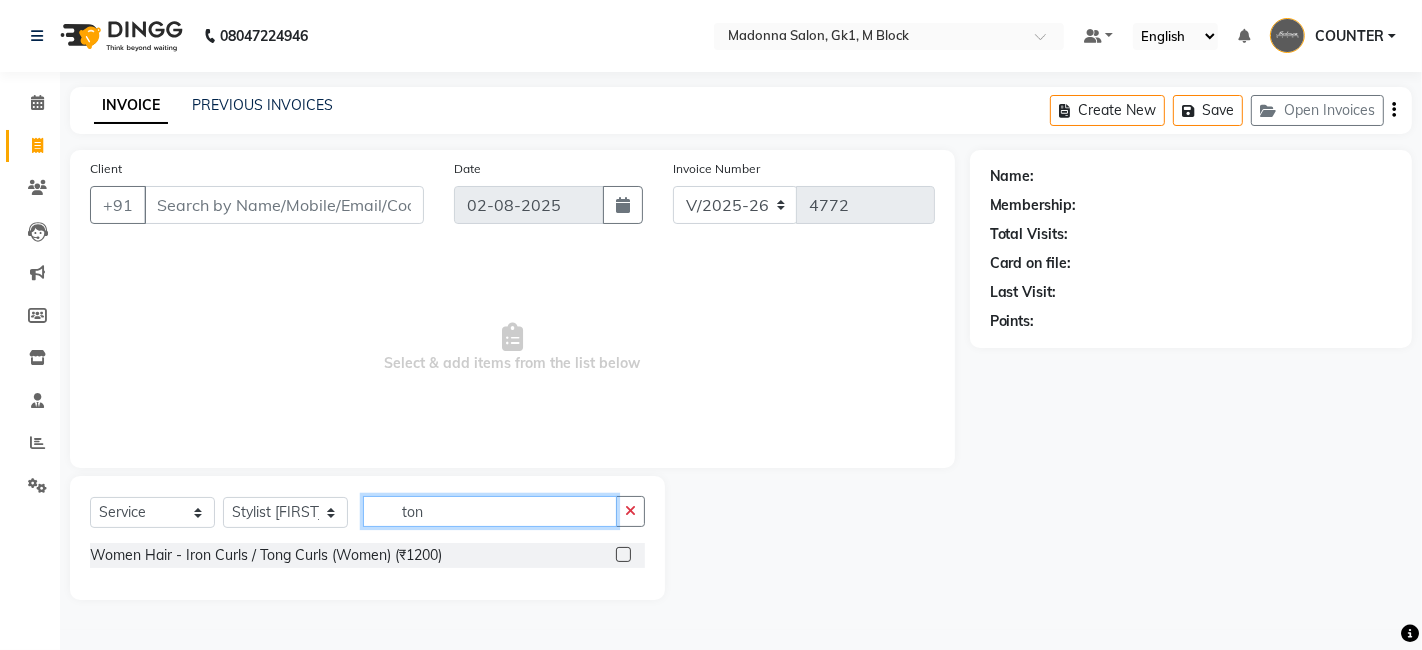 type on "ton" 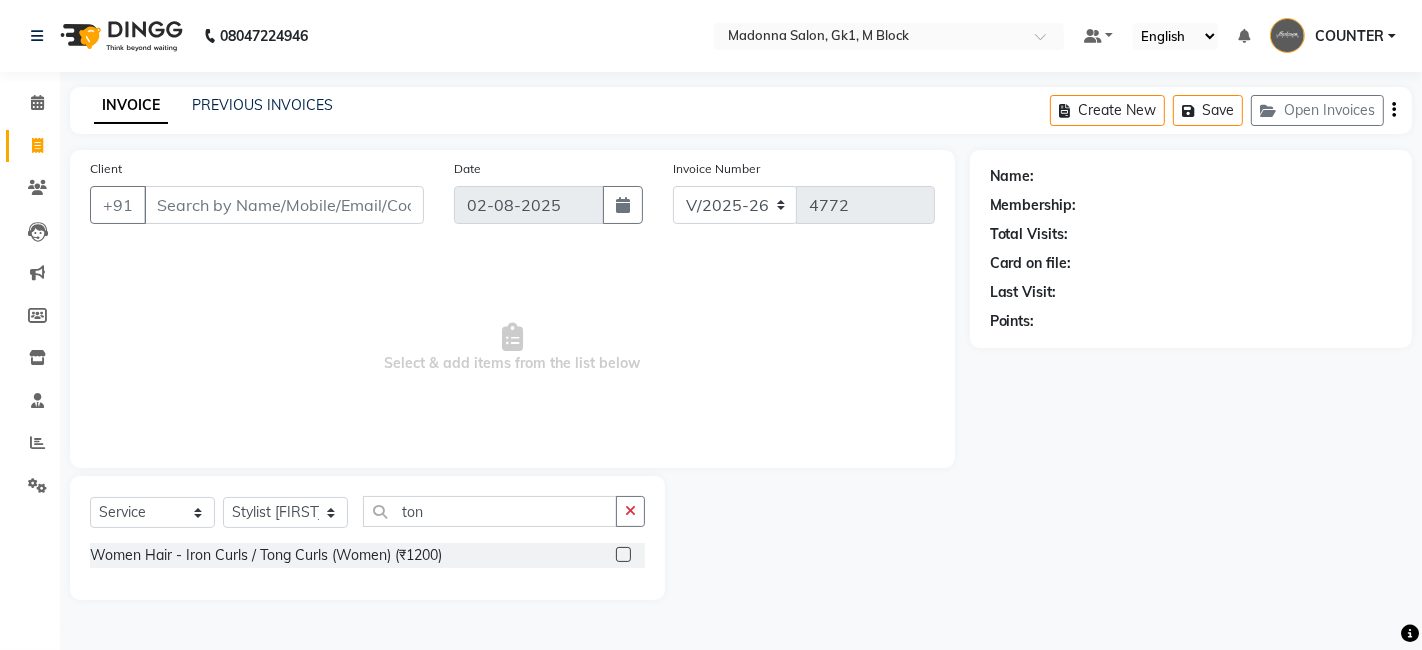 click 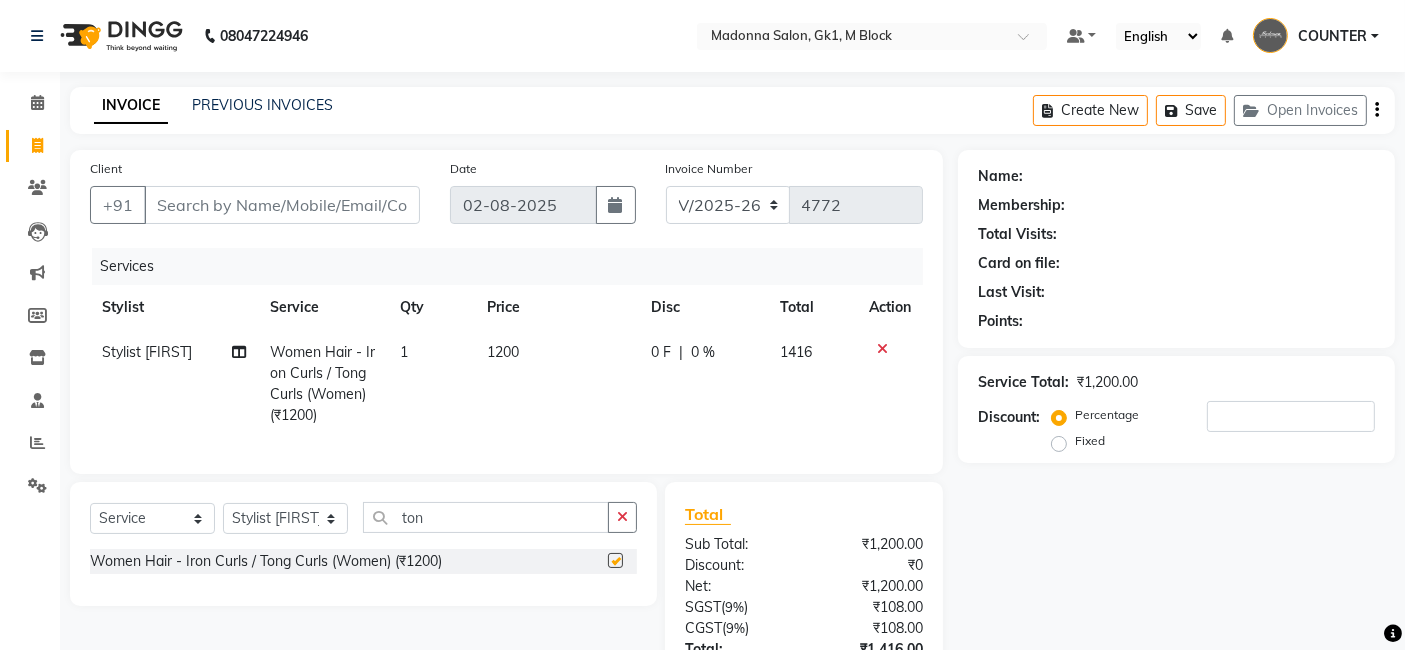 checkbox on "false" 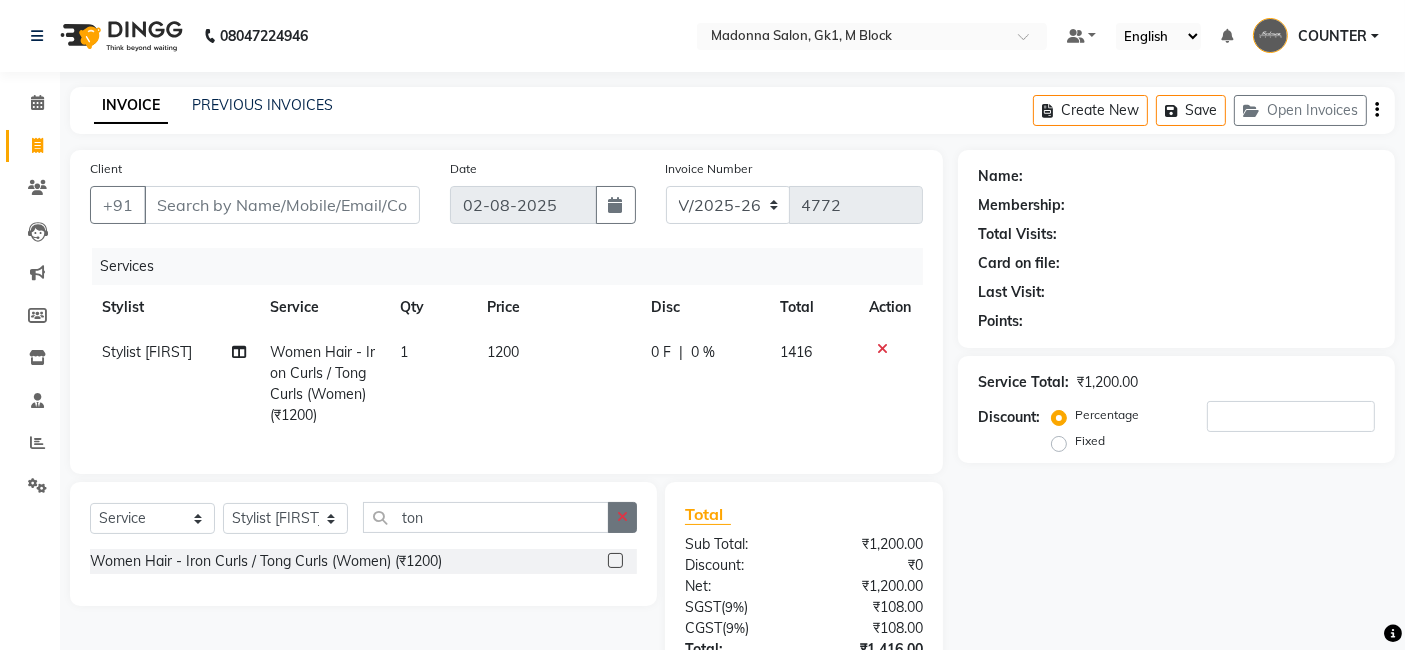 click 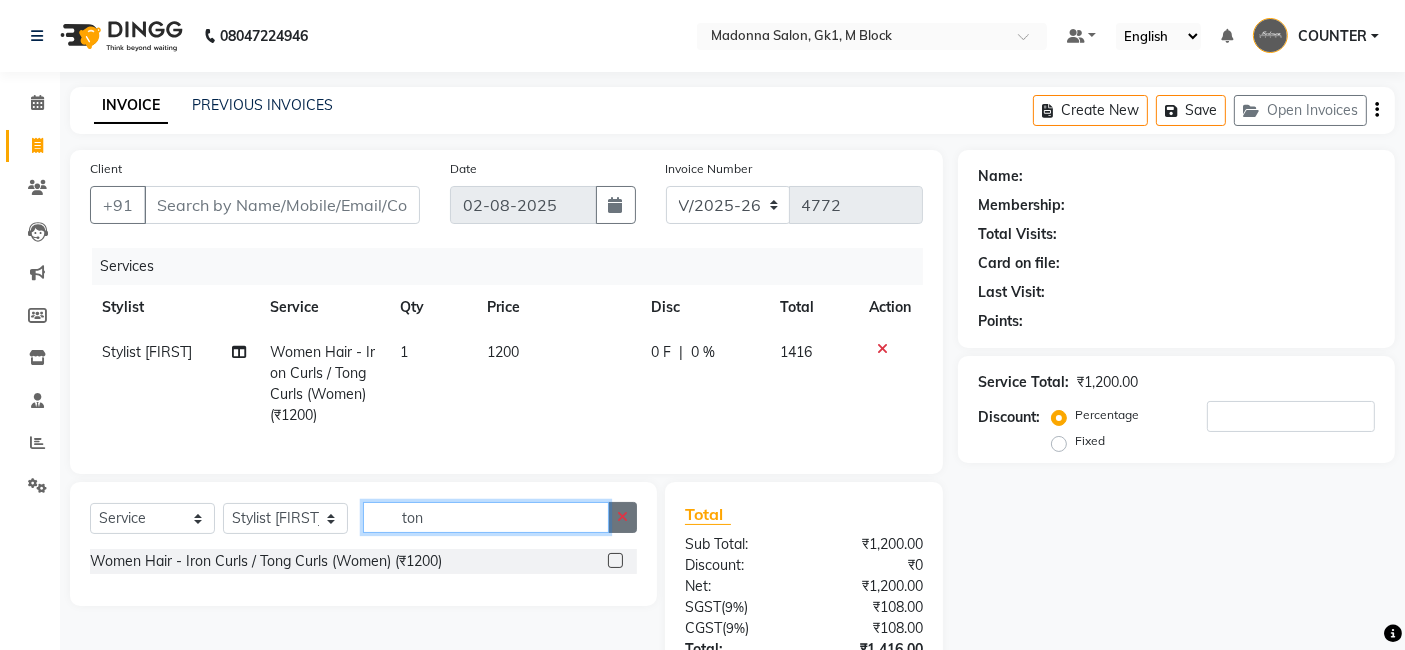type 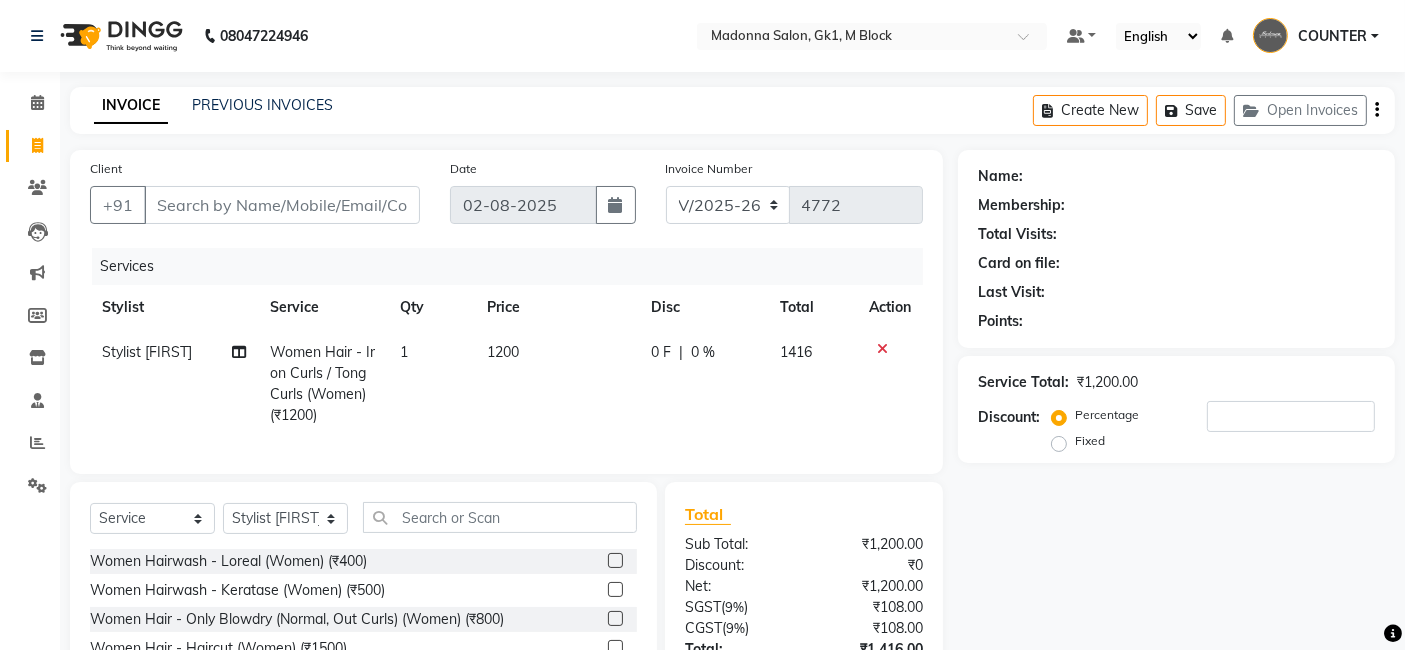 click on "Name: Membership: Total Visits: Card on file: Last Visit:  Points:  Service Total:  ₹1,200.00  Discount:  Percentage   Fixed" 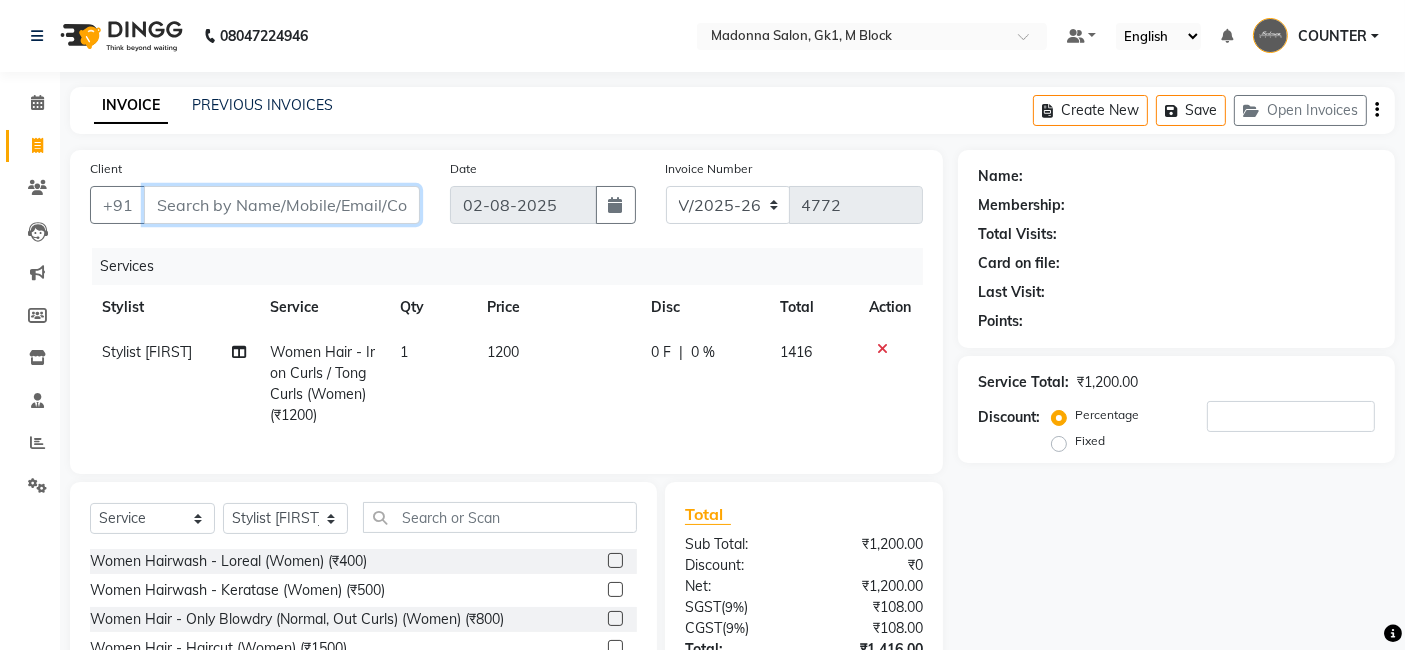 click on "Client" at bounding box center [282, 205] 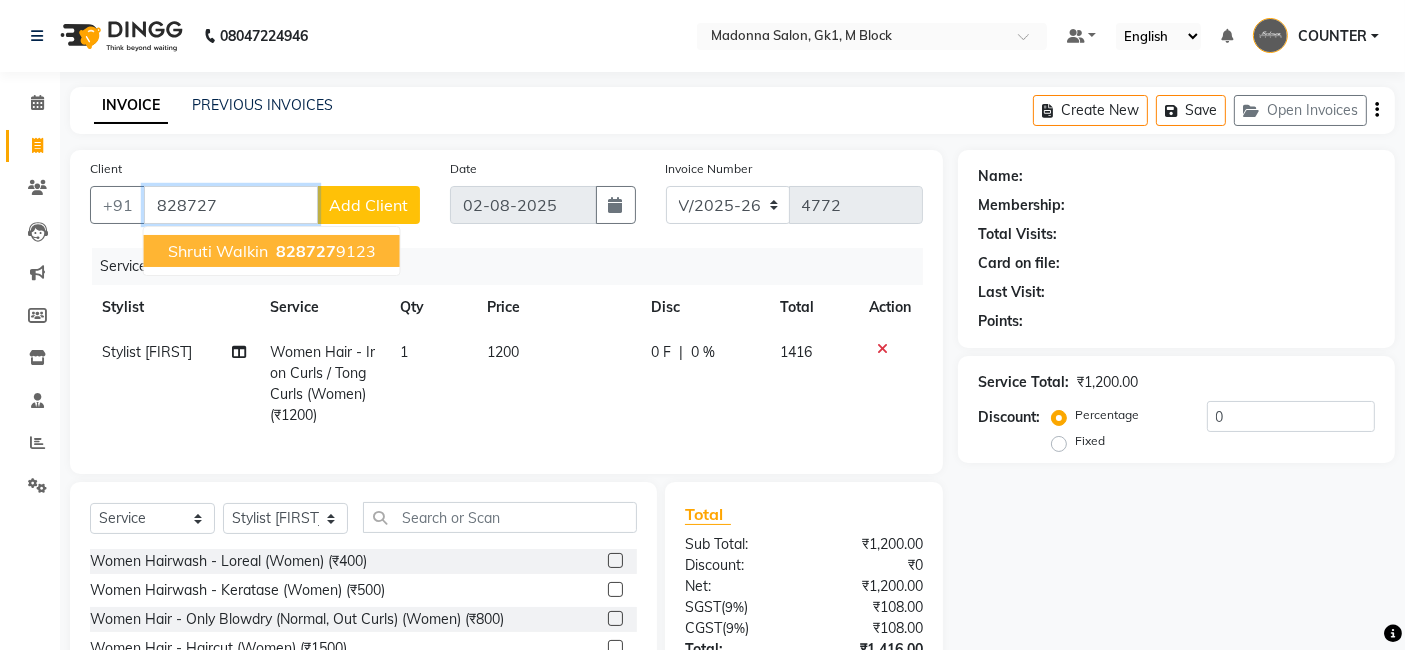 click on "828727" at bounding box center [306, 251] 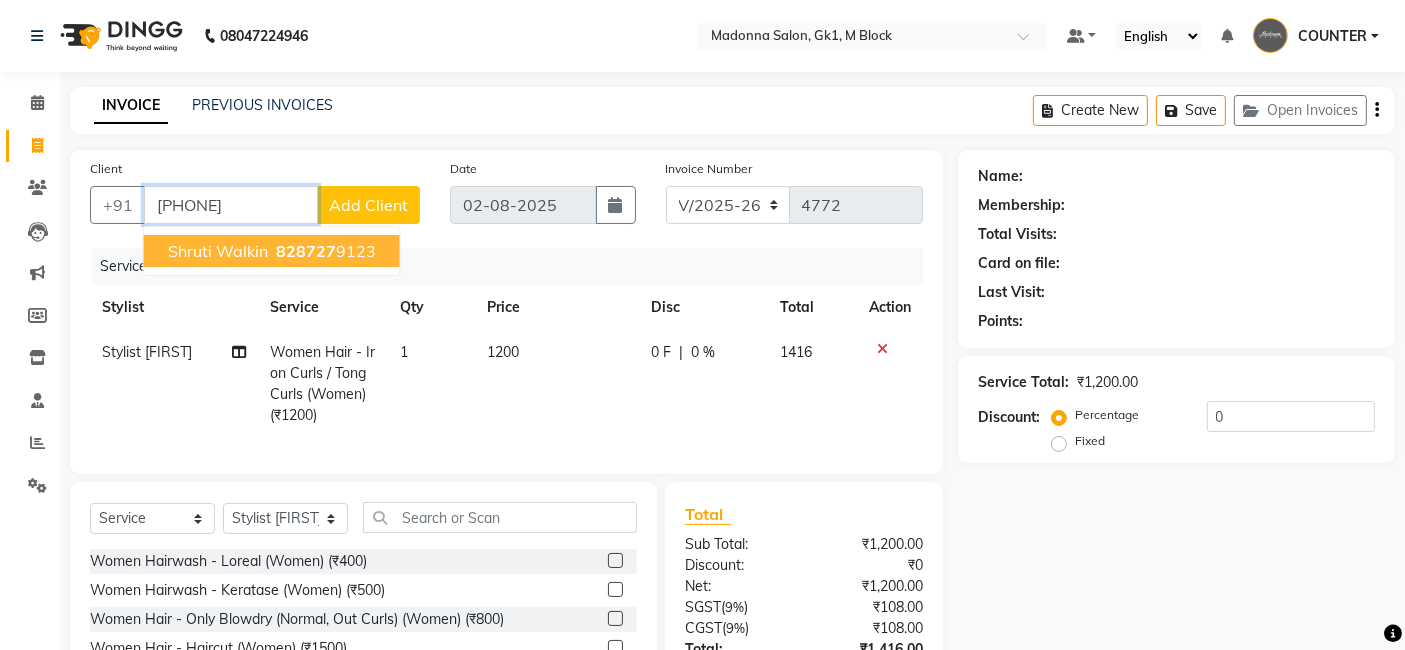 type on "8287279123" 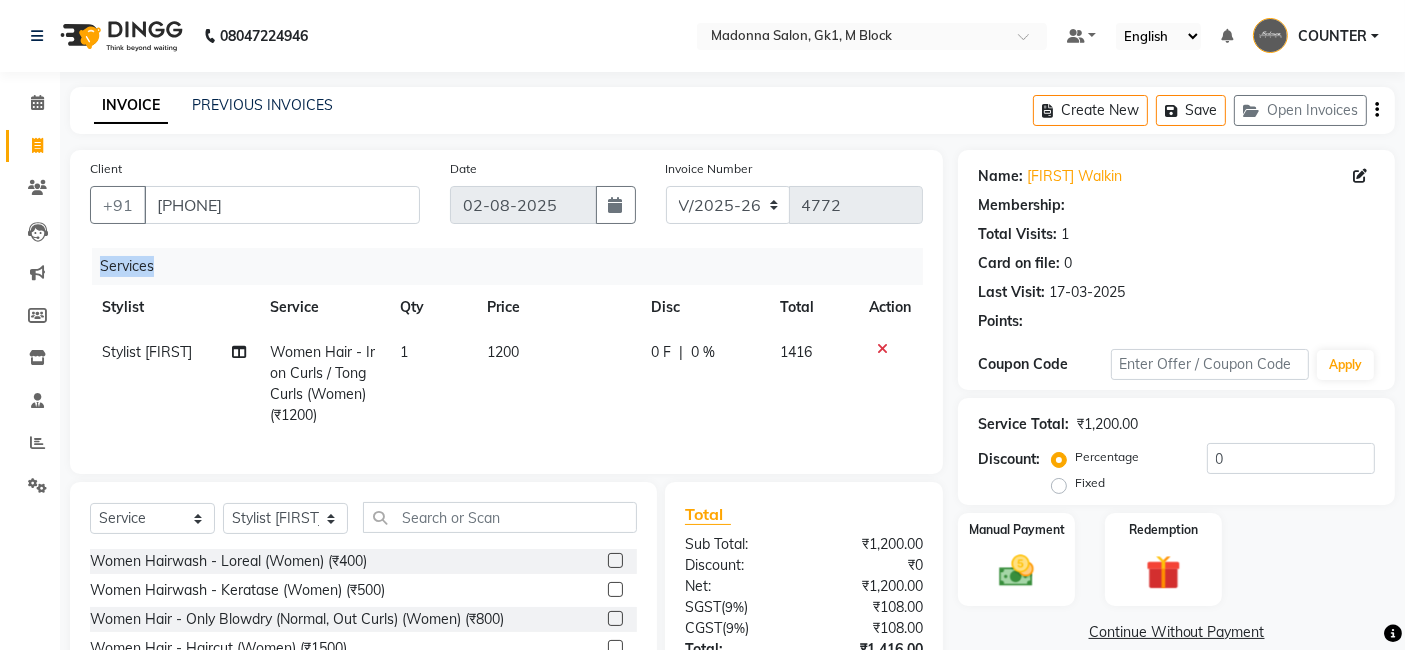 click on "Services" 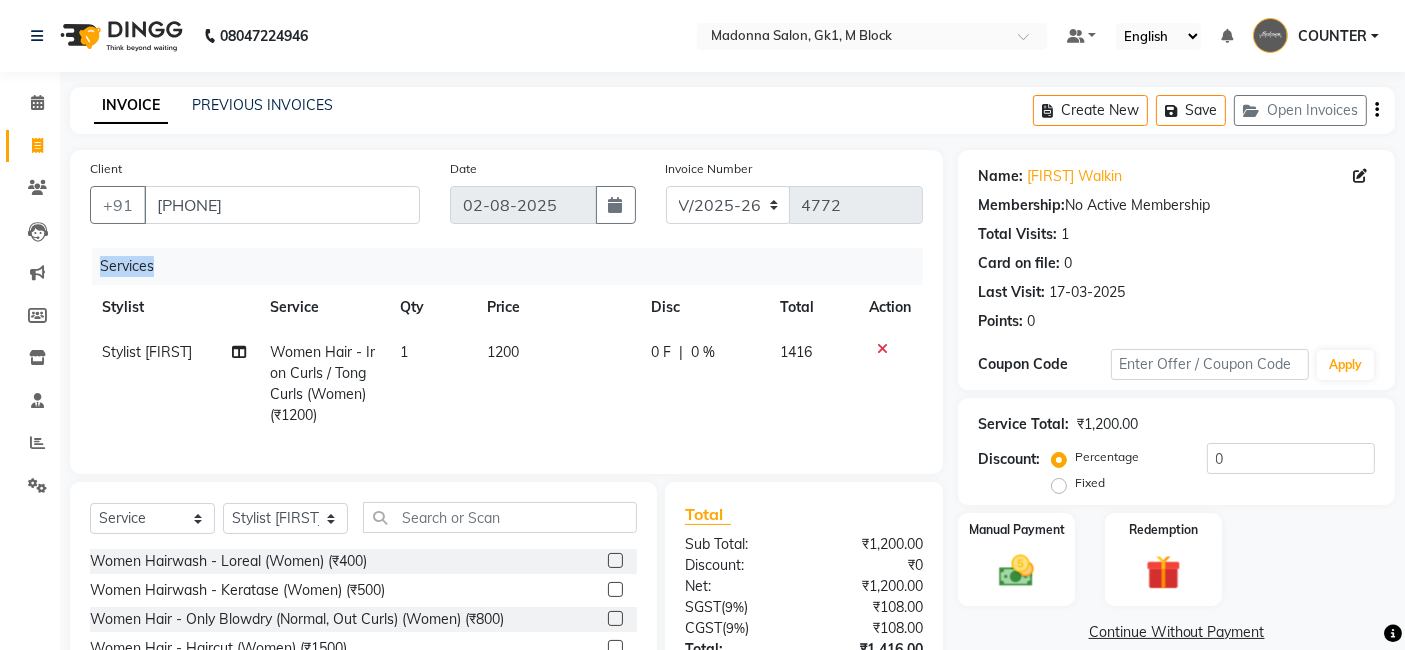 scroll, scrollTop: 173, scrollLeft: 0, axis: vertical 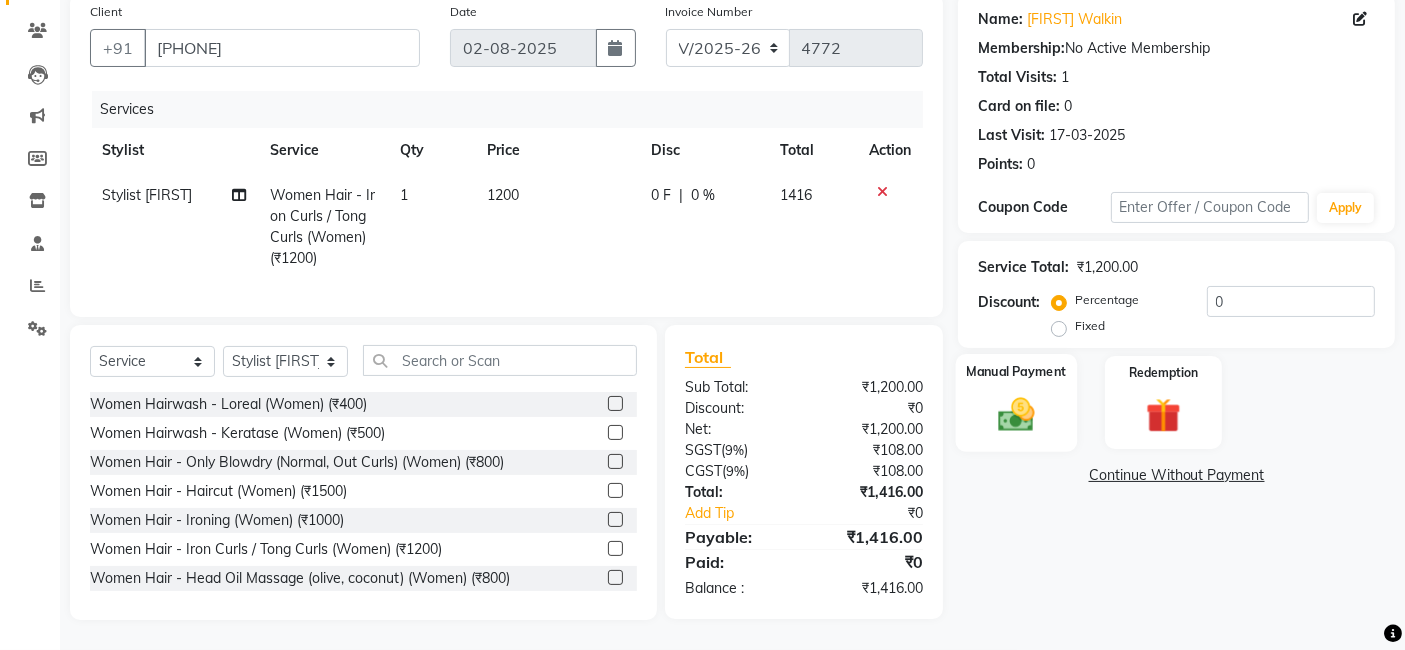 click on "Manual Payment" 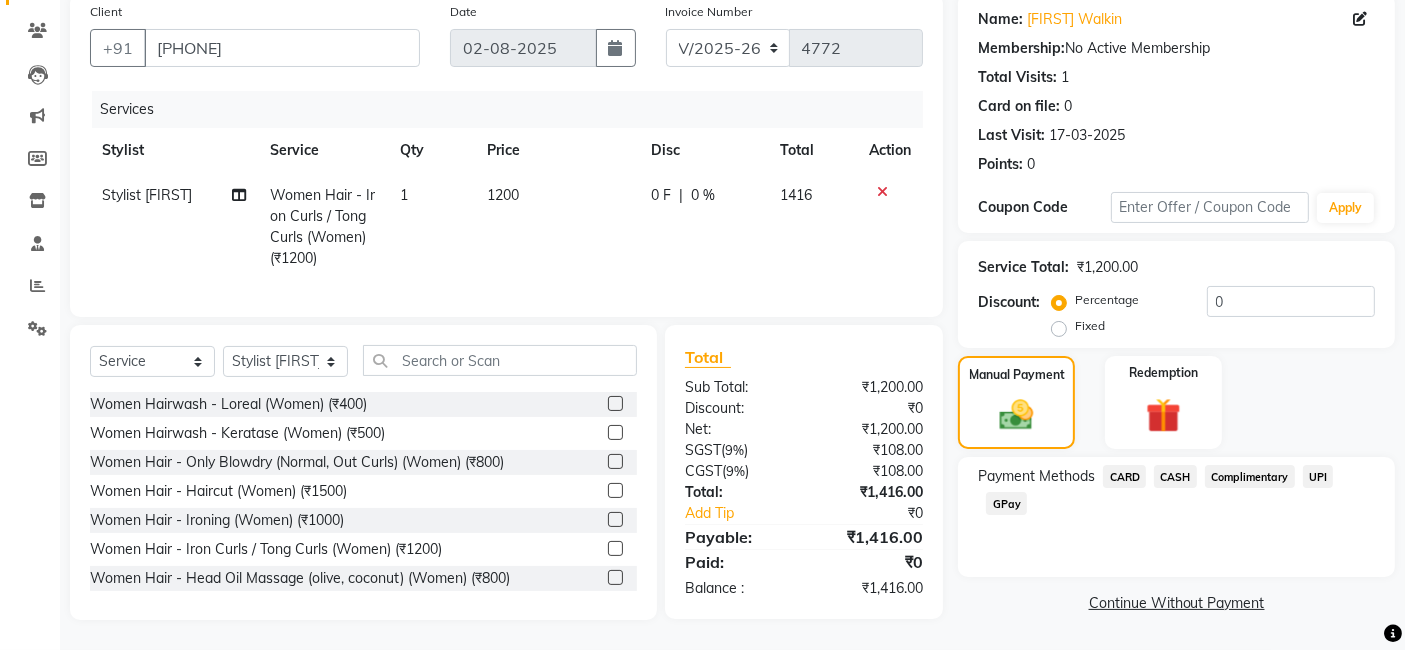 click on "CASH" 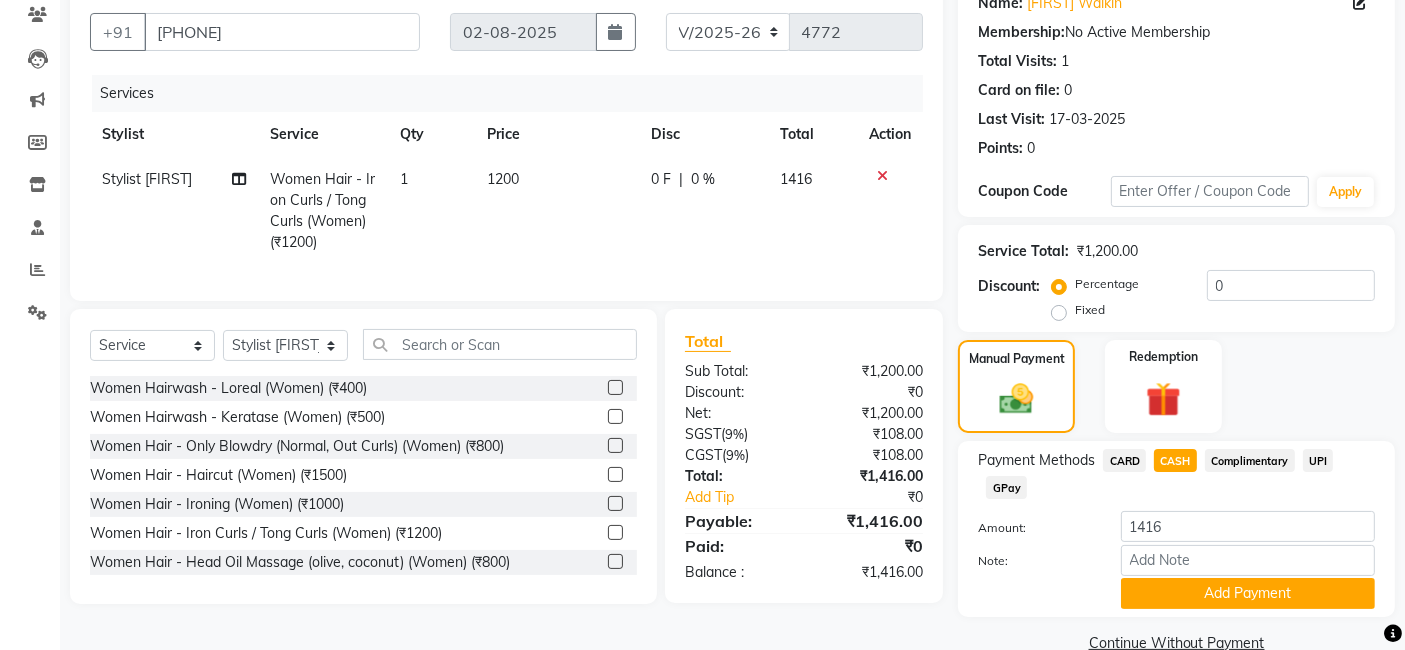 click on "GPay" 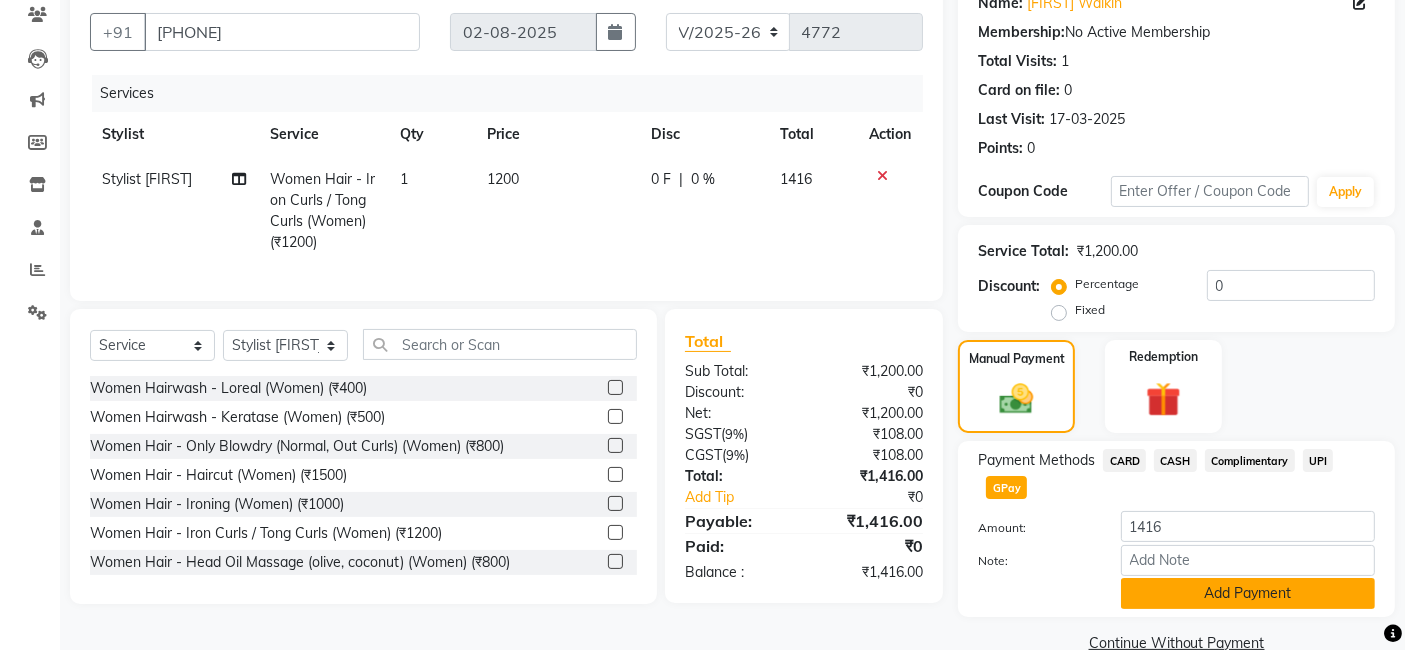 click on "Add Payment" 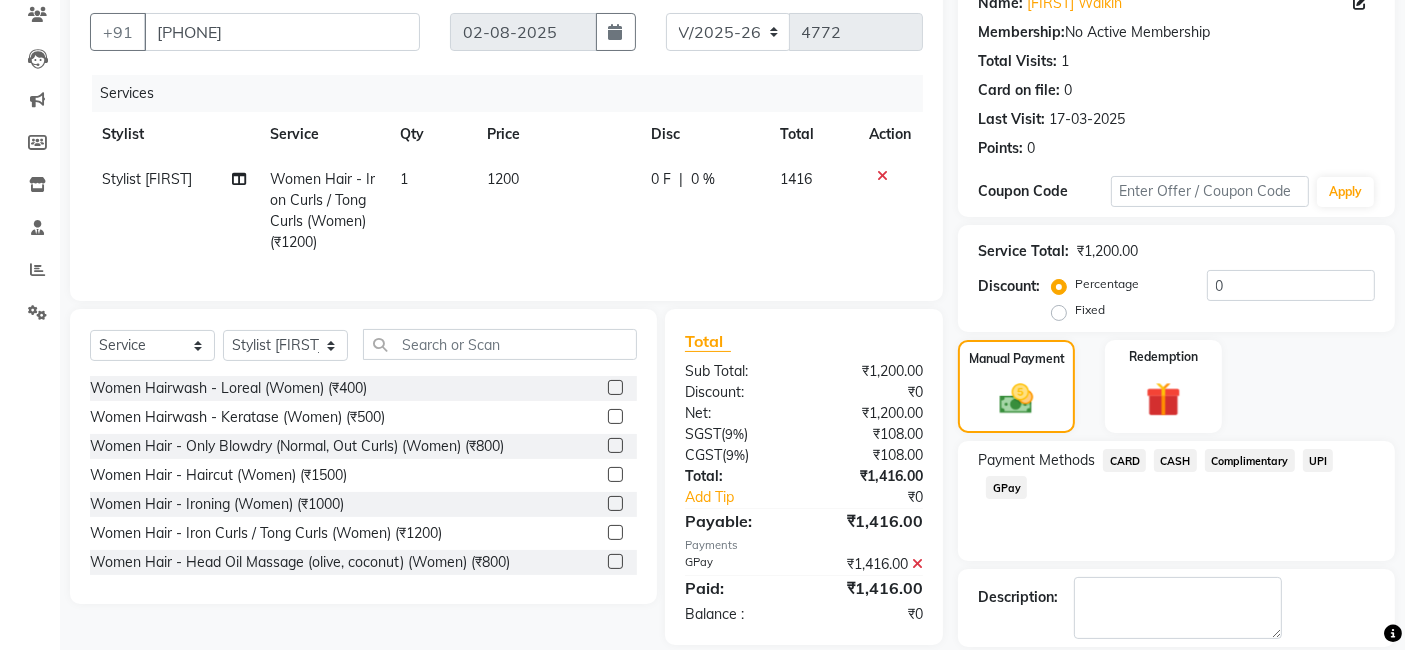 scroll, scrollTop: 266, scrollLeft: 0, axis: vertical 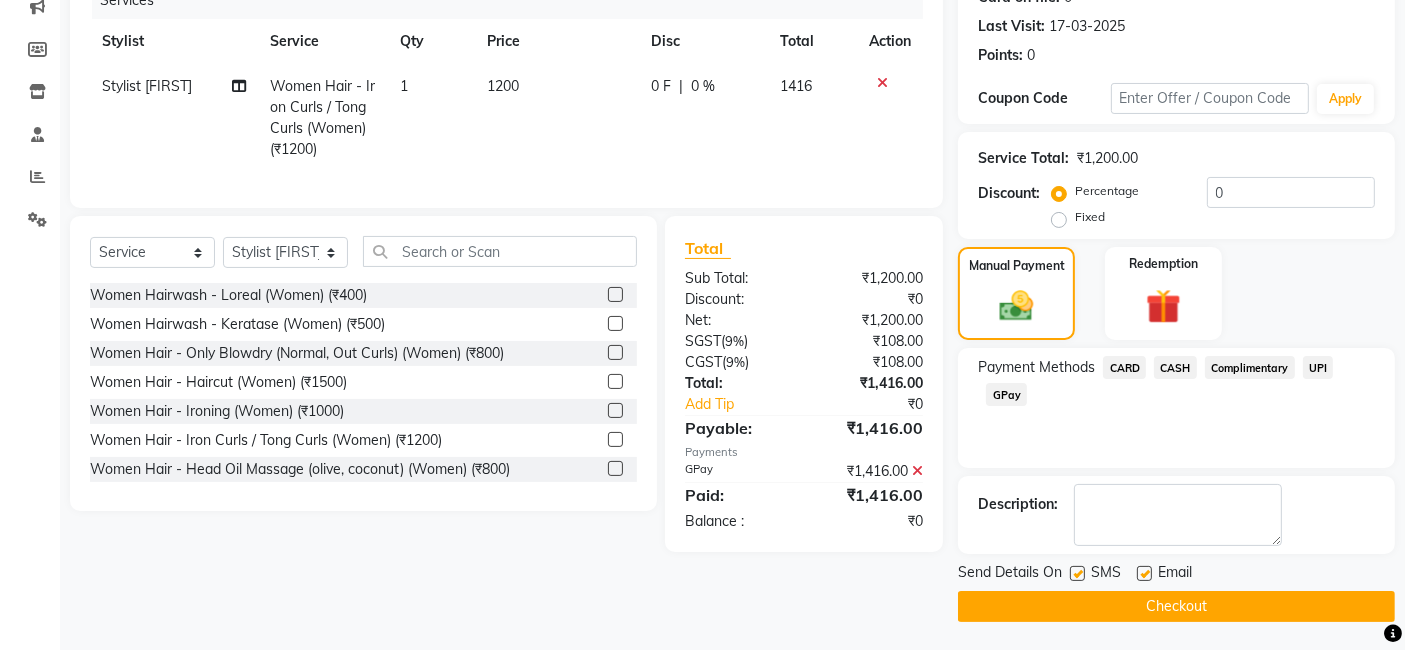 click on "Checkout" 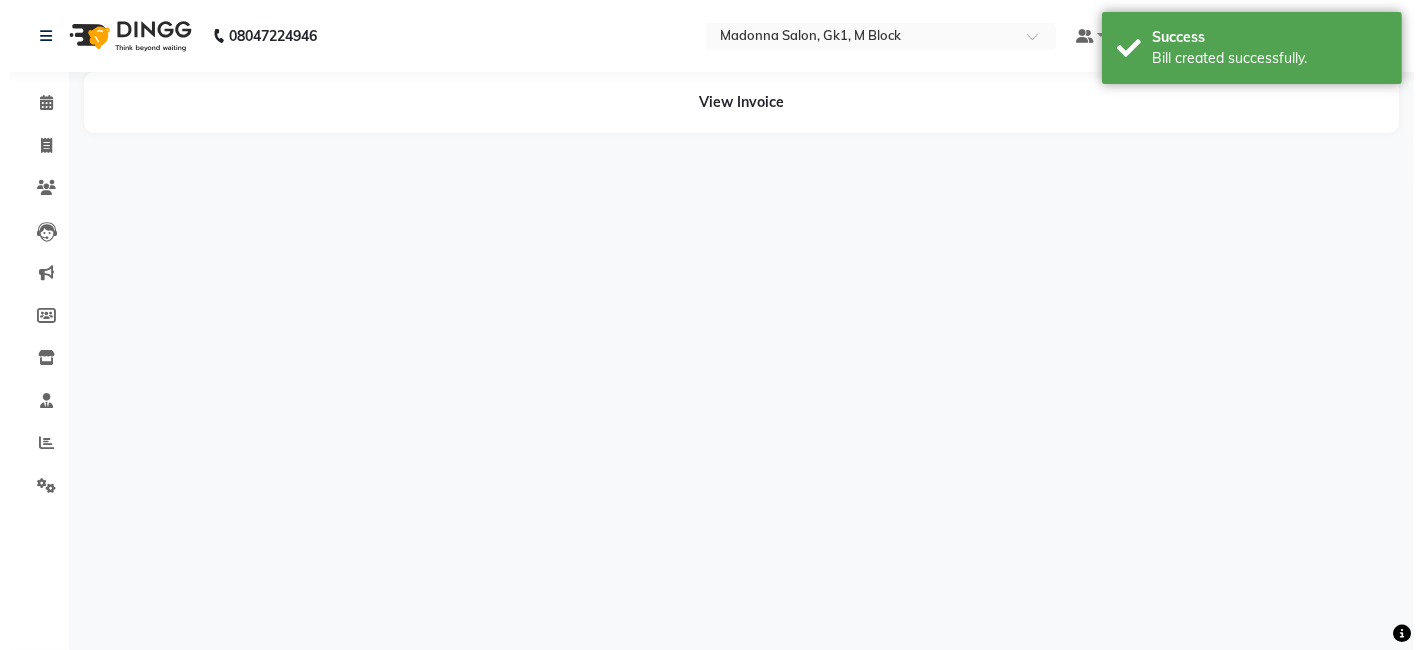 scroll, scrollTop: 0, scrollLeft: 0, axis: both 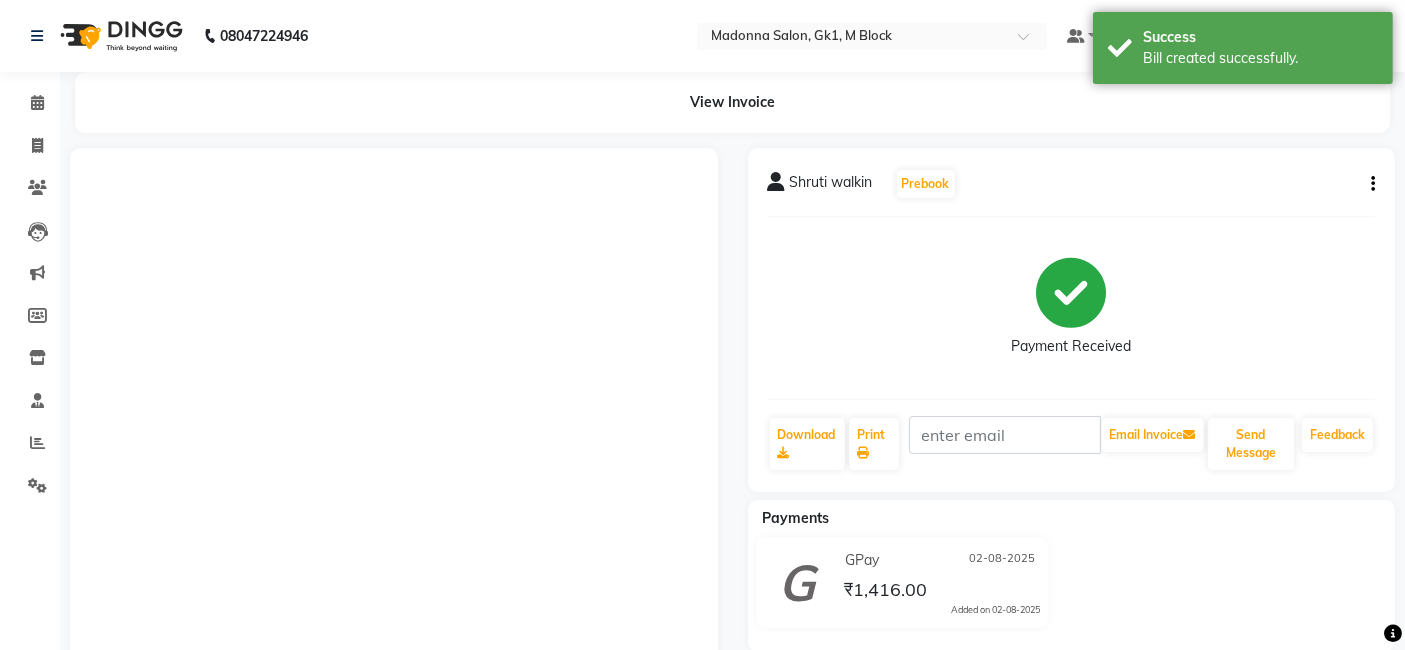 click 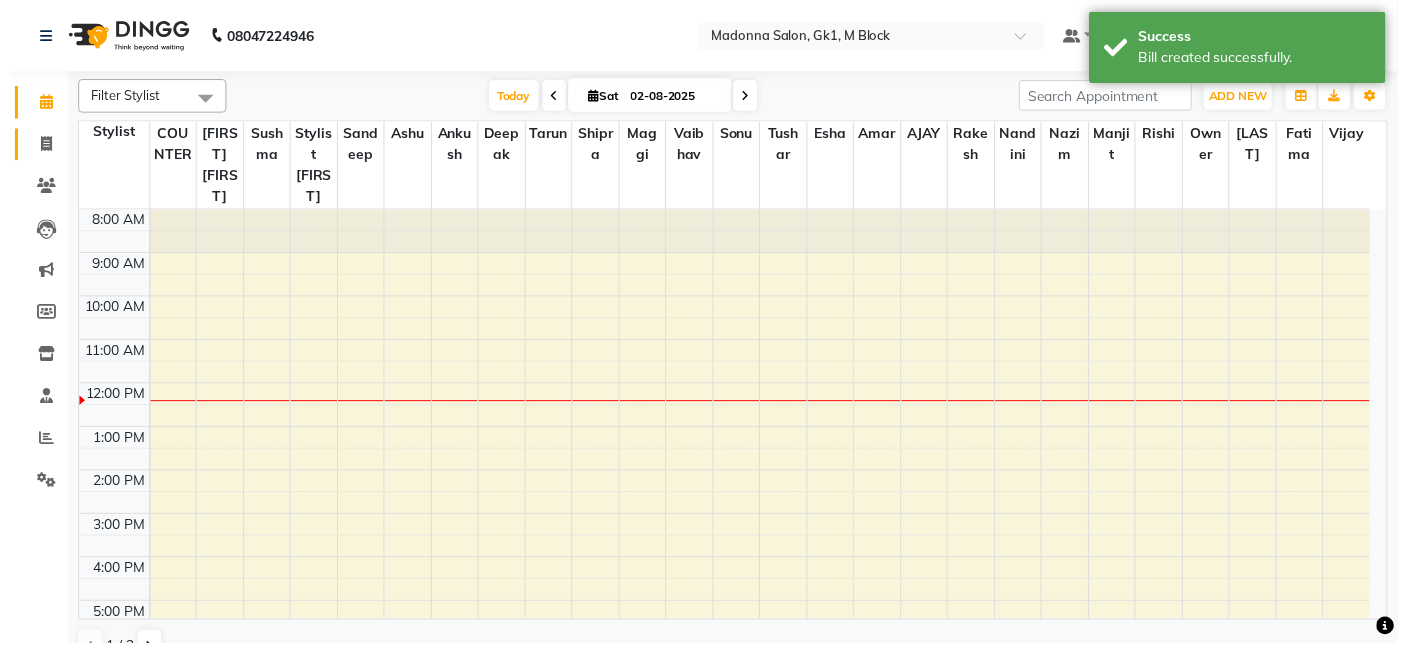 scroll, scrollTop: 174, scrollLeft: 0, axis: vertical 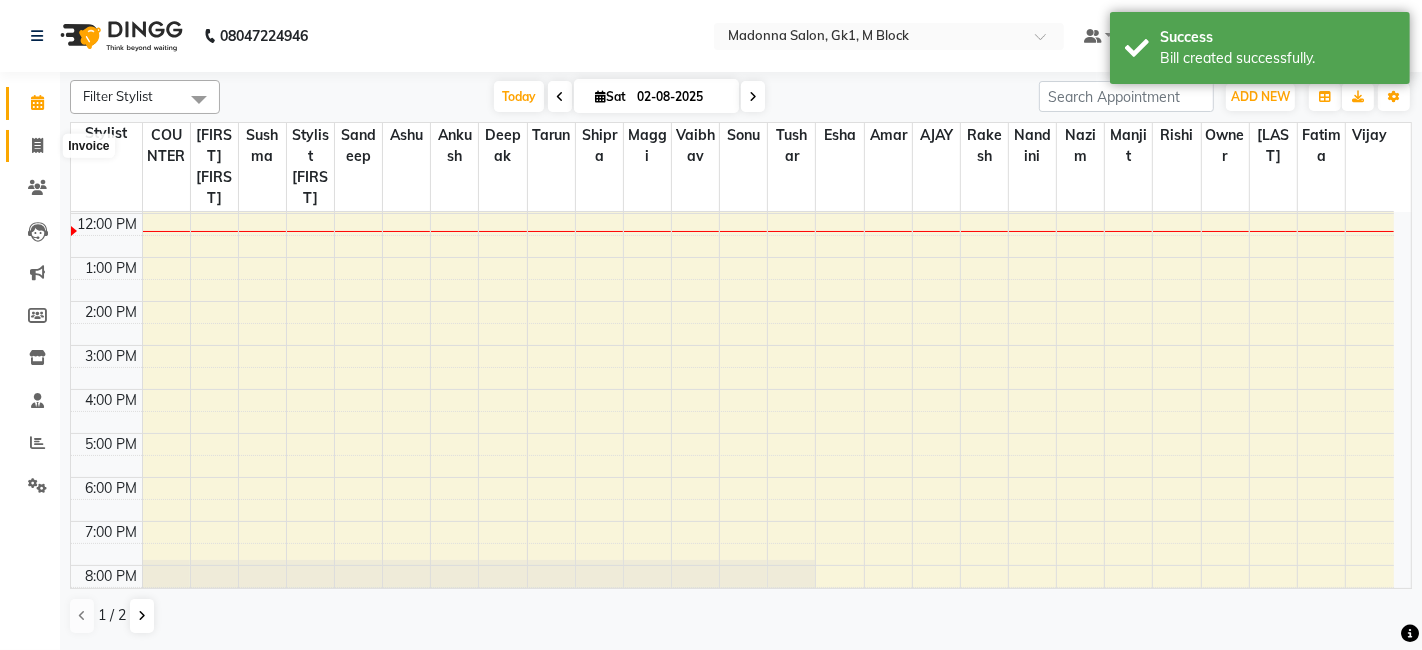 click 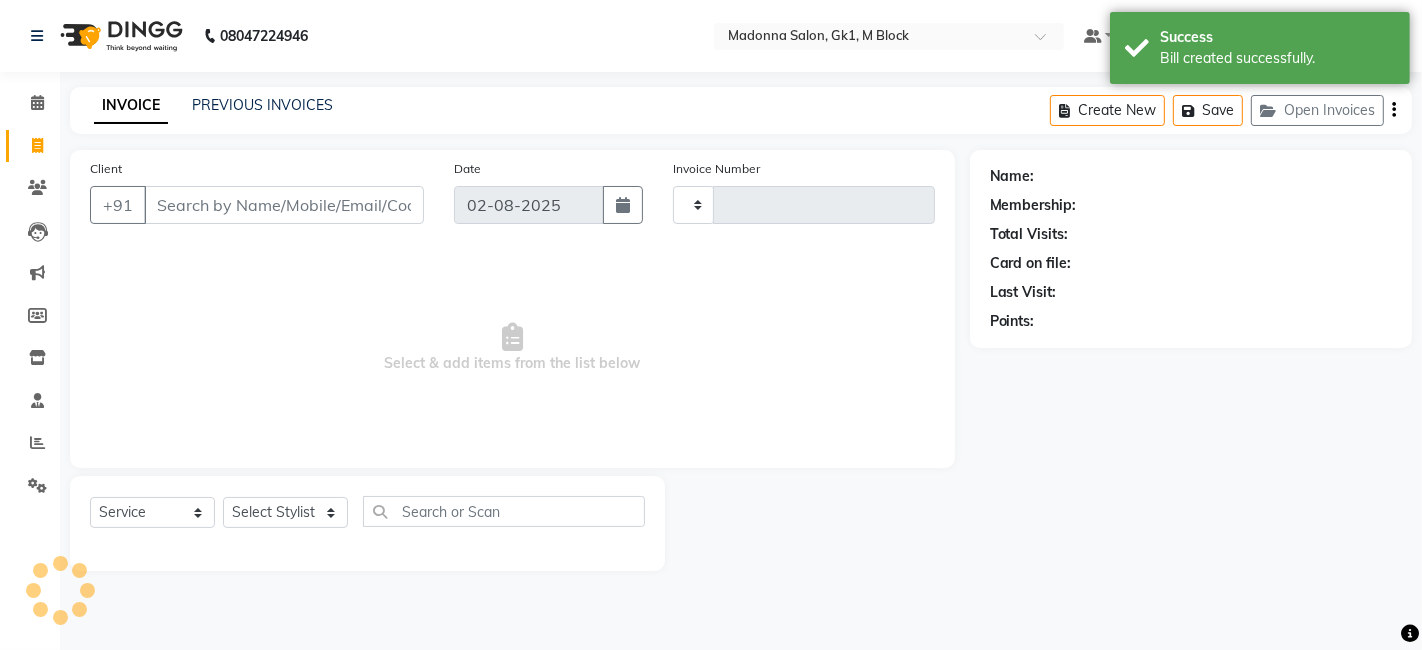 type on "4774" 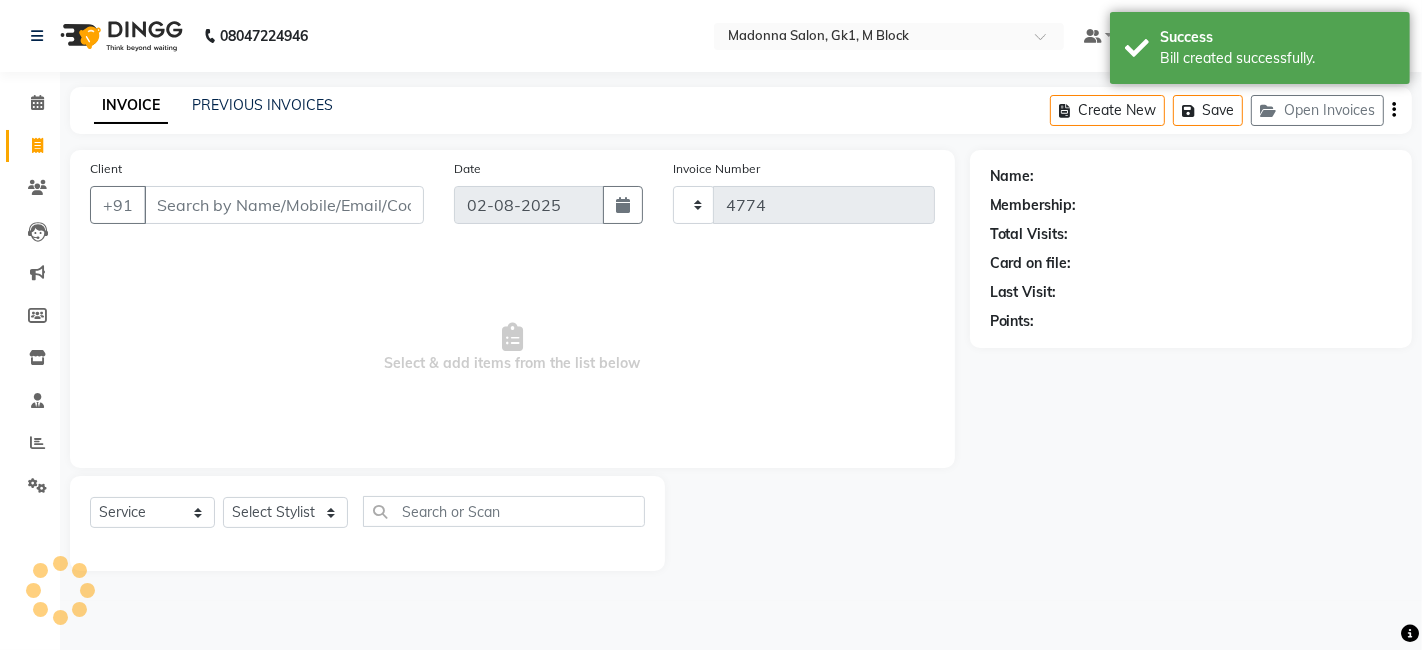 select on "6312" 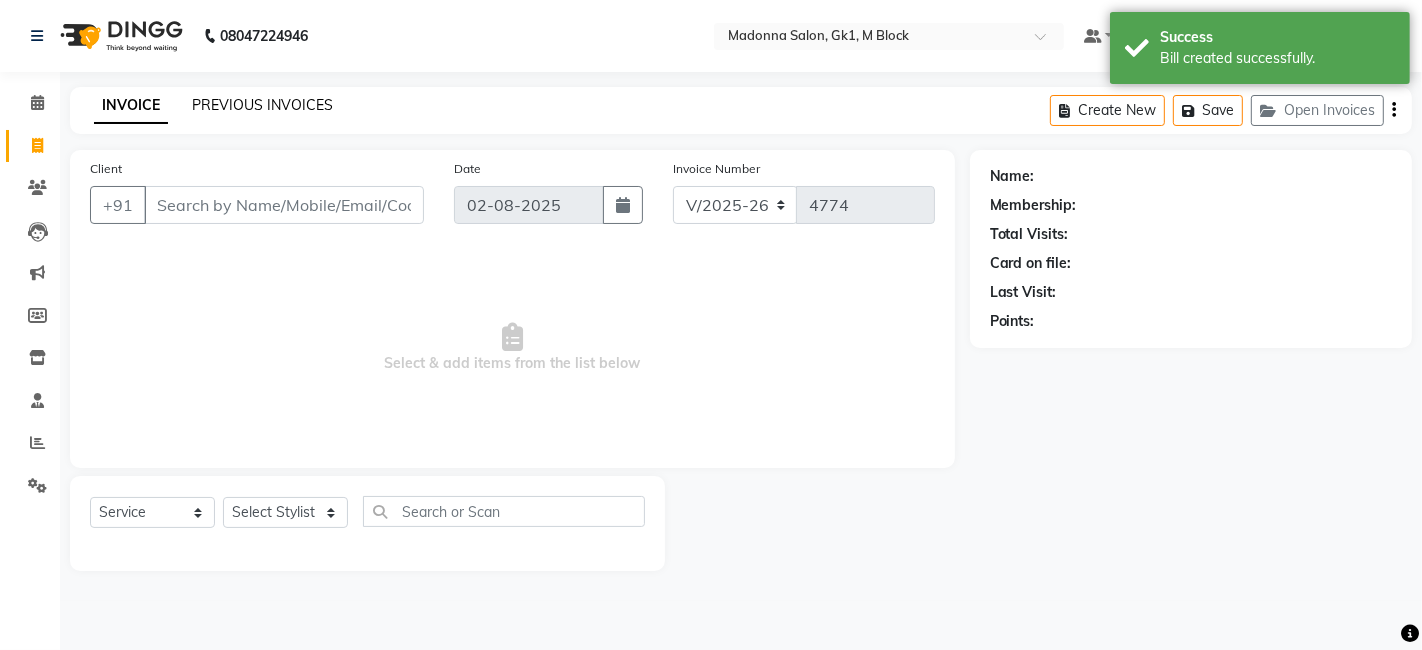 click on "PREVIOUS INVOICES" 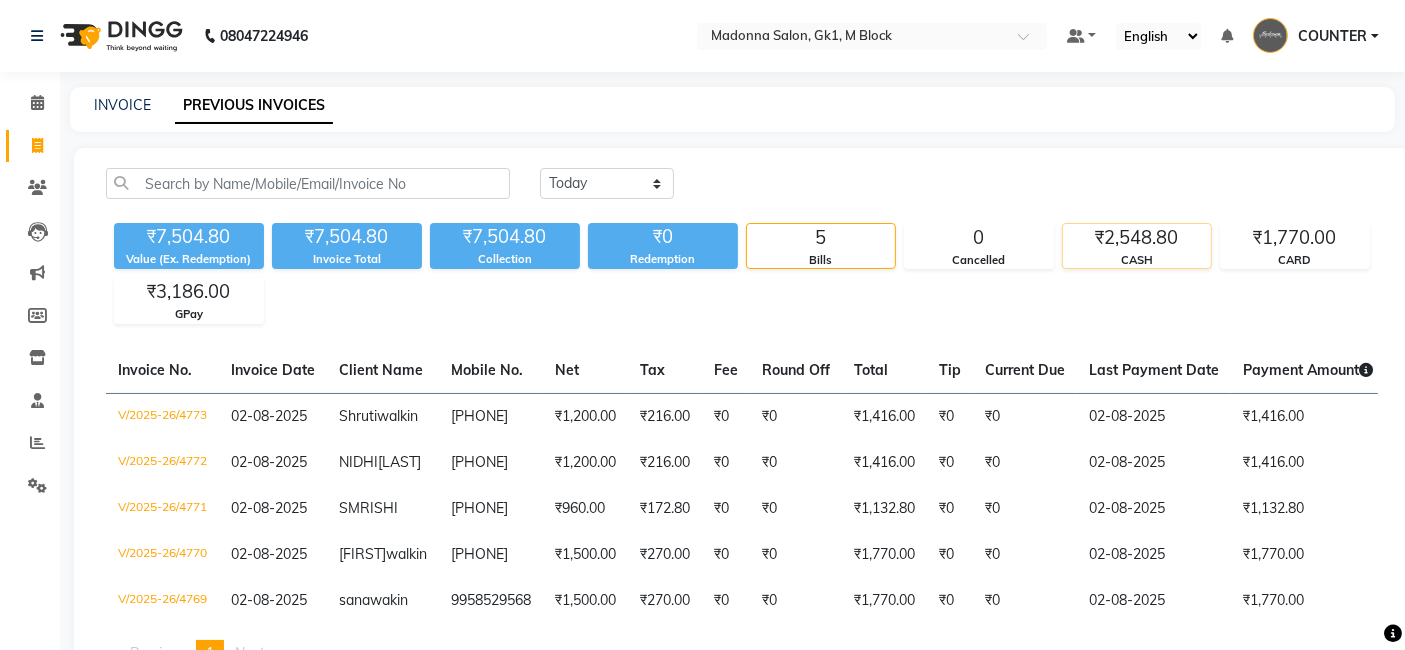 click on "₹2,548.80" 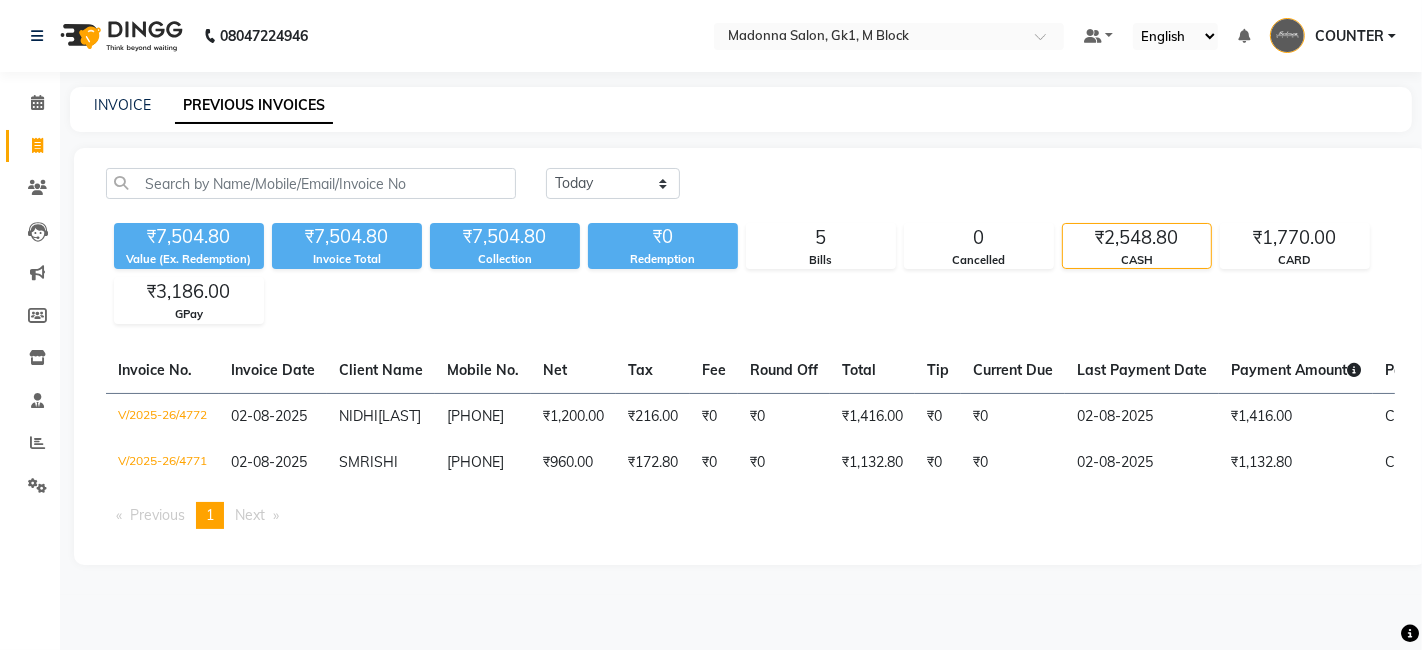 scroll, scrollTop: 0, scrollLeft: 354, axis: horizontal 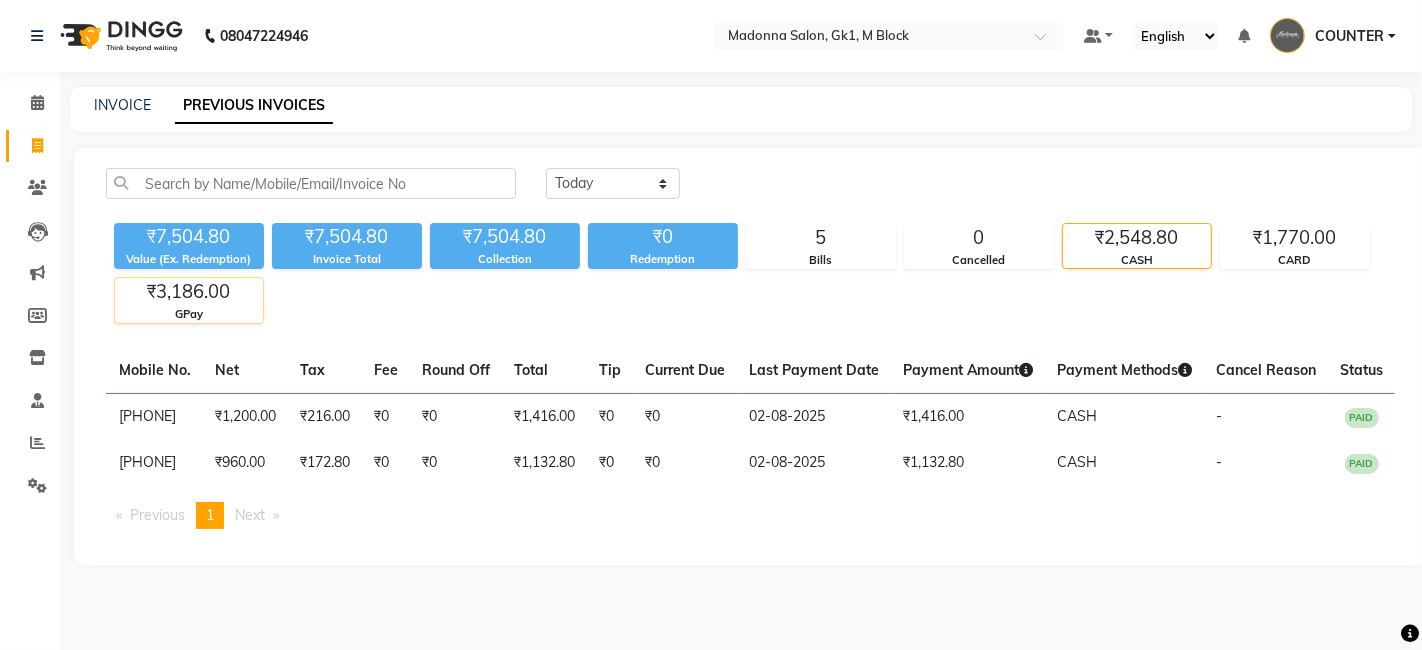 click on "GPay" 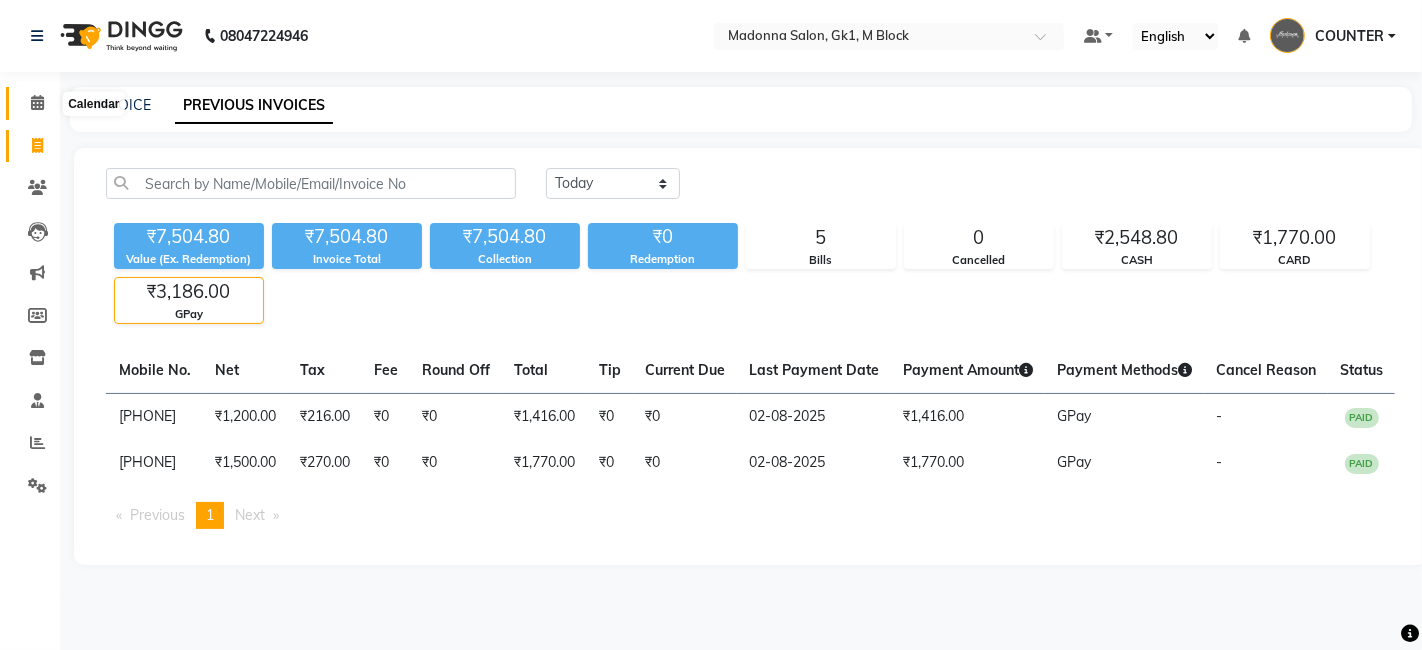 click 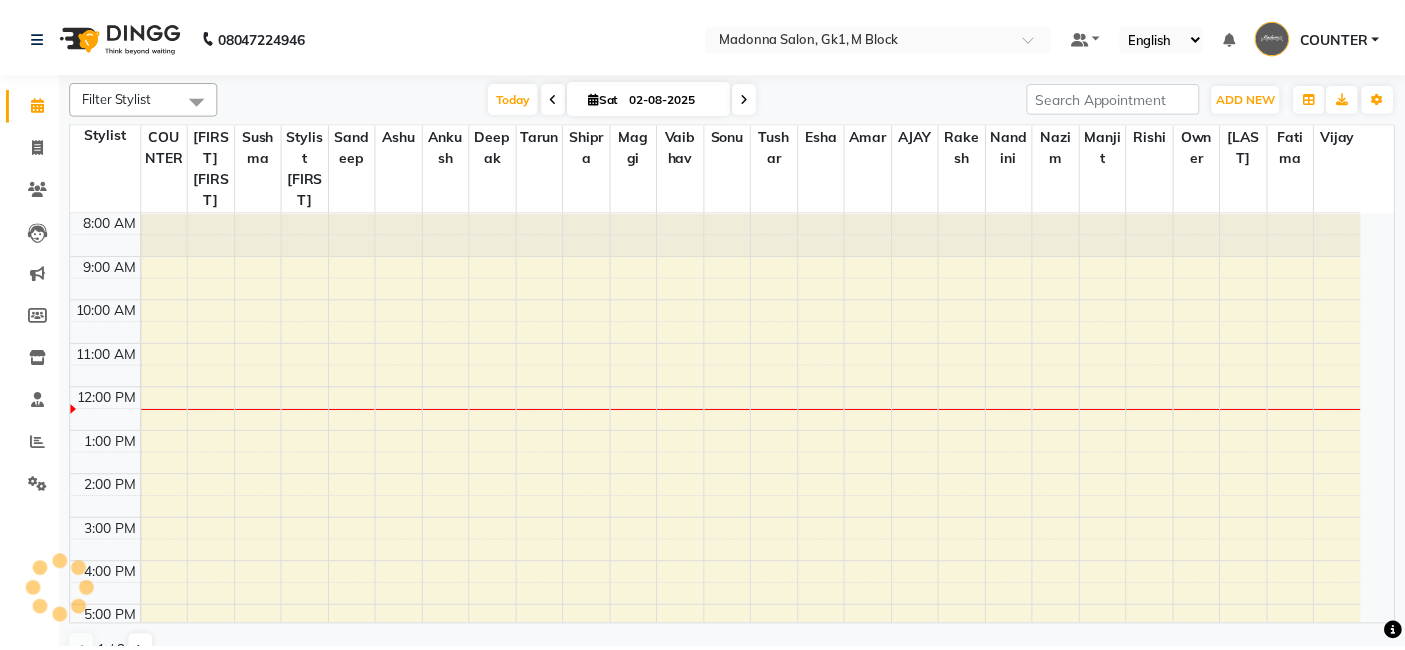 scroll, scrollTop: 0, scrollLeft: 0, axis: both 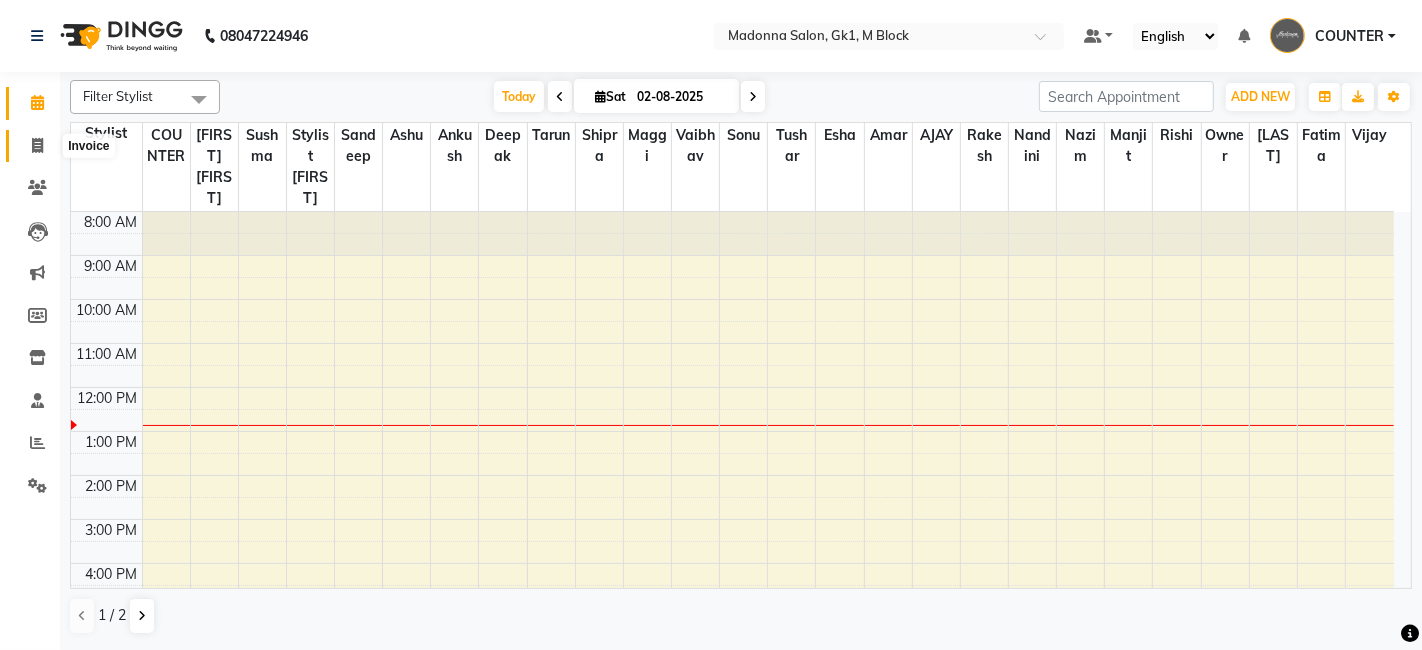 click 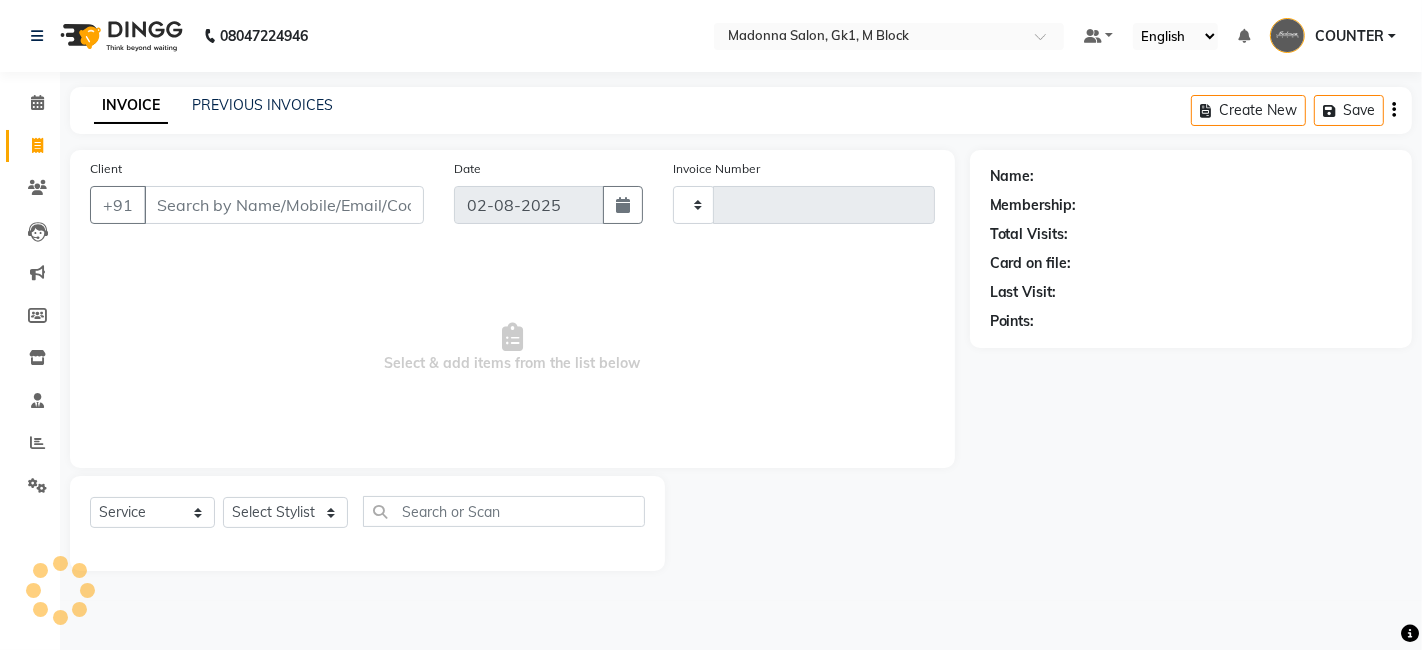 type on "4775" 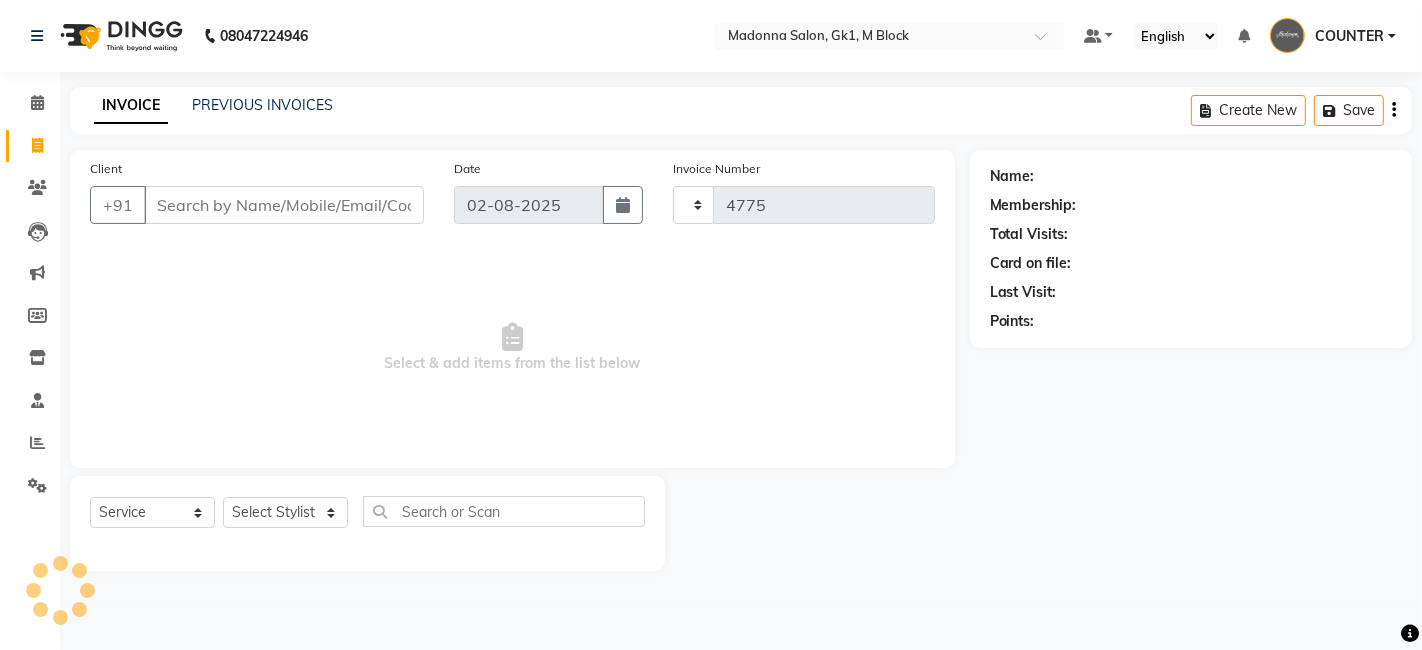 select on "6312" 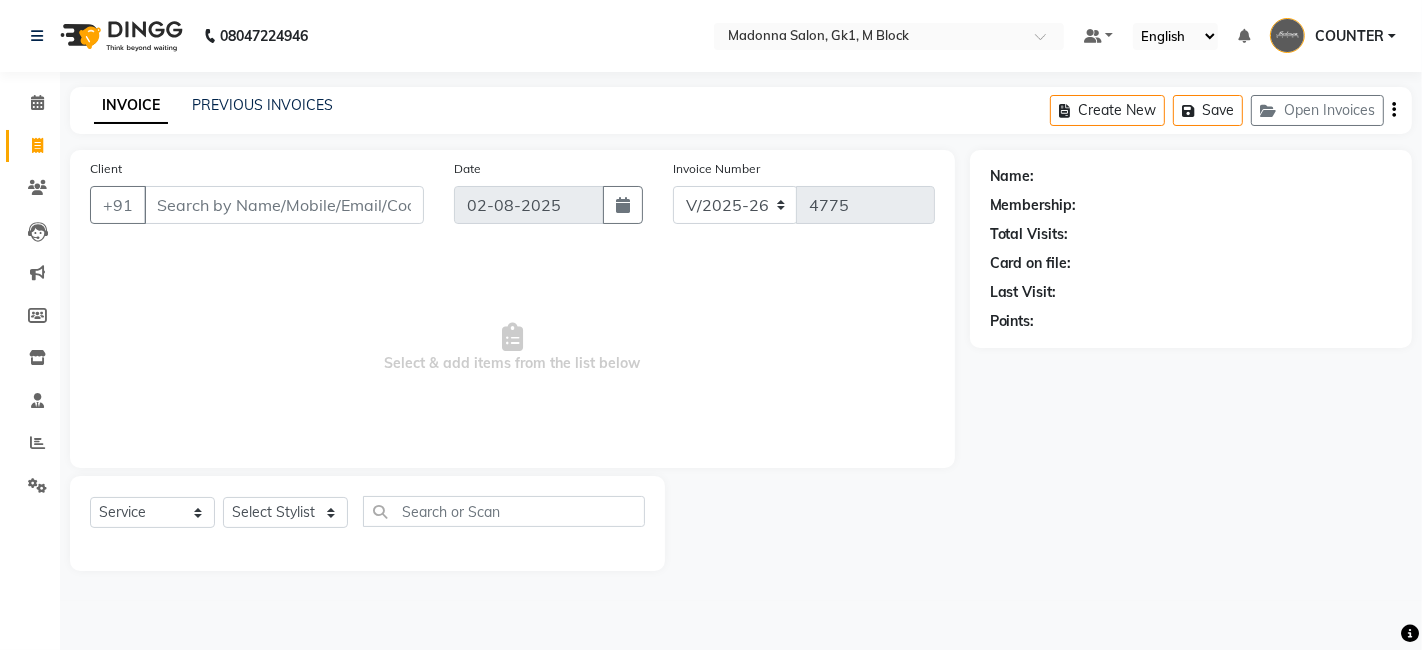 click 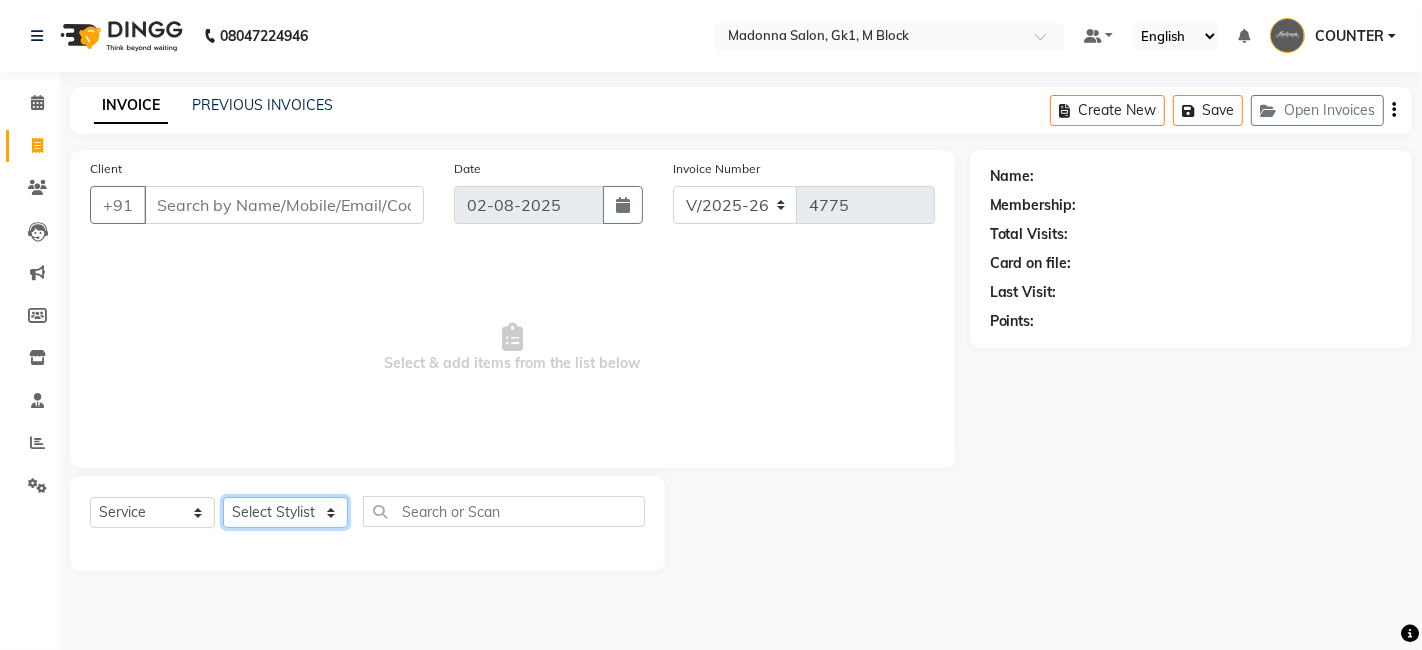 click on "Select Stylist AJAY Amar Ankush Ashu Beauty Tanuja COUNTER Deepak Esha Fatima Husain Maggi Manjit Nandini Nazim Owner Owner Rakesh Rishi Sandeep Shipra Sonu Stylist Rajesh Sushma Tarun Tushar Vaibhav Vijay  Vipin" 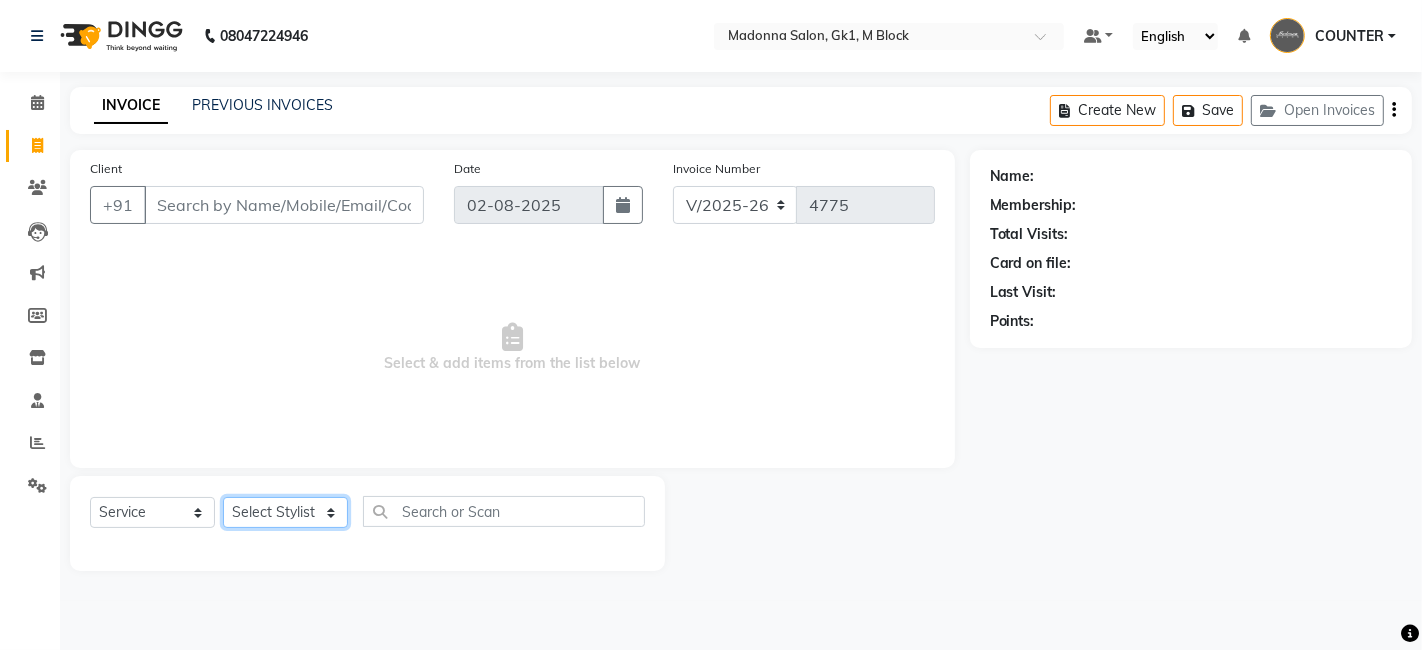 select on "47637" 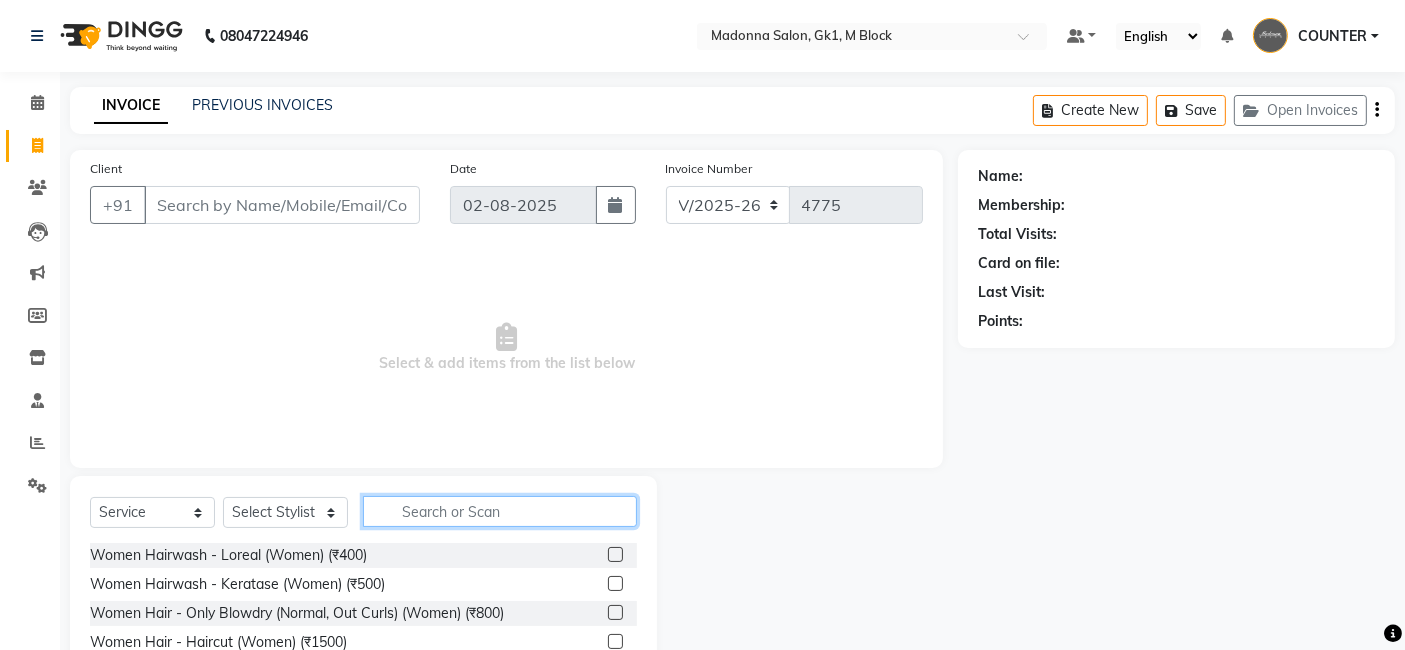 click 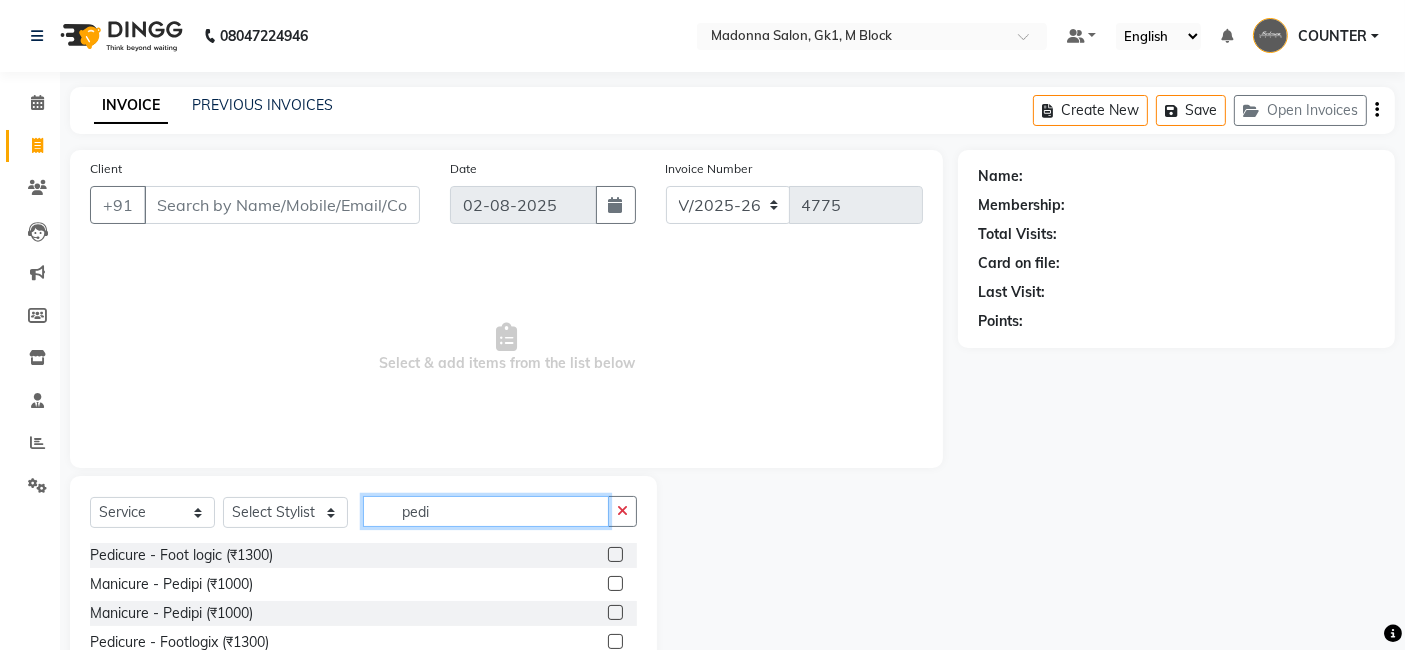scroll, scrollTop: 148, scrollLeft: 0, axis: vertical 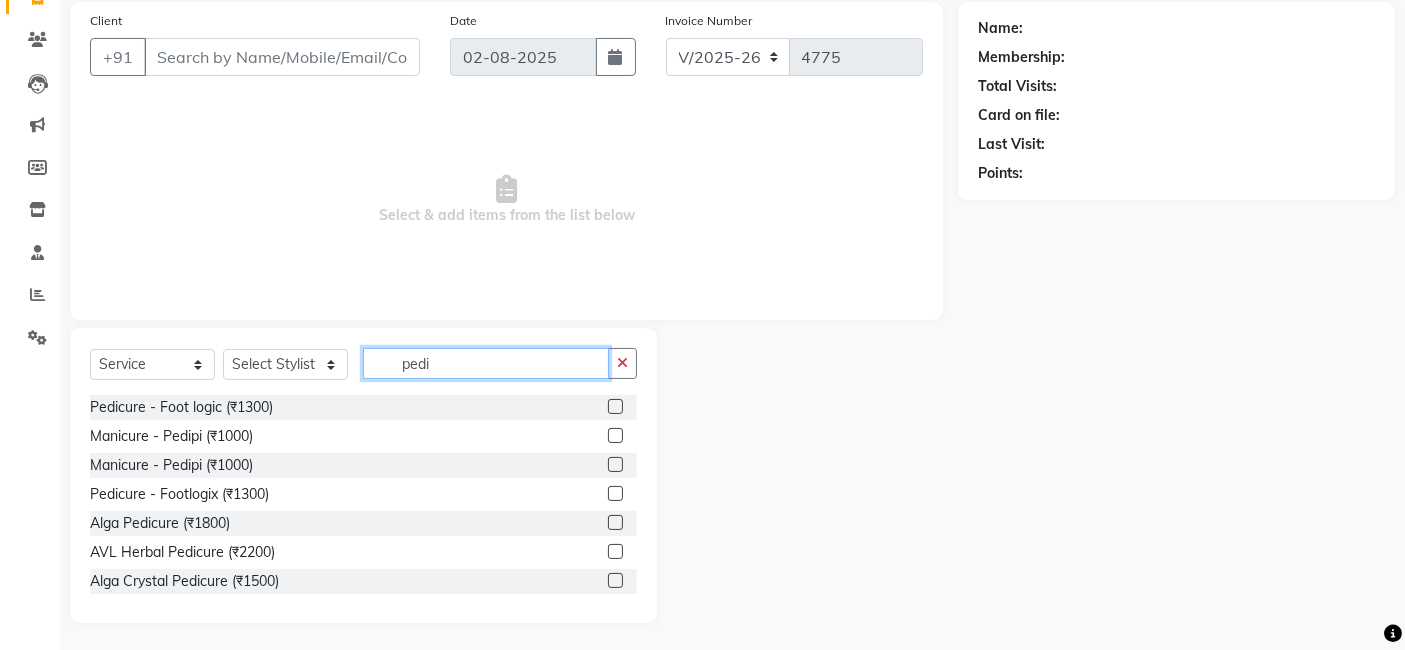 type on "pedi" 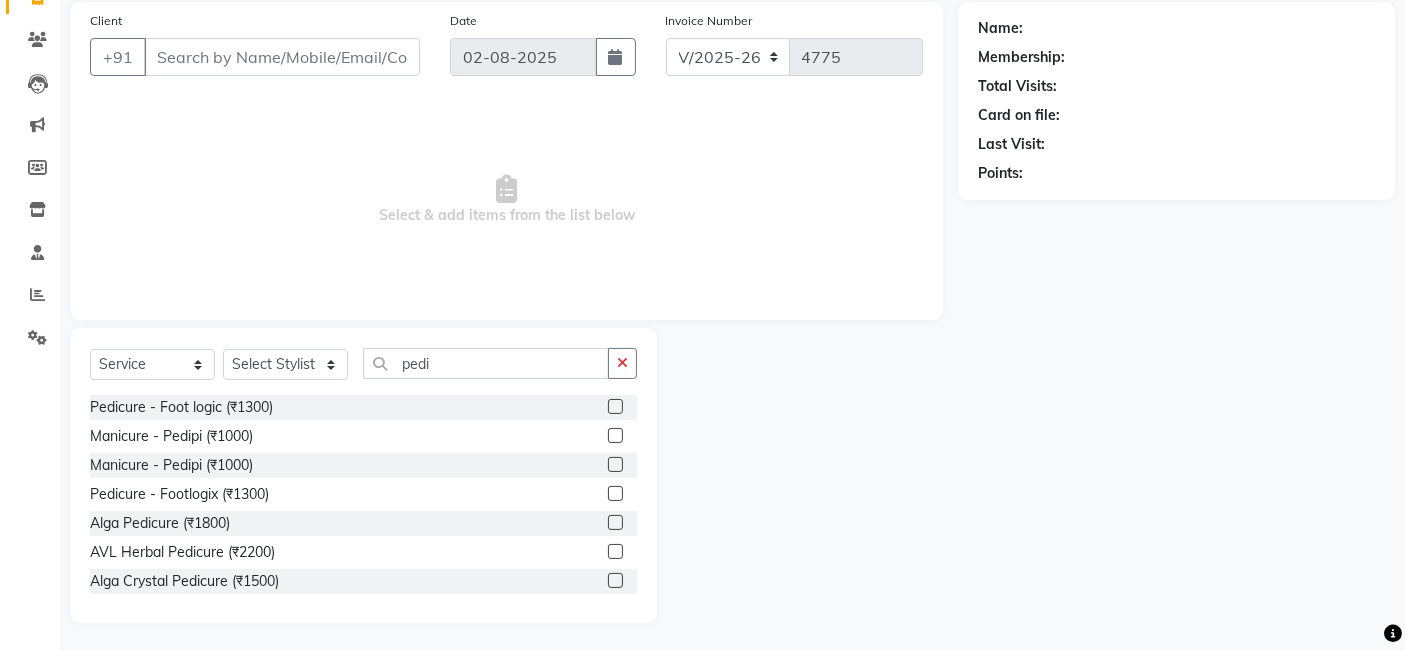 click 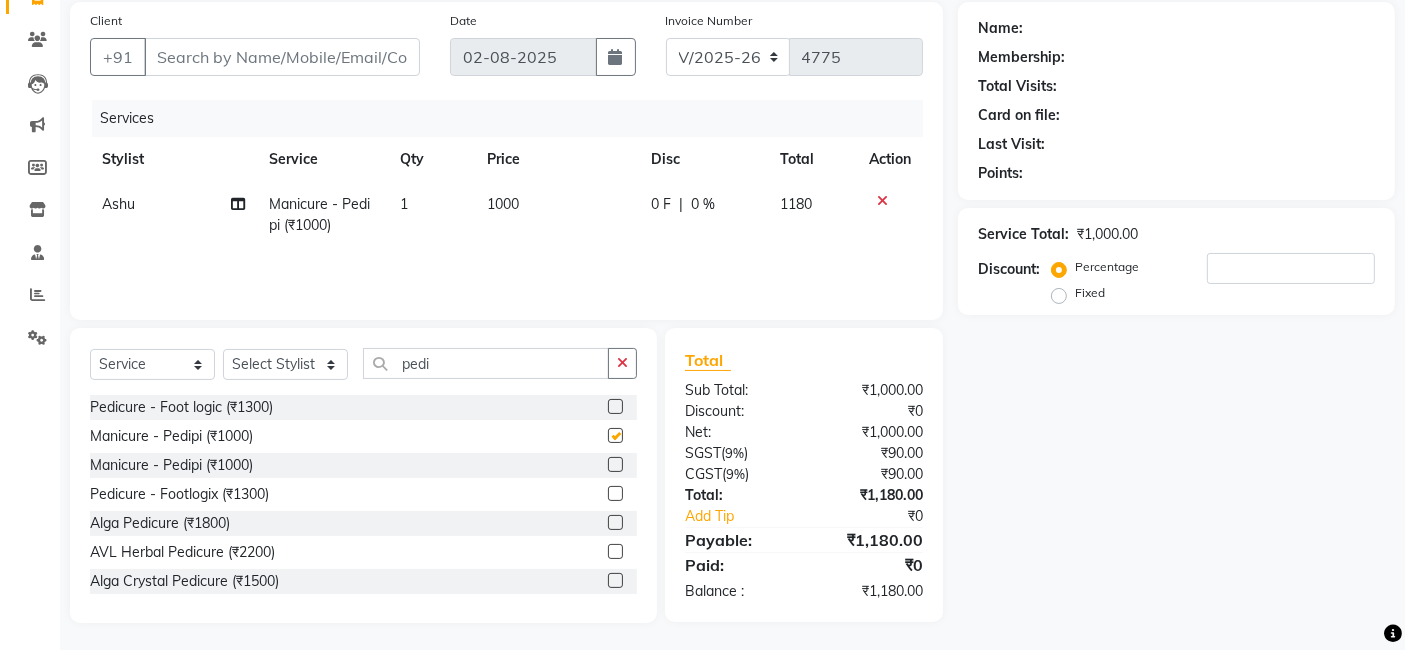 checkbox on "false" 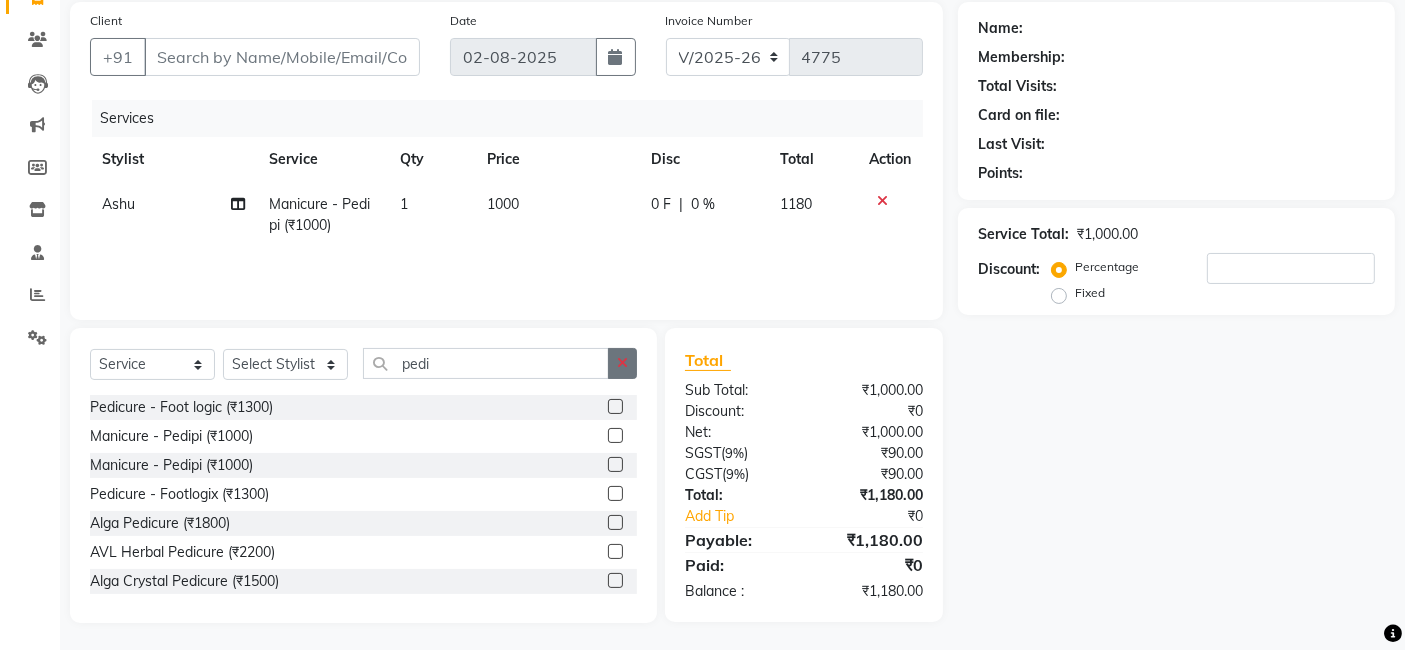 click 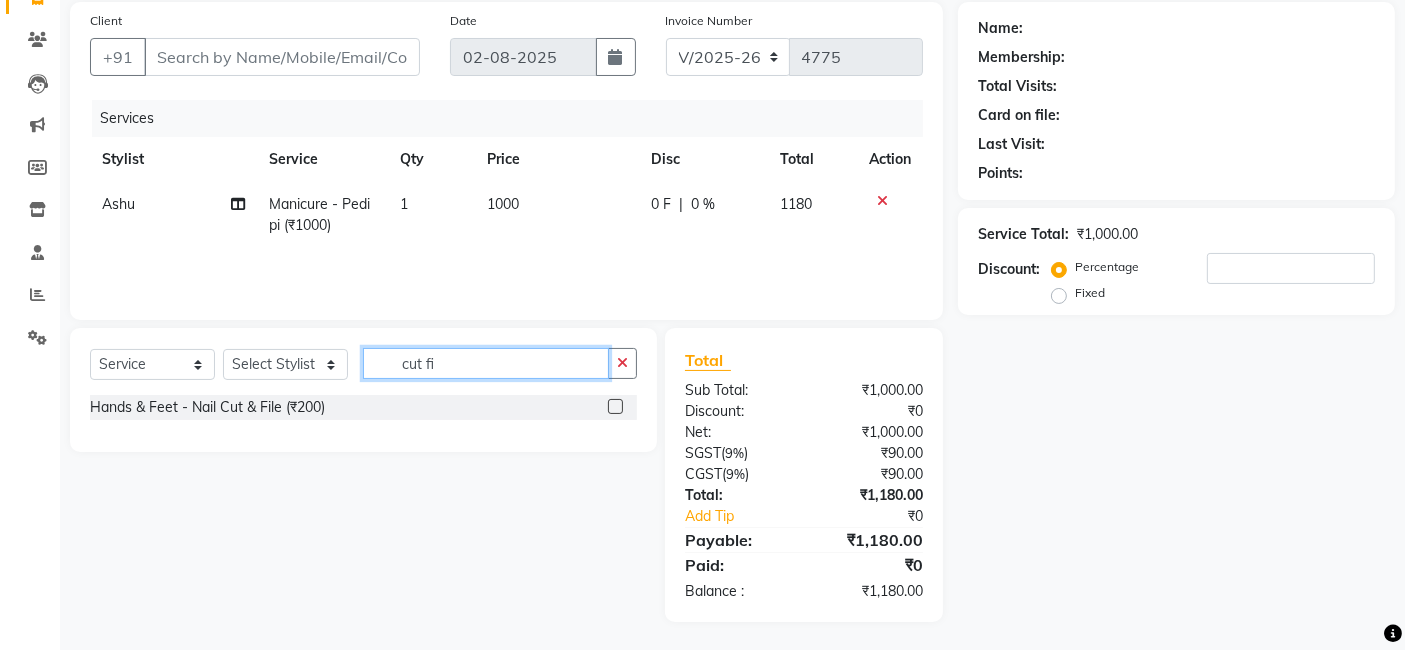 type on "cut fi" 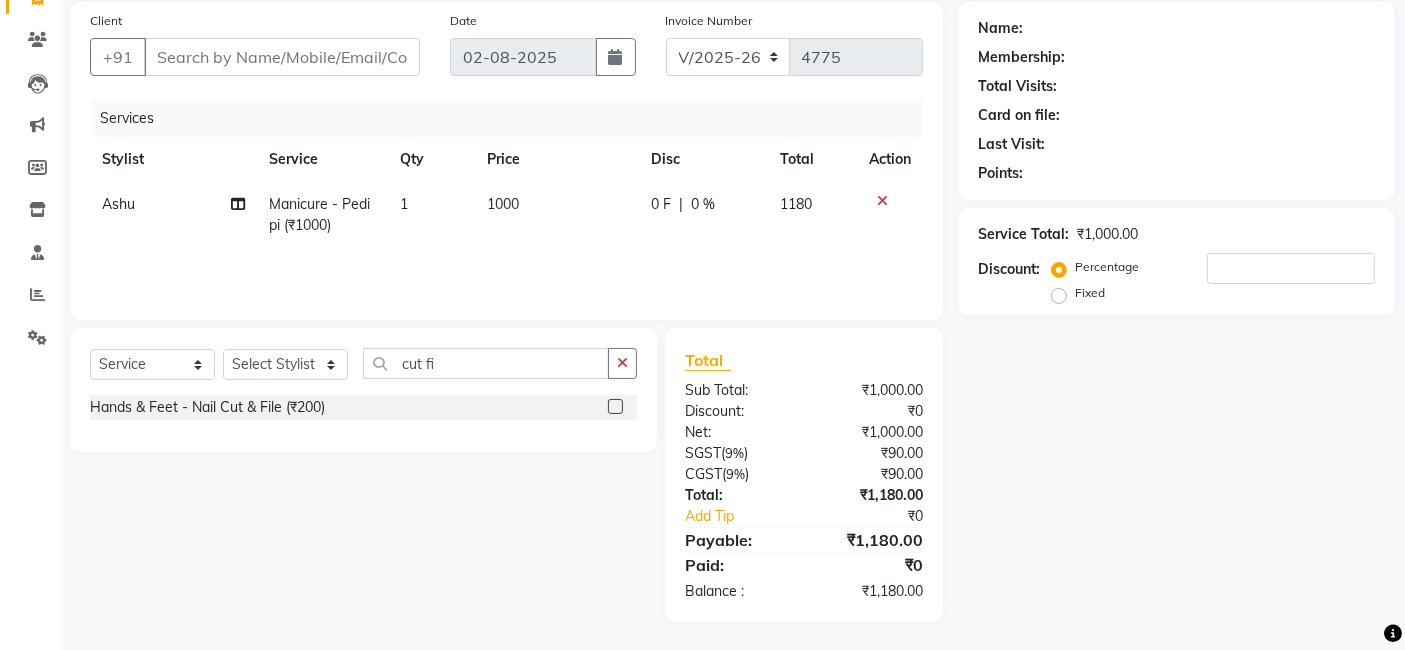 click 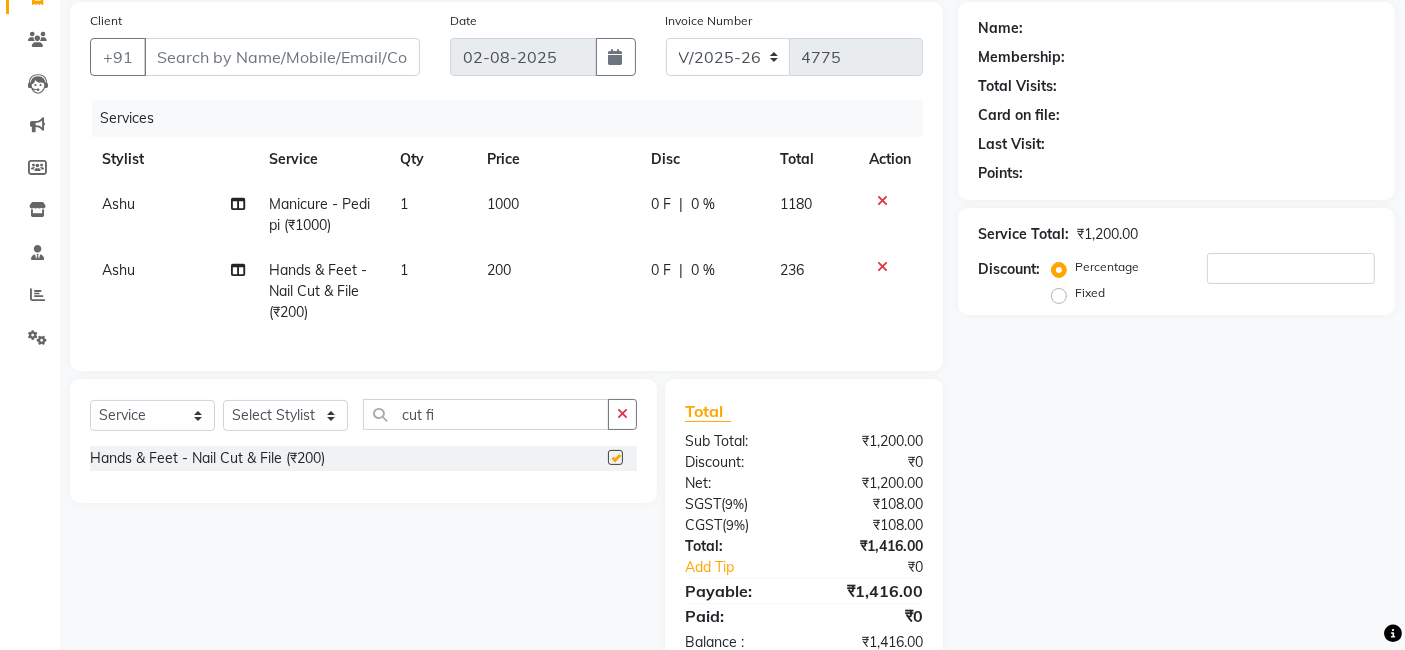 checkbox on "false" 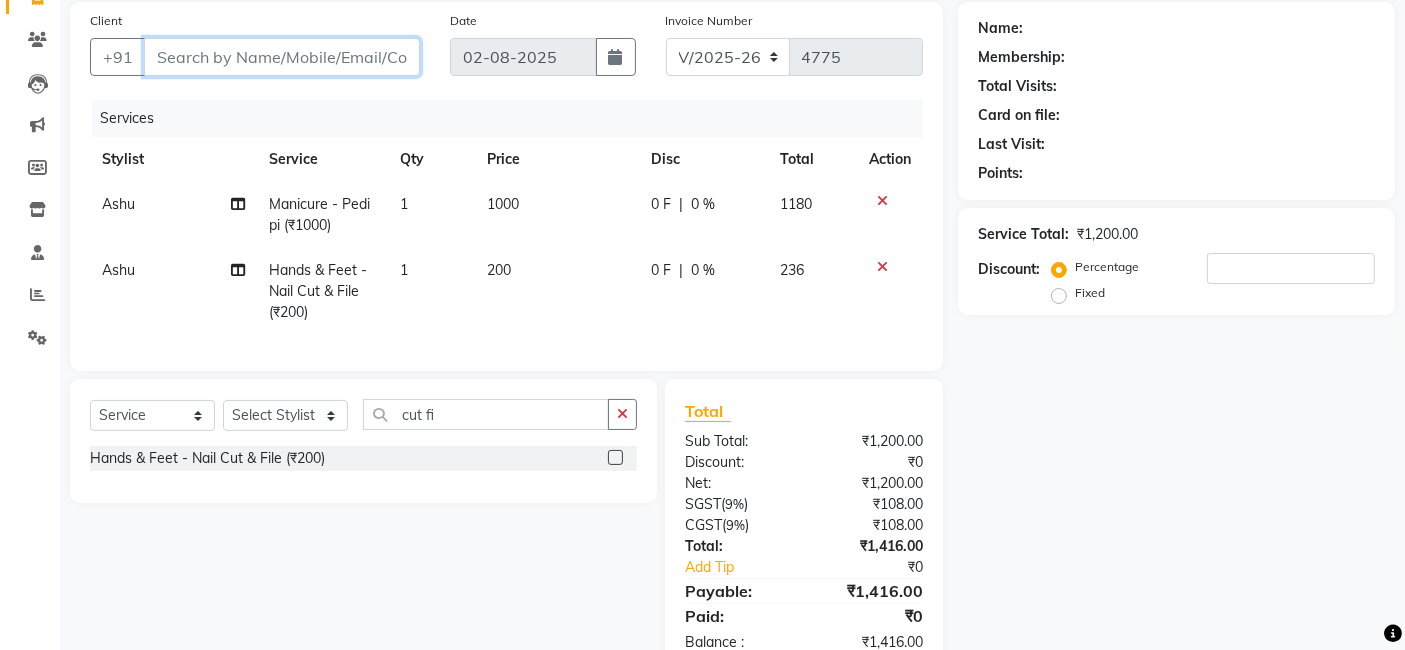 click on "Client" at bounding box center [282, 57] 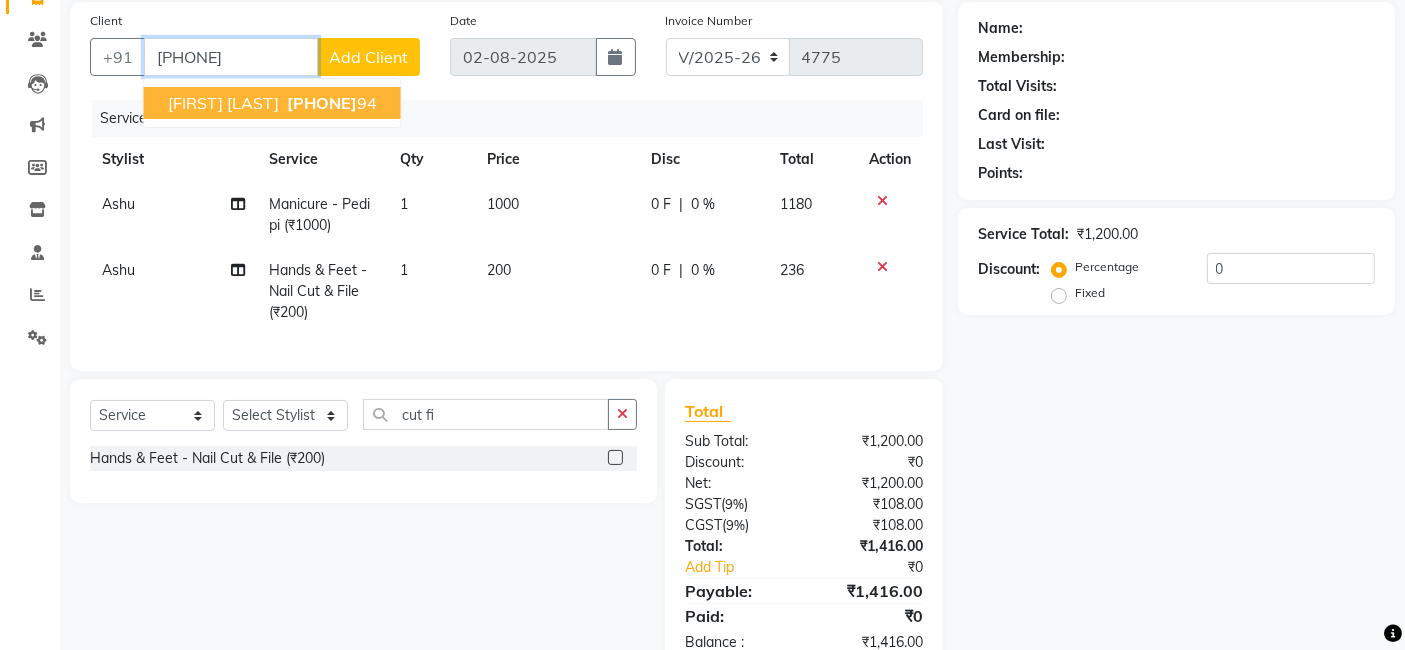 click on "96504200" at bounding box center (322, 103) 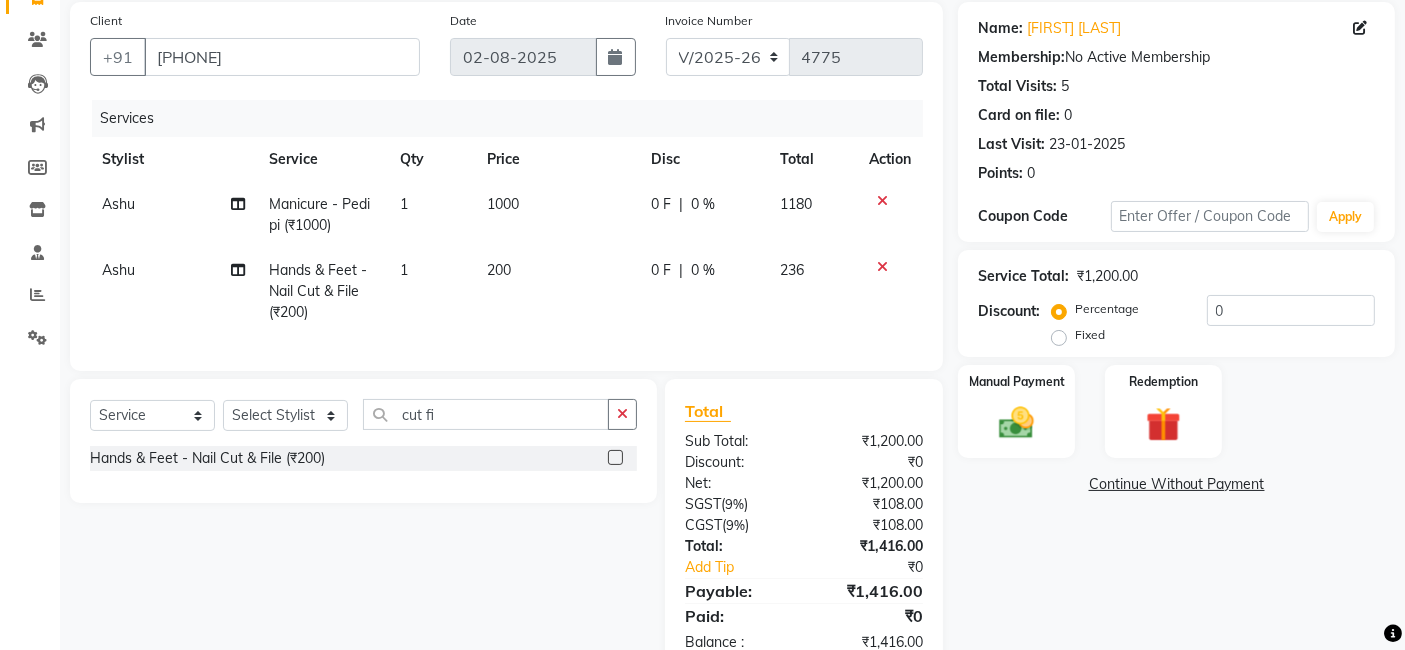 click on "Name: Swati Arora Membership:  No Active Membership  Total Visits:  5 Card on file:  0 Last Visit:   23-01-2025 Points:   0  Coupon Code Apply Service Total:  ₹1,200.00  Discount:  Percentage   Fixed  0 Manual Payment Redemption  Continue Without Payment" 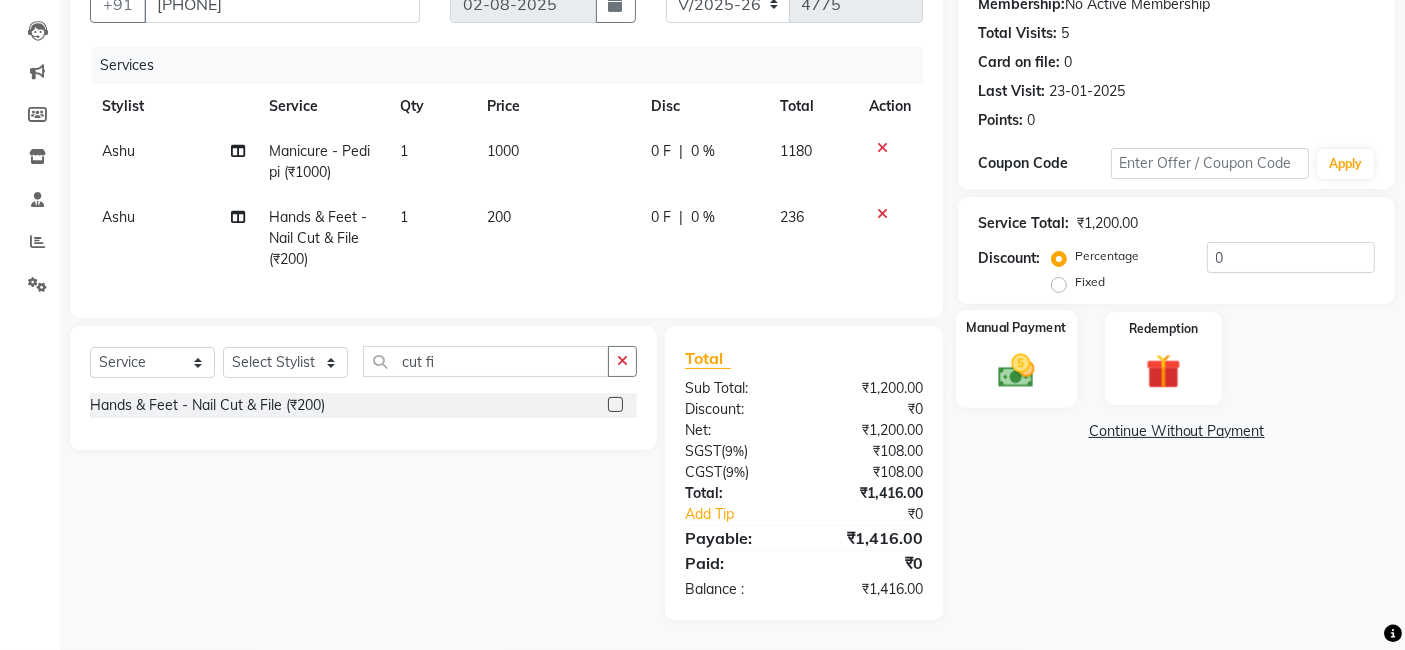 click on "Manual Payment" 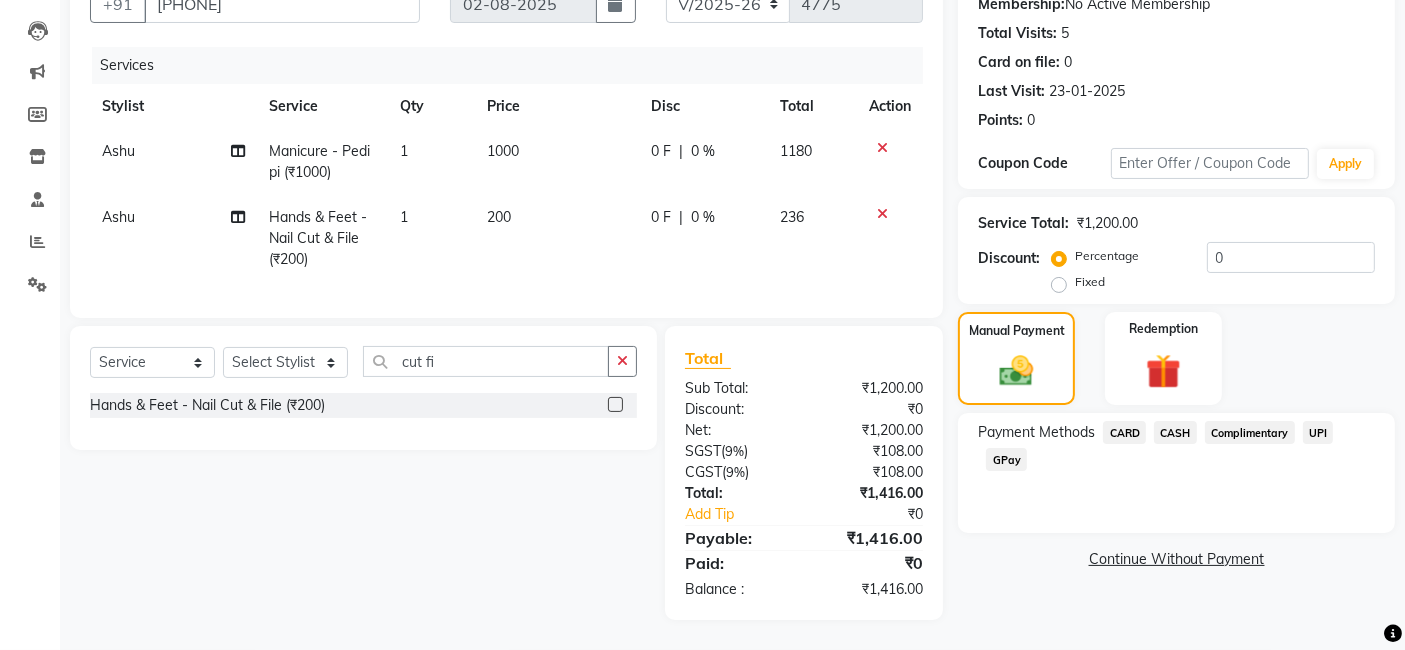 click on "CASH" 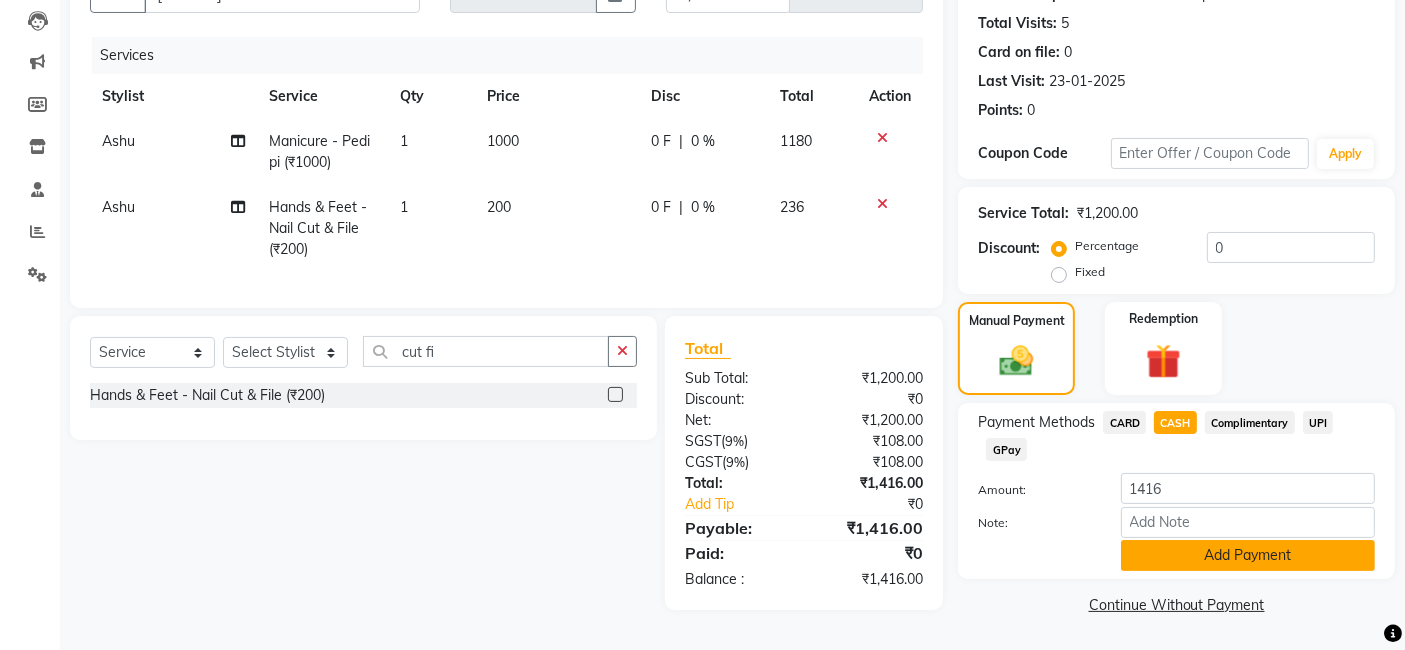 click on "Add Payment" 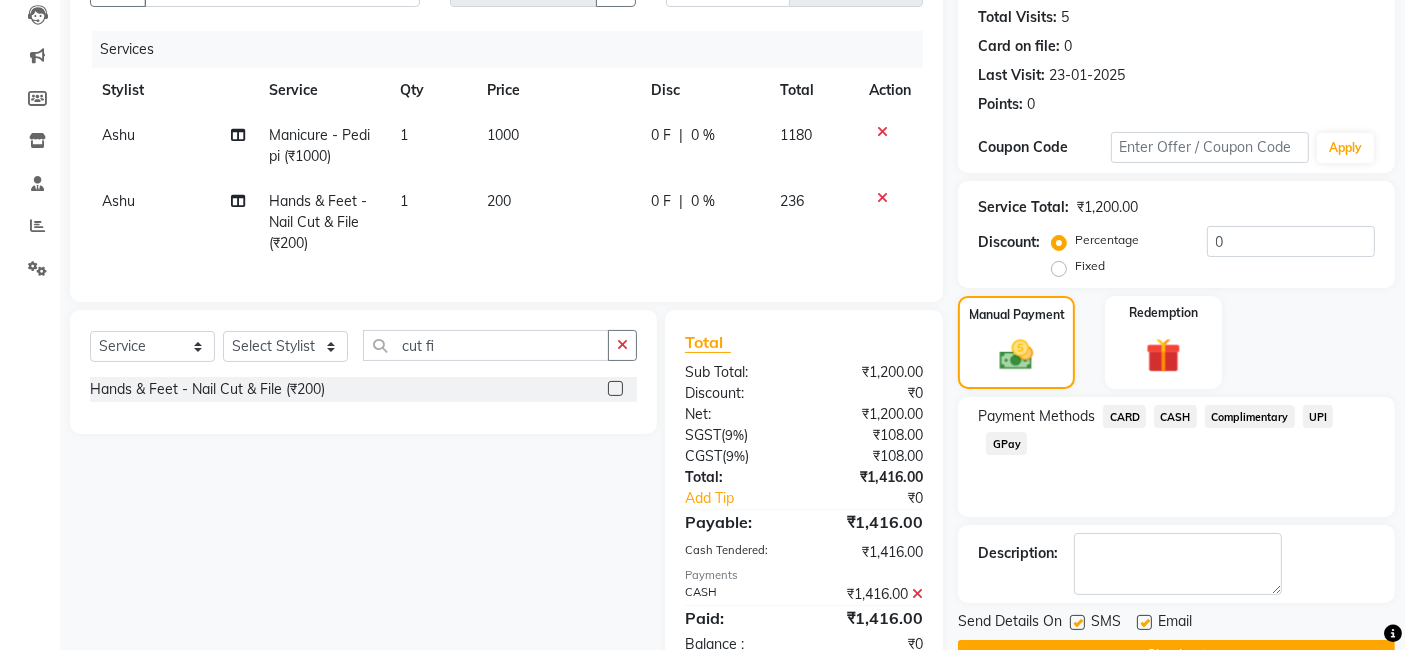 scroll, scrollTop: 287, scrollLeft: 0, axis: vertical 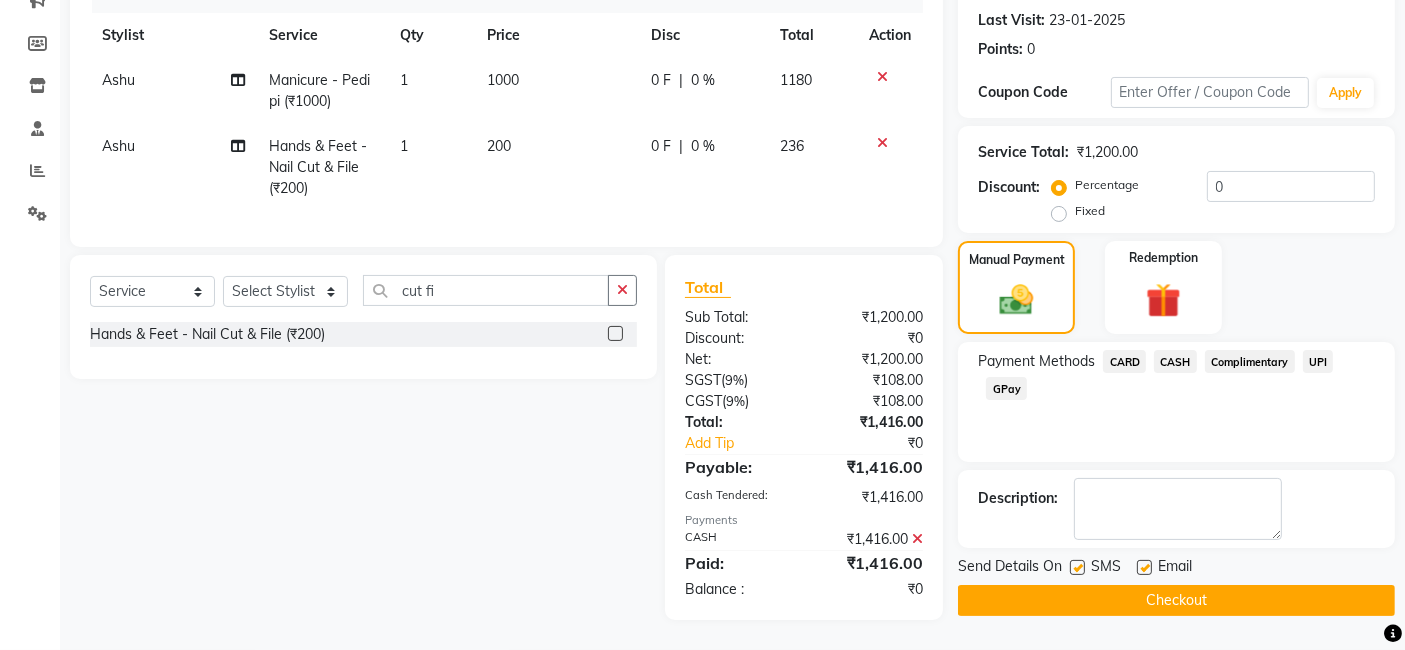 click on "Checkout" 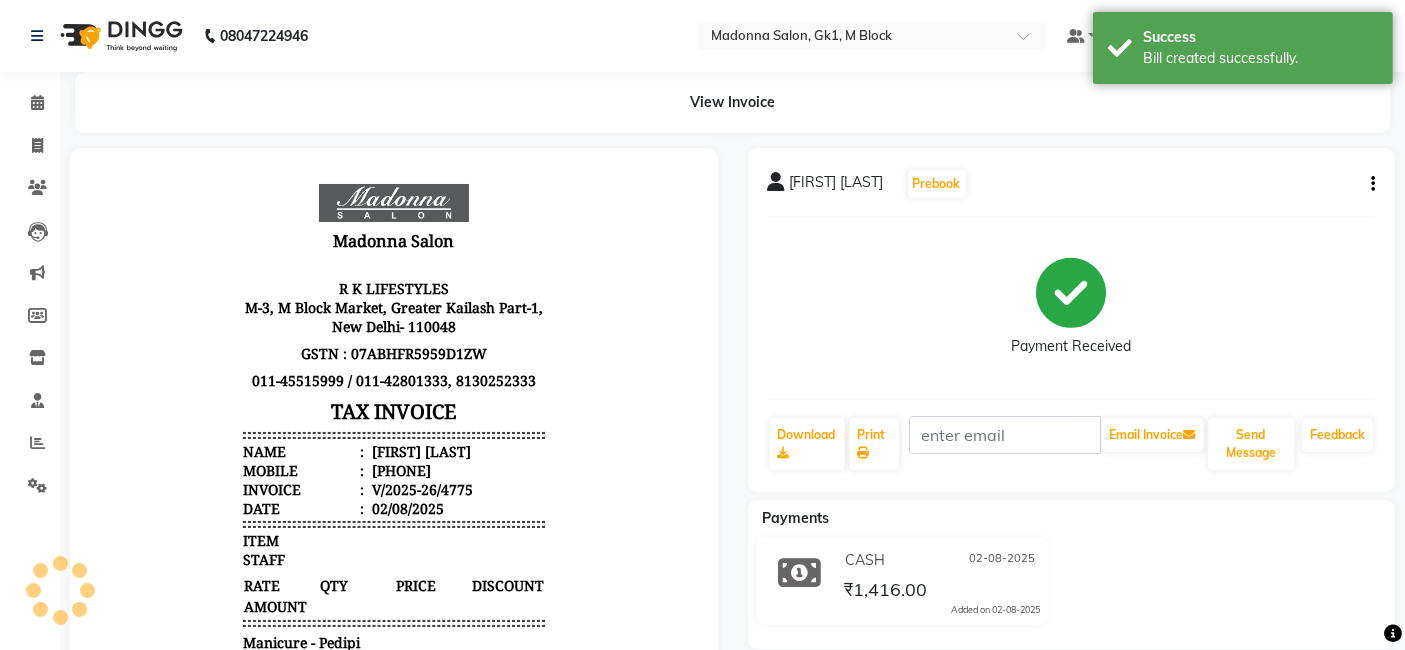 scroll, scrollTop: 0, scrollLeft: 0, axis: both 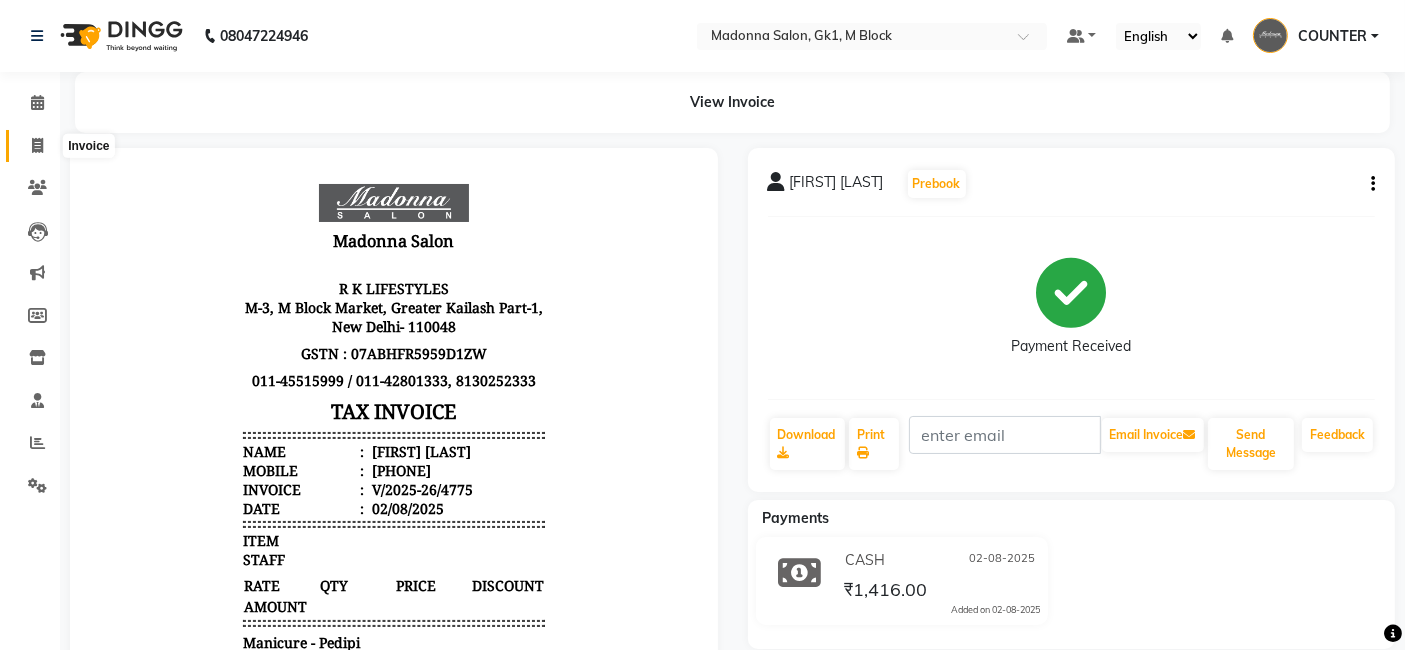 click 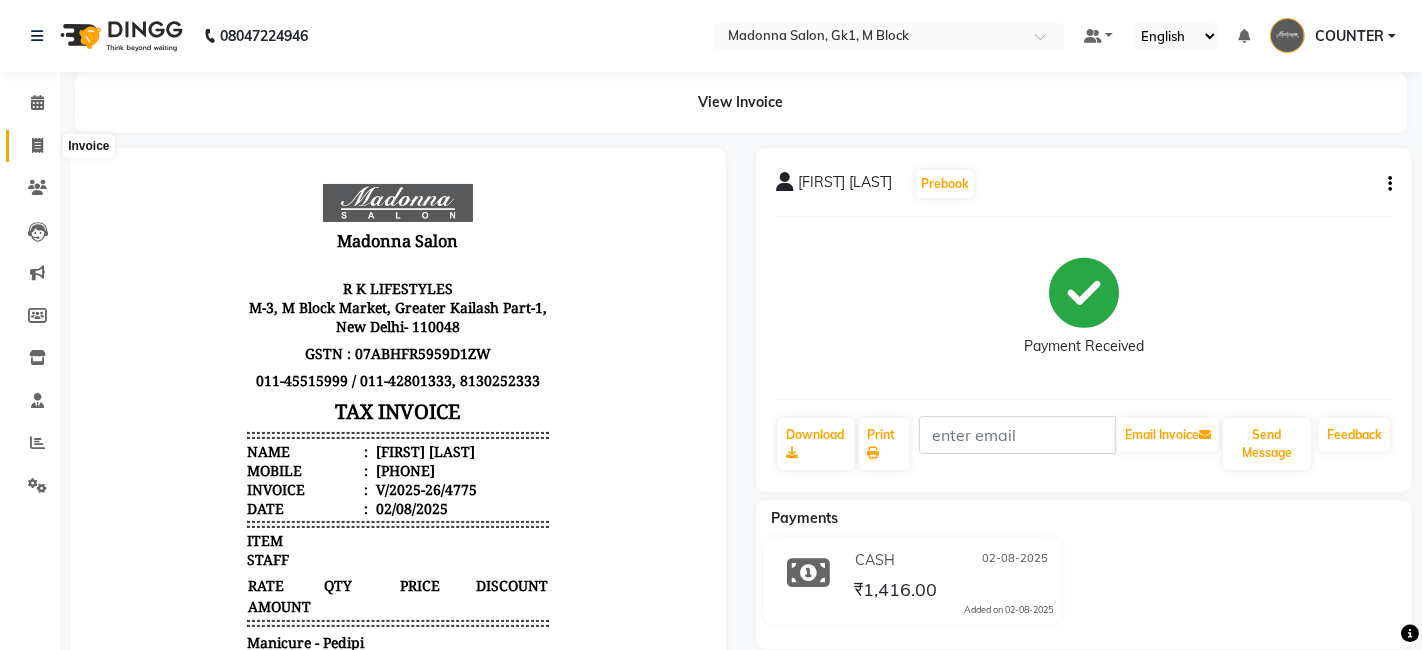 select on "6312" 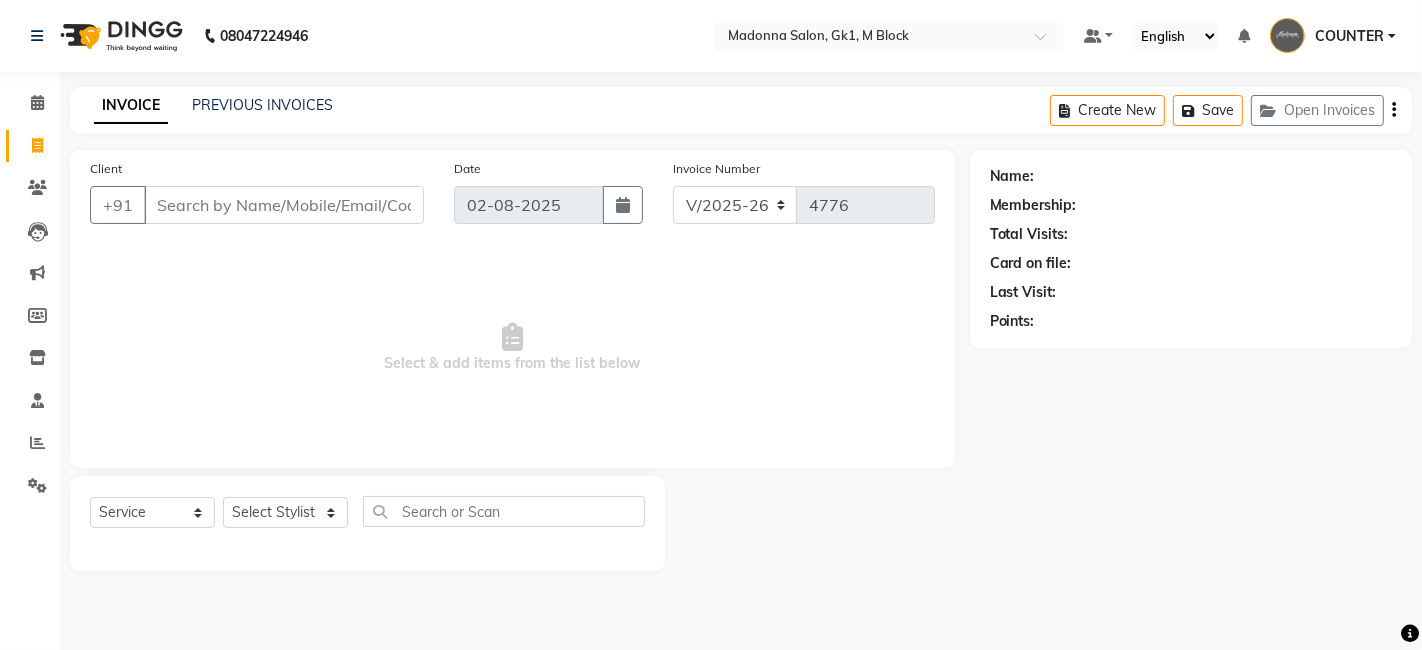 click 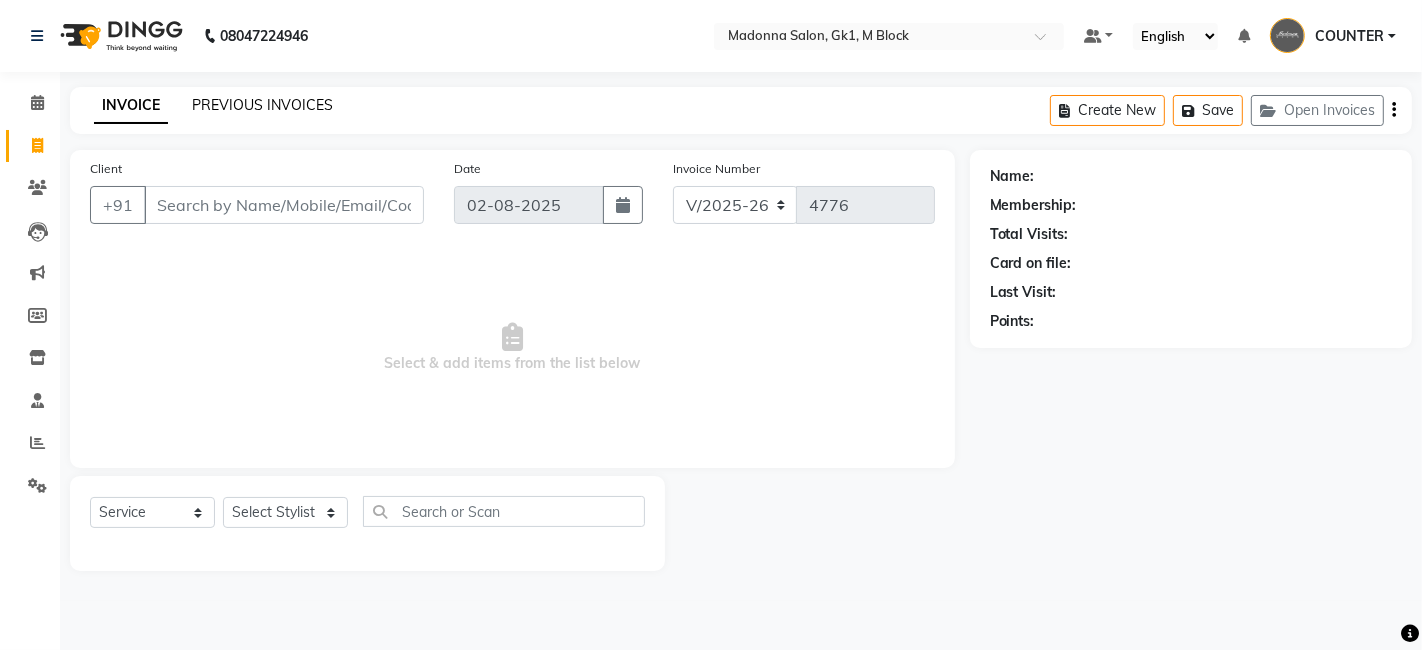 click on "PREVIOUS INVOICES" 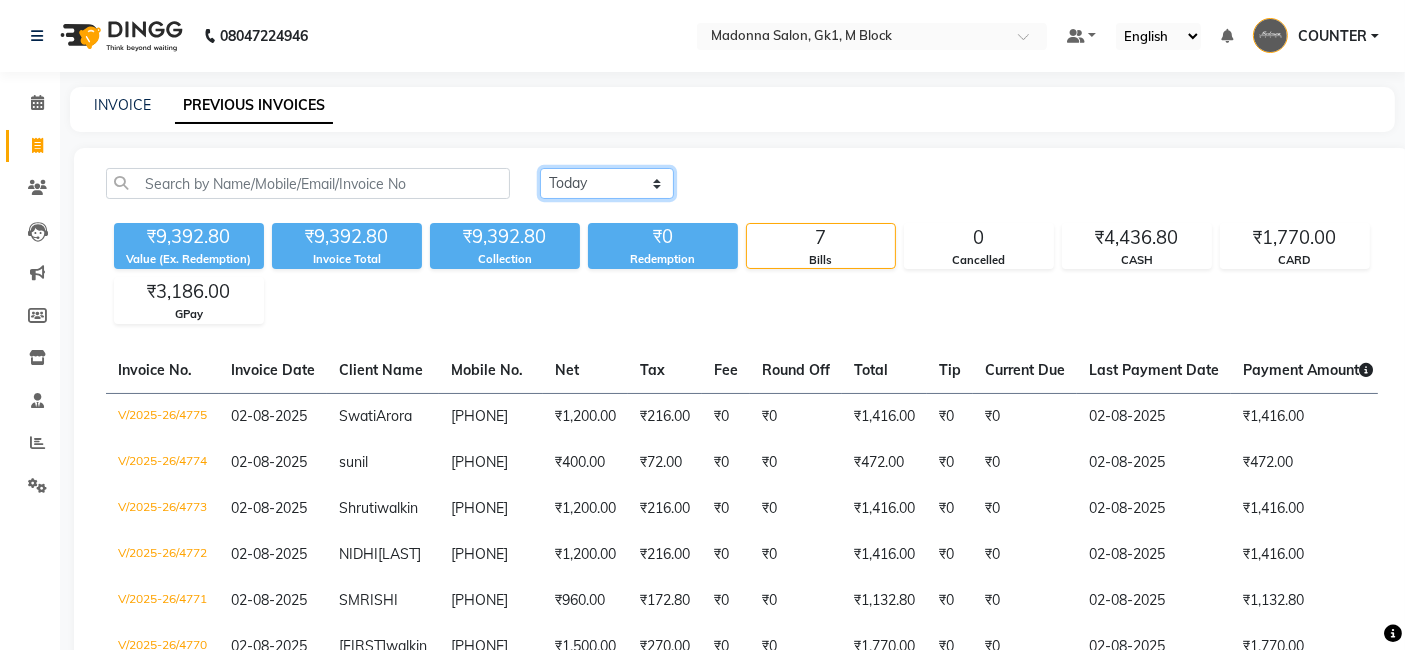 click on "Today Yesterday Custom Range" 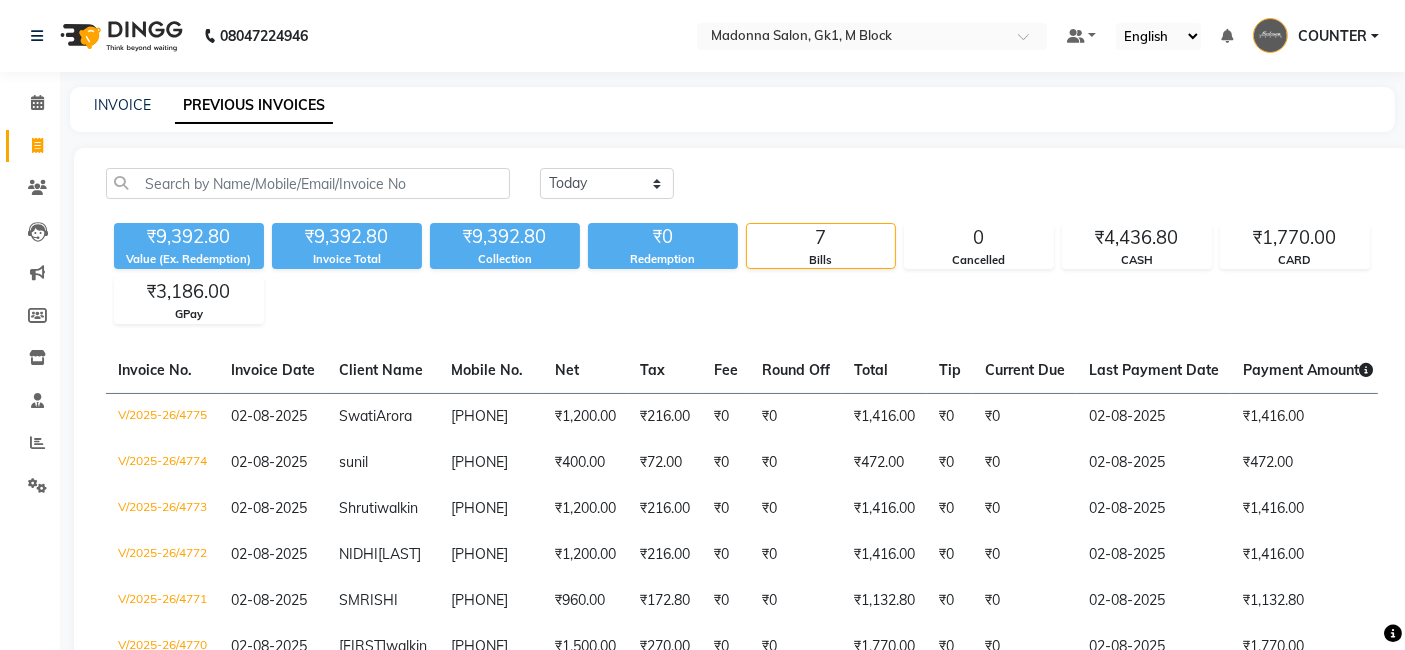 click on "INVOICE PREVIOUS INVOICES" 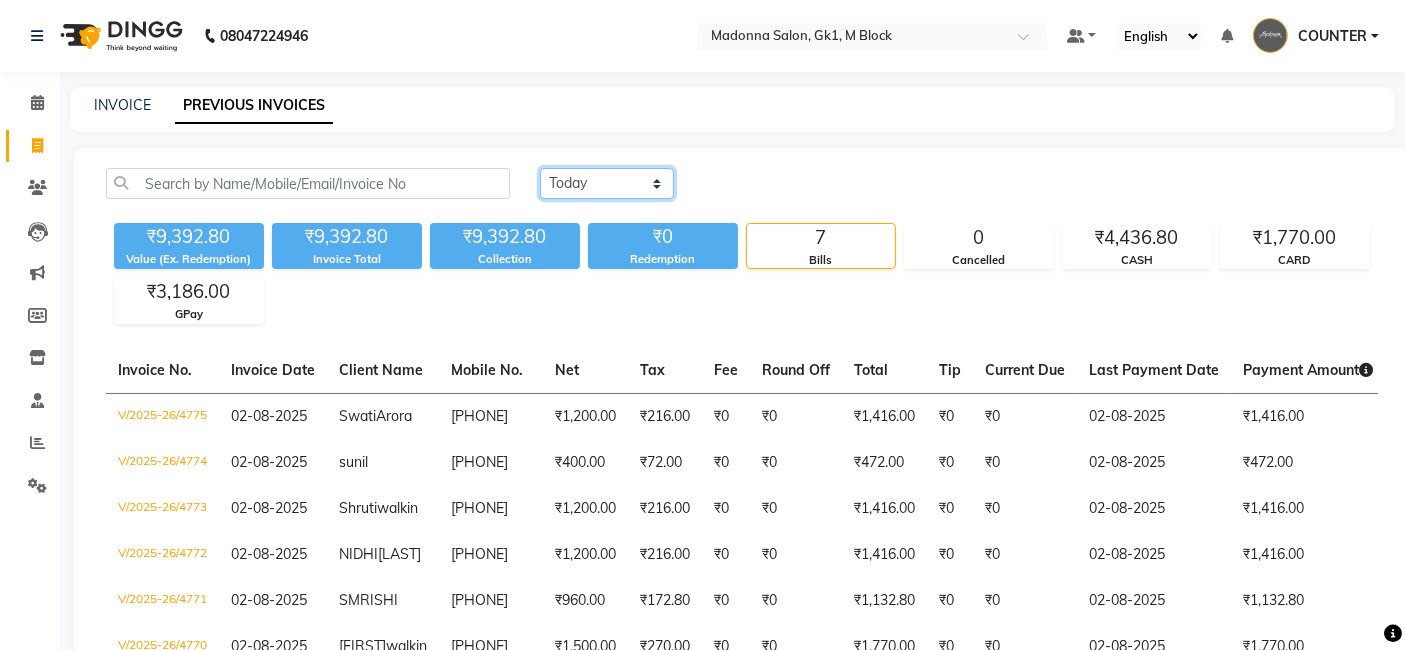click on "Today Yesterday Custom Range" 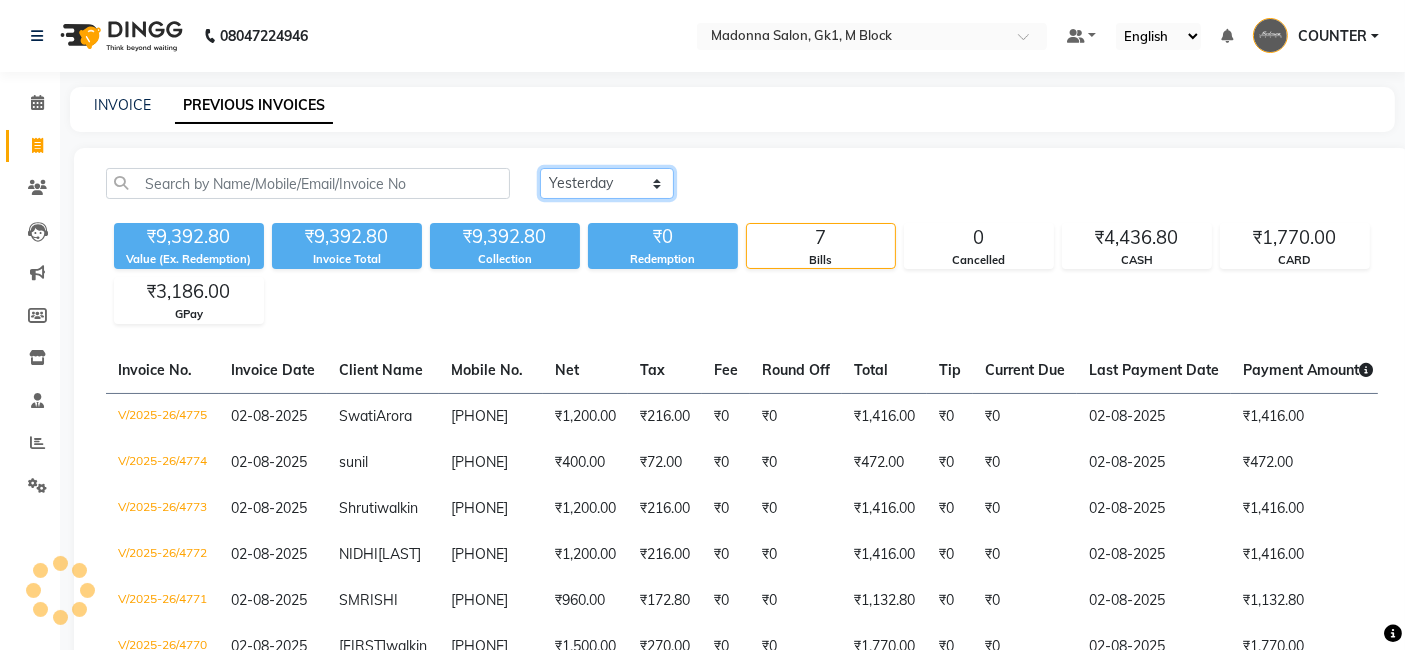 click on "Today Yesterday Custom Range" 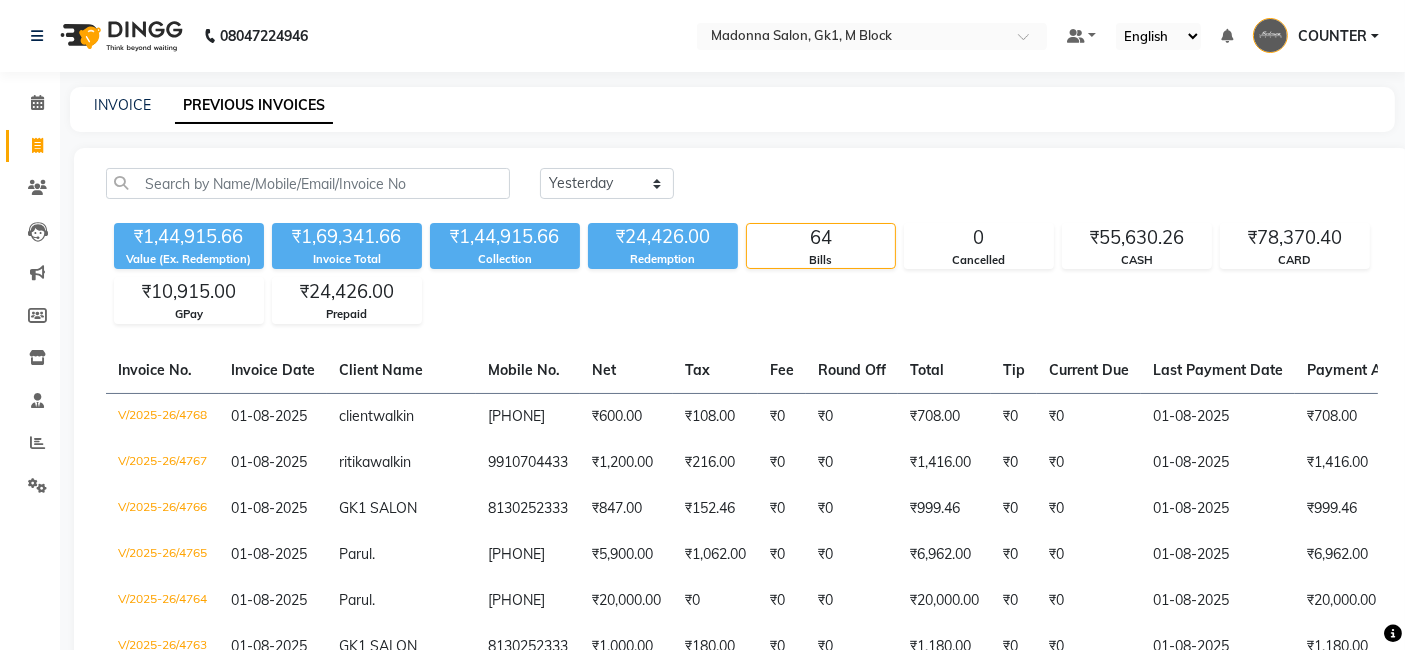 click on "₹1,44,915.66 Value (Ex. Redemption) ₹1,69,341.66 Invoice Total  ₹1,44,915.66 Collection ₹24,426.00 Redemption 64 Bills 0 Cancelled ₹55,630.26 CASH ₹78,370.40 CARD ₹10,915.00 GPay ₹24,426.00 Prepaid" 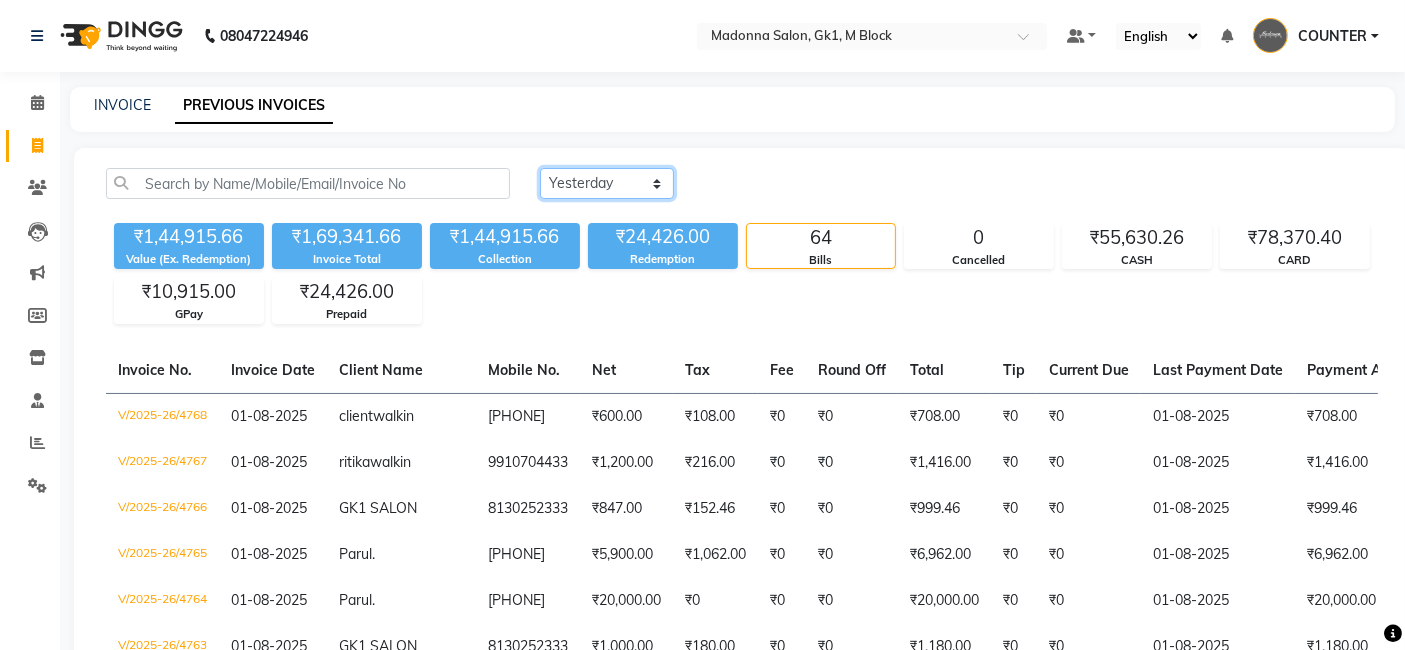 click on "Today Yesterday Custom Range" 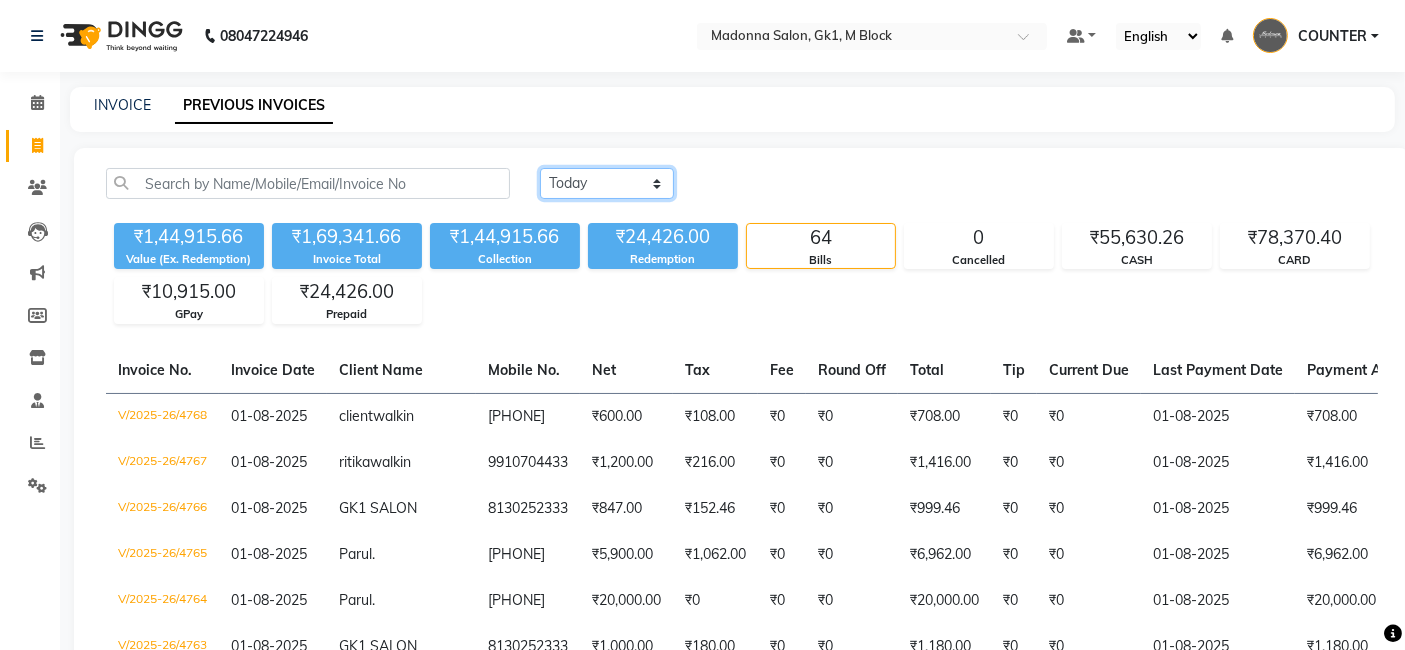 click on "Today Yesterday Custom Range" 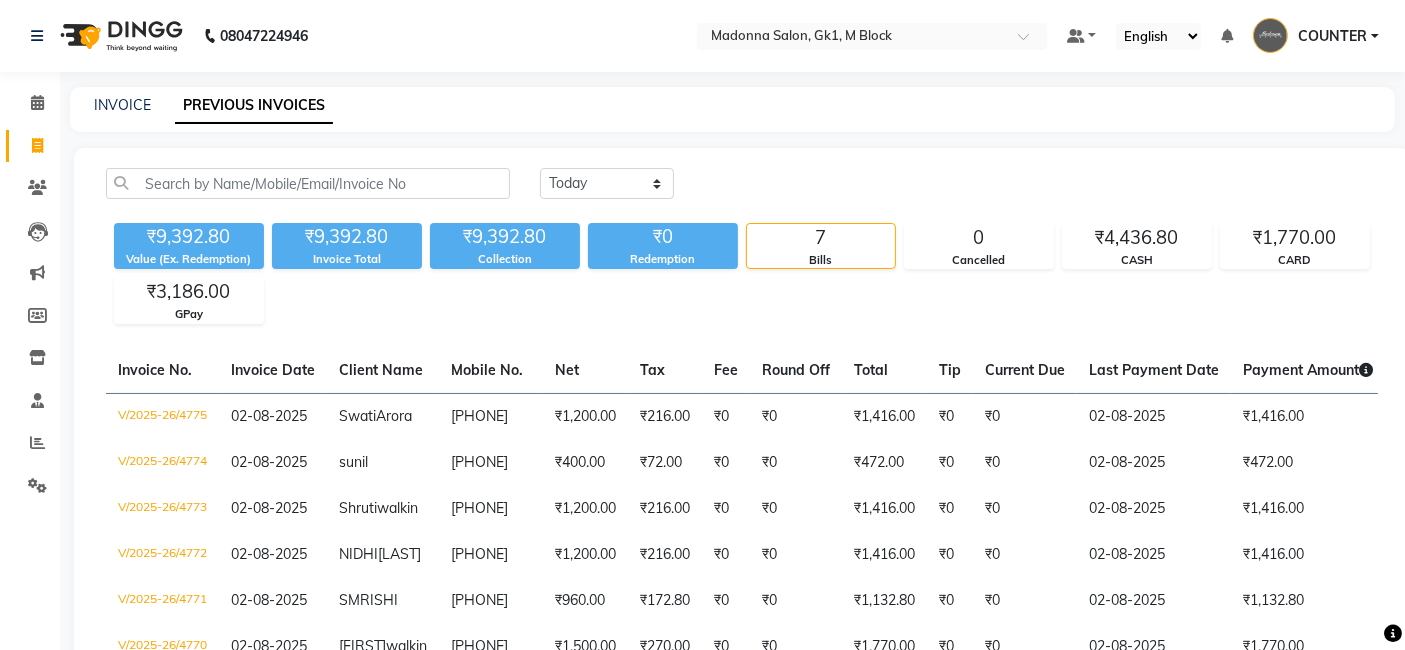 click on "₹9,392.80 Value (Ex. Redemption) ₹9,392.80 Invoice Total  ₹9,392.80 Collection ₹0 Redemption 7 Bills 0 Cancelled ₹4,436.80 CASH ₹1,770.00 CARD ₹3,186.00 GPay" 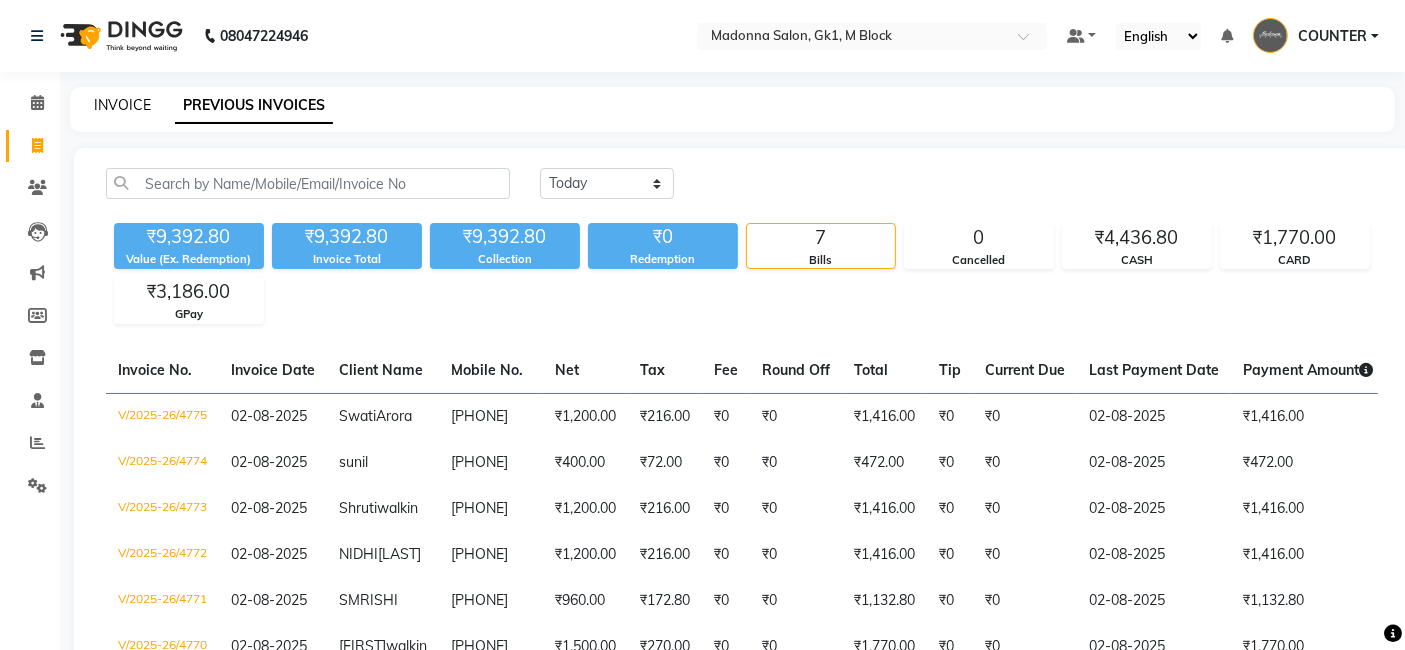 click on "INVOICE" 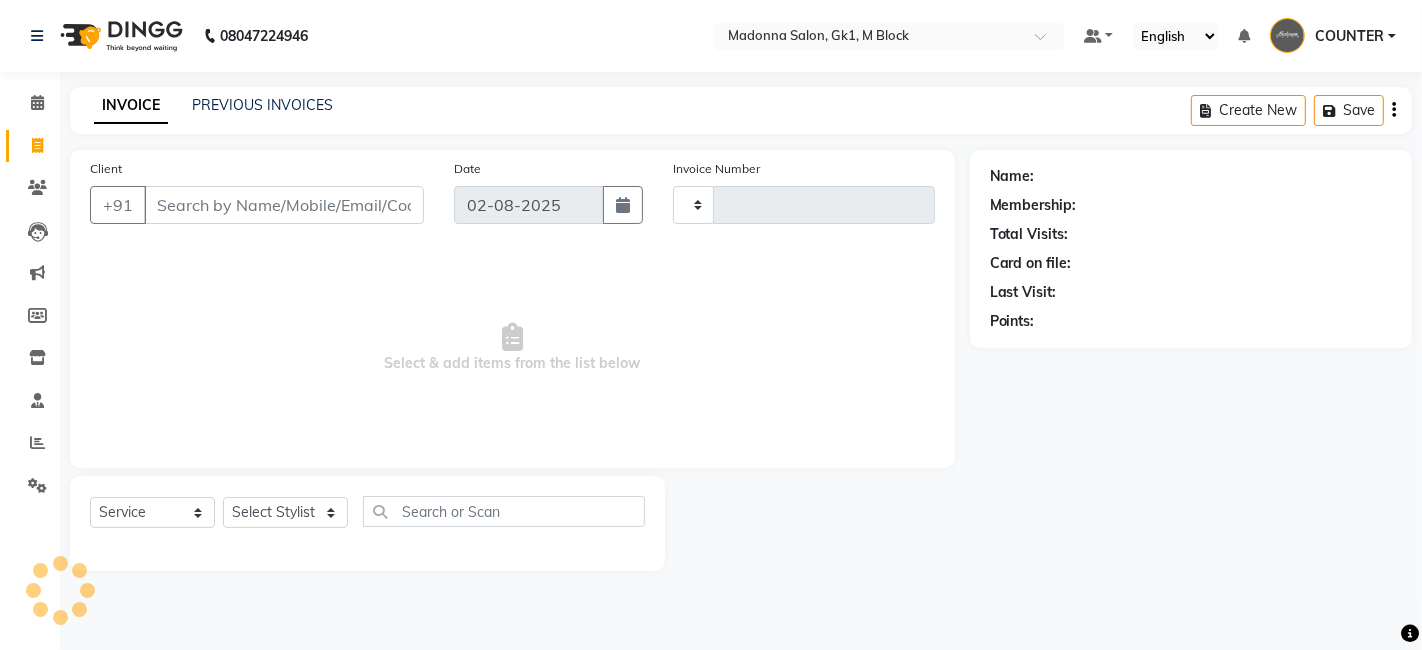 type on "4776" 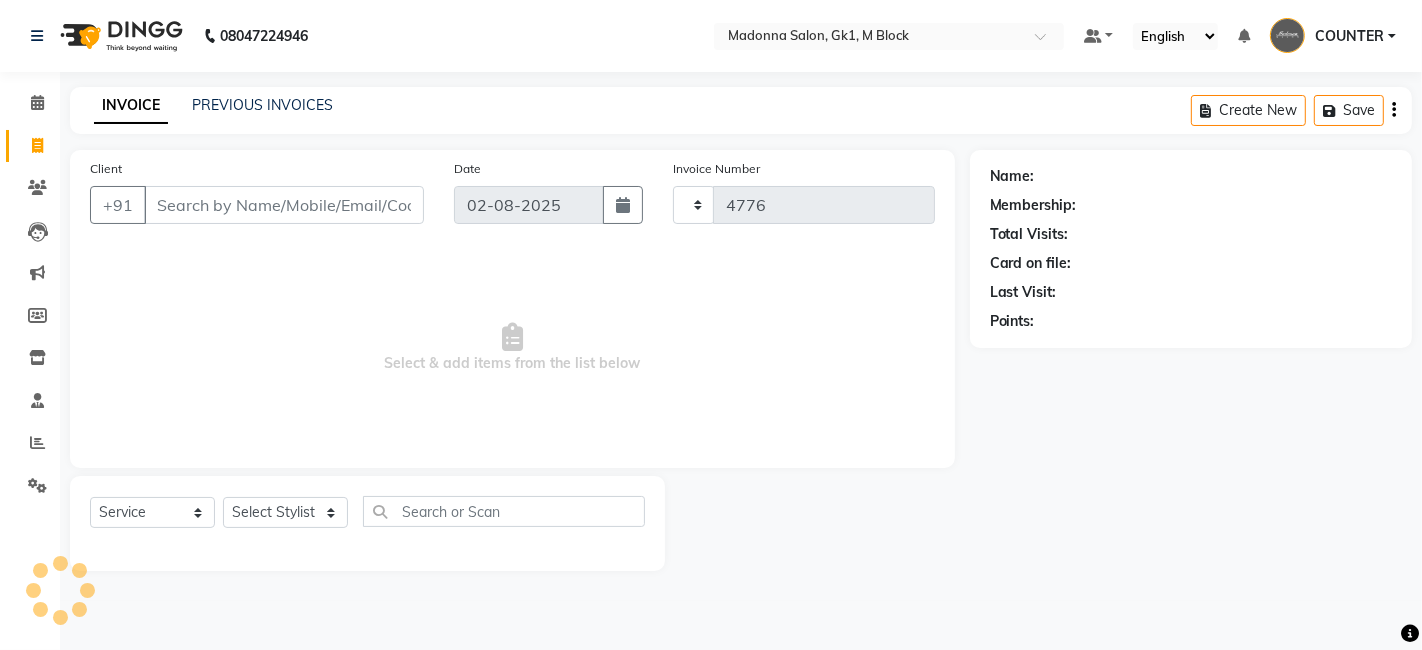 select on "6312" 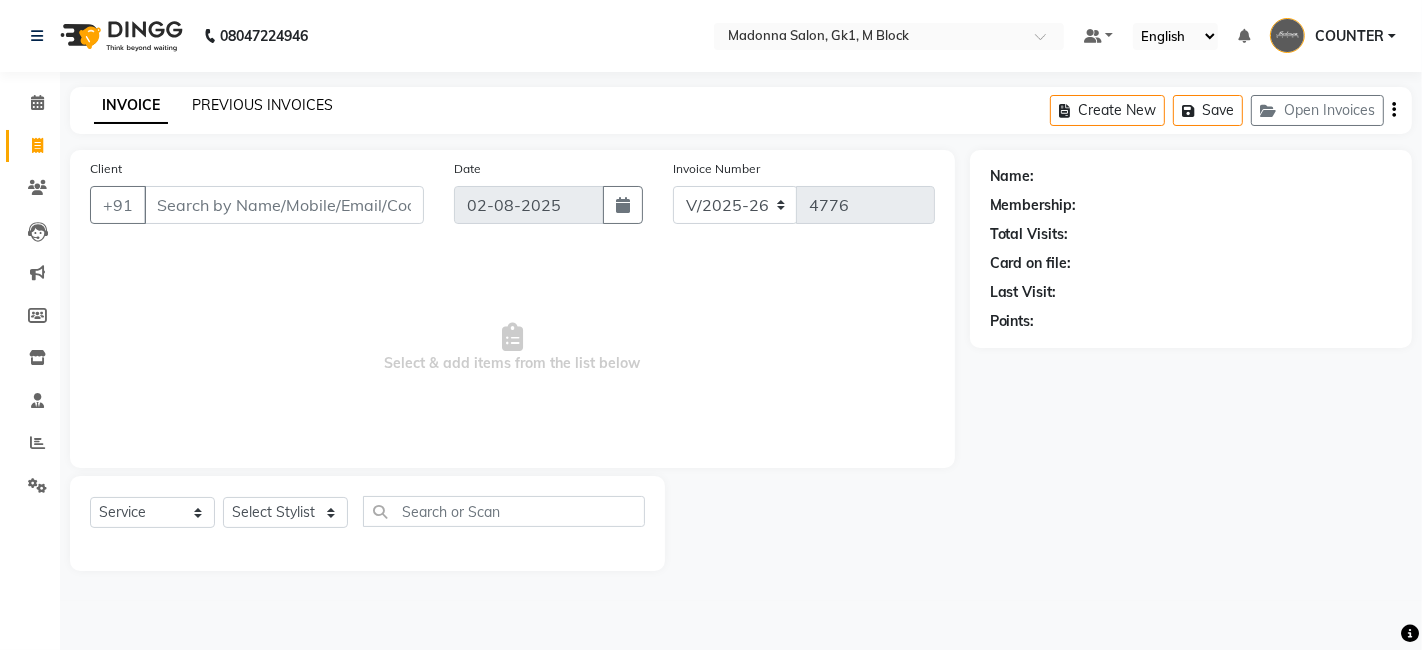click on "PREVIOUS INVOICES" 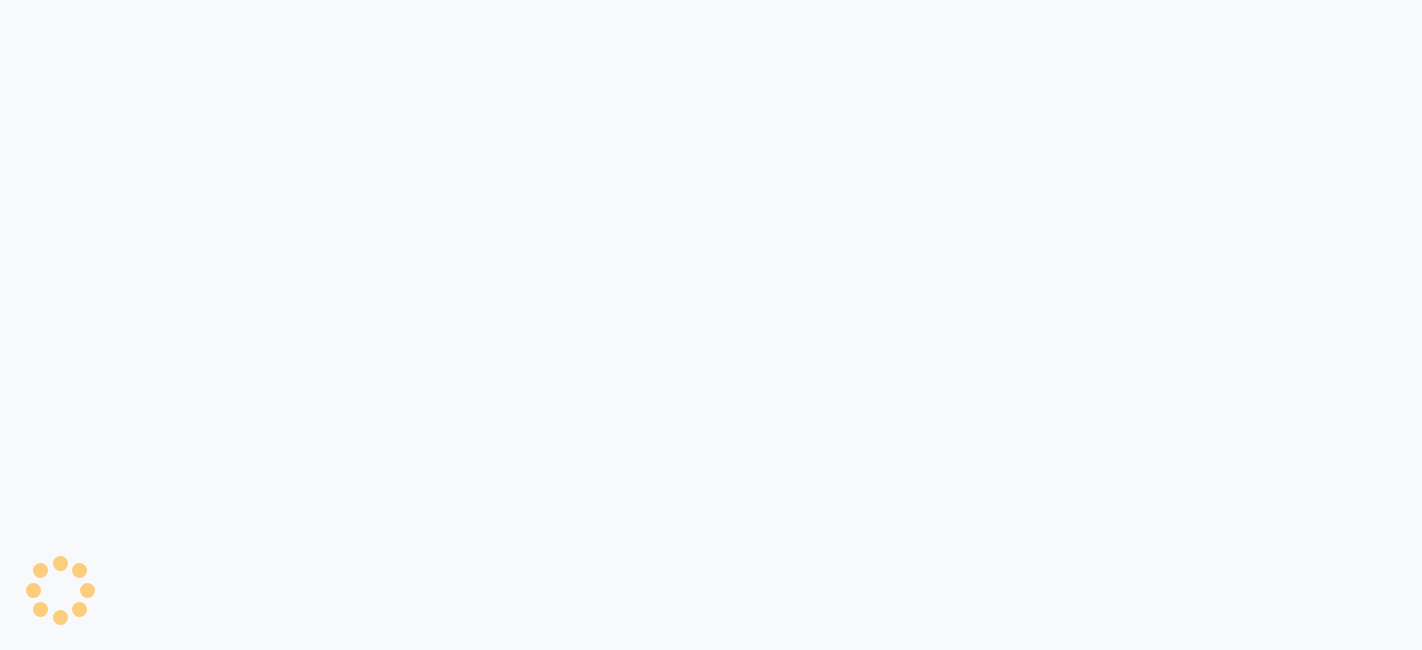 scroll, scrollTop: 0, scrollLeft: 0, axis: both 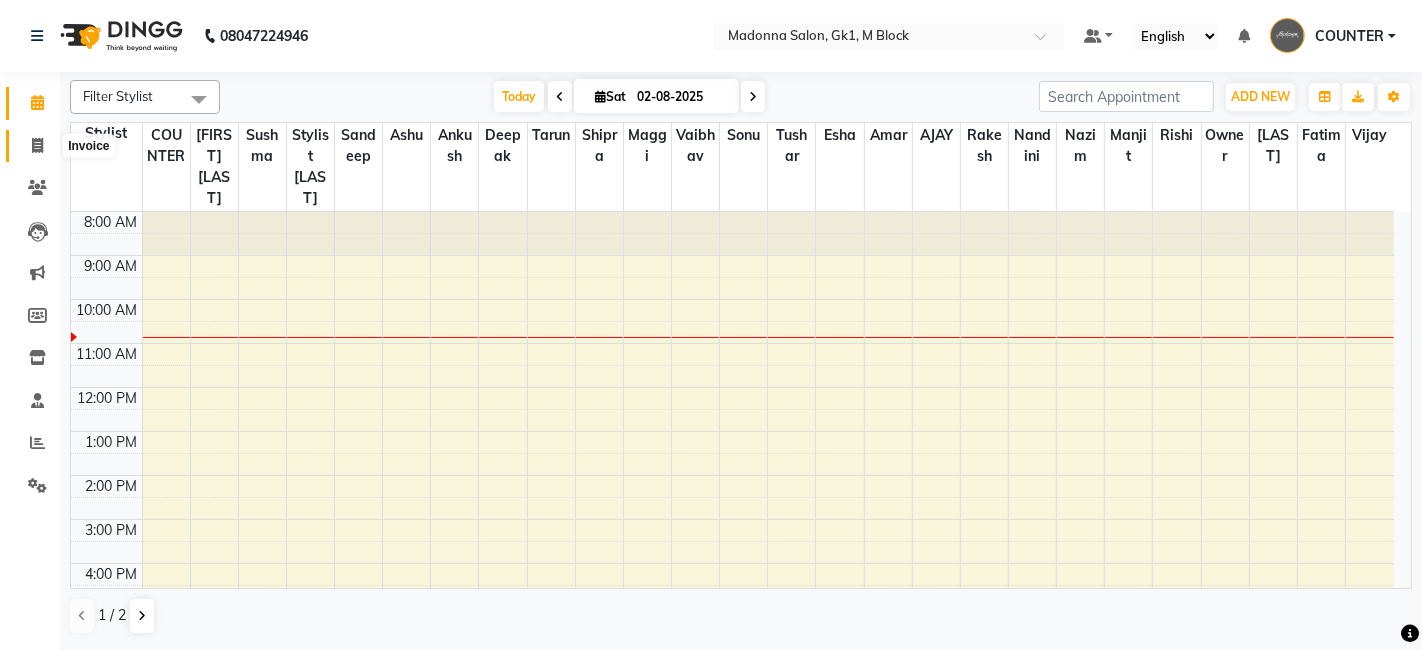 click 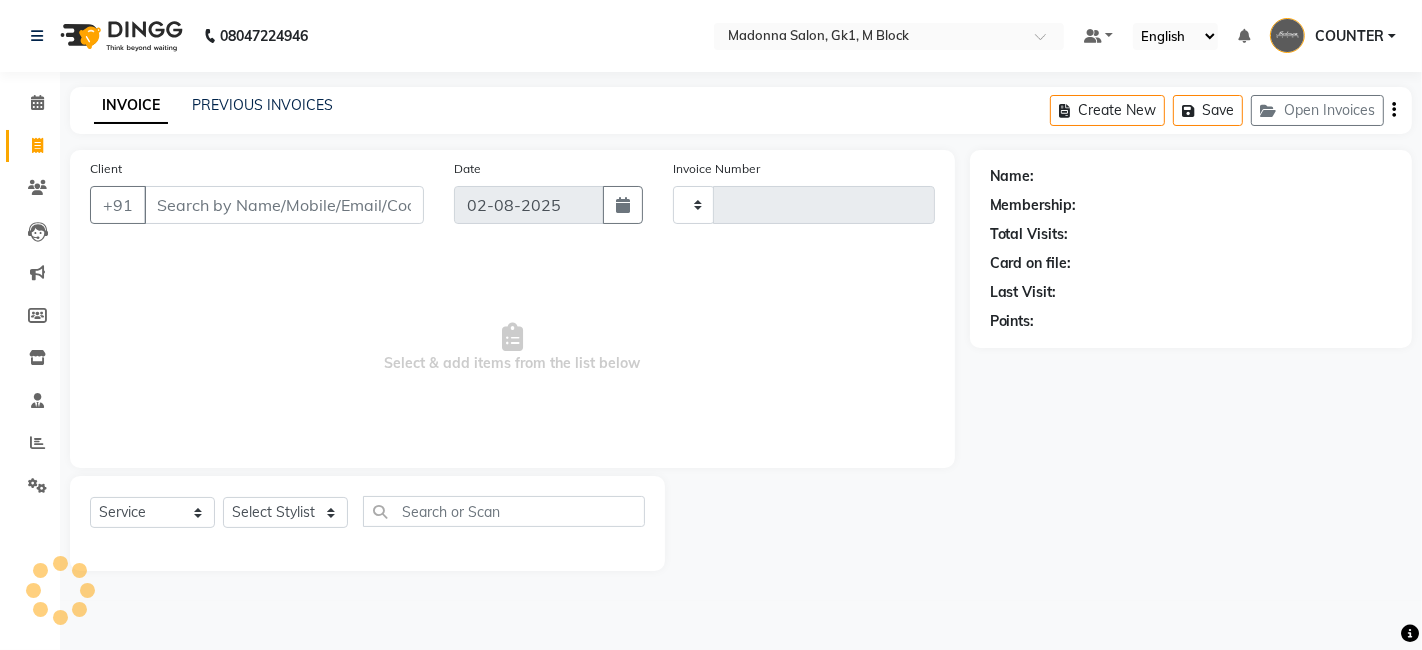 type on "4769" 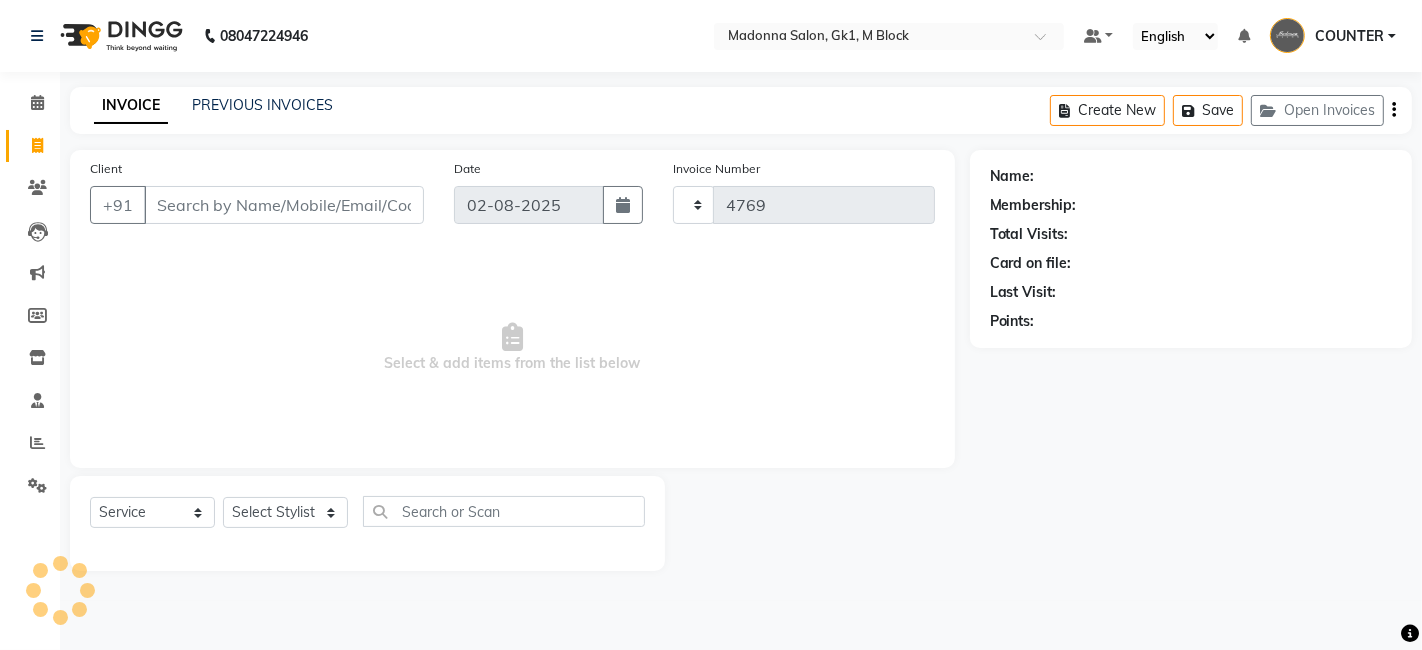 select on "6312" 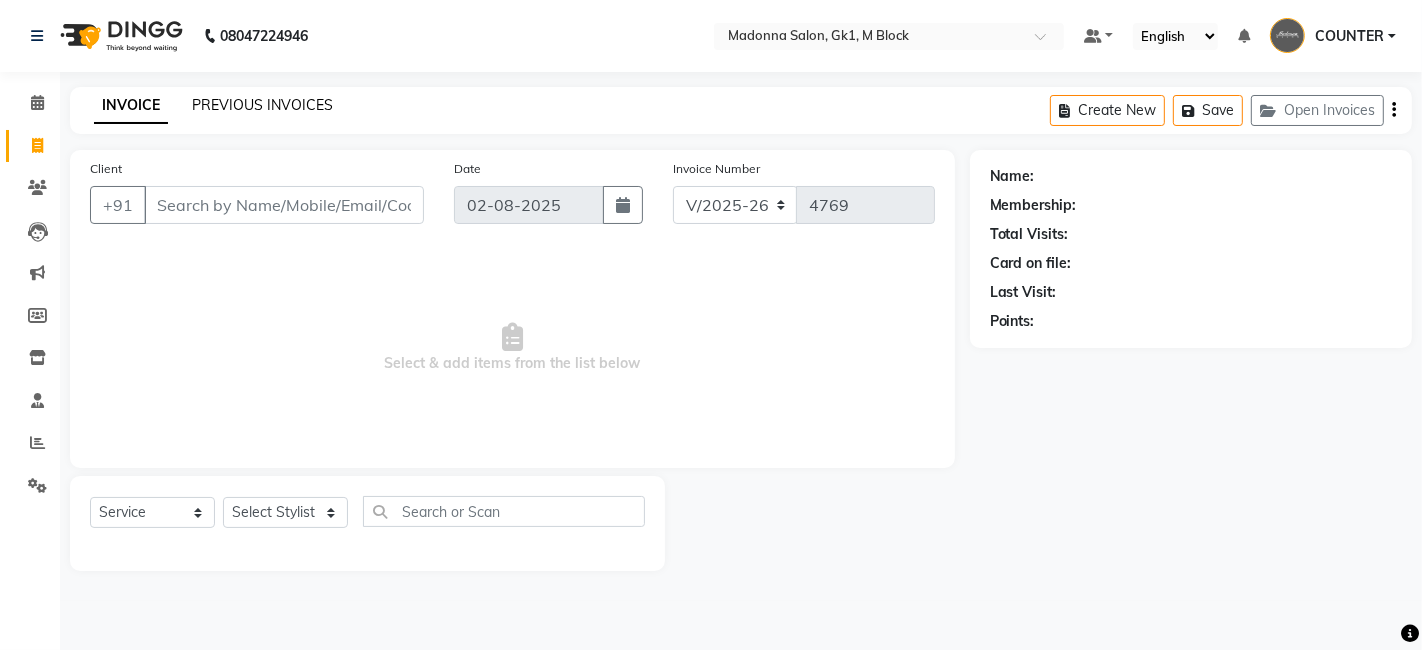 click on "PREVIOUS INVOICES" 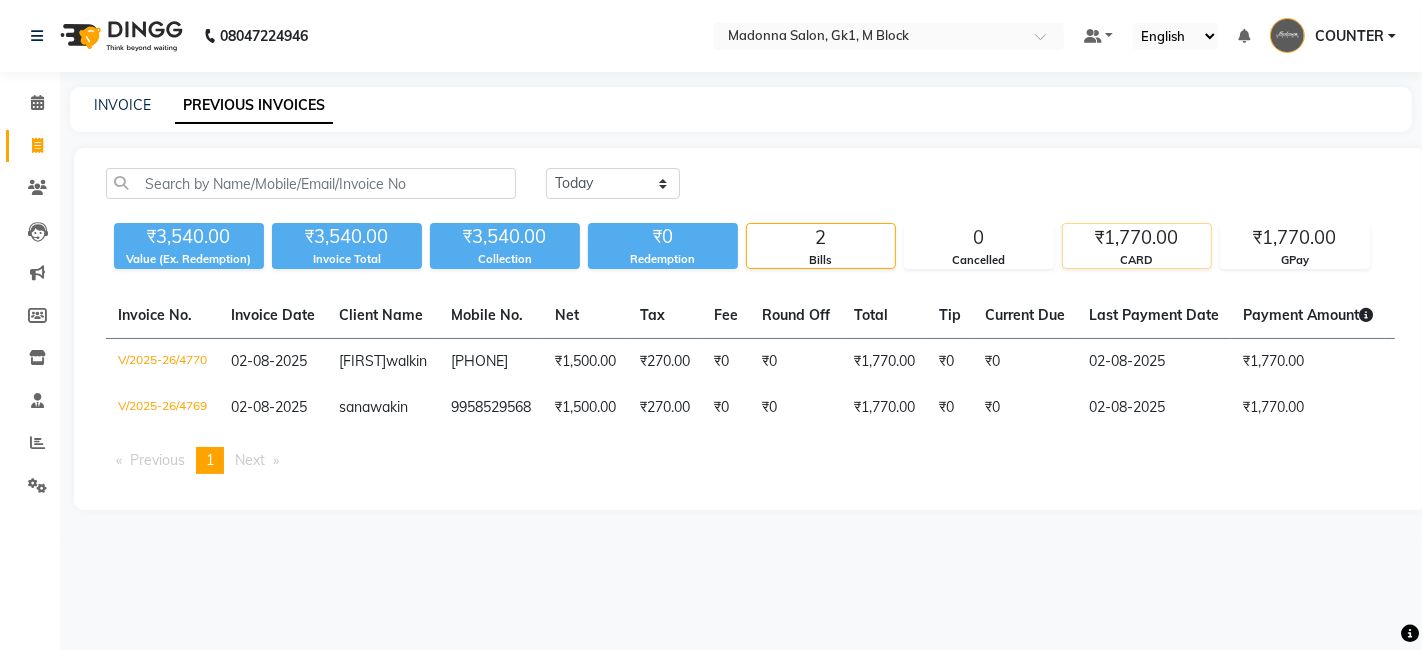 click on "₹1,770.00" 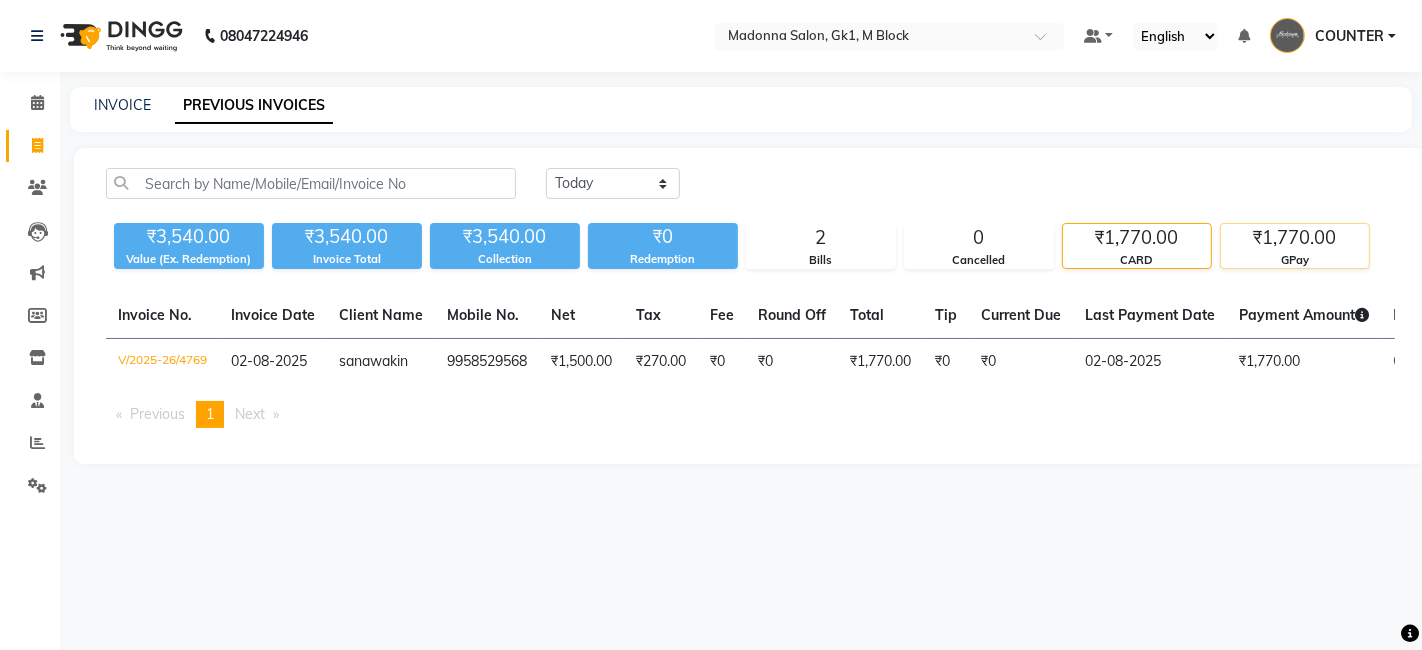click on "GPay" 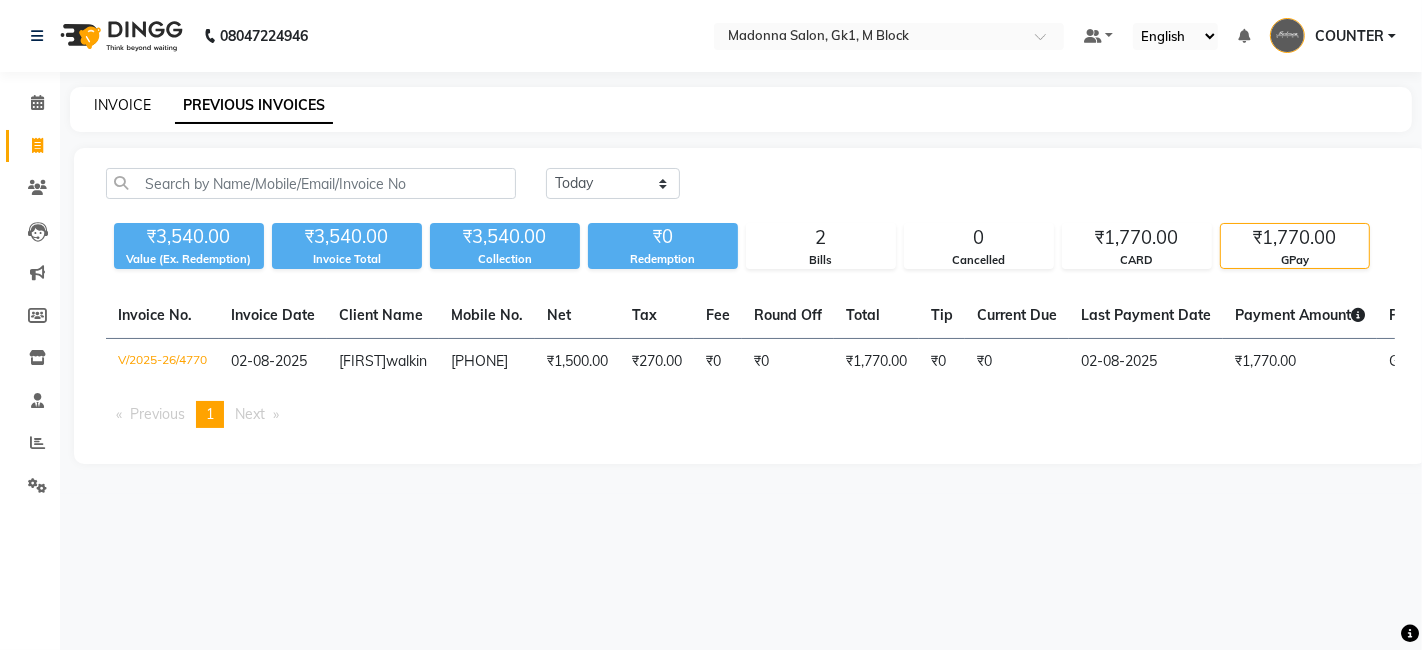 click on "INVOICE" 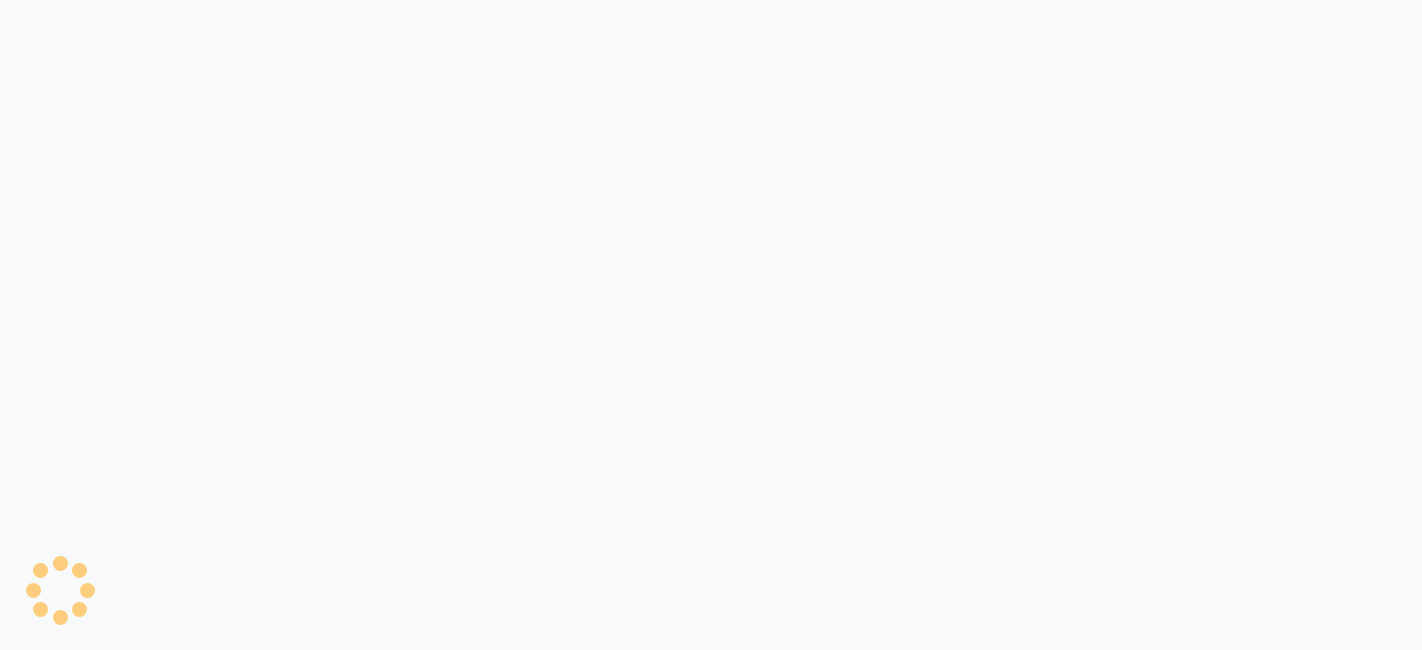 scroll, scrollTop: 0, scrollLeft: 0, axis: both 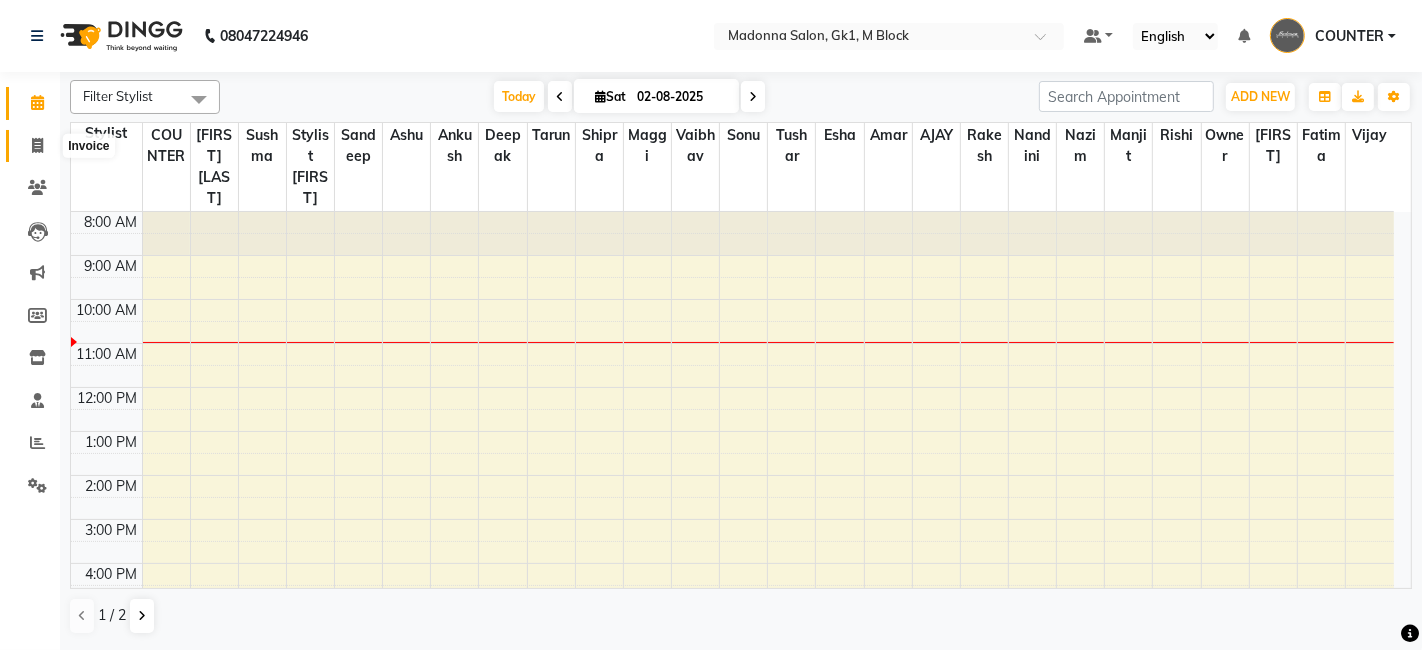 click 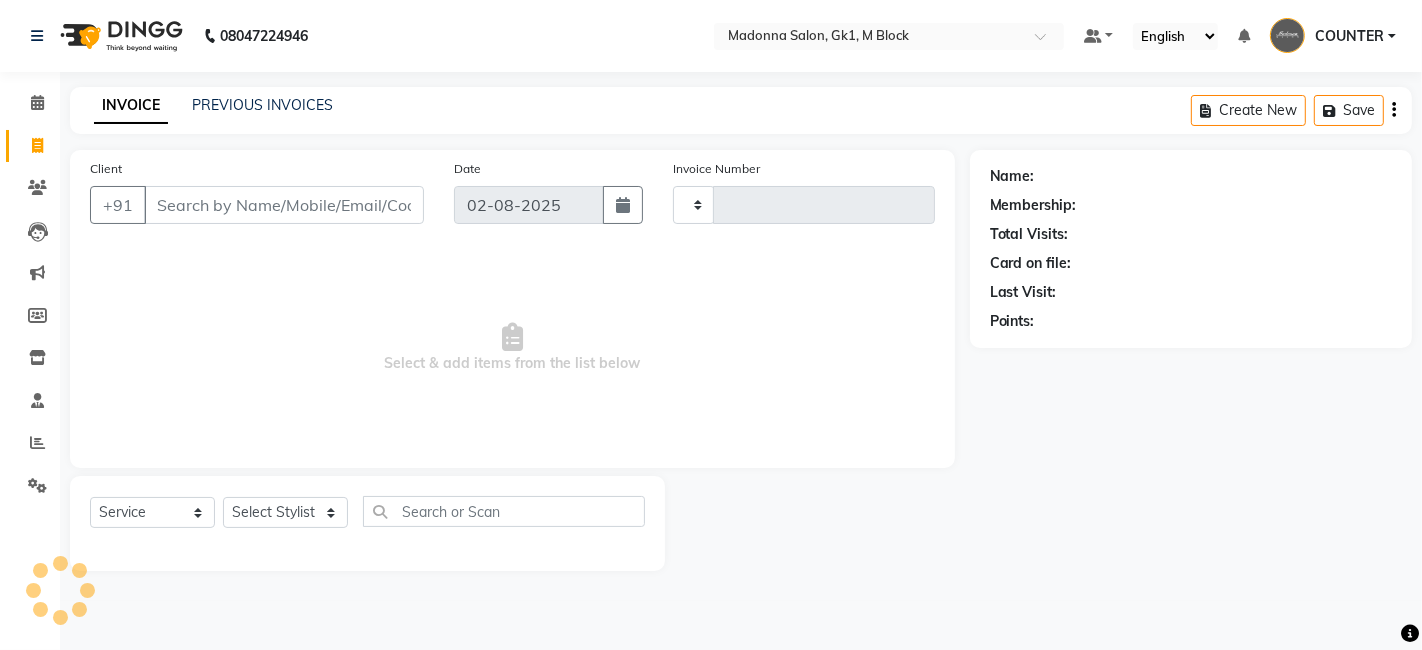 type on "4770" 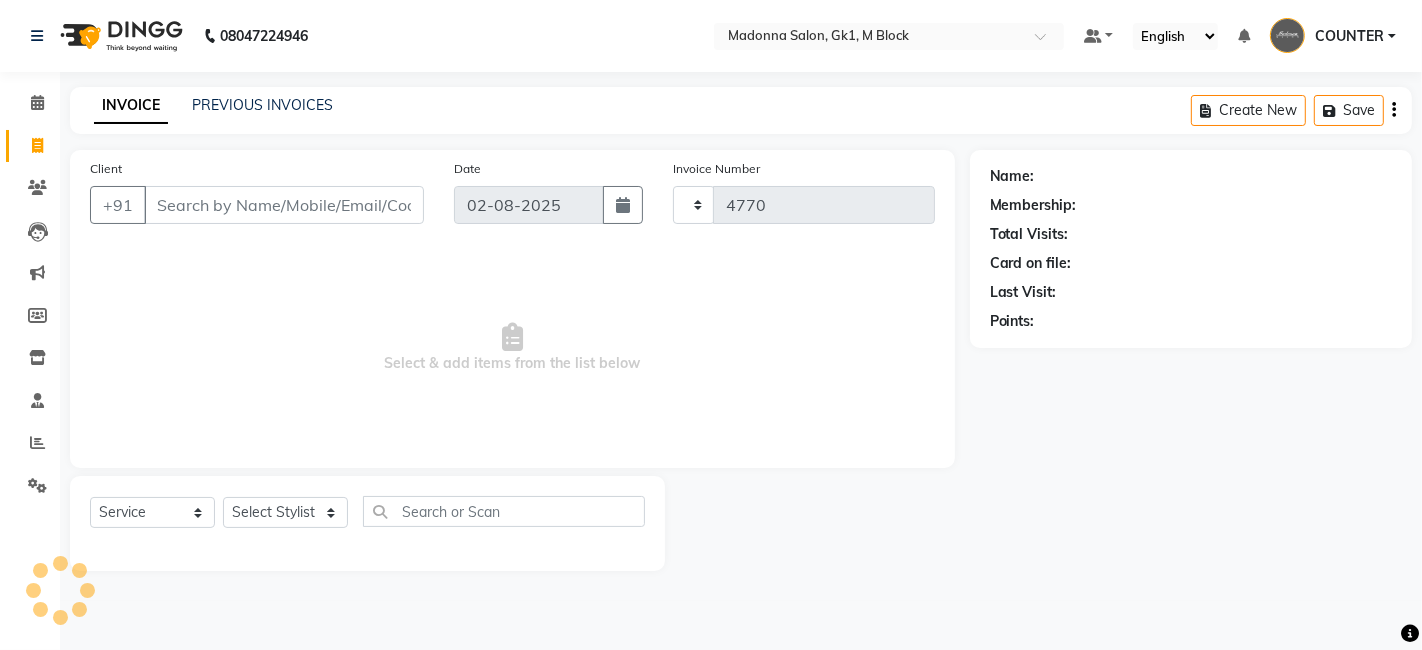 select on "6312" 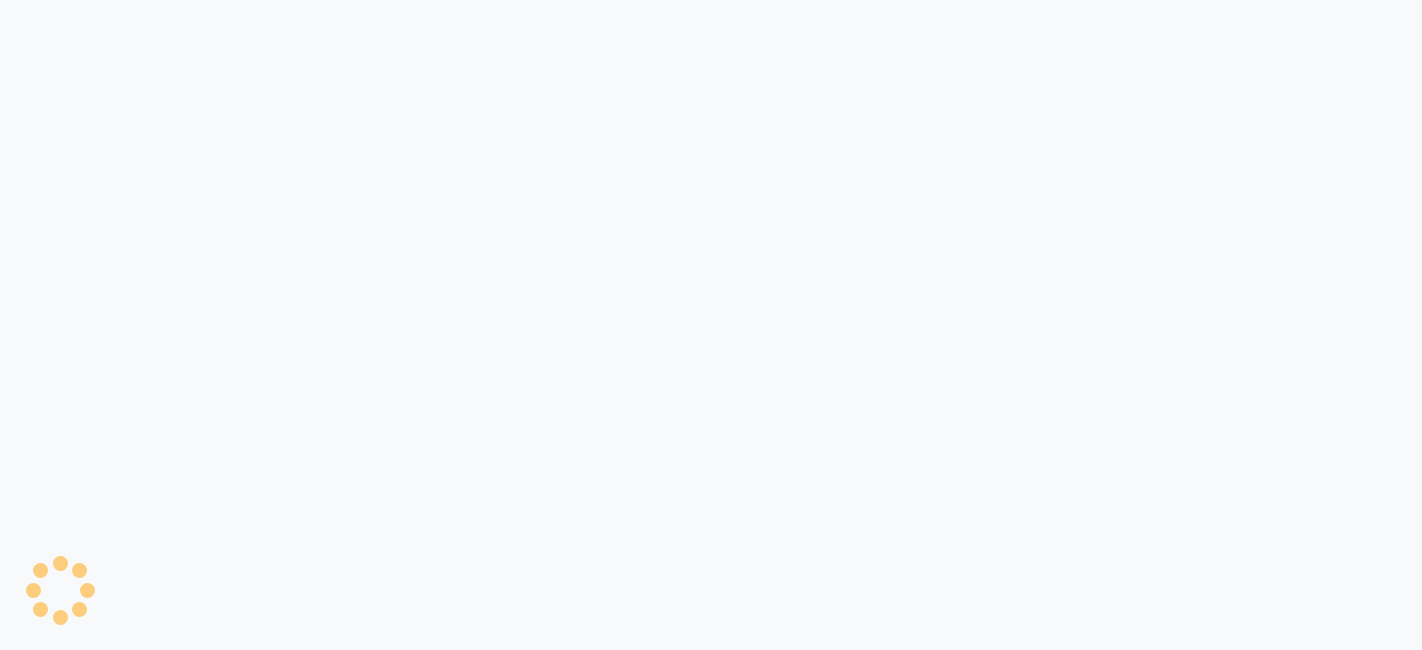 scroll, scrollTop: 0, scrollLeft: 0, axis: both 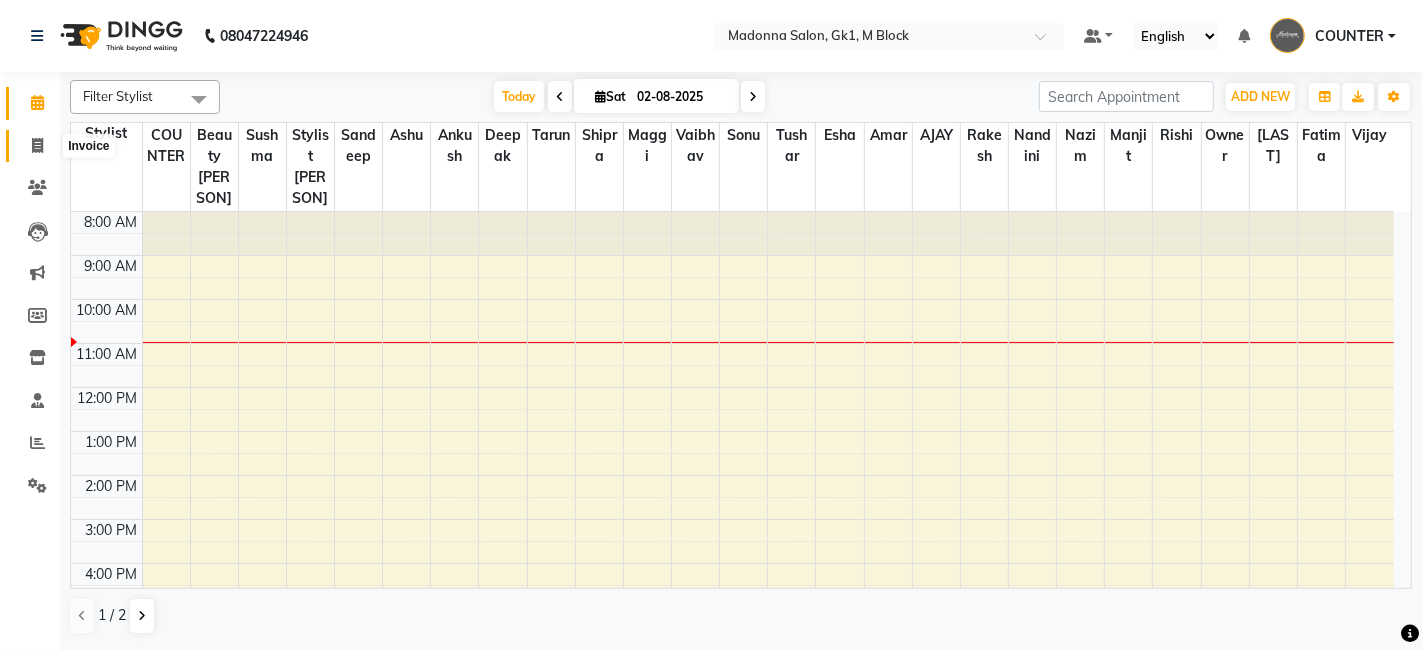 click 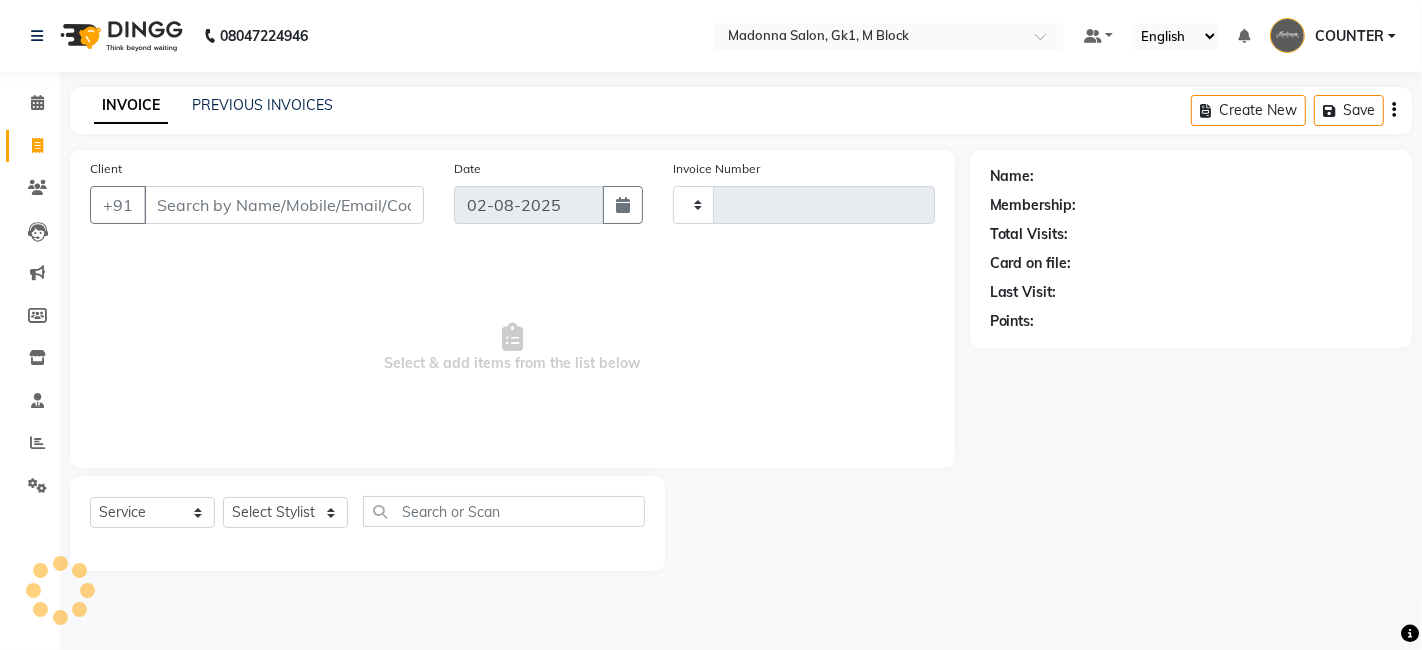 type on "4770" 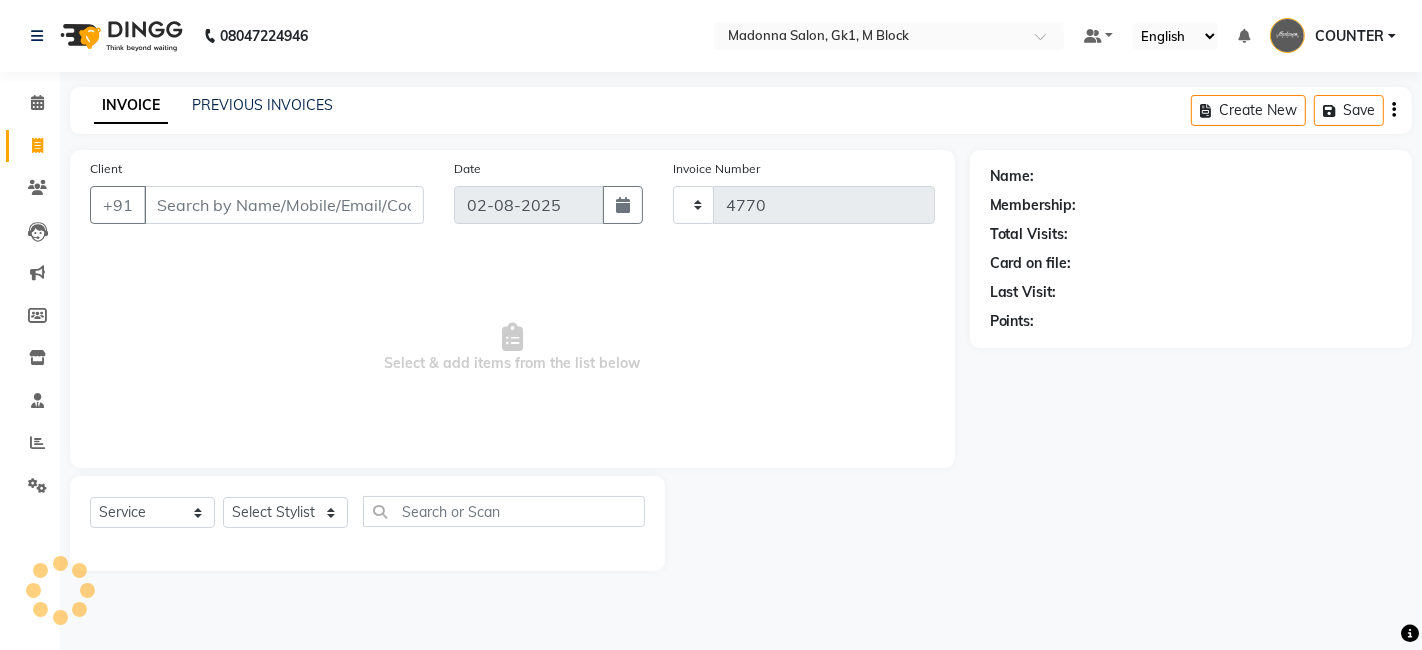 select on "6312" 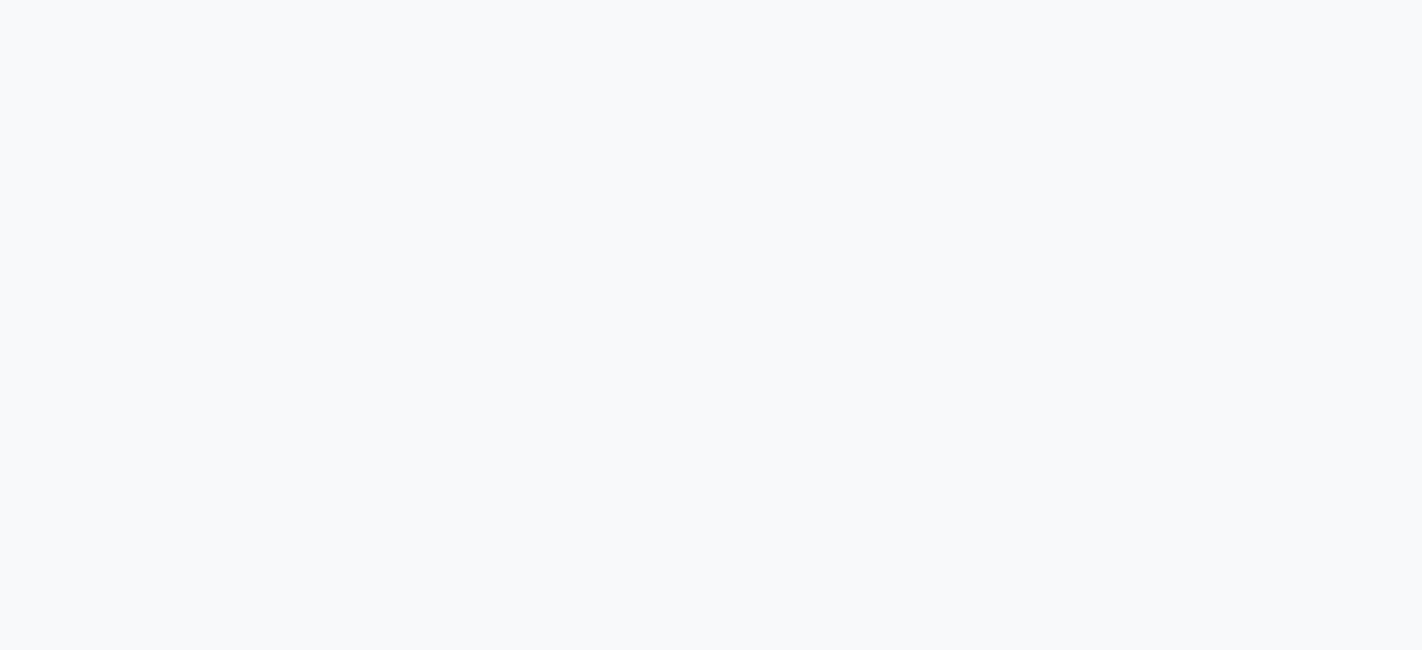 scroll, scrollTop: 0, scrollLeft: 0, axis: both 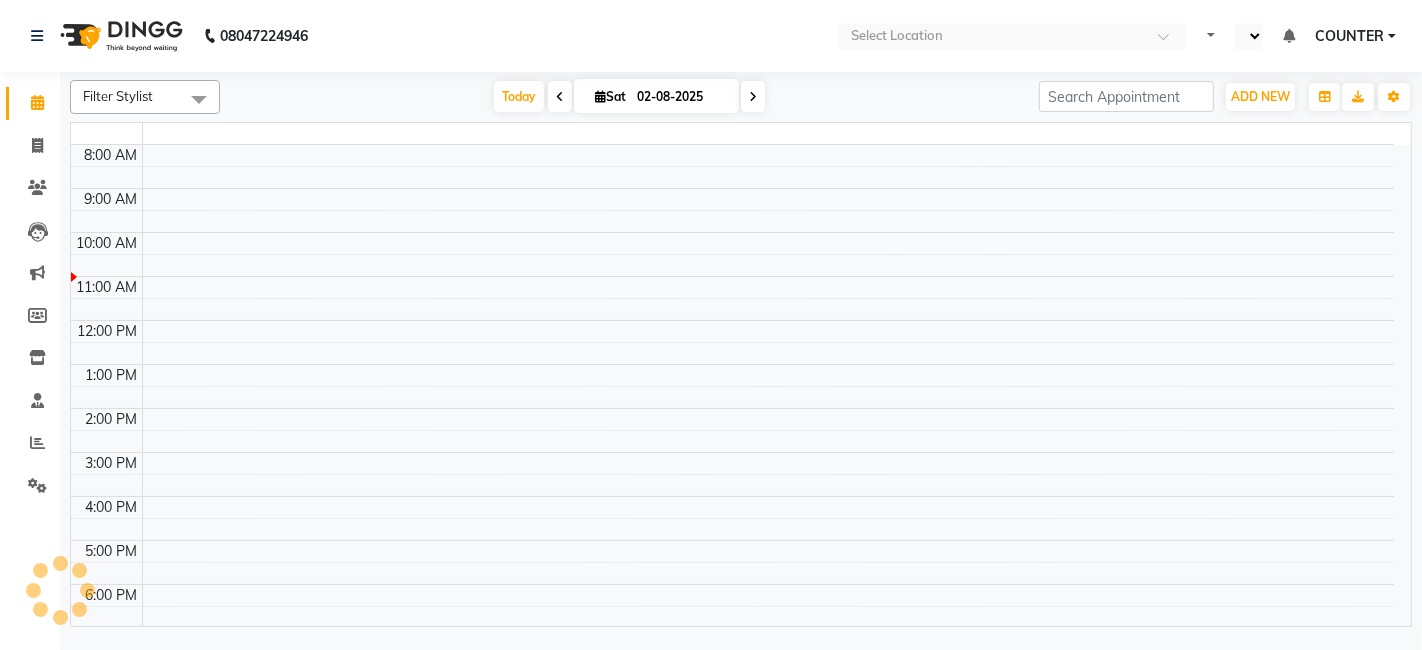 select on "en" 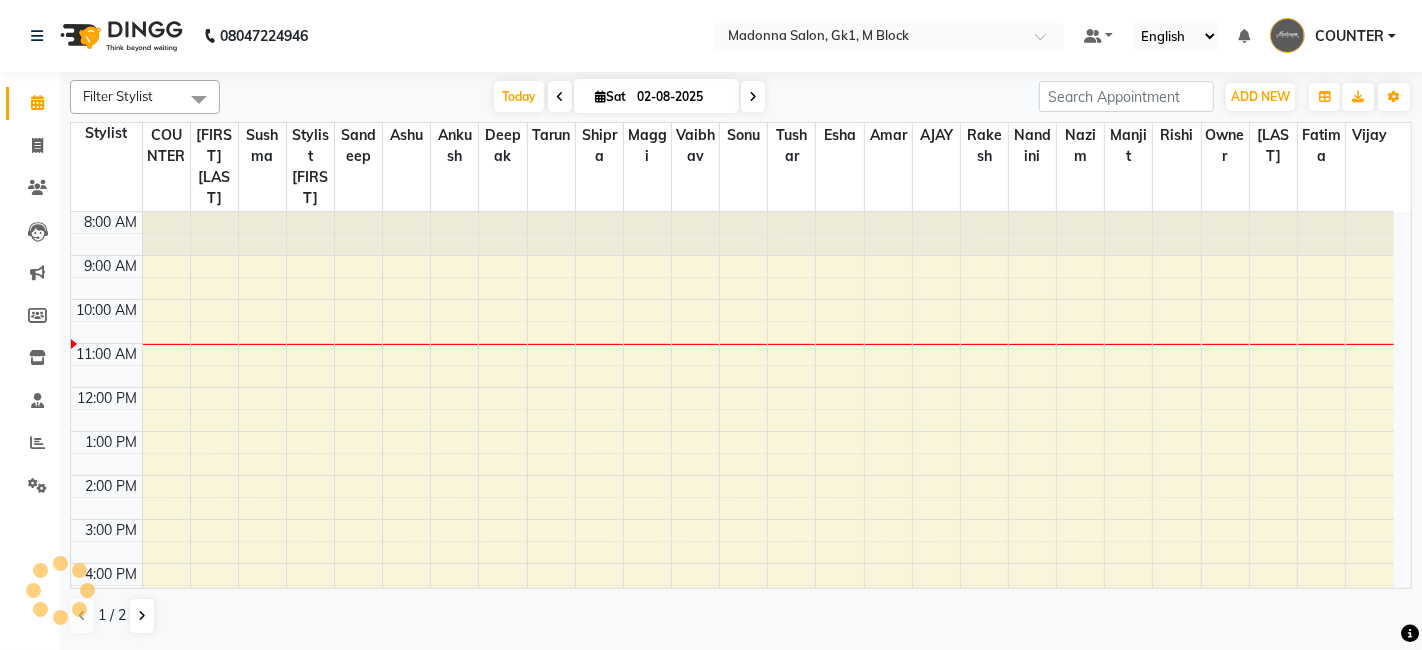scroll, scrollTop: 0, scrollLeft: 0, axis: both 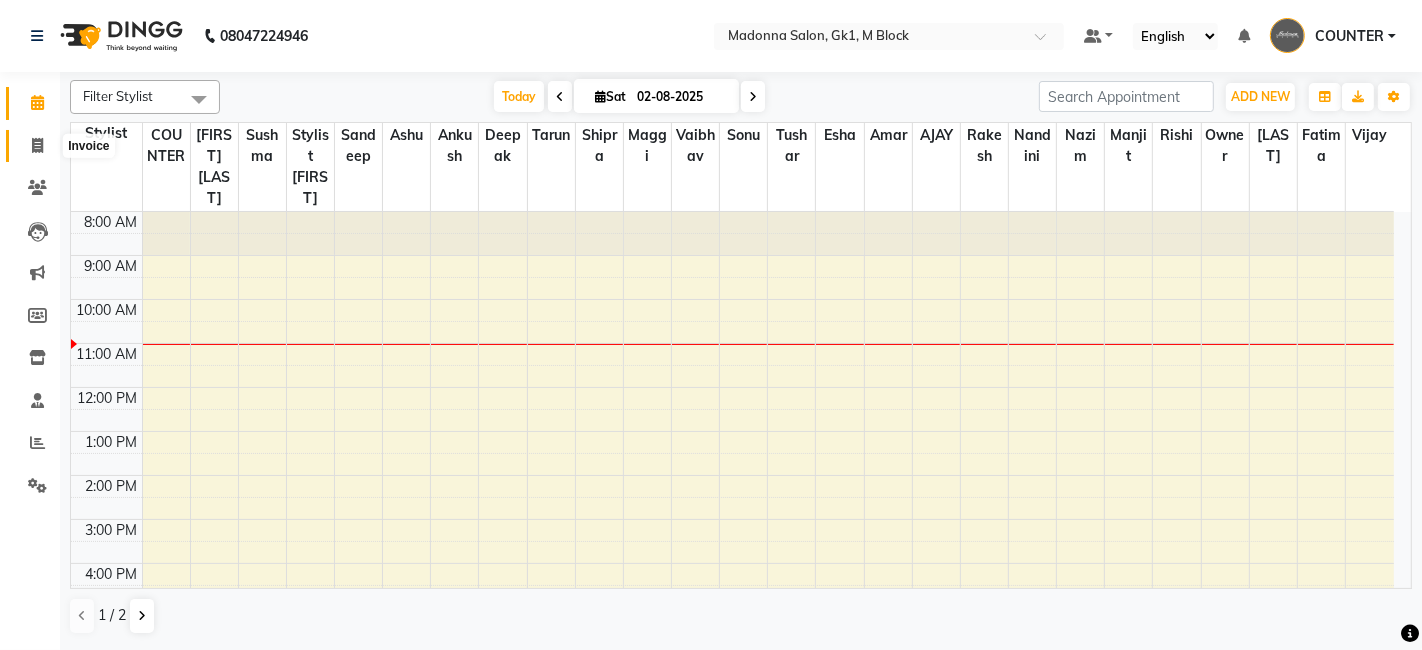click 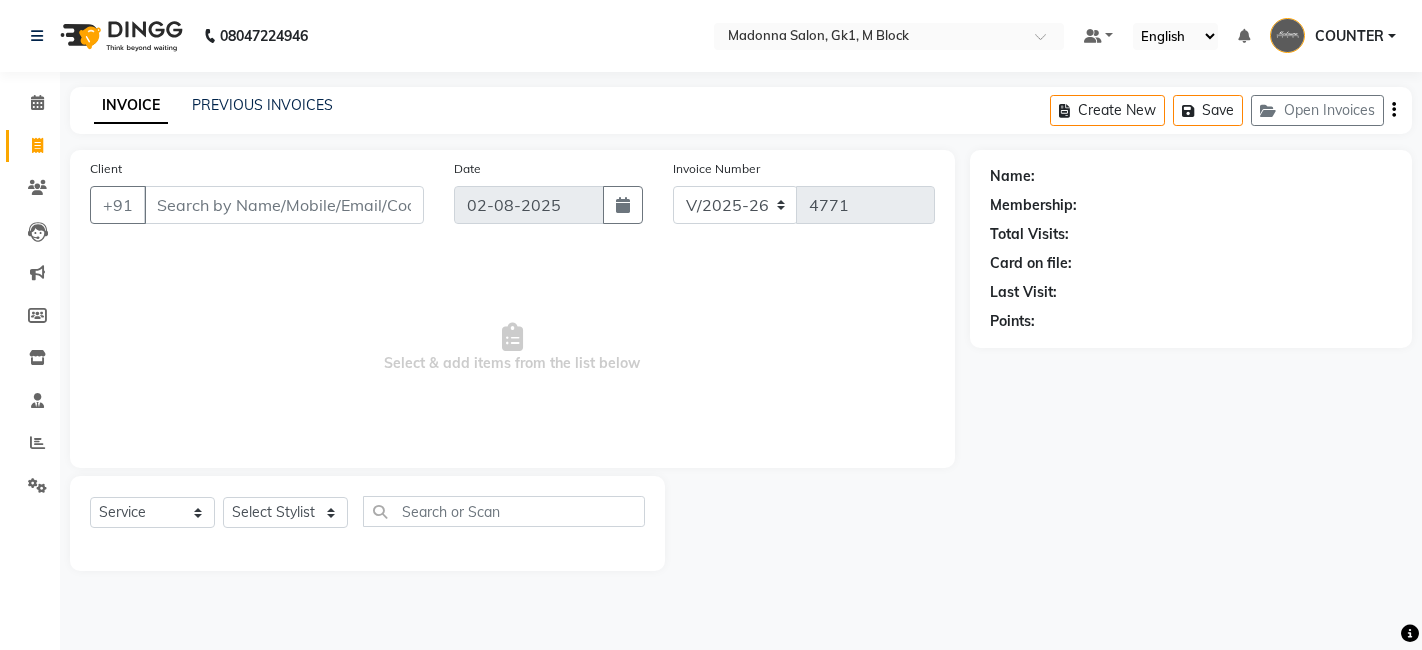 select on "6312" 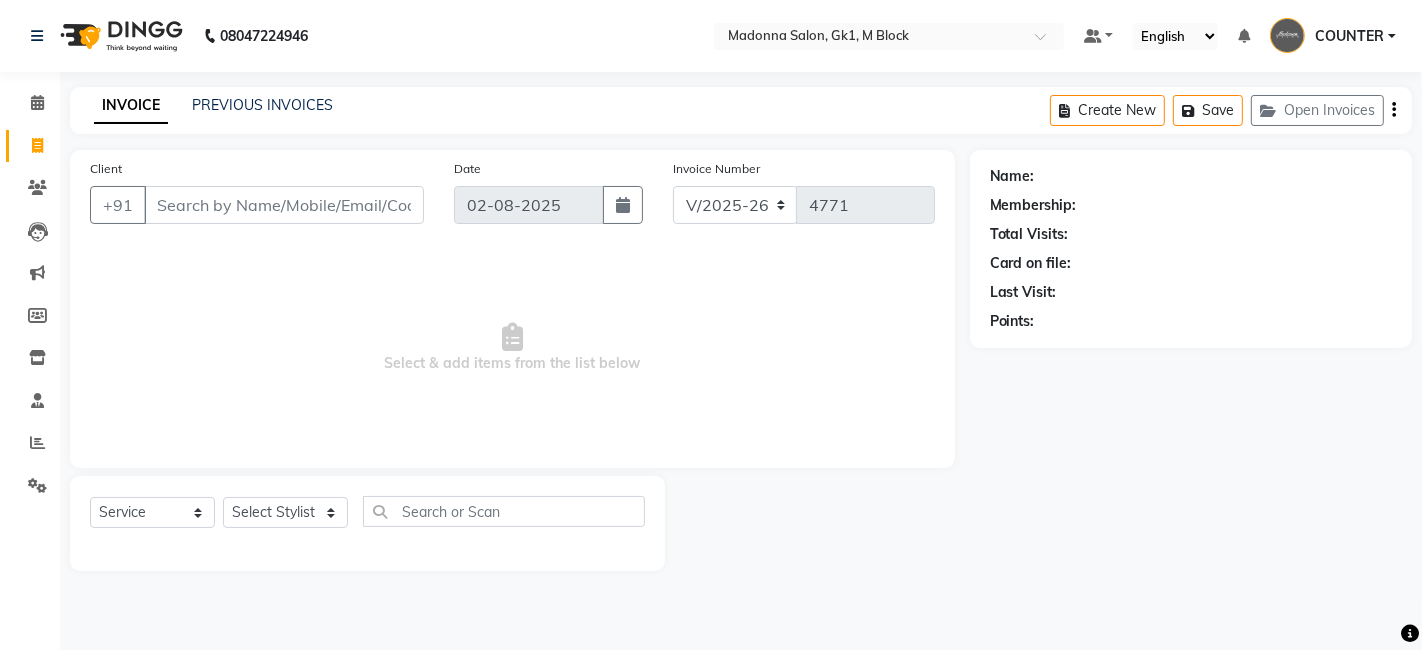 scroll, scrollTop: 0, scrollLeft: 0, axis: both 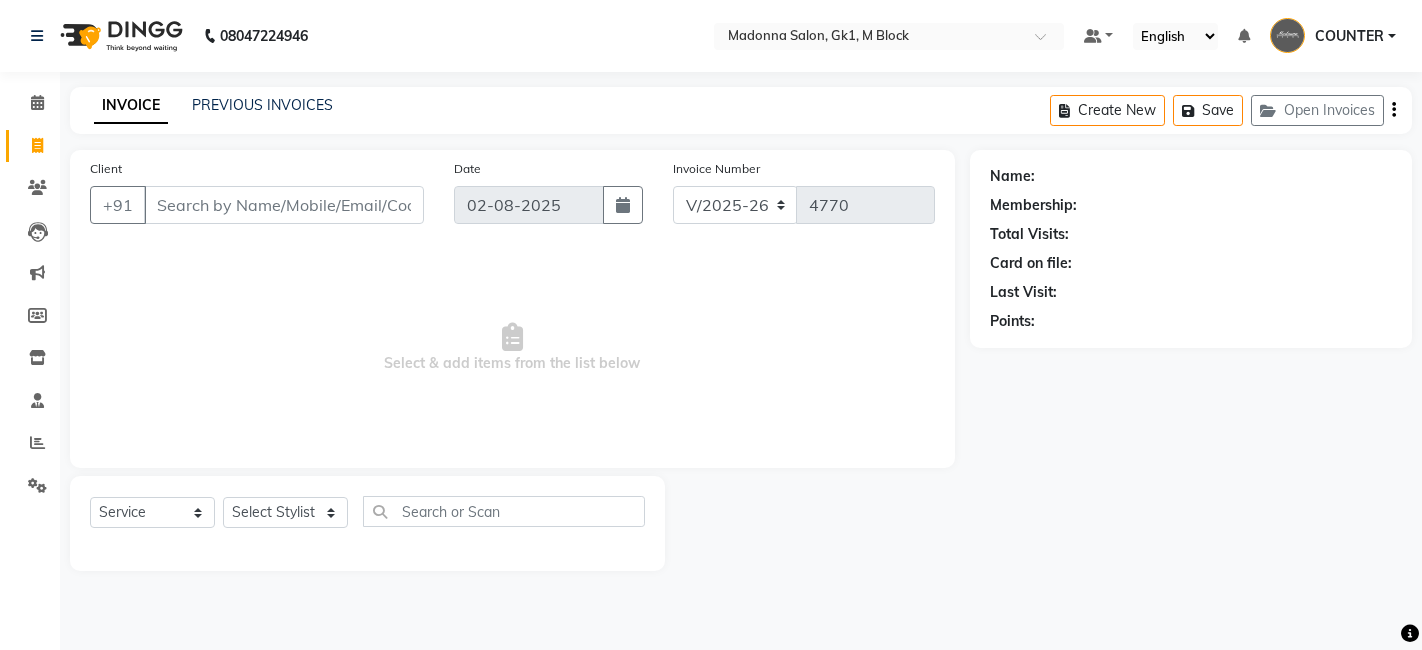 select on "6312" 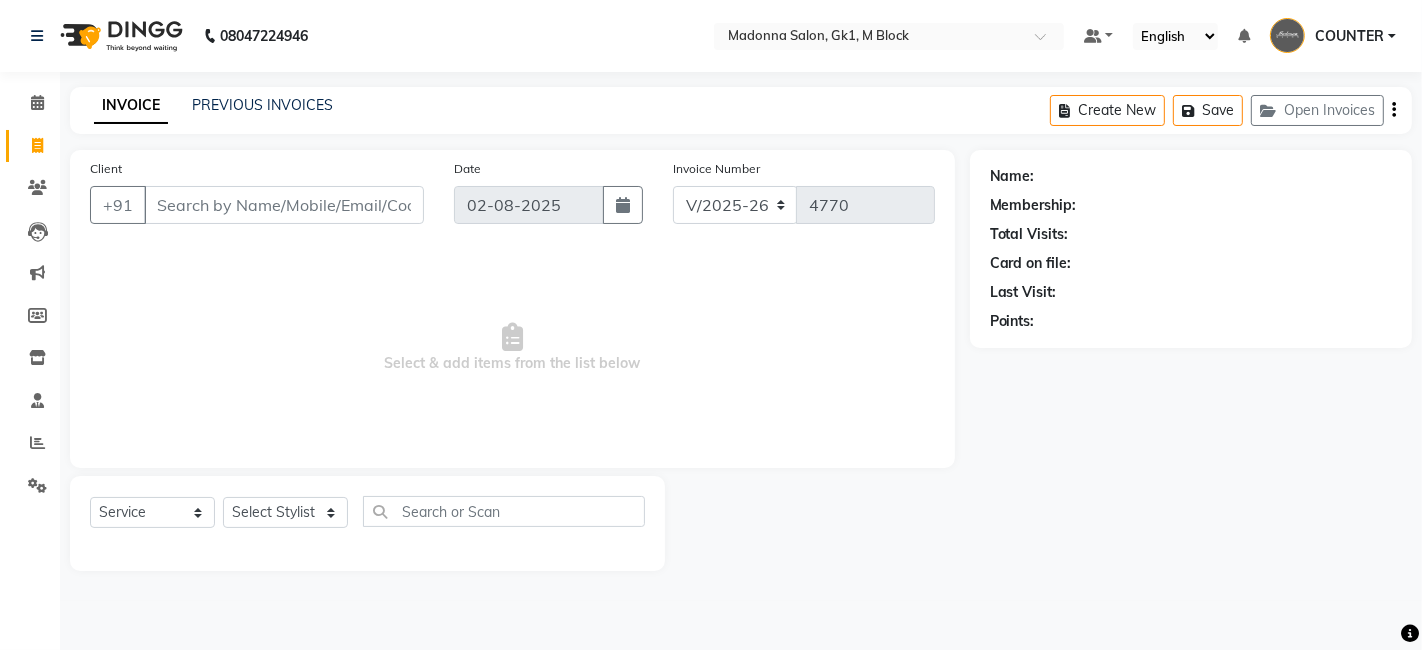 scroll, scrollTop: 0, scrollLeft: 0, axis: both 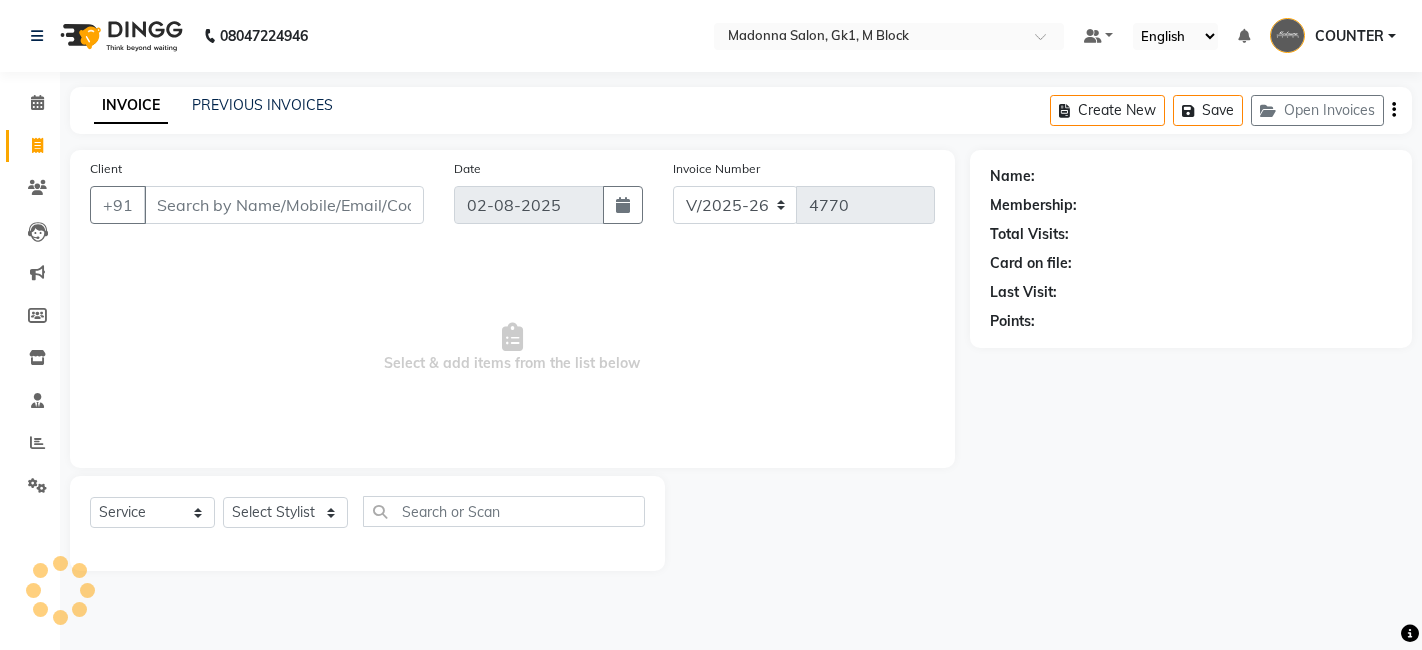 select on "6312" 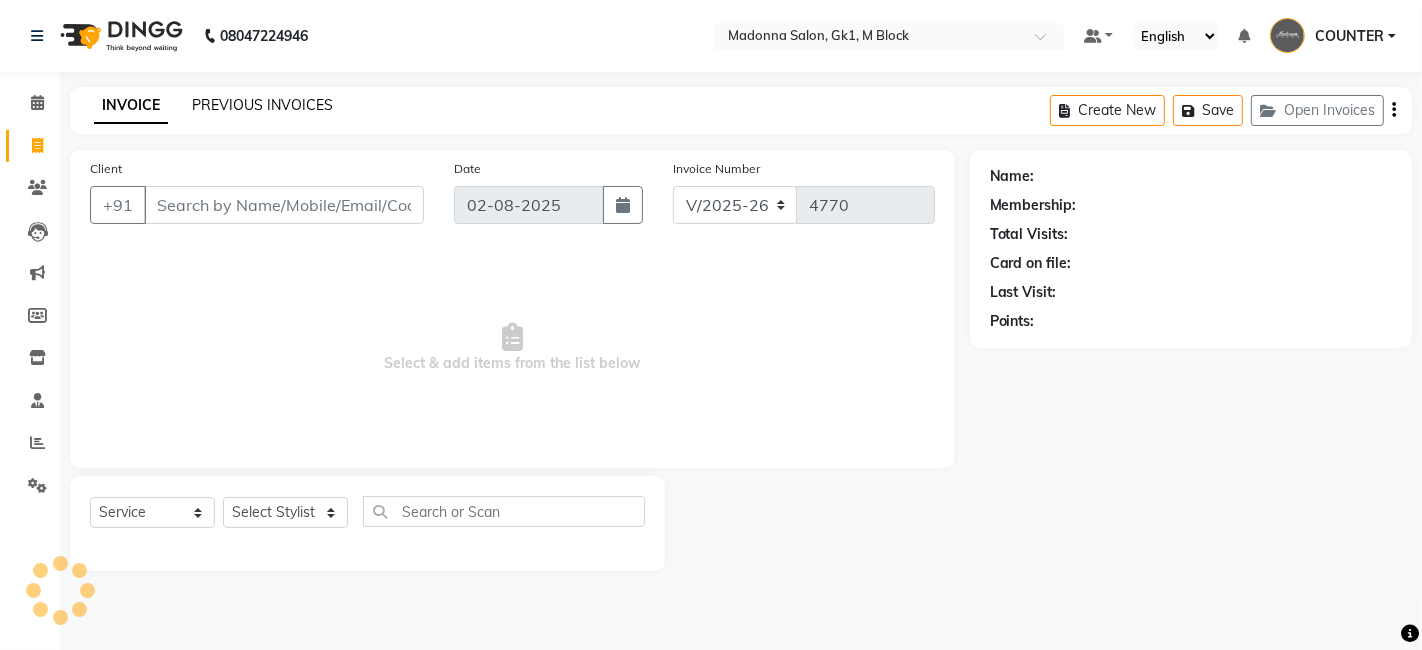 scroll, scrollTop: 0, scrollLeft: 0, axis: both 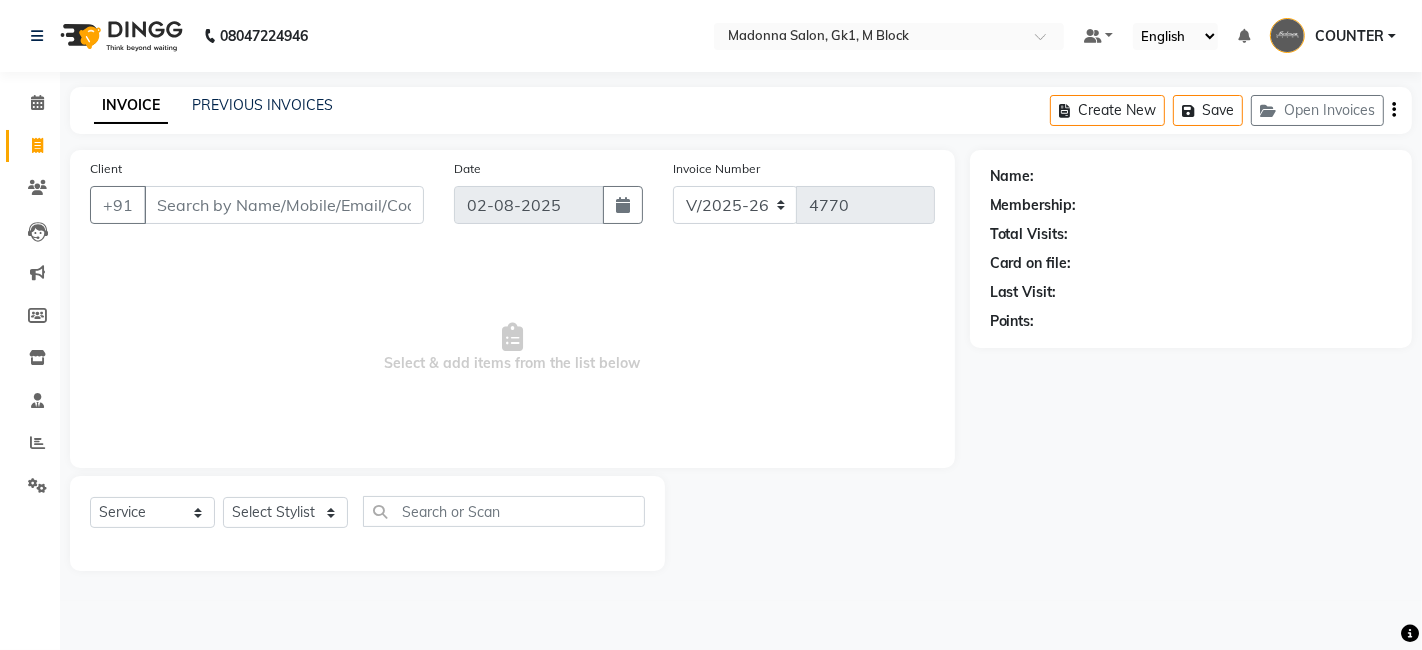 click on "PREVIOUS INVOICES" 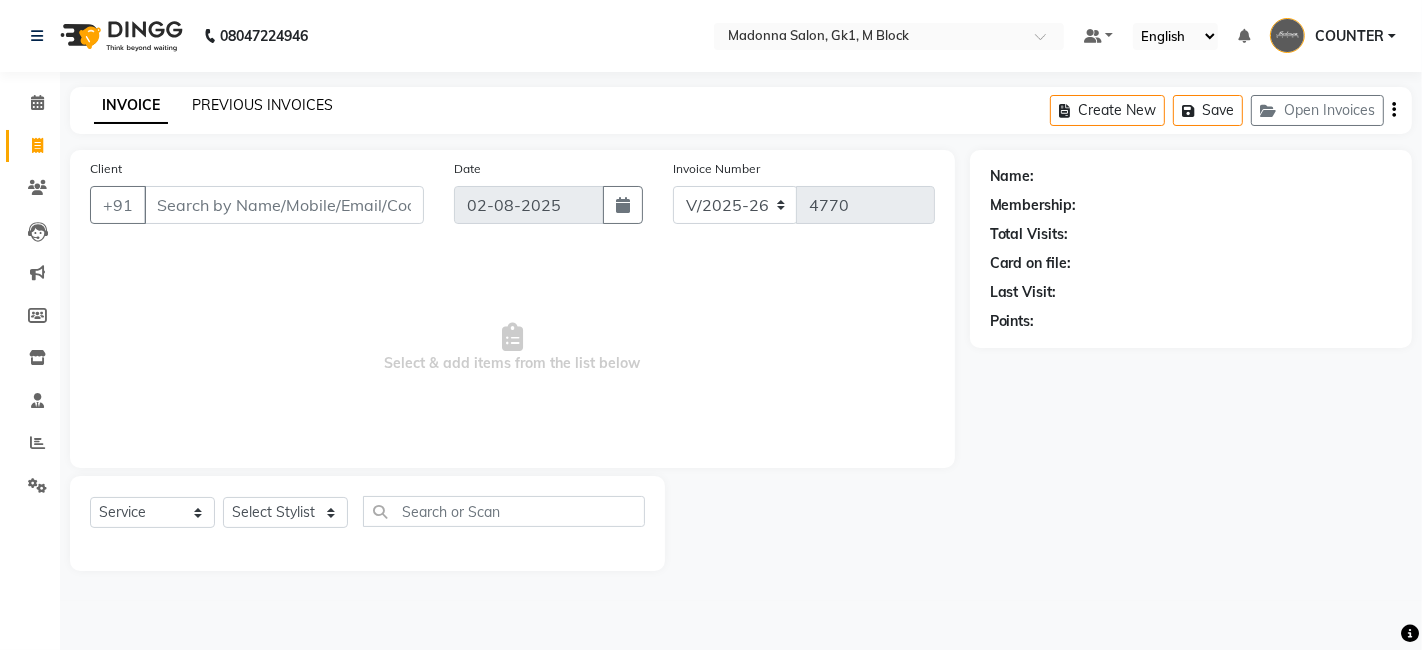 click on "PREVIOUS INVOICES" 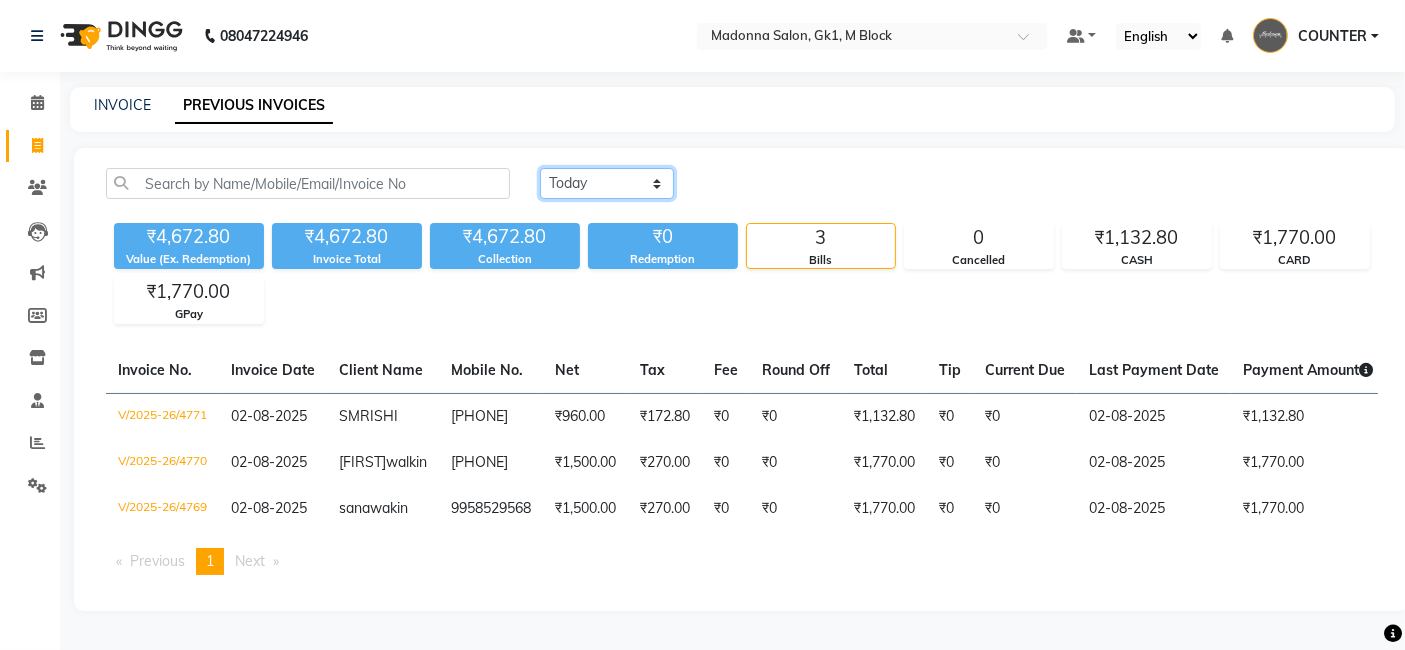 click on "Today Yesterday Custom Range" 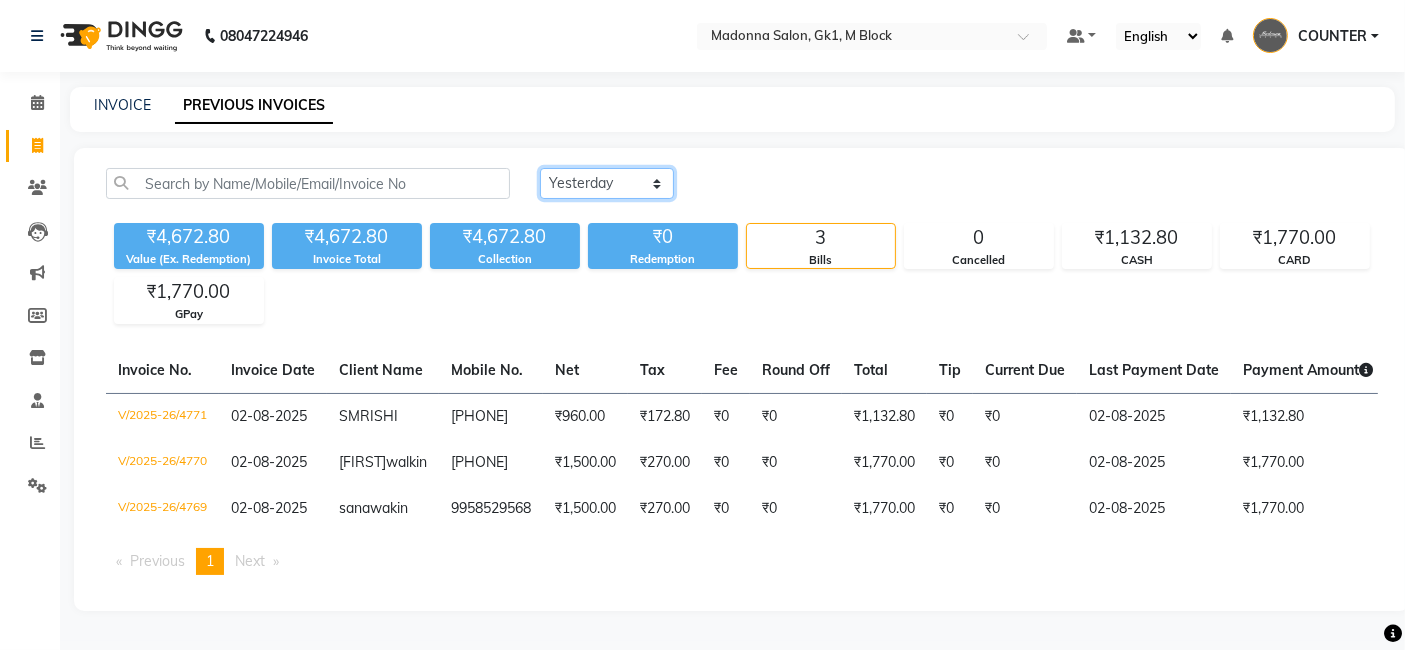 click on "Today Yesterday Custom Range" 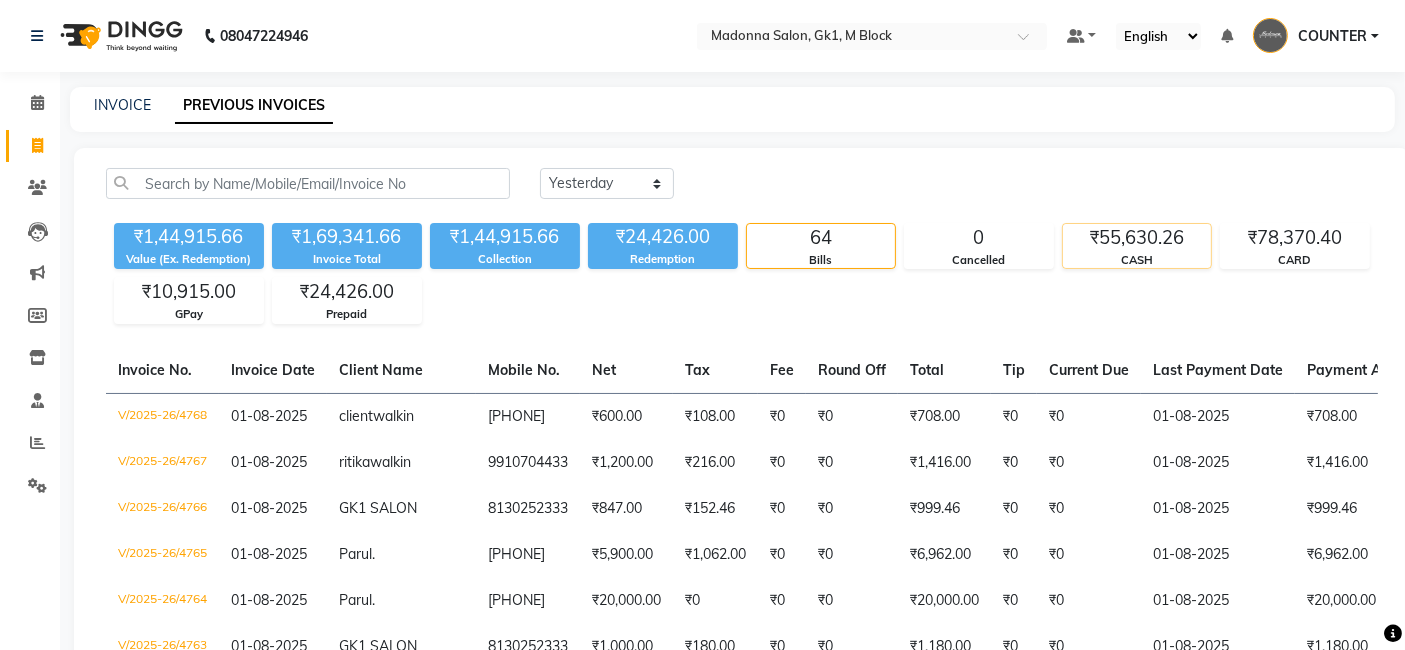 click on "CASH" 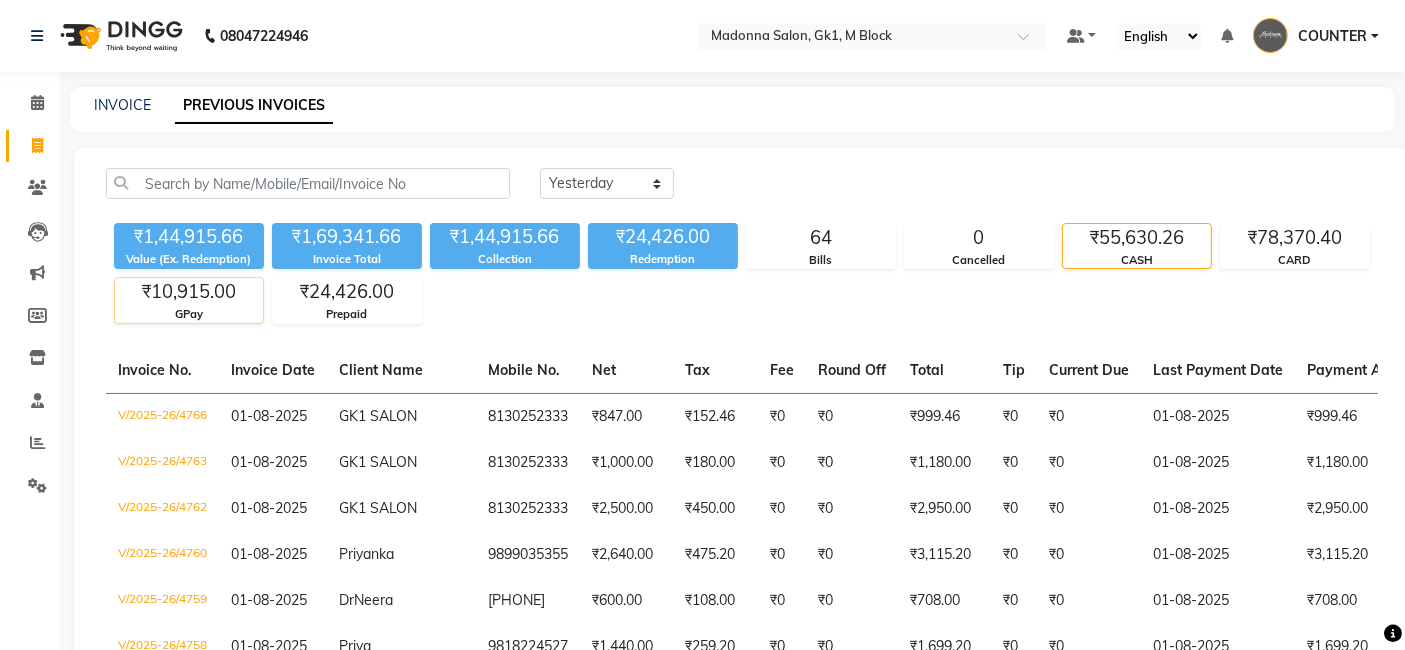 click on "₹10,915.00" 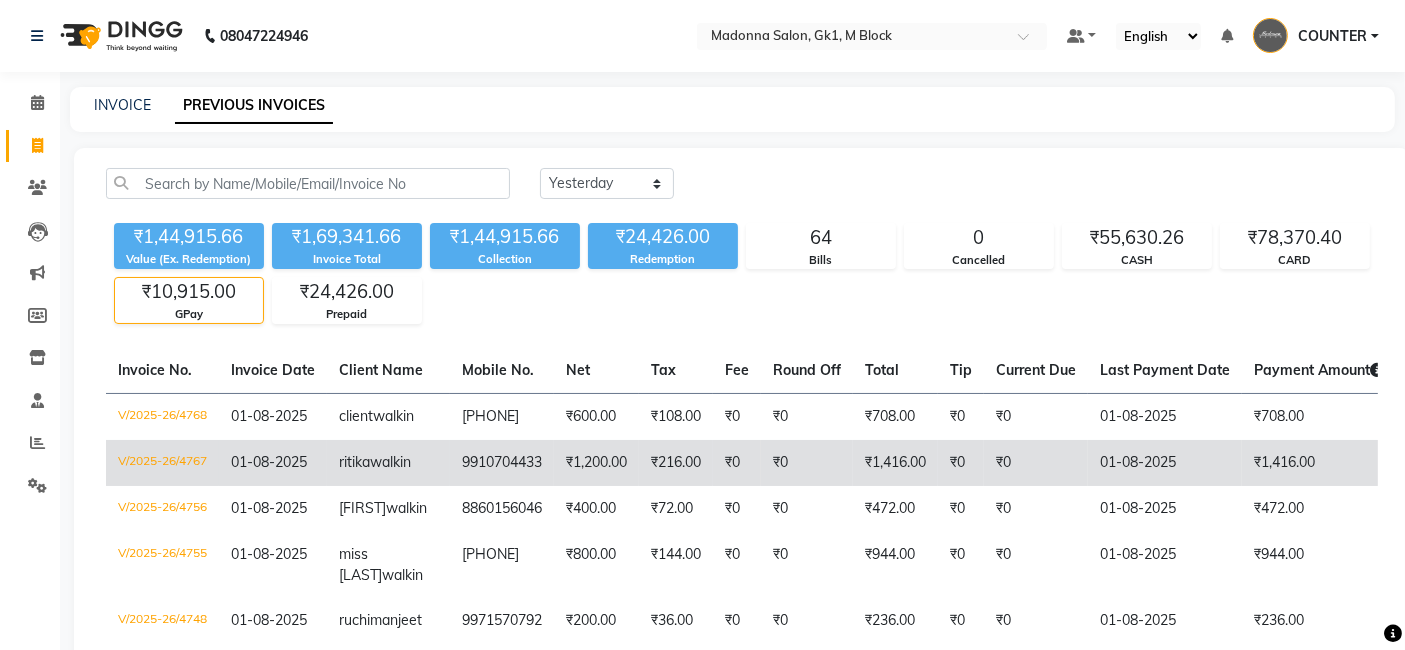 click on "₹1,416.00" 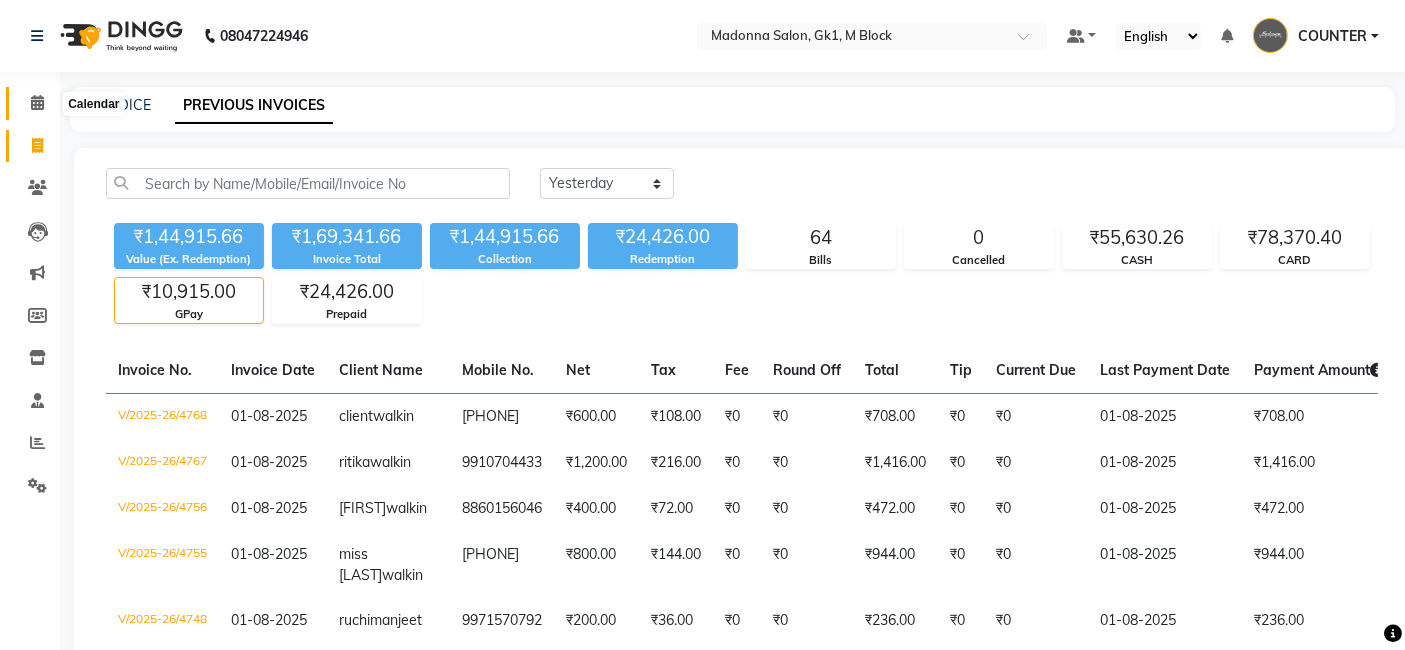 click 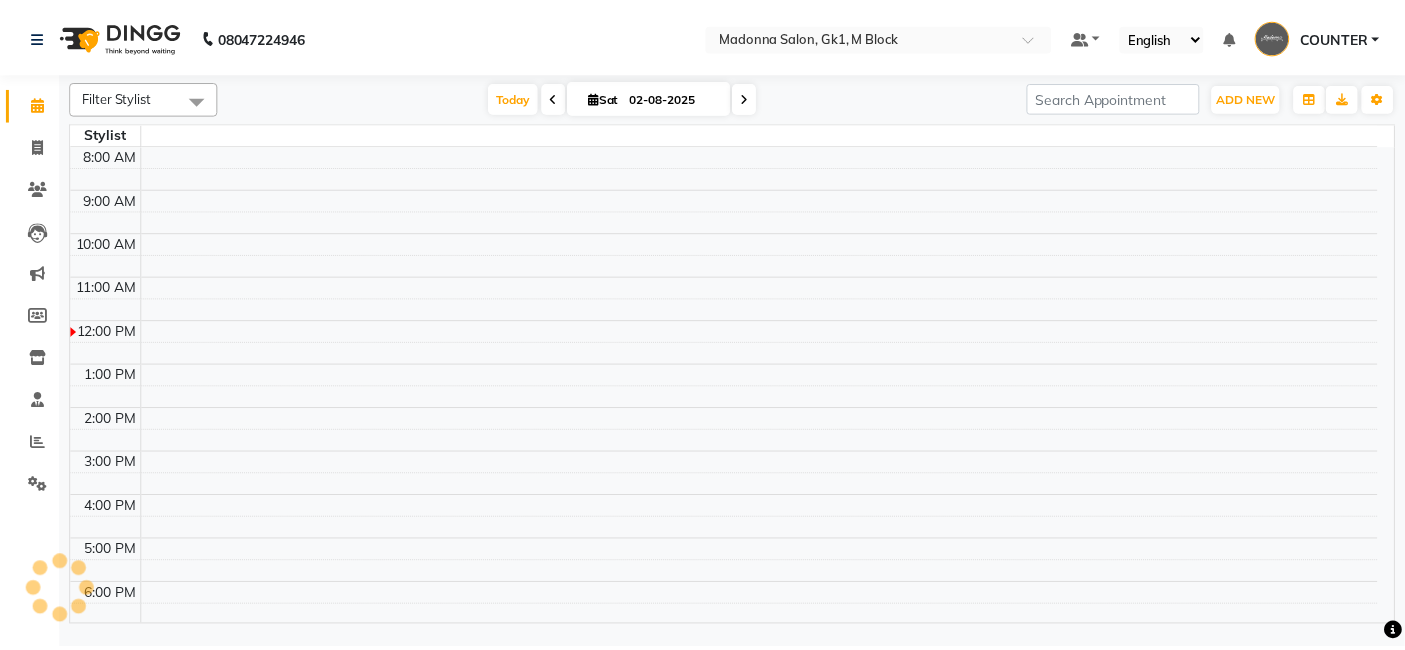scroll, scrollTop: 0, scrollLeft: 0, axis: both 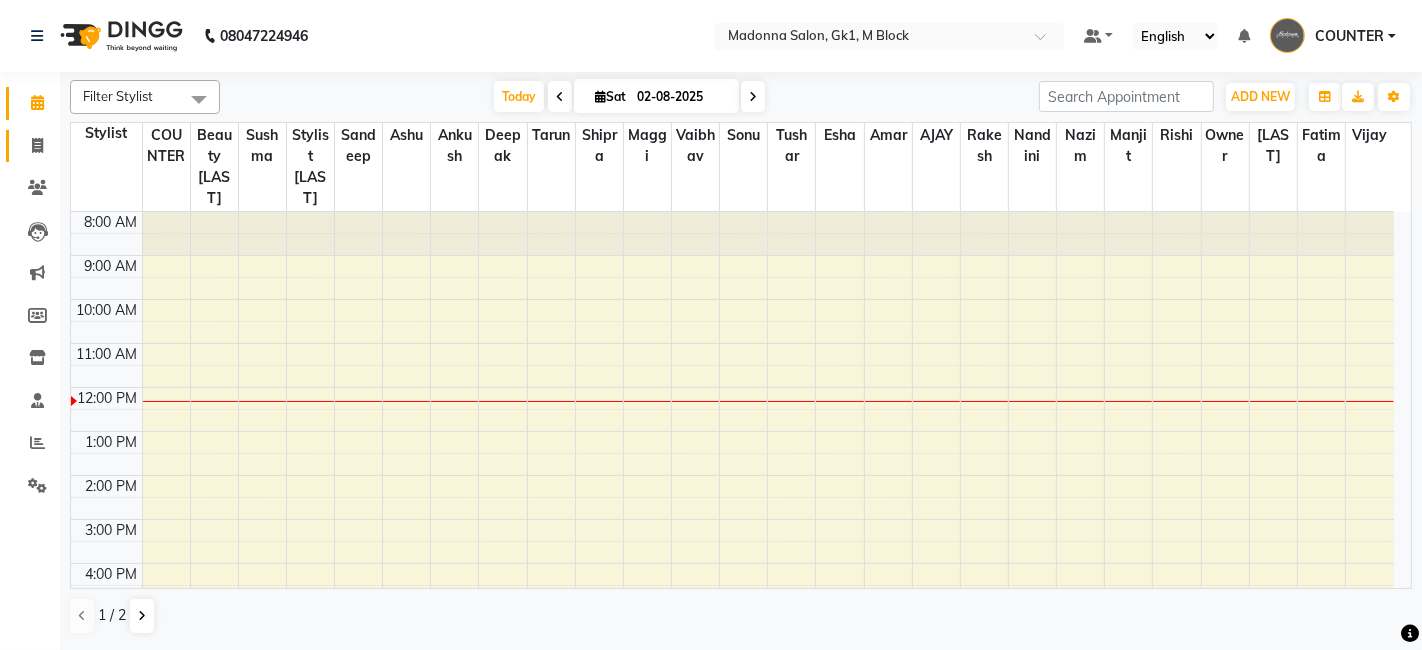 click 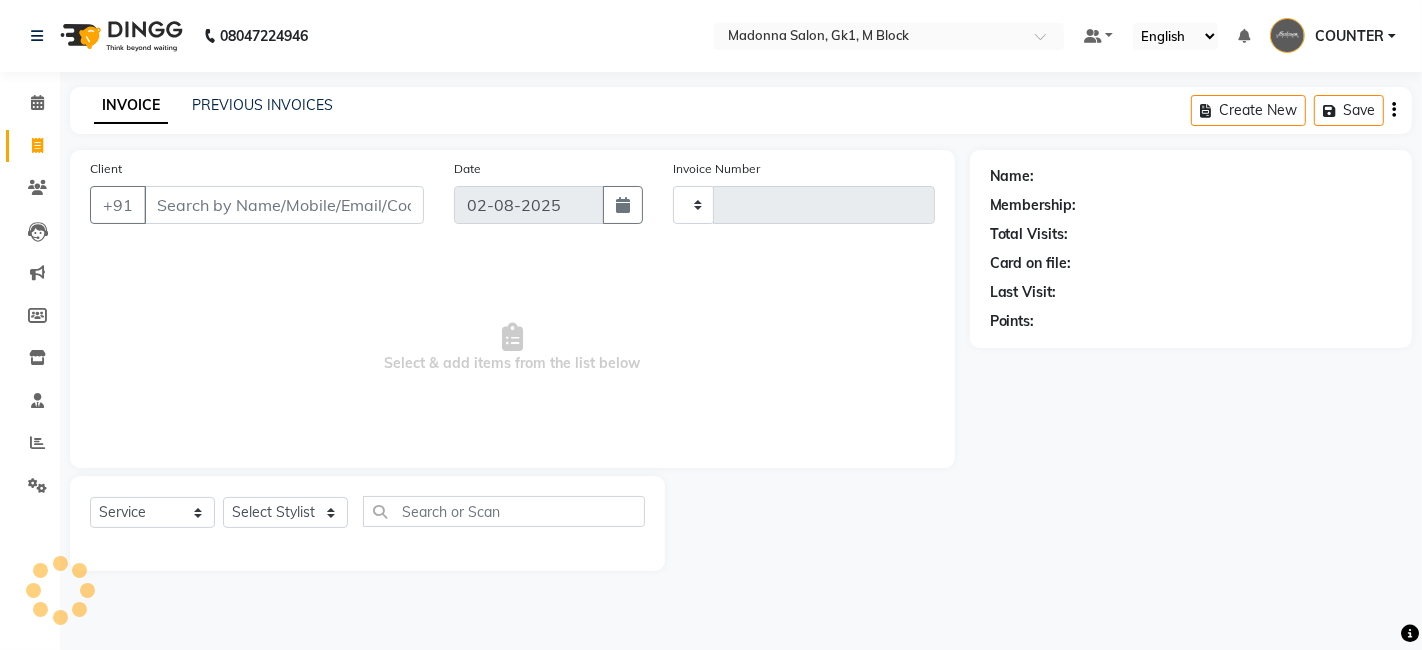 type on "4772" 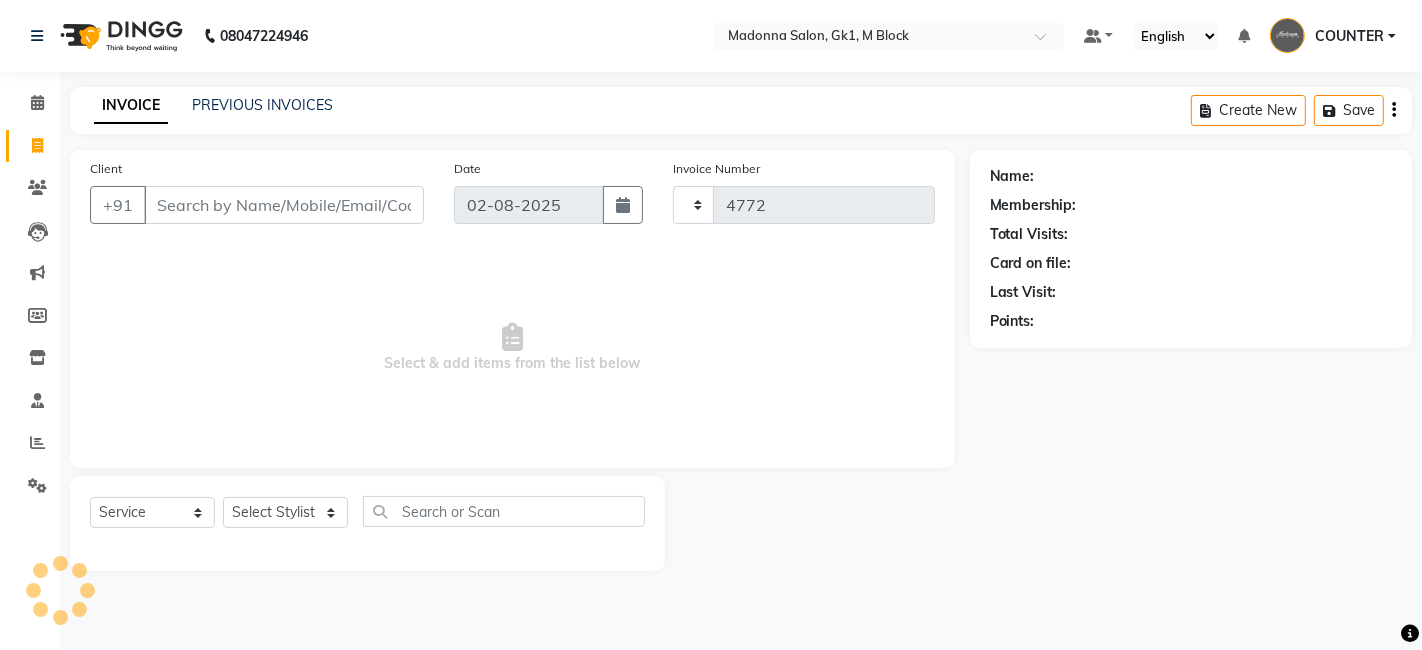 select on "6312" 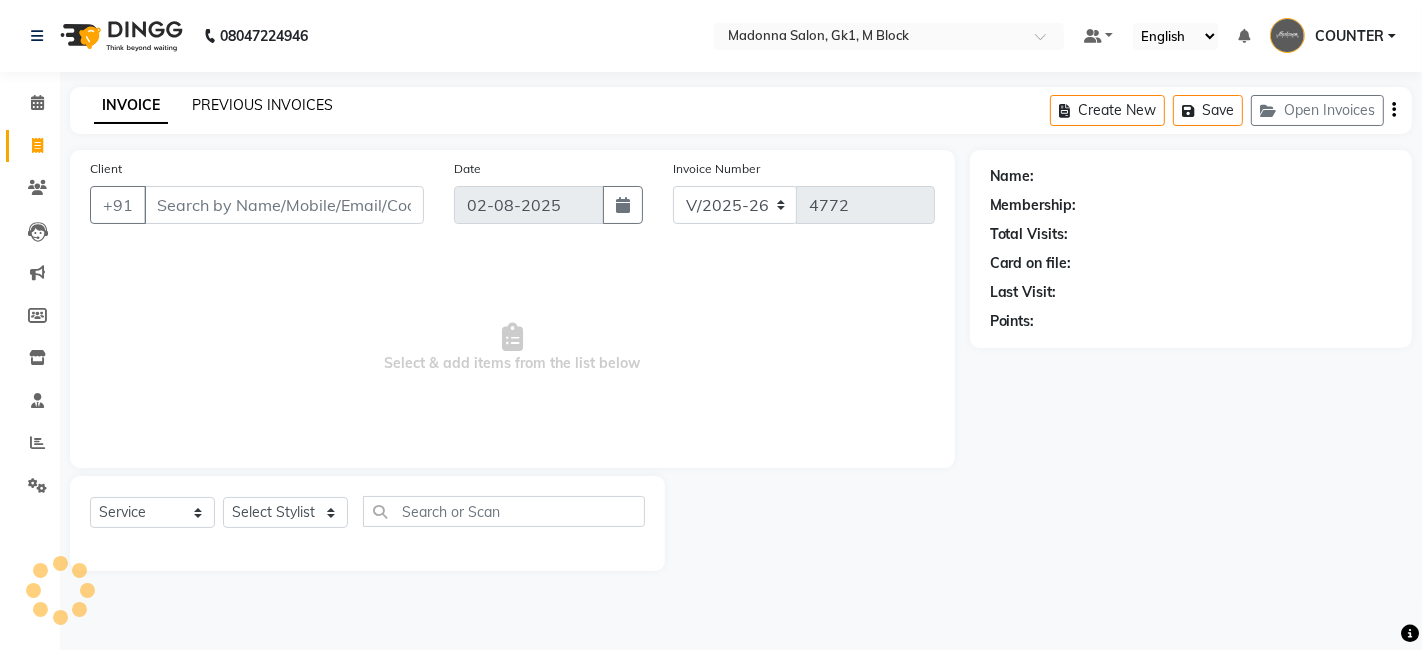 click on "PREVIOUS INVOICES" 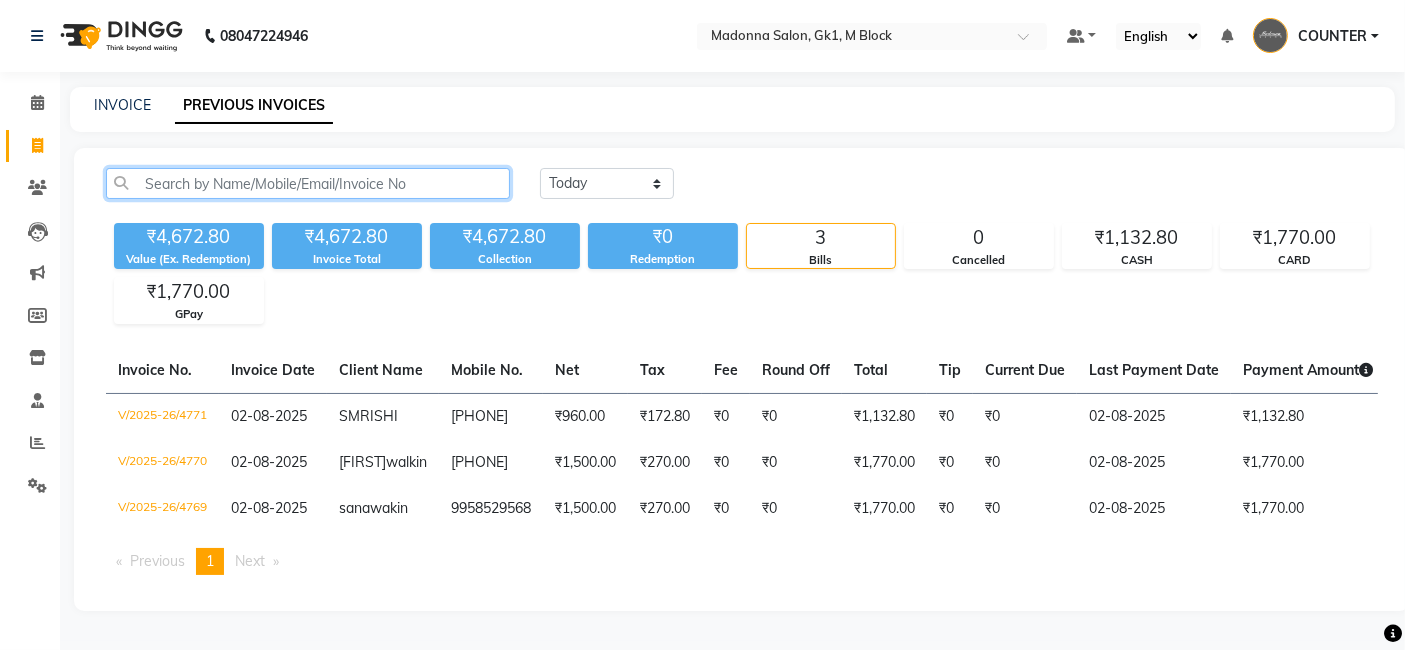 click 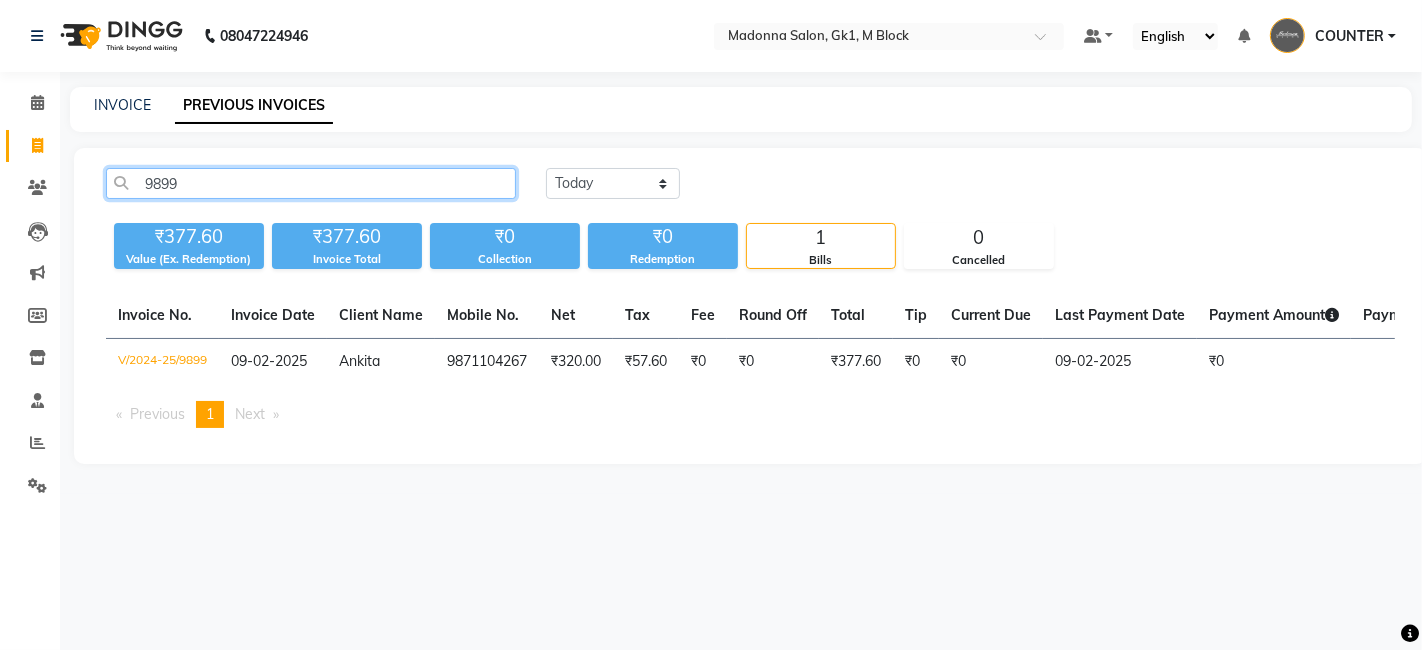 drag, startPoint x: 241, startPoint y: 179, endPoint x: 161, endPoint y: 198, distance: 82.2253 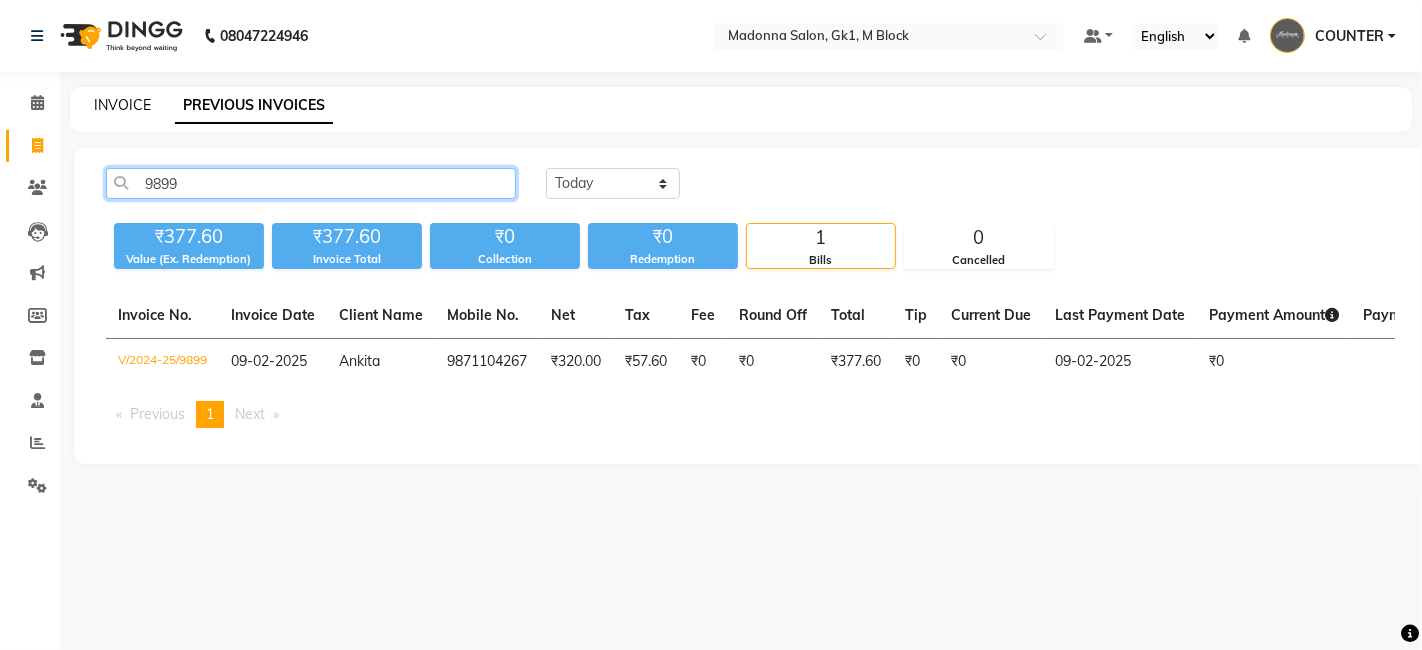 type on "9899" 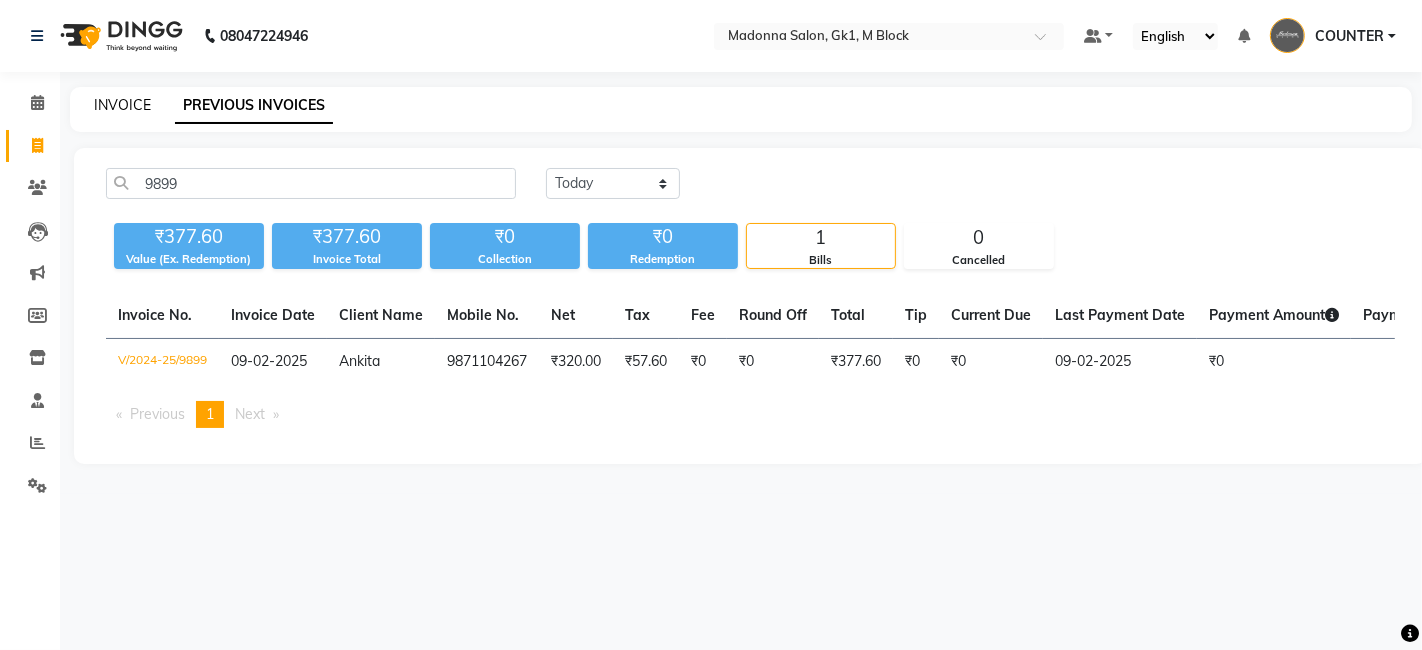 click on "INVOICE" 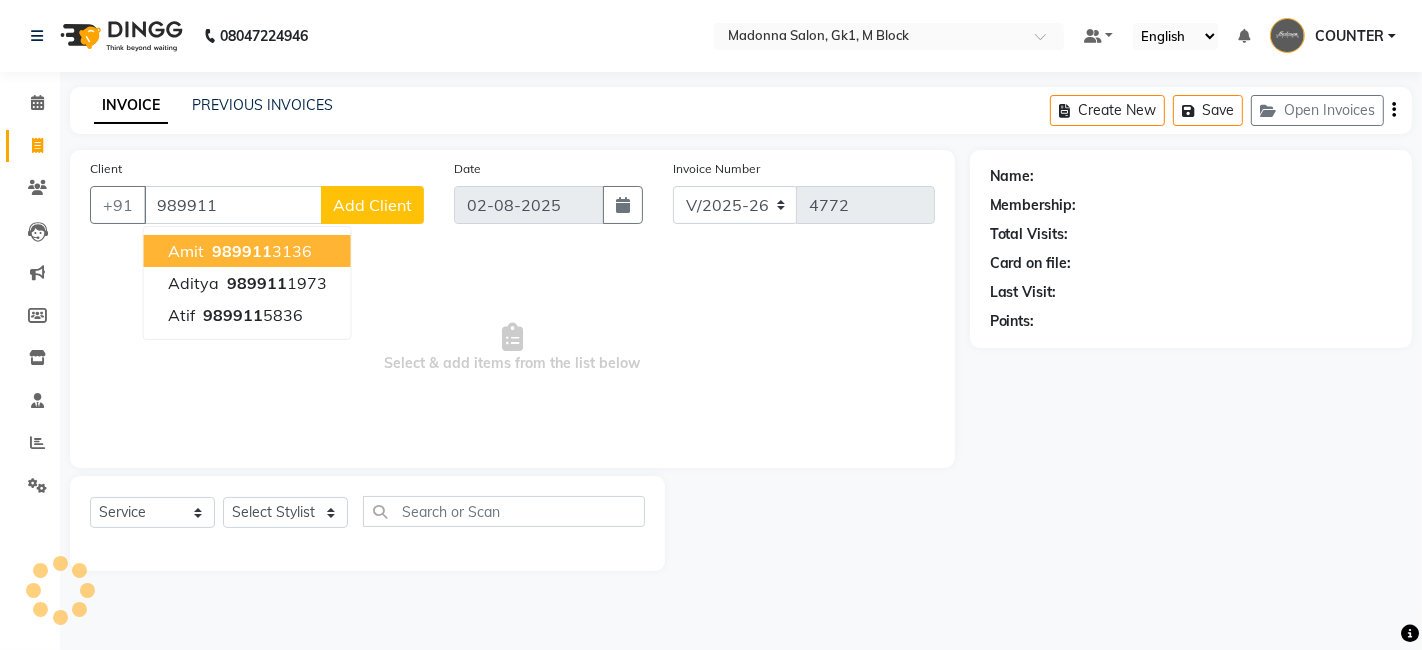 click on "amit   989911 3136" at bounding box center (247, 251) 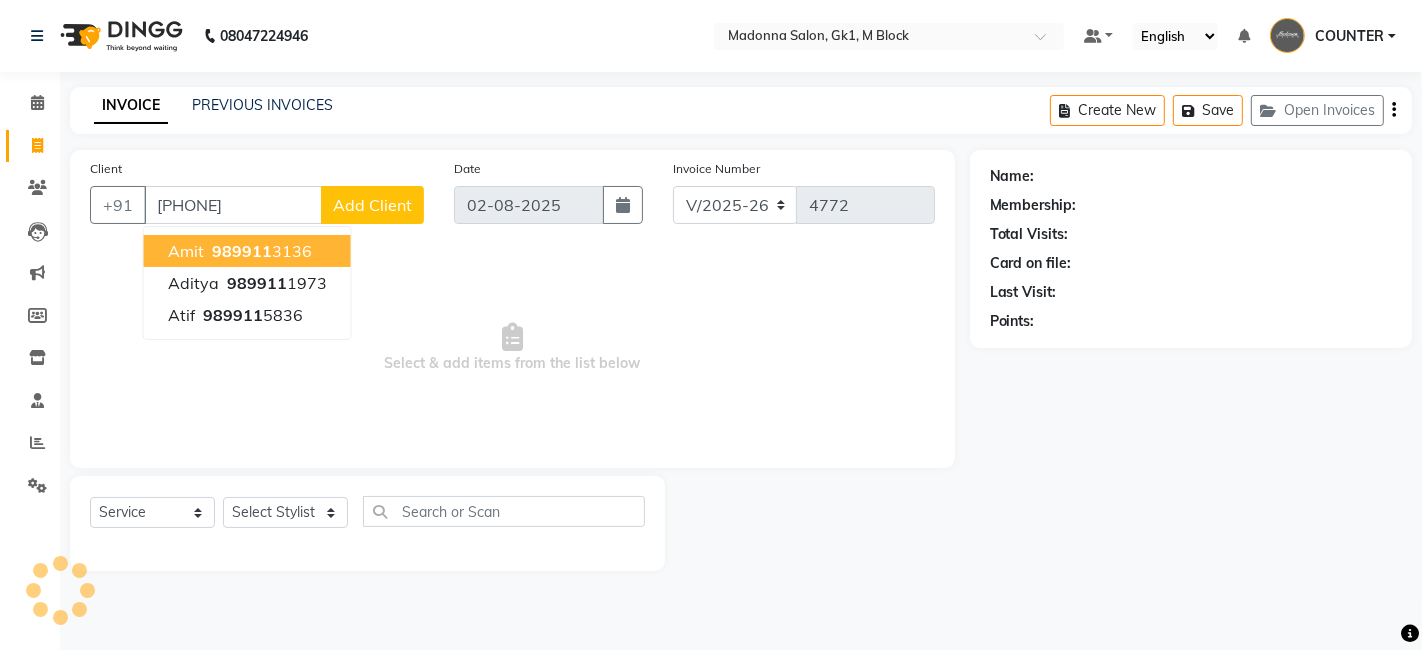 type on "9899113136" 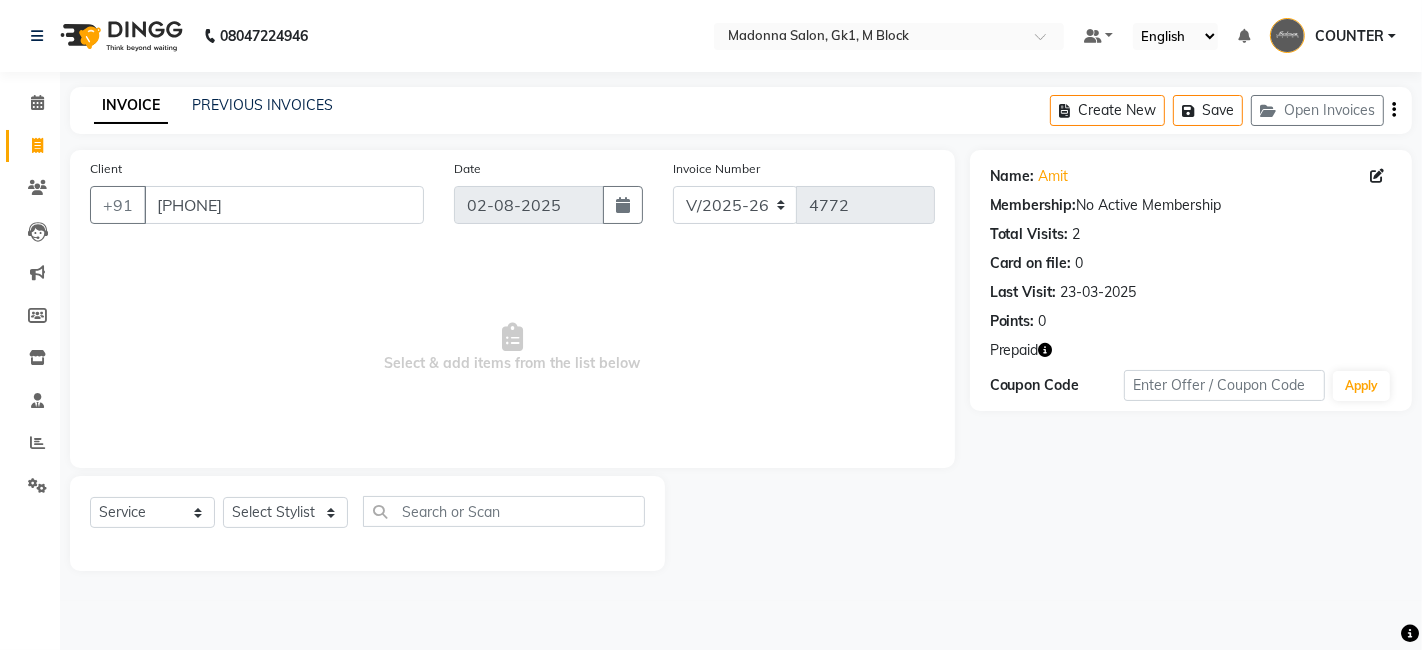 click 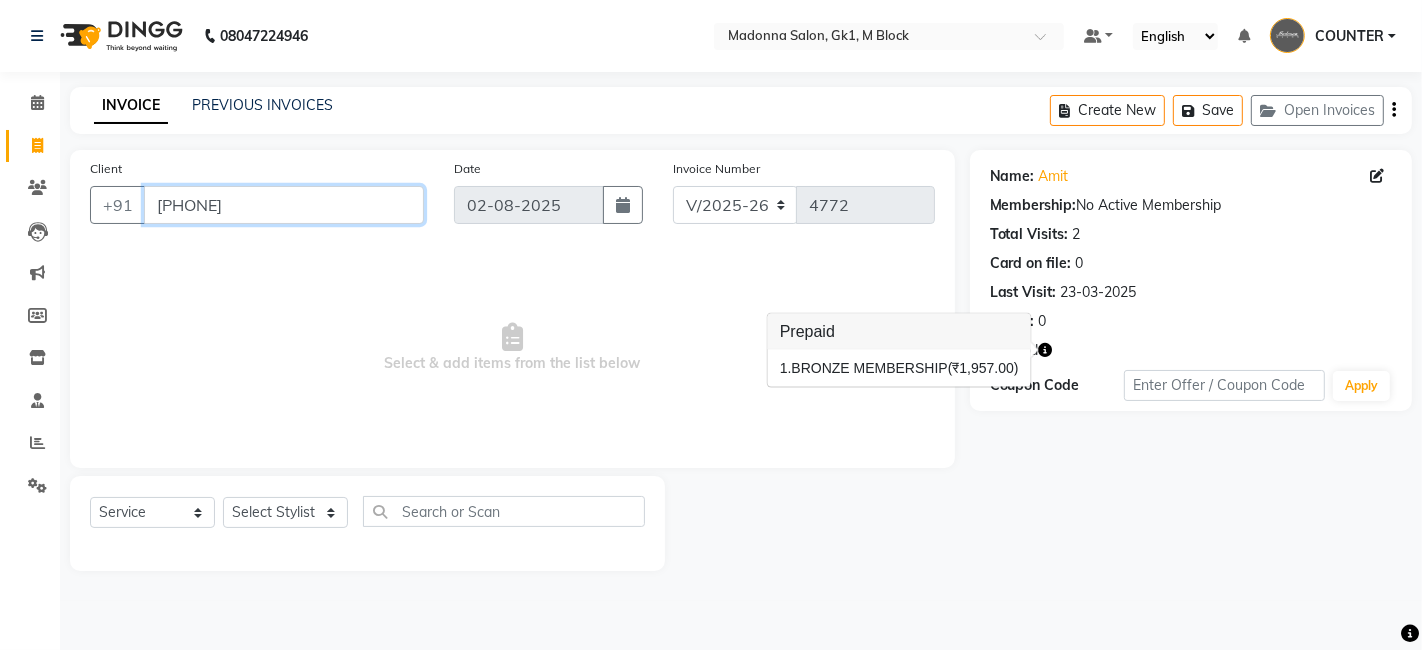 click on "9899113136" at bounding box center (284, 205) 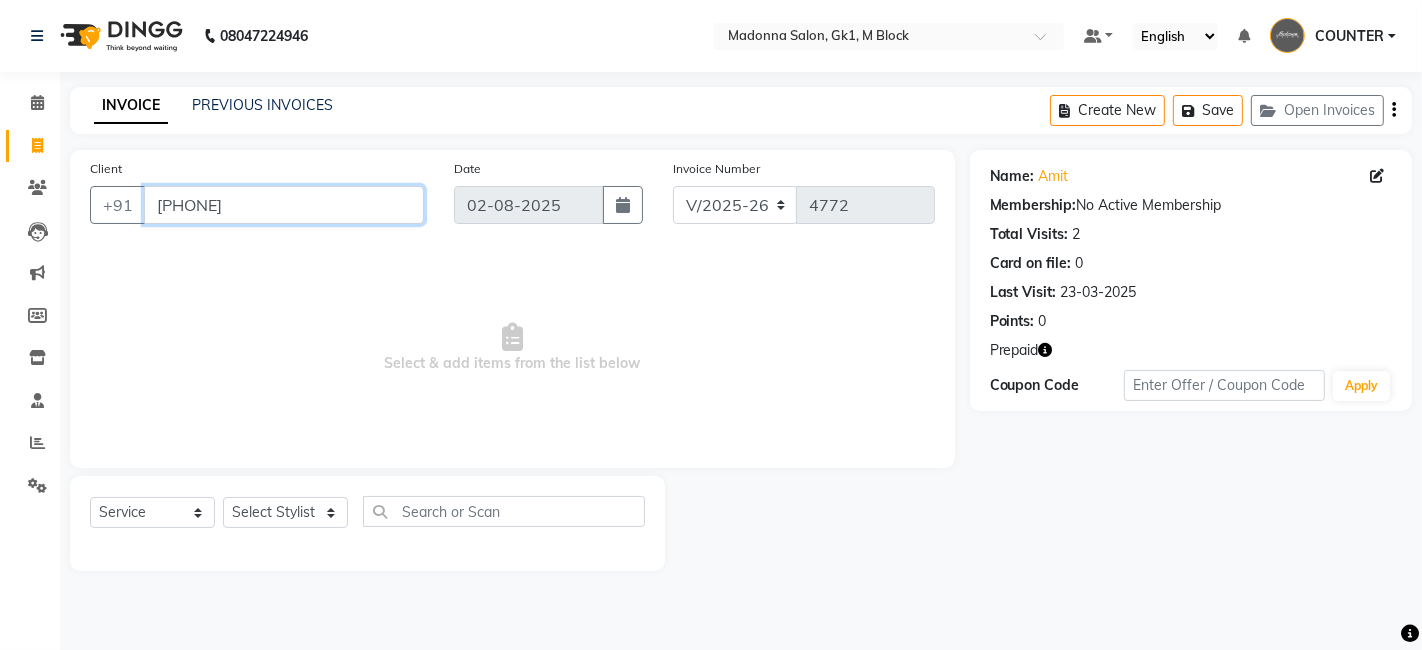 click on "9899113136" at bounding box center (284, 205) 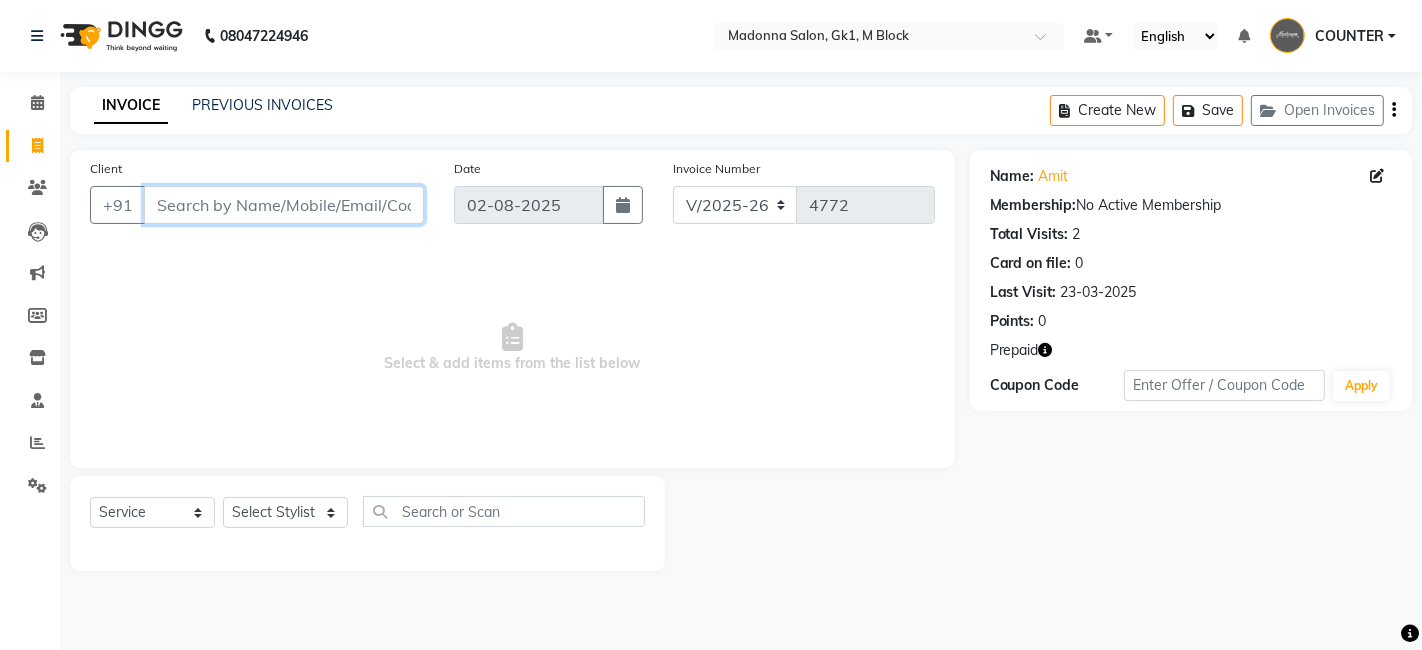 type 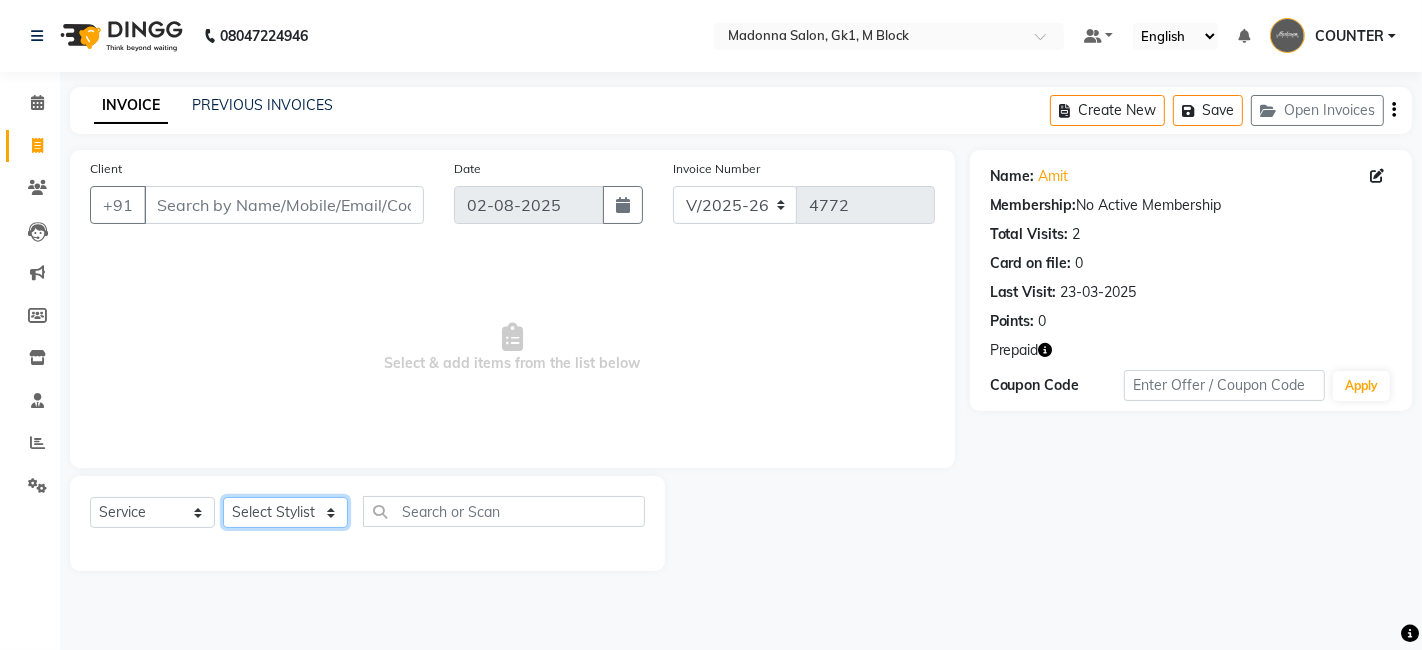 click on "Select Stylist AJAY Amar Ankush Ashu Beauty Tanuja COUNTER Deepak Esha Fatima Husain Maggi Manjit Nandini Nazim Owner Owner Rakesh Rishi Sandeep Shipra Sonu Stylist Rajesh Sushma Tarun Tushar Vaibhav Vijay  Vipin" 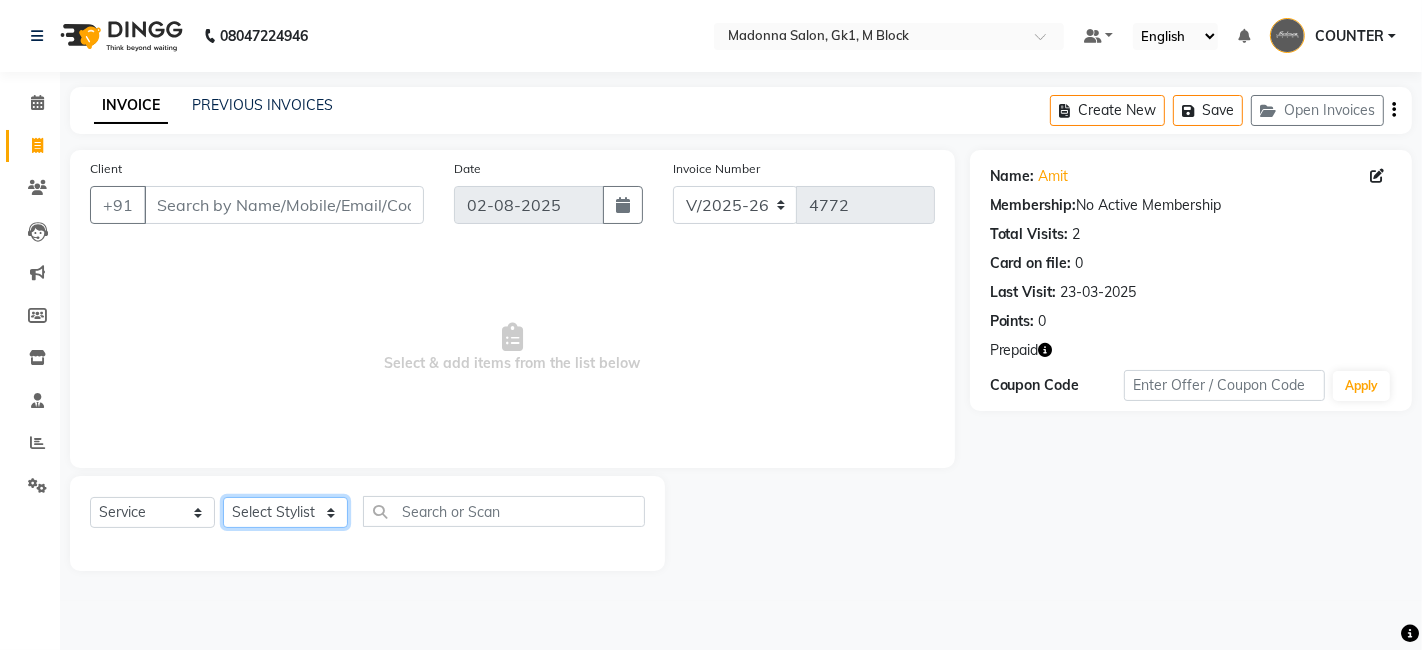 select on "67548" 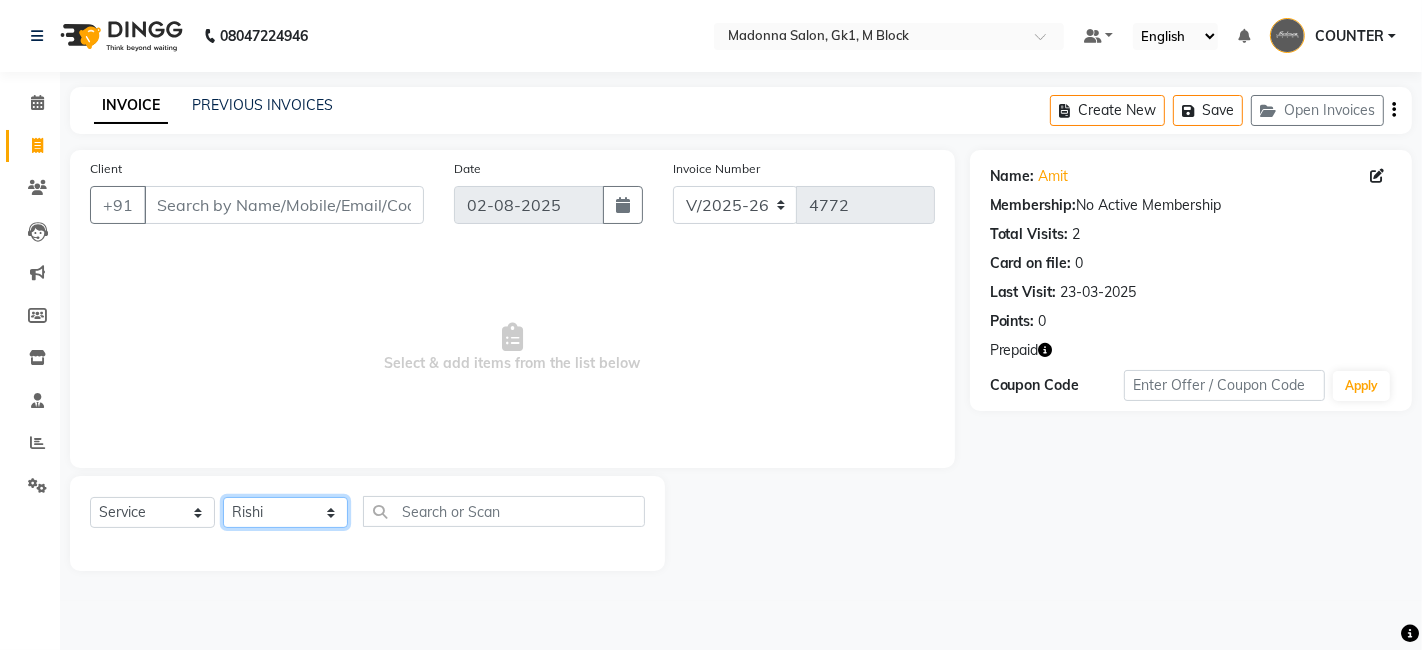 click on "Select Stylist AJAY Amar Ankush Ashu Beauty Tanuja COUNTER Deepak Esha Fatima Husain Maggi Manjit Nandini Nazim Owner Owner Rakesh Rishi Sandeep Shipra Sonu Stylist Rajesh Sushma Tarun Tushar Vaibhav Vijay  Vipin" 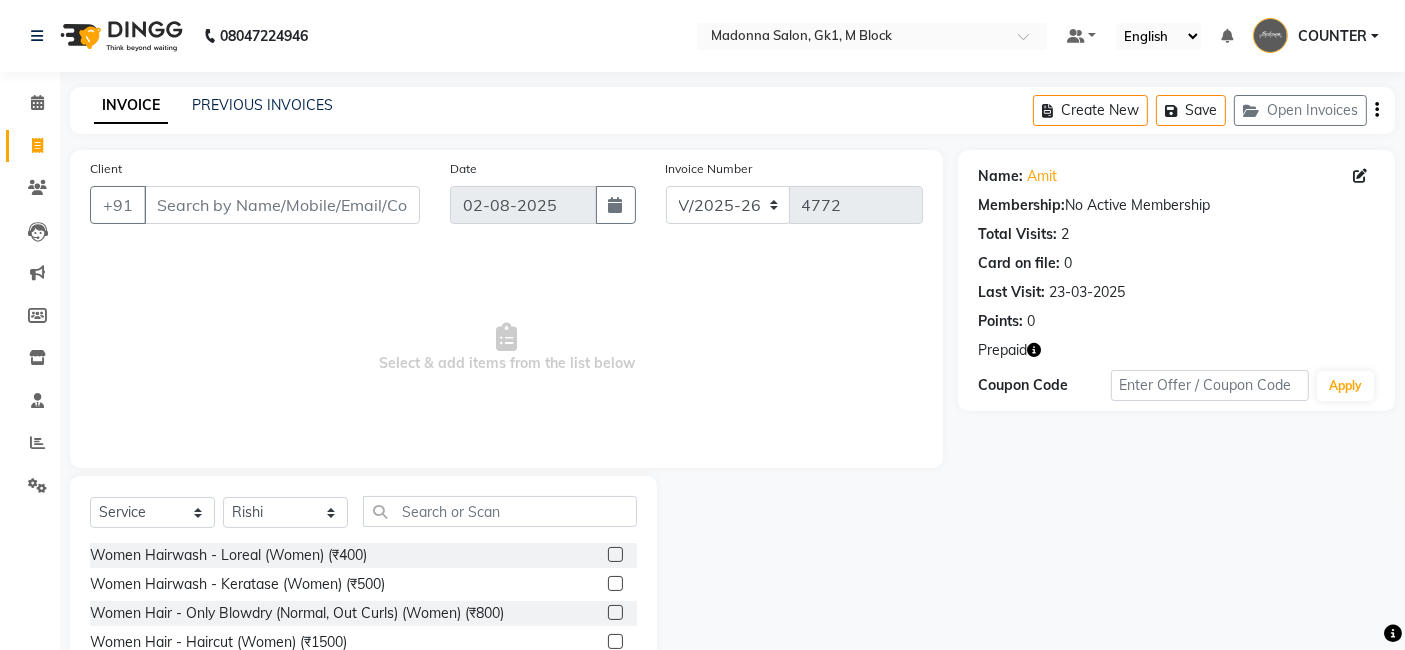 click on "Women Hairwash  - Loreal  (Women) (₹400)  Women Hairwash - Keratase  (Women) (₹500)  Women Hair  - Only Blowdry (Normal, Out Curls) (Women) (₹800)  Women Hair  - Haircut (Women) (₹1500)  Women Hair  - Ironing (Women) (₹1000)  Women Hair  - Iron Curls / Tong Curls (Women) (₹1200)  Women Hair  - Head Oil Massage (olive, coconut) (Women) (₹800)  Women Hair  - Head Oil Massage Bringraj (base olive oil) (Women) (₹1500)  Women Hair  - Head Massage Elixir  (Women) (₹1500)  Women Hair  - Olaplex Treatment (Women) (₹2500)  Pedicure - Foot logic  (₹1300)  Menicure - Foot logic  (₹1300)  Women Hairwash - Redken  (Women) (₹500)  Women Hair  - Head Oil Massage (Almond) (Women) (₹1000)  NIL (₹1000)  Treatment Shampoo (₹600)  Hair Ritual - Chroma Absolu Instant Gloss Hairwash + Blowdry (Women) (₹1800)  Hair Ritual - K - Fusio Scrub Instant Detox Ritual (Women) (₹2500)  Hair Ritual - K - Express Ritual (Fusio Dose Plus Ritual with Add on Masque) (₹2800)  Ola plex (₹3000)" 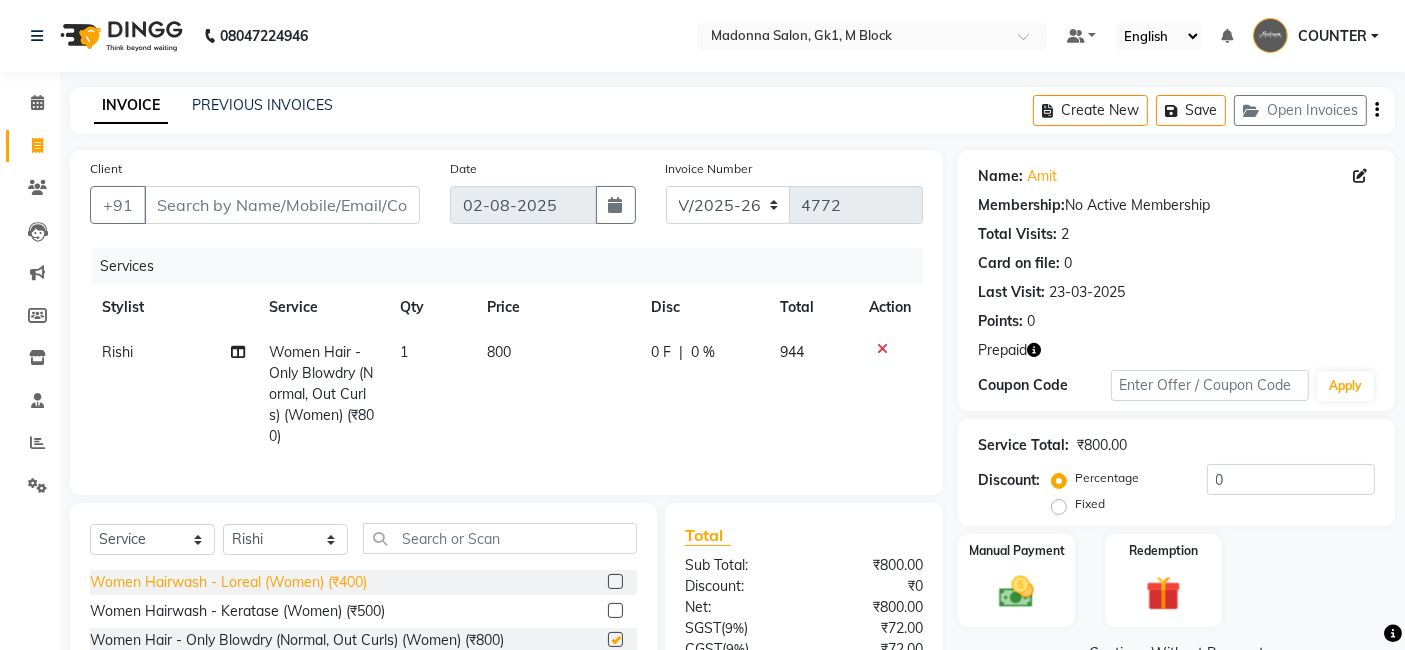 checkbox on "false" 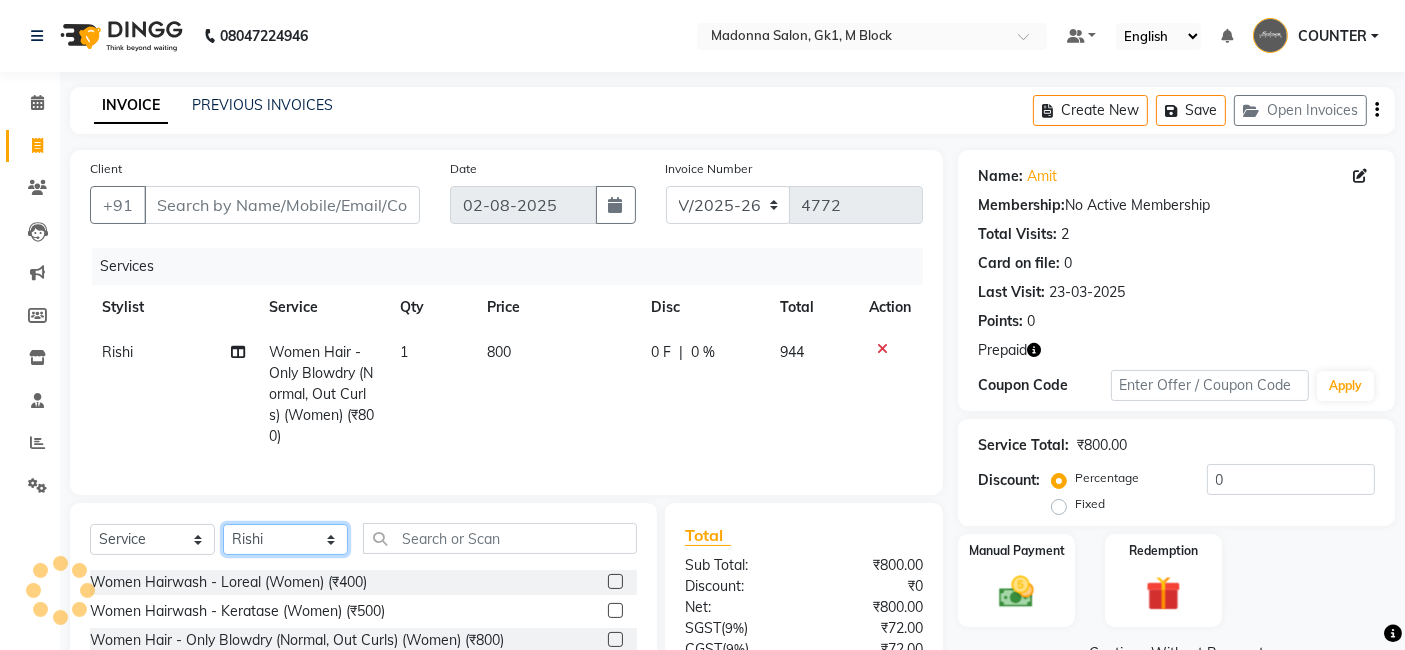 click on "Select Stylist AJAY Amar Ankush Ashu Beauty Tanuja COUNTER Deepak Esha Fatima Husain Maggi Manjit Nandini Nazim Owner Owner Rakesh Rishi Sandeep Shipra Sonu Stylist Rajesh Sushma Tarun Tushar Vaibhav Vijay  Vipin" 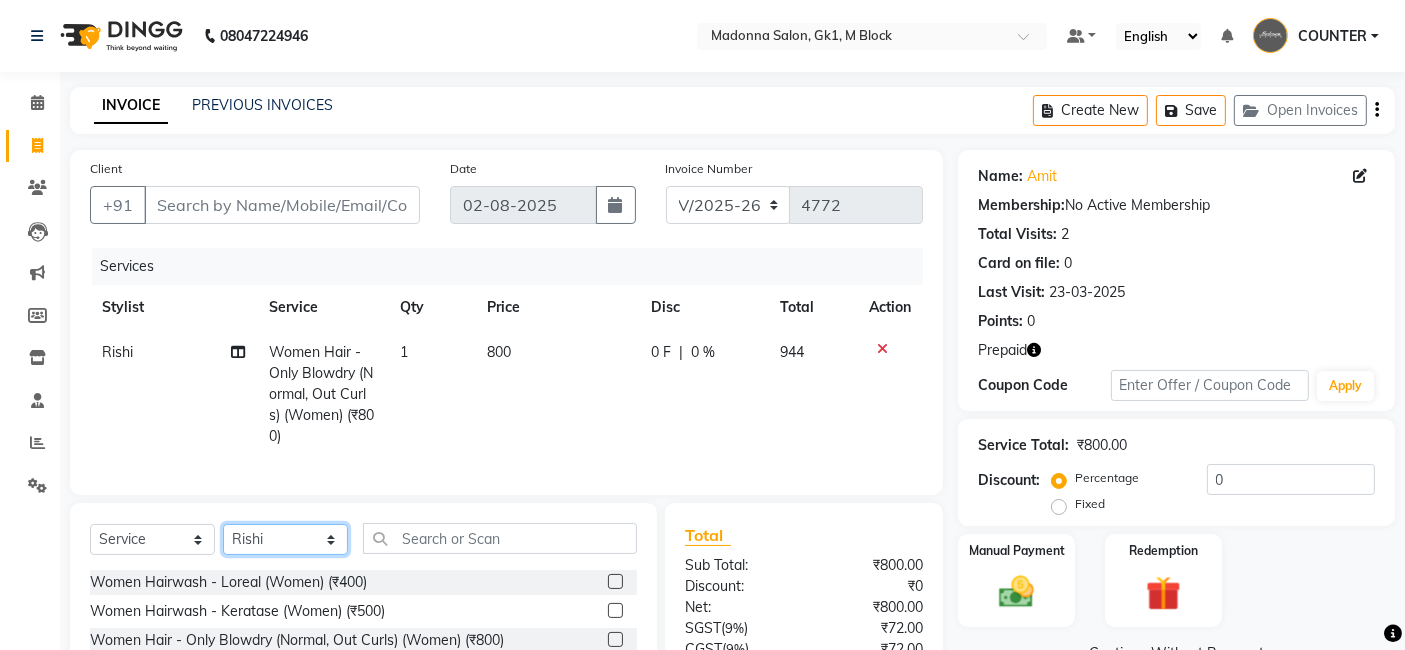 select on "47639" 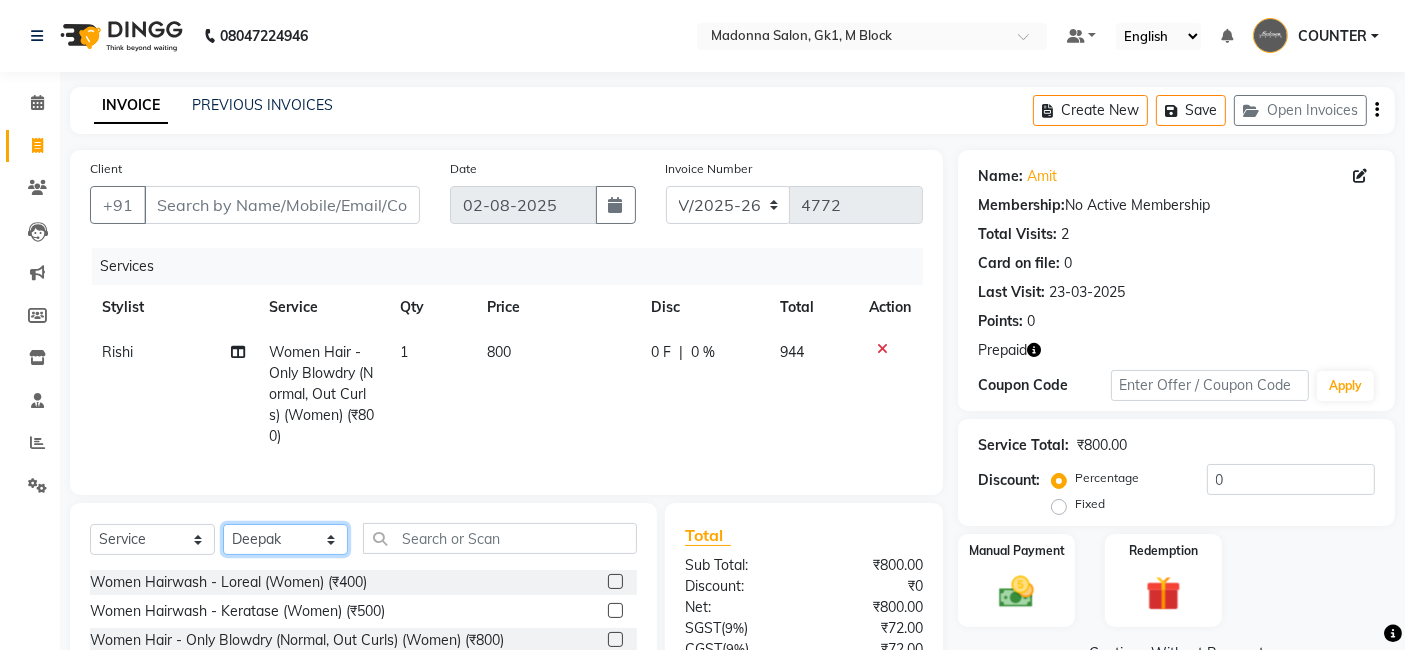 click on "Select Stylist AJAY Amar Ankush Ashu Beauty Tanuja COUNTER Deepak Esha Fatima Husain Maggi Manjit Nandini Nazim Owner Owner Rakesh Rishi Sandeep Shipra Sonu Stylist Rajesh Sushma Tarun Tushar Vaibhav Vijay  Vipin" 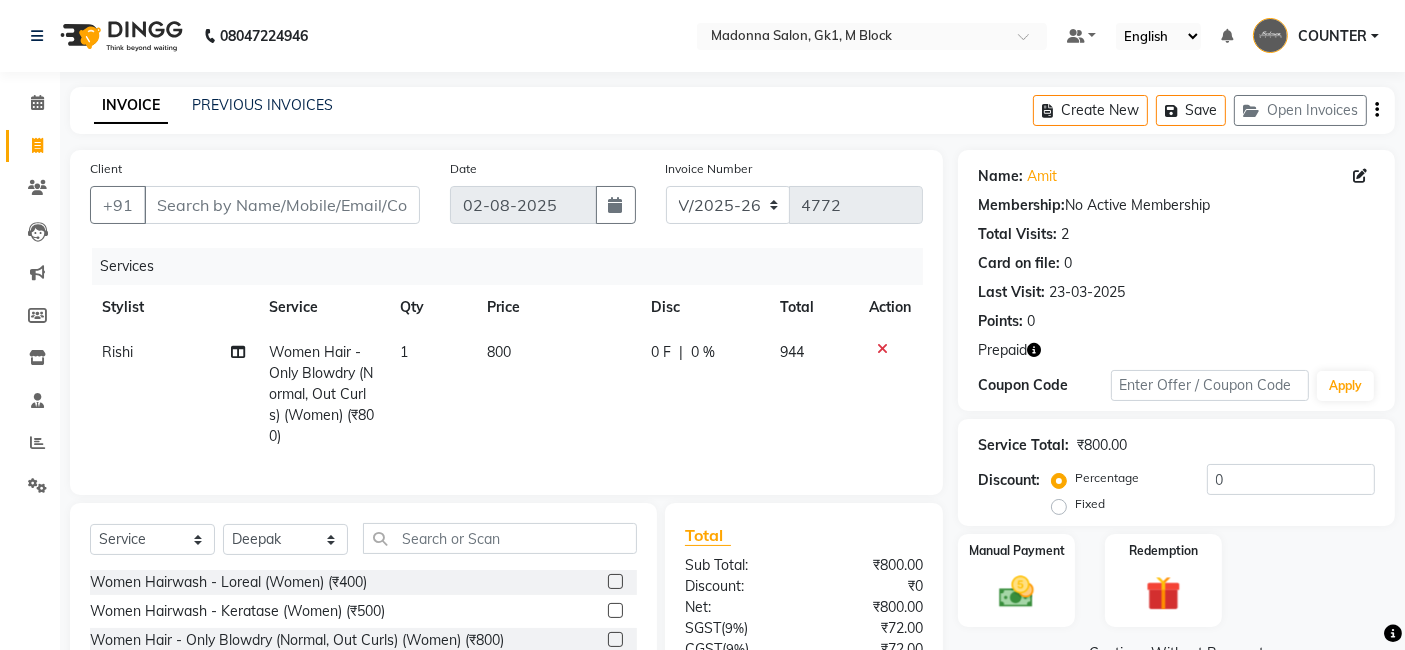 click 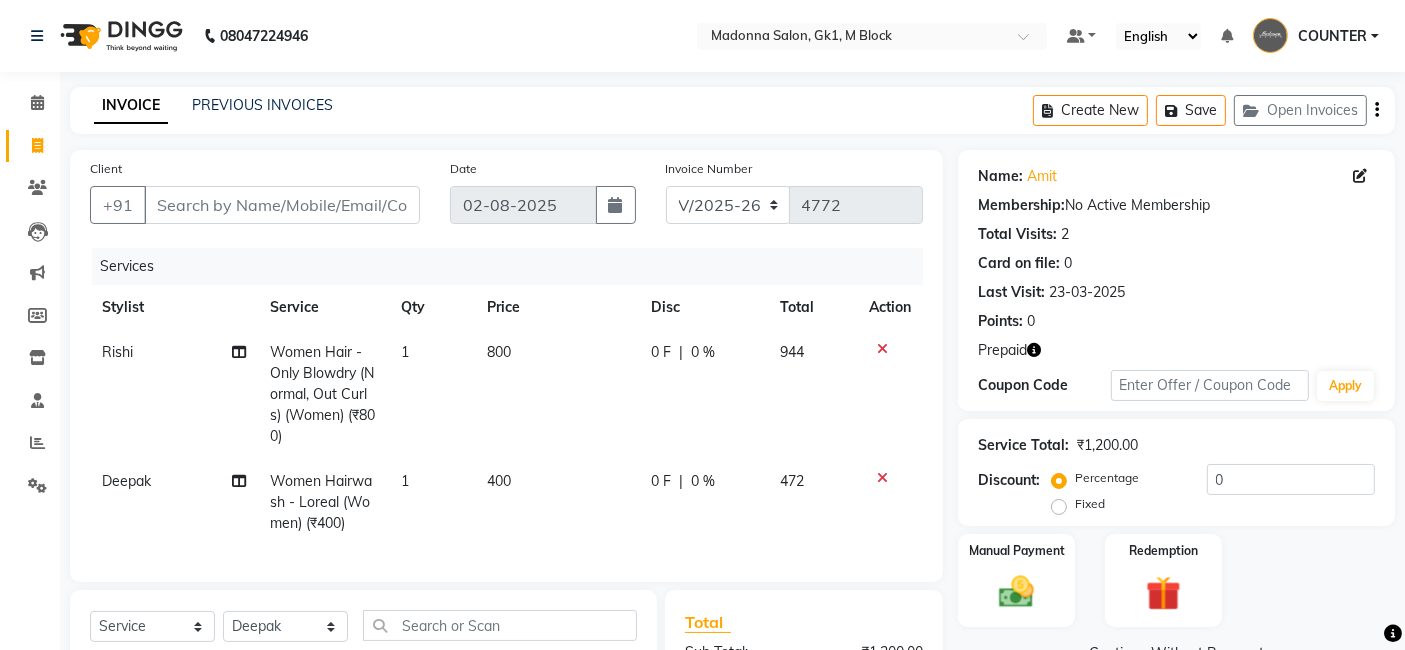 checkbox on "false" 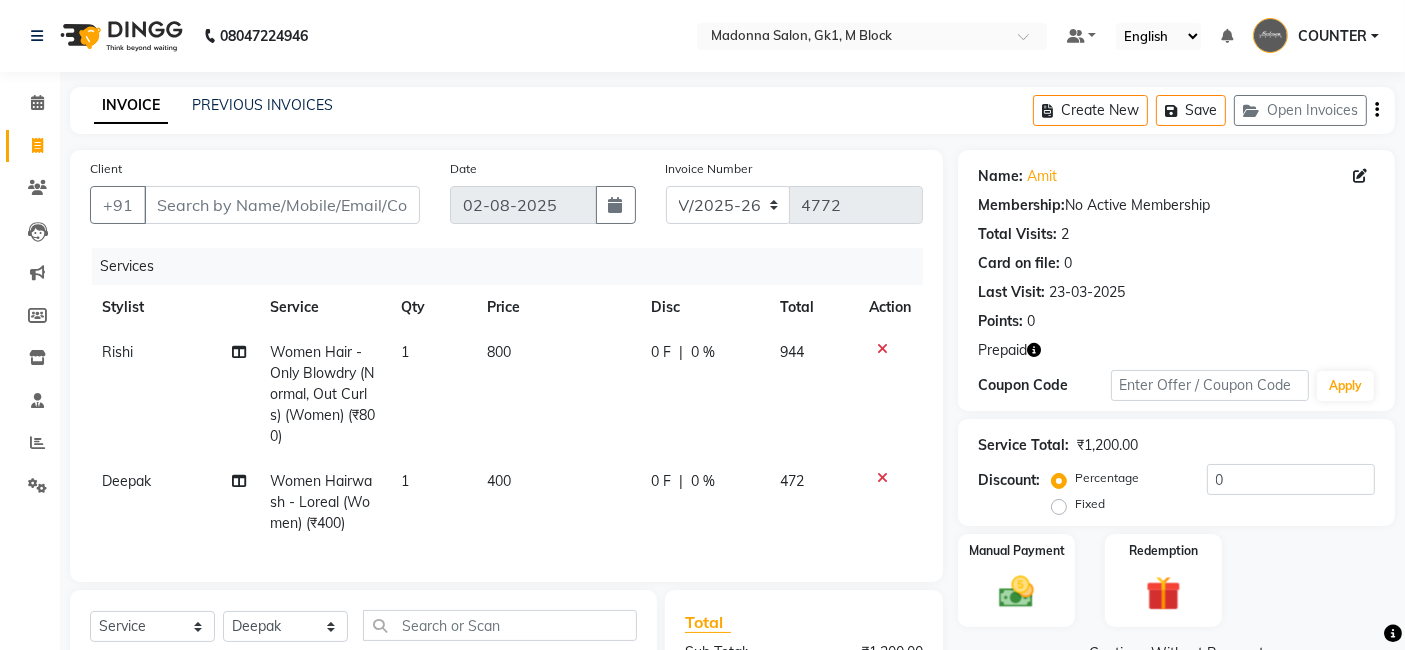 scroll, scrollTop: 260, scrollLeft: 0, axis: vertical 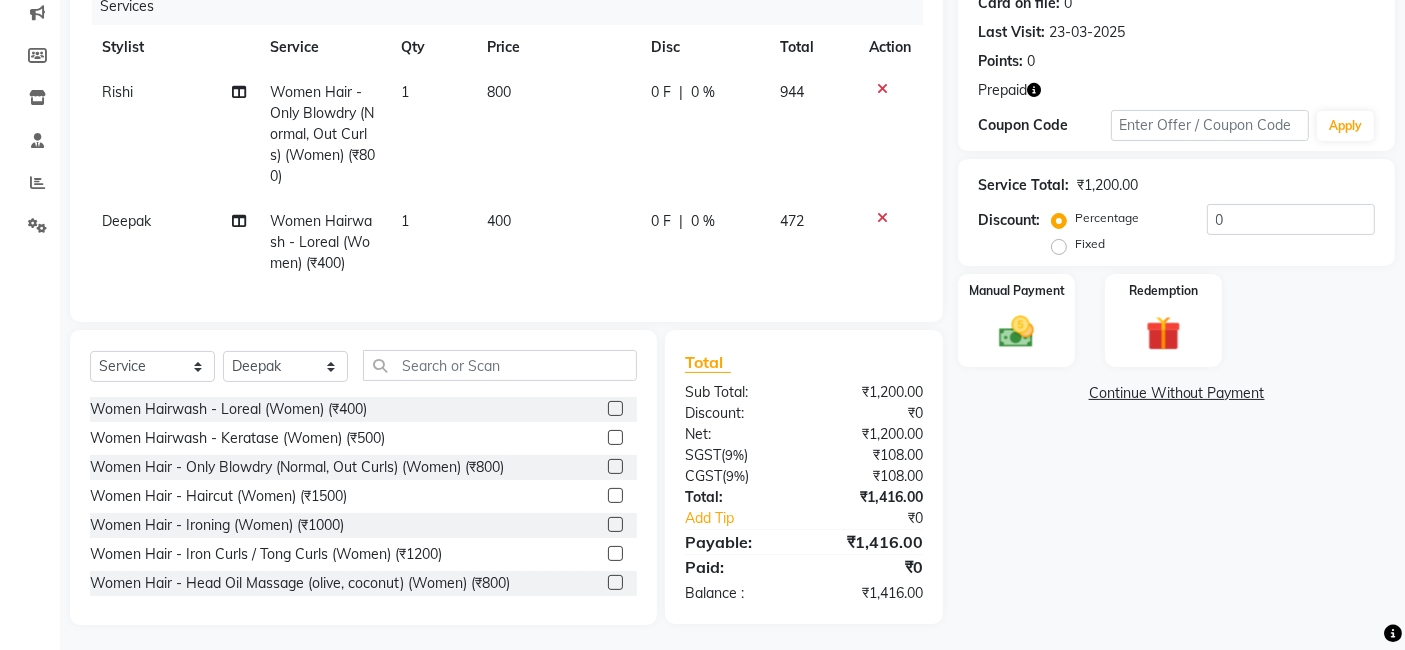 drag, startPoint x: 1421, startPoint y: 0, endPoint x: 994, endPoint y: 388, distance: 576.9515 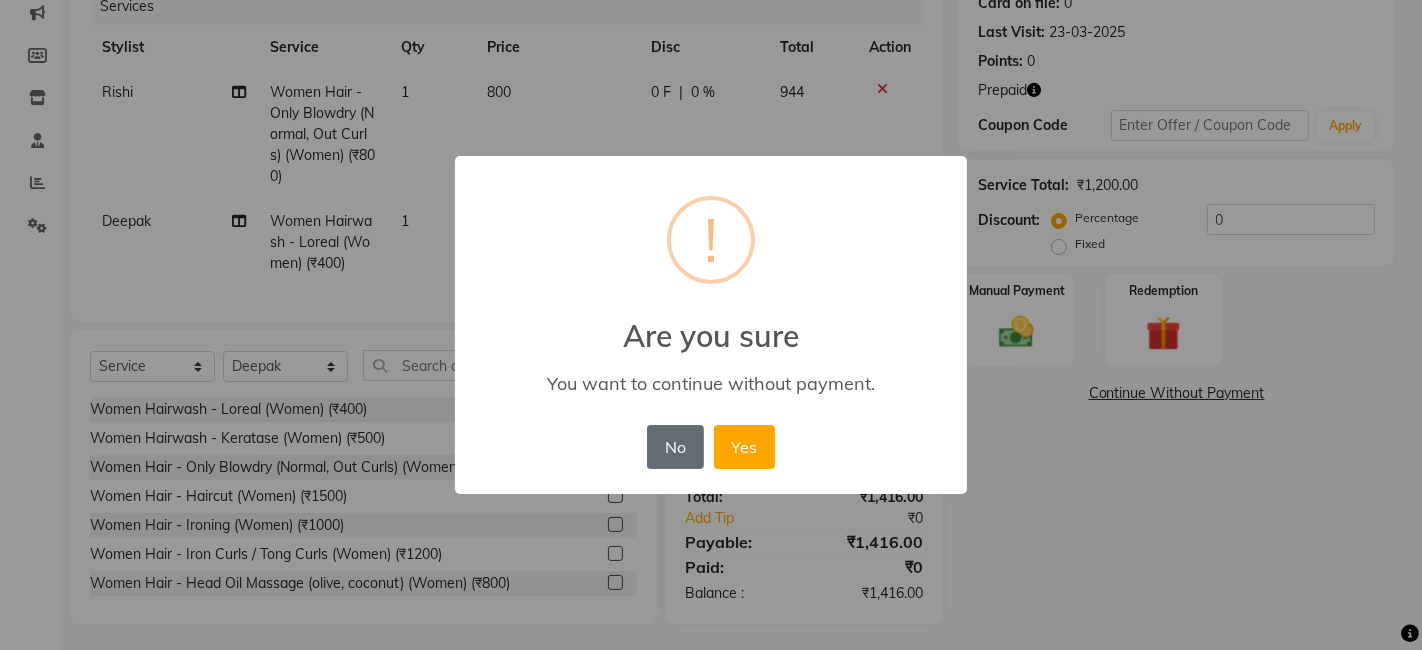 click on "No" at bounding box center [675, 447] 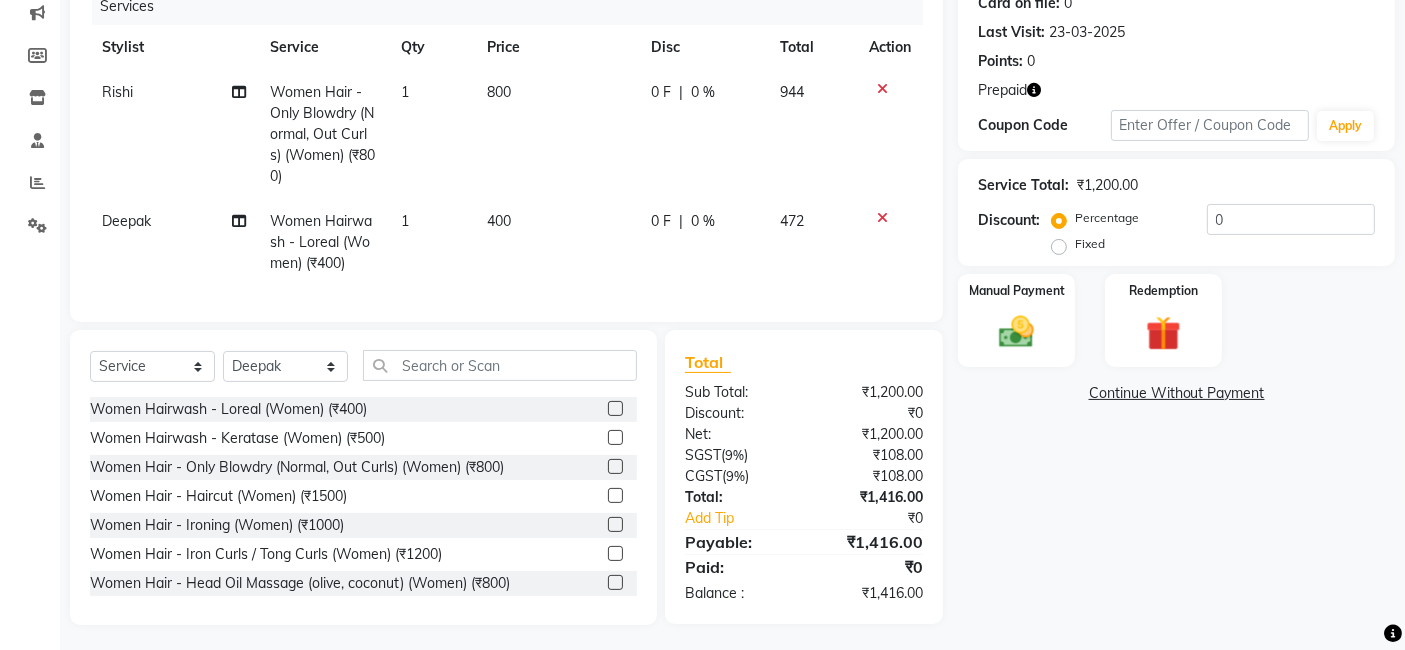 scroll, scrollTop: 0, scrollLeft: 0, axis: both 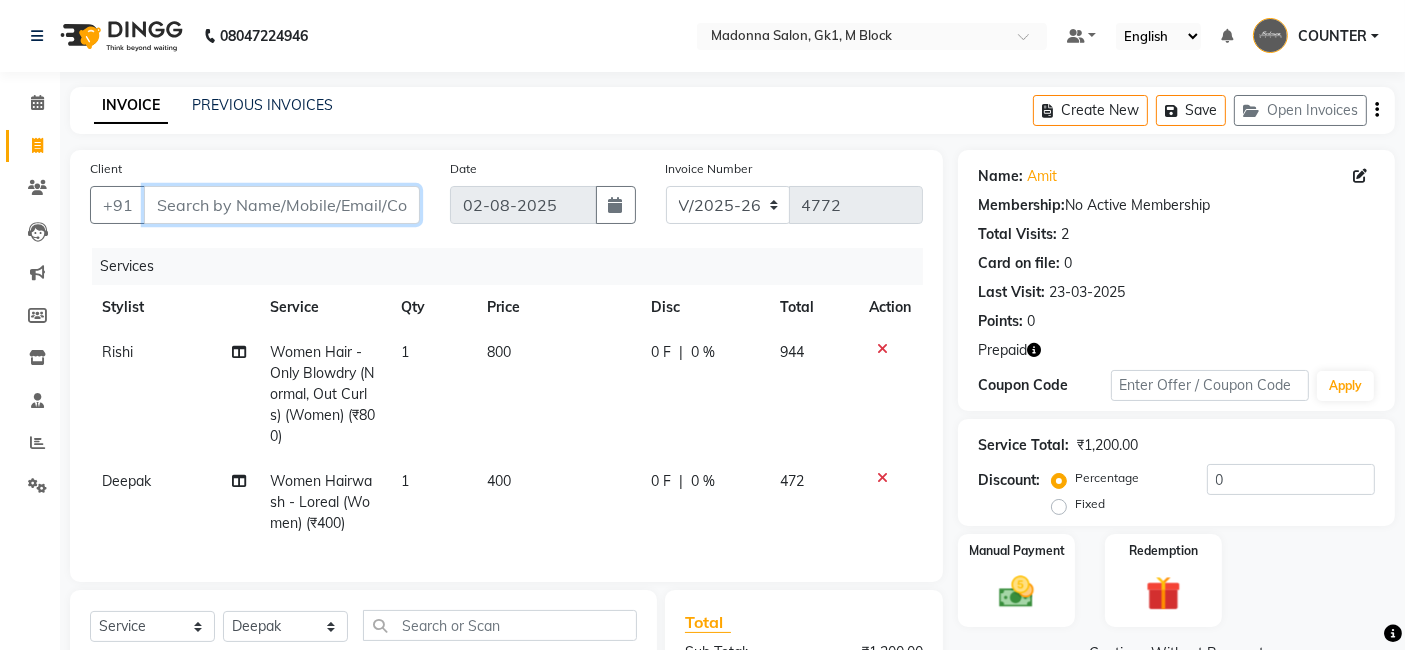 click on "Client" at bounding box center (282, 205) 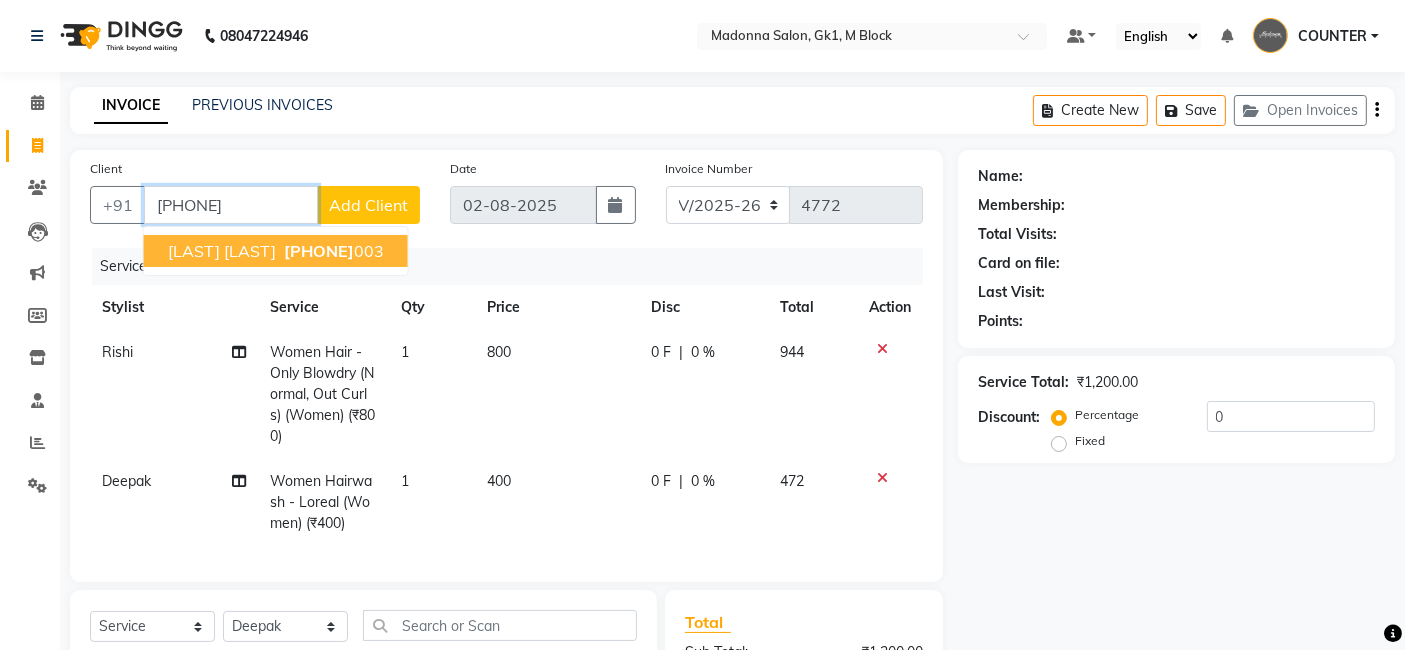 click on "9873464" at bounding box center [319, 251] 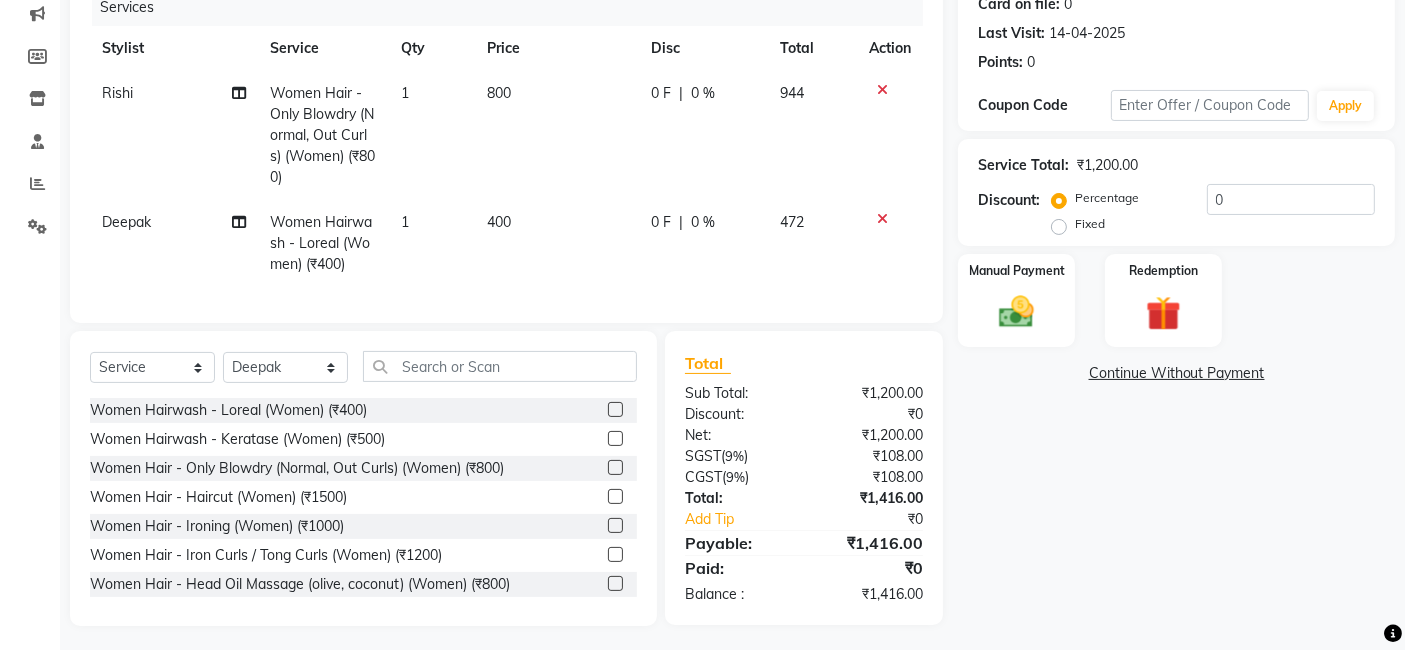 scroll, scrollTop: 260, scrollLeft: 0, axis: vertical 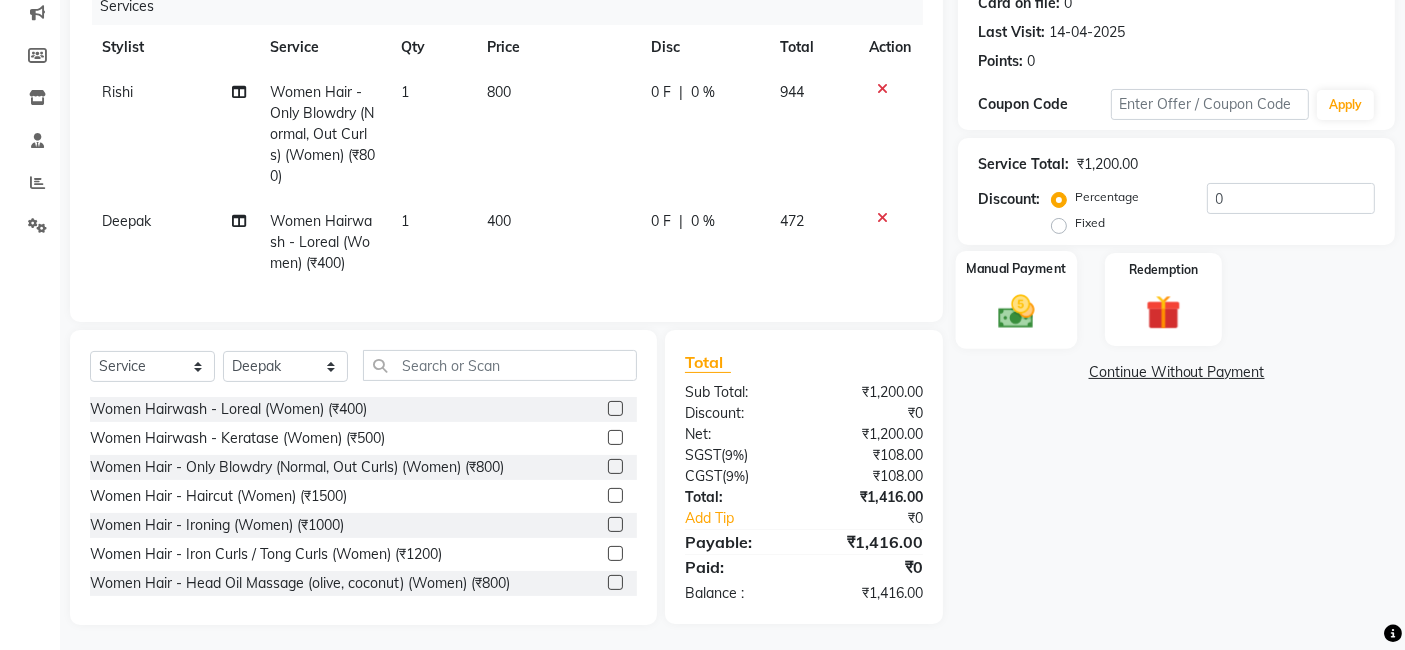 click on "Manual Payment" 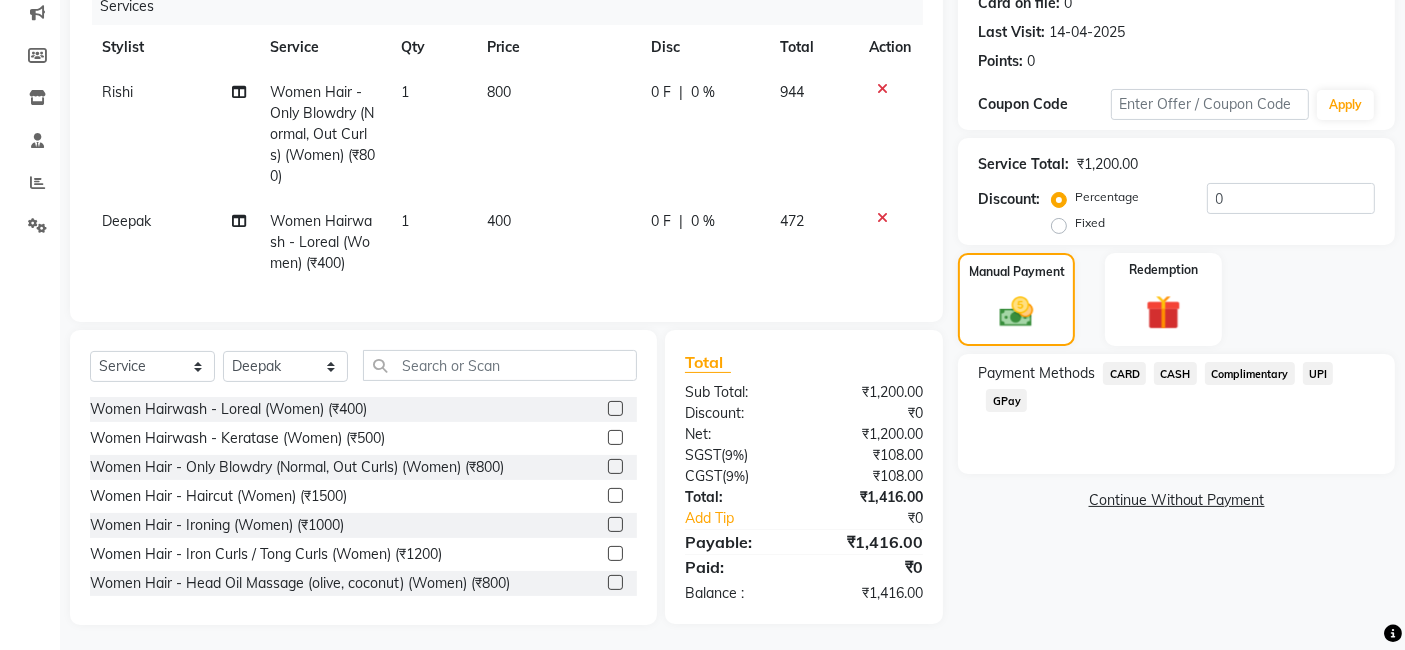 click on "CASH" 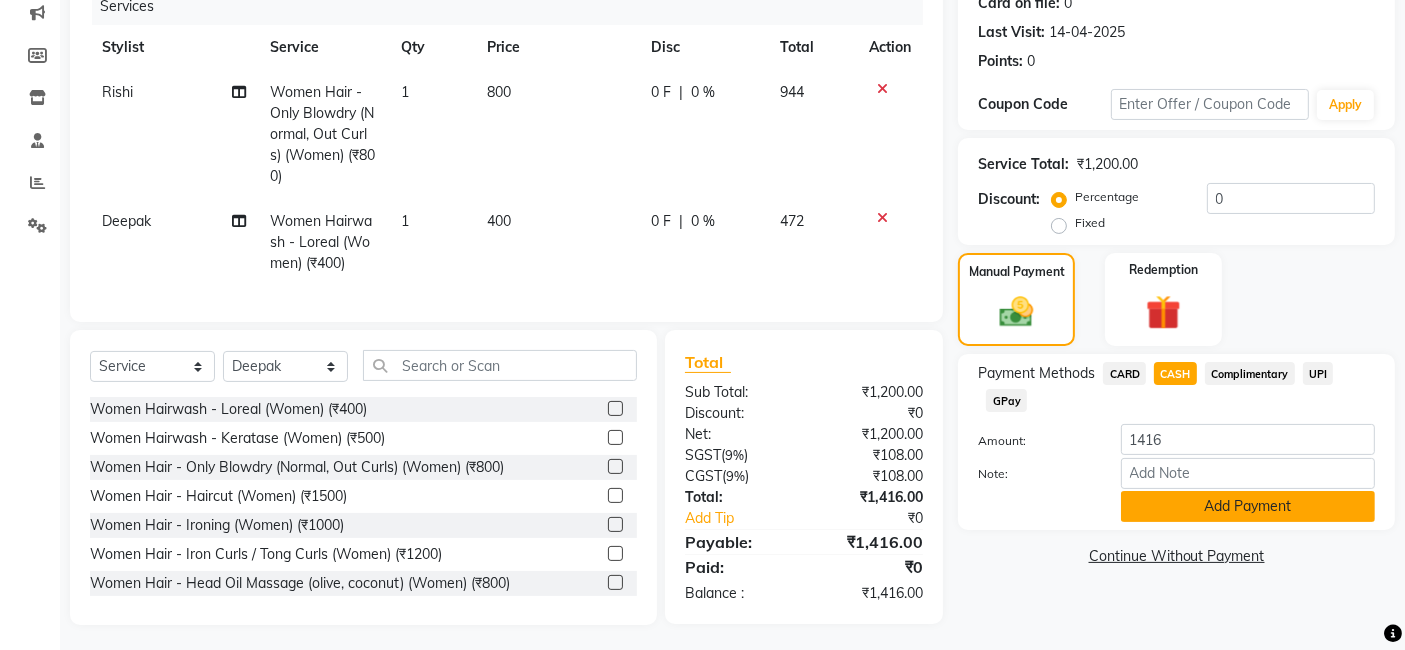click on "Add Payment" 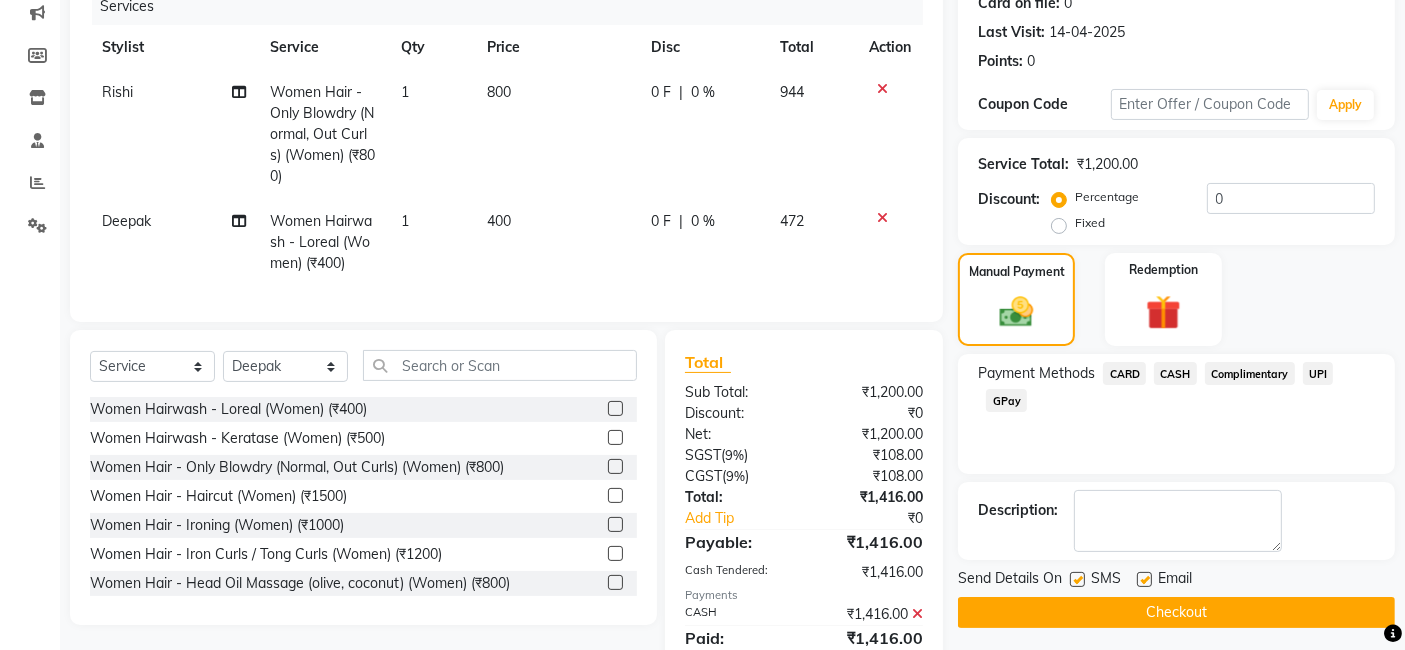 click on "Checkout" 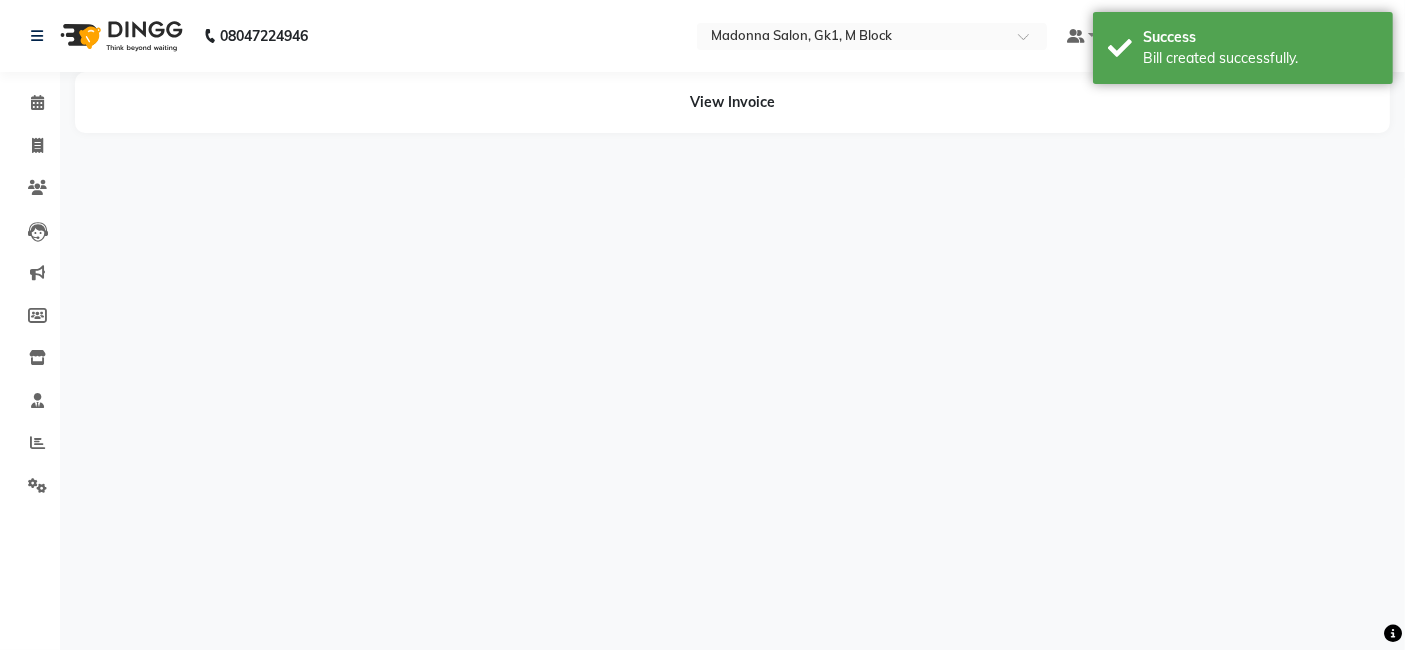 scroll, scrollTop: 0, scrollLeft: 0, axis: both 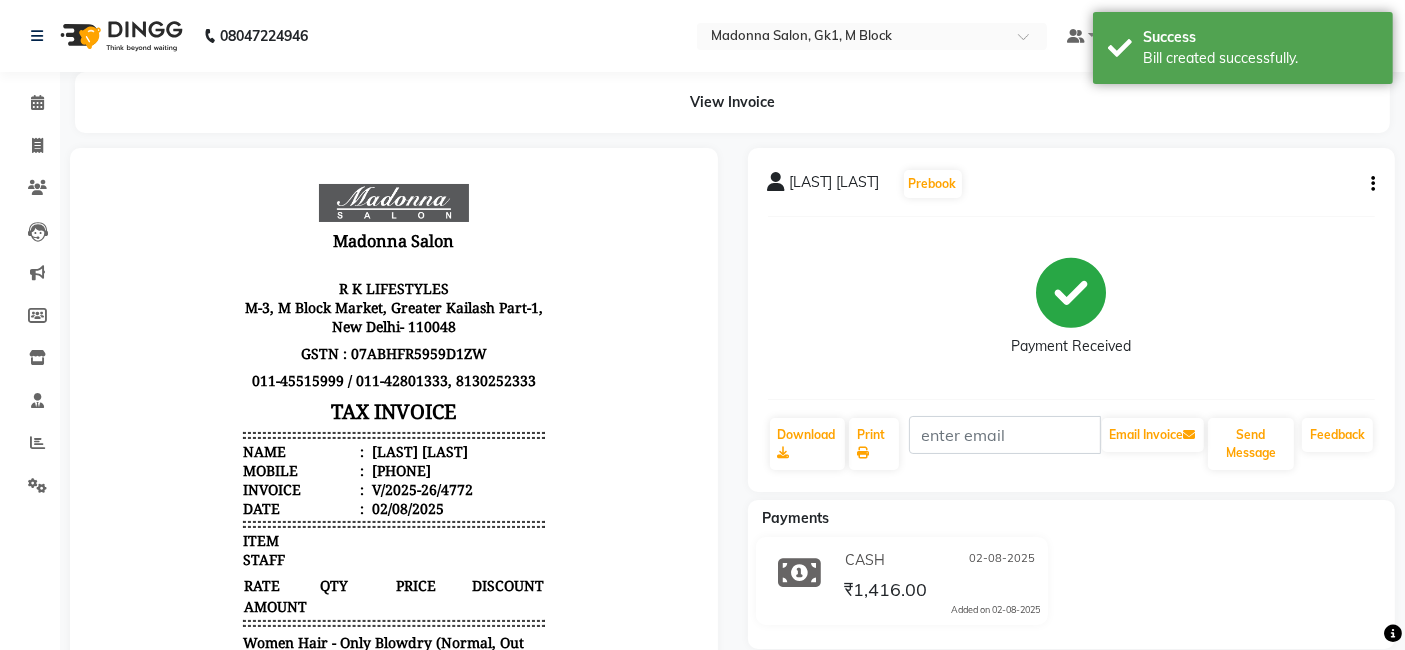click 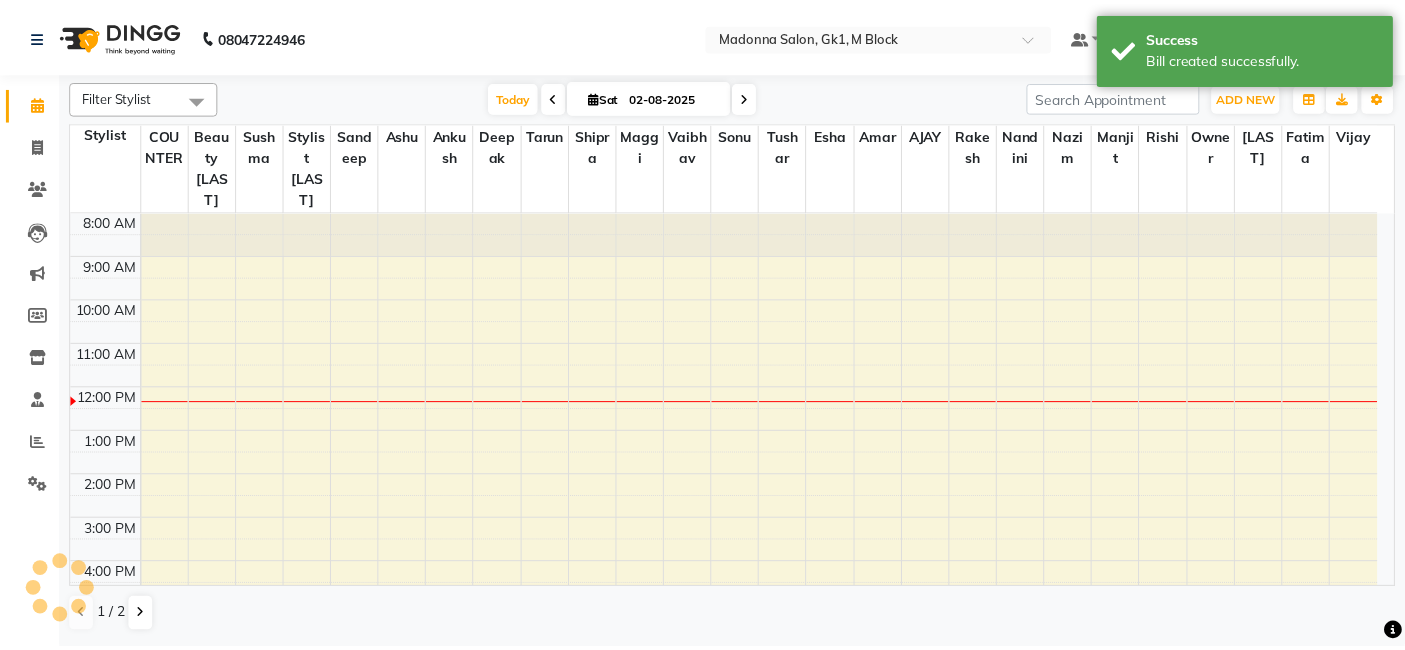 scroll, scrollTop: 0, scrollLeft: 0, axis: both 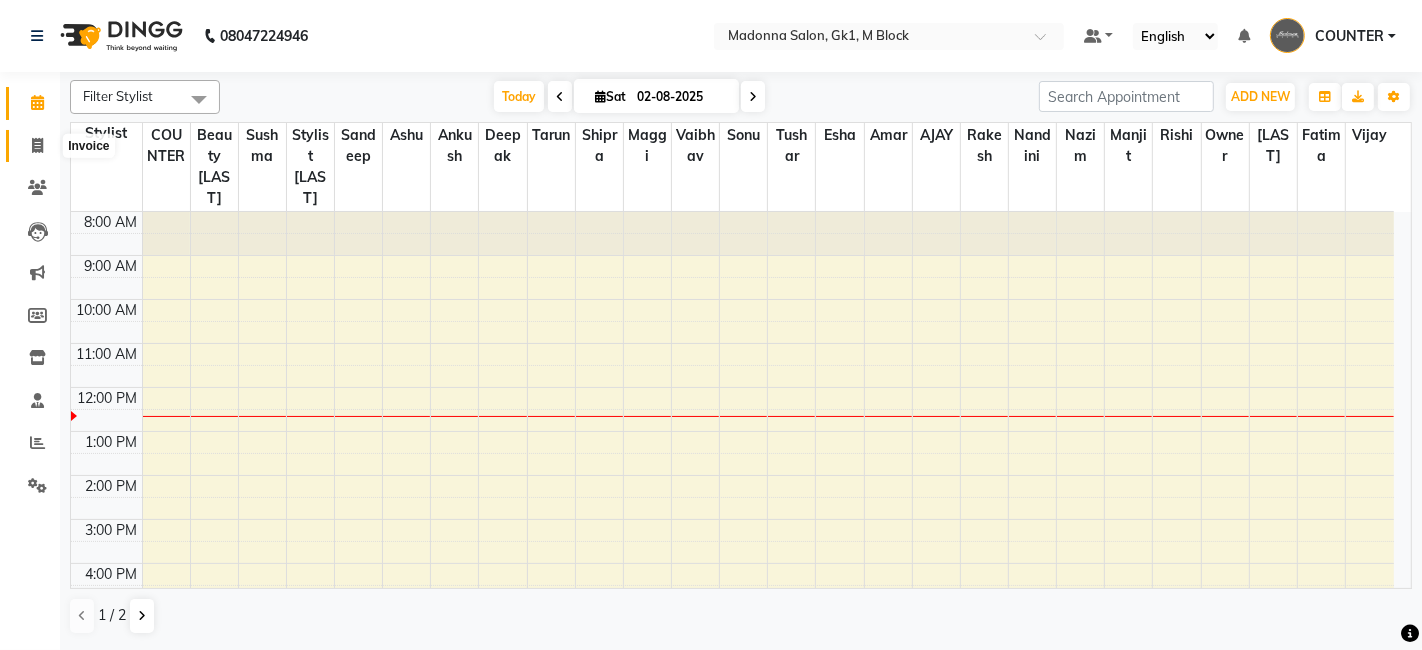 click 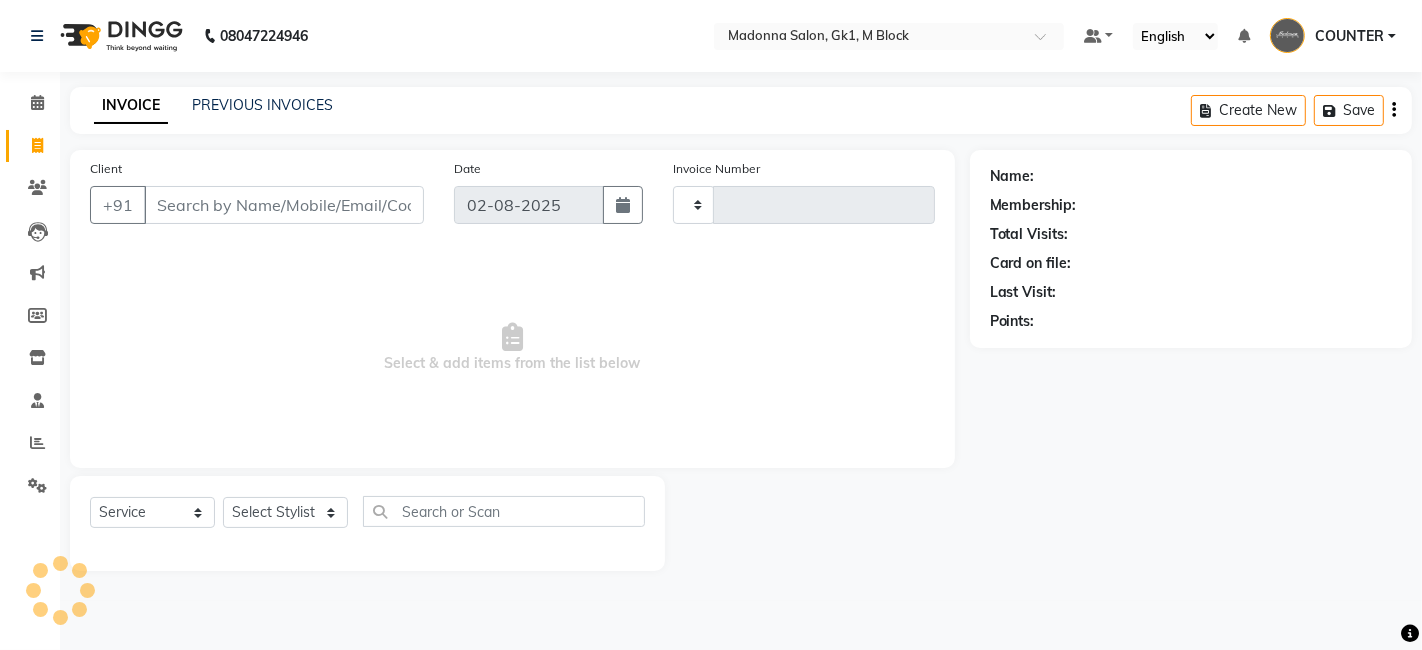 type on "4774" 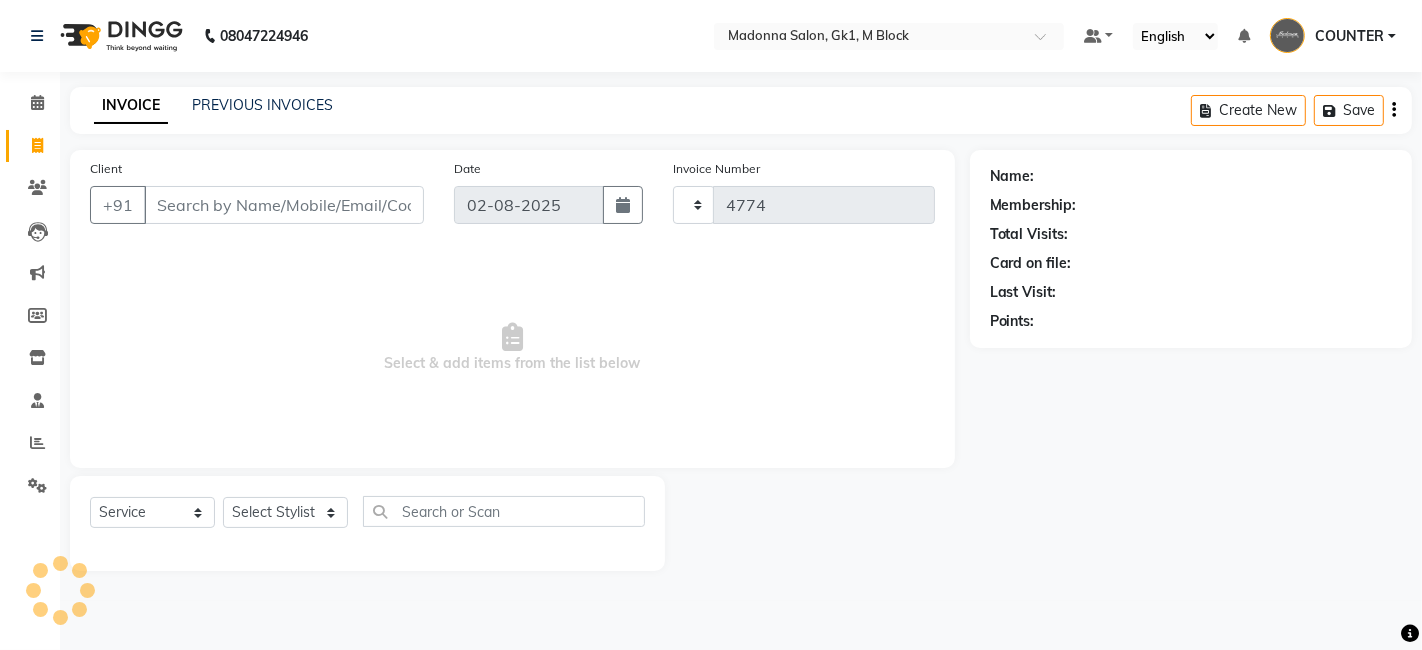 select on "6312" 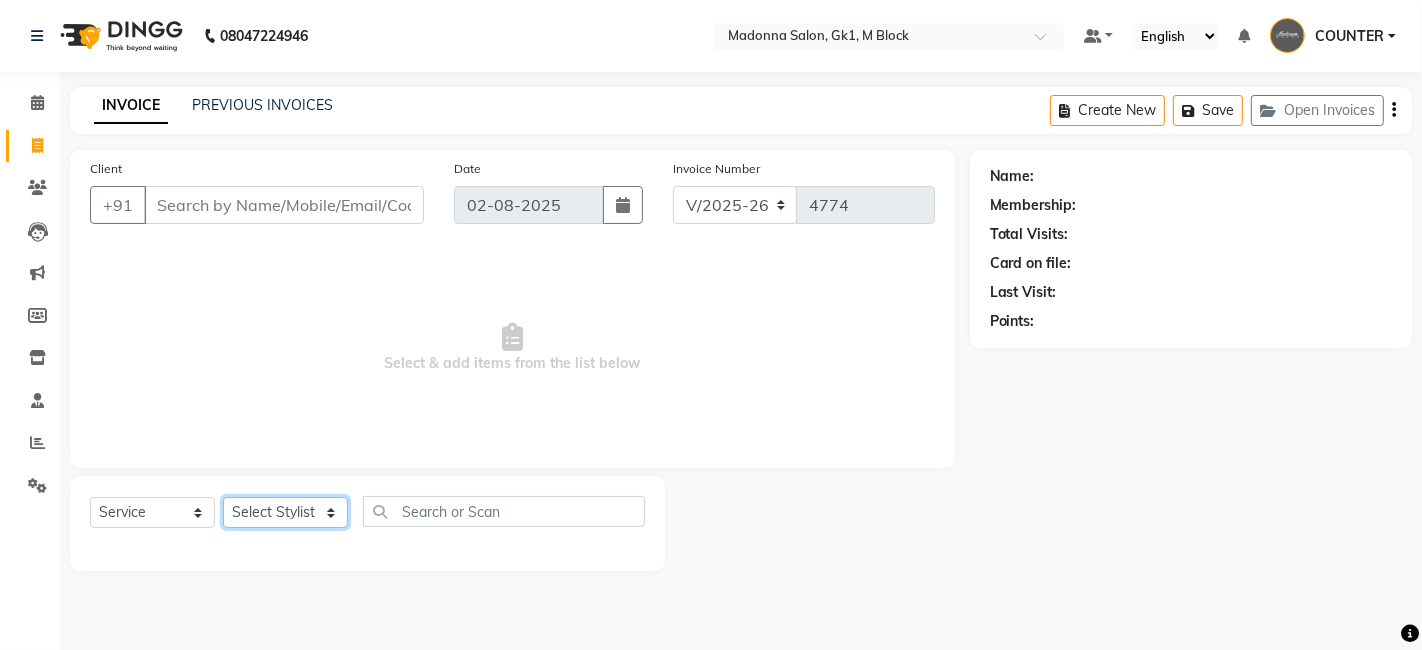 click on "Select Stylist AJAY Amar Ankush Ashu Beauty Tanuja COUNTER Deepak Esha Fatima Husain Maggi Manjit Nandini Nazim Owner Owner Rakesh Rishi Sandeep Shipra Sonu Stylist Rajesh Sushma Tarun Tushar Vaibhav Vijay  Vipin" 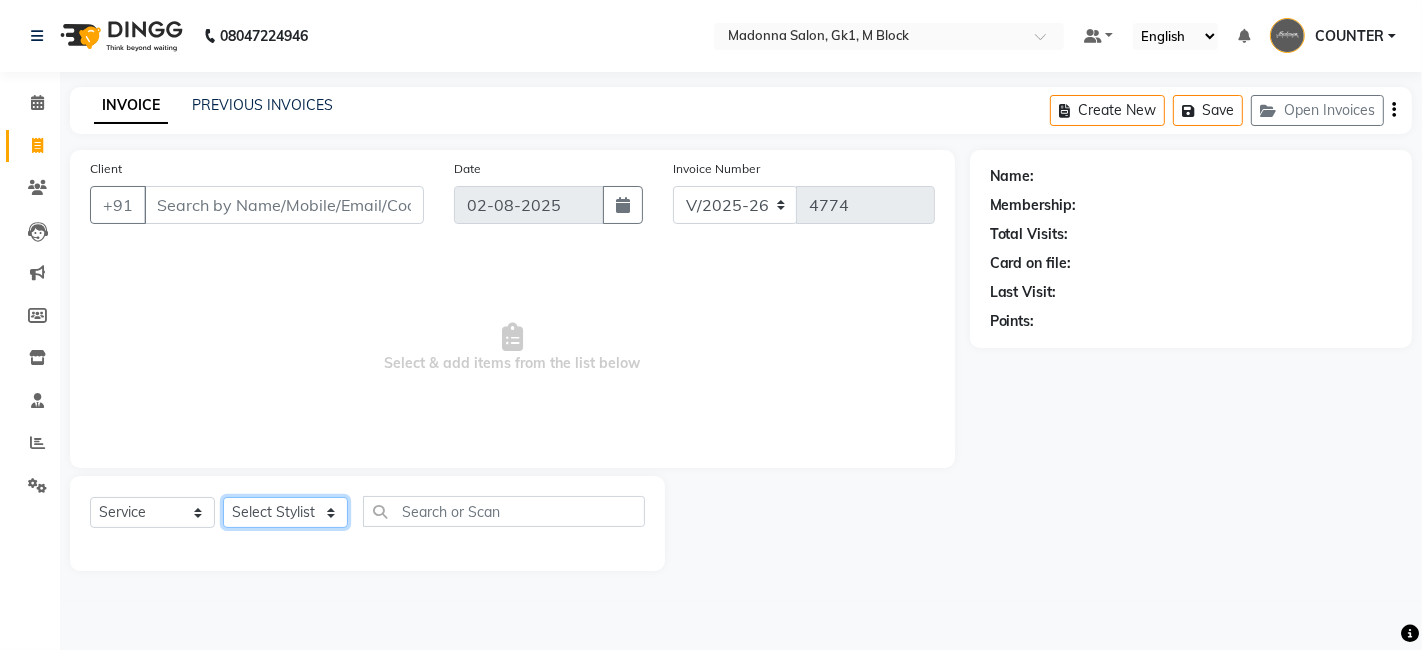 select on "47640" 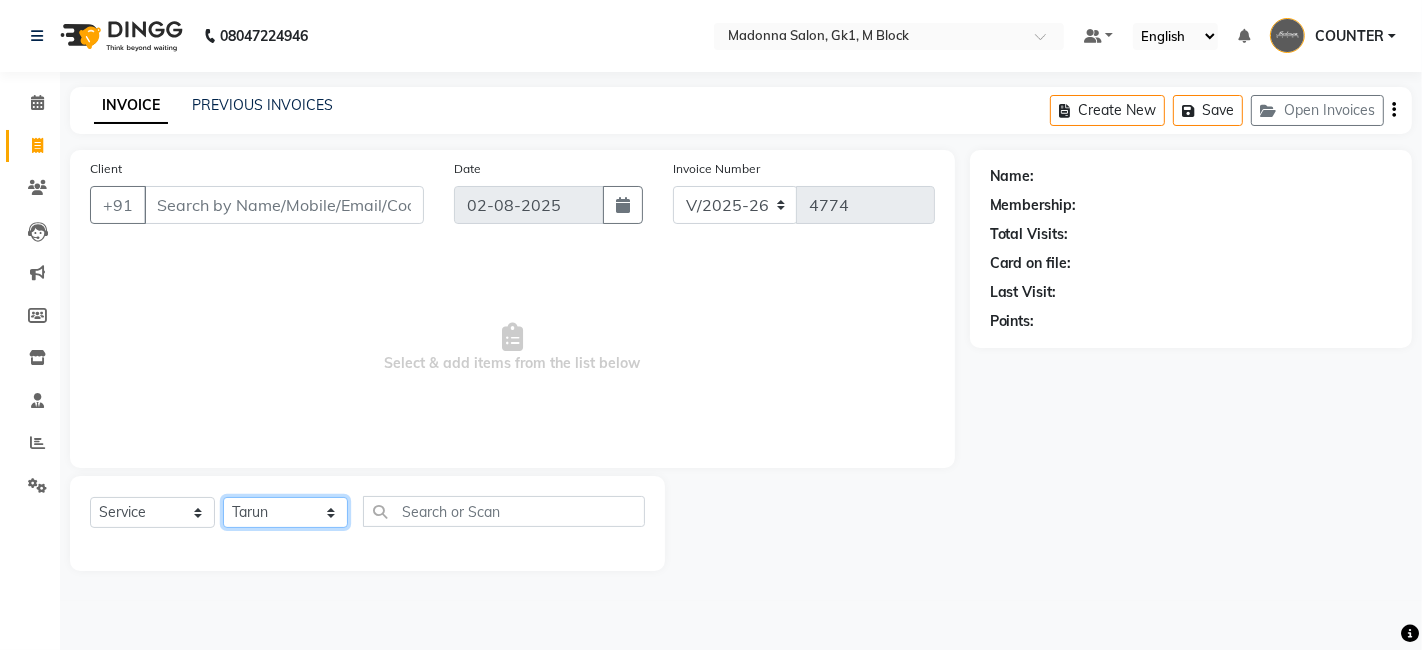 click on "Select Stylist AJAY Amar Ankush Ashu Beauty Tanuja COUNTER Deepak Esha Fatima Husain Maggi Manjit Nandini Nazim Owner Owner Rakesh Rishi Sandeep Shipra Sonu Stylist Rajesh Sushma Tarun Tushar Vaibhav Vijay  Vipin" 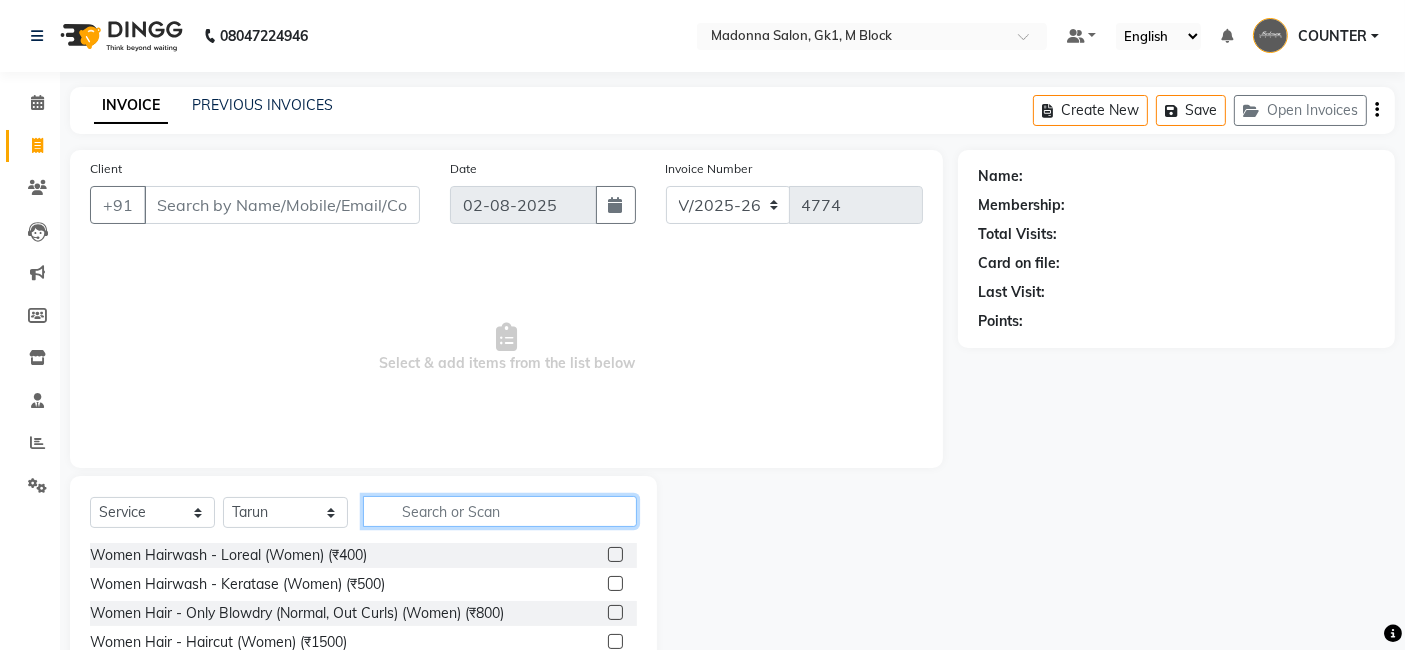 click 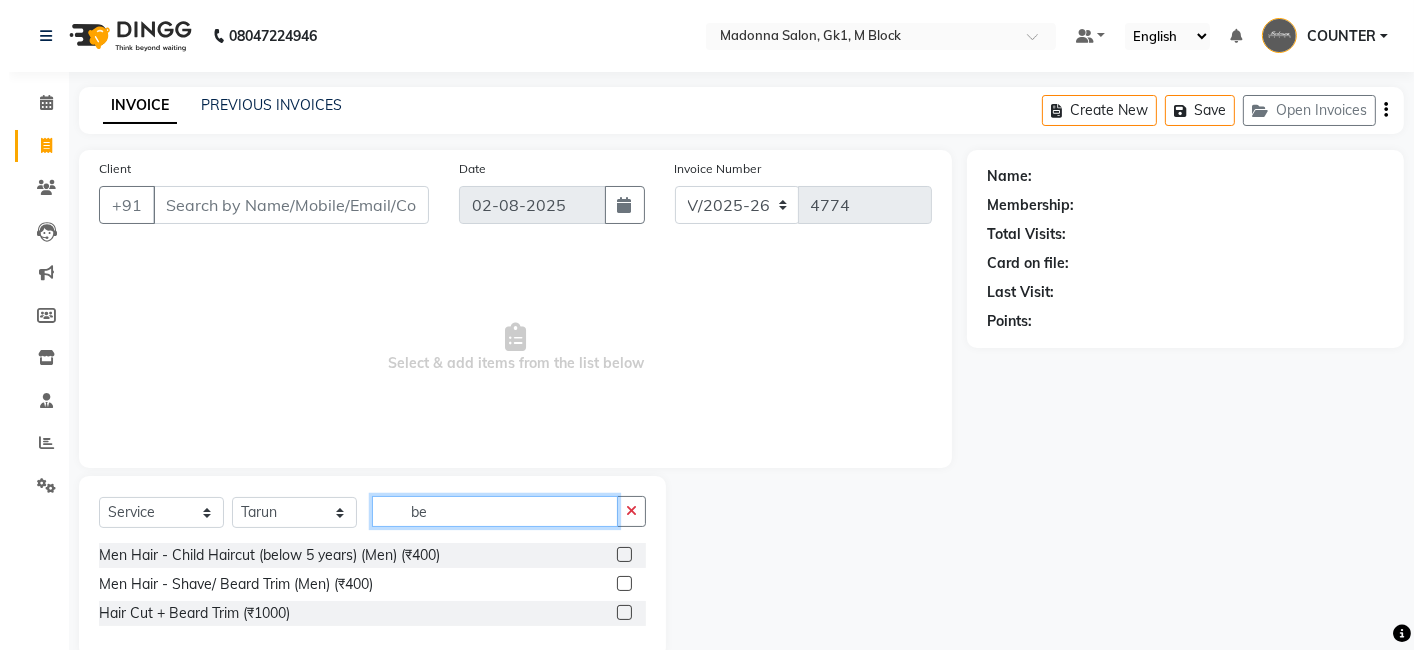 scroll, scrollTop: 37, scrollLeft: 0, axis: vertical 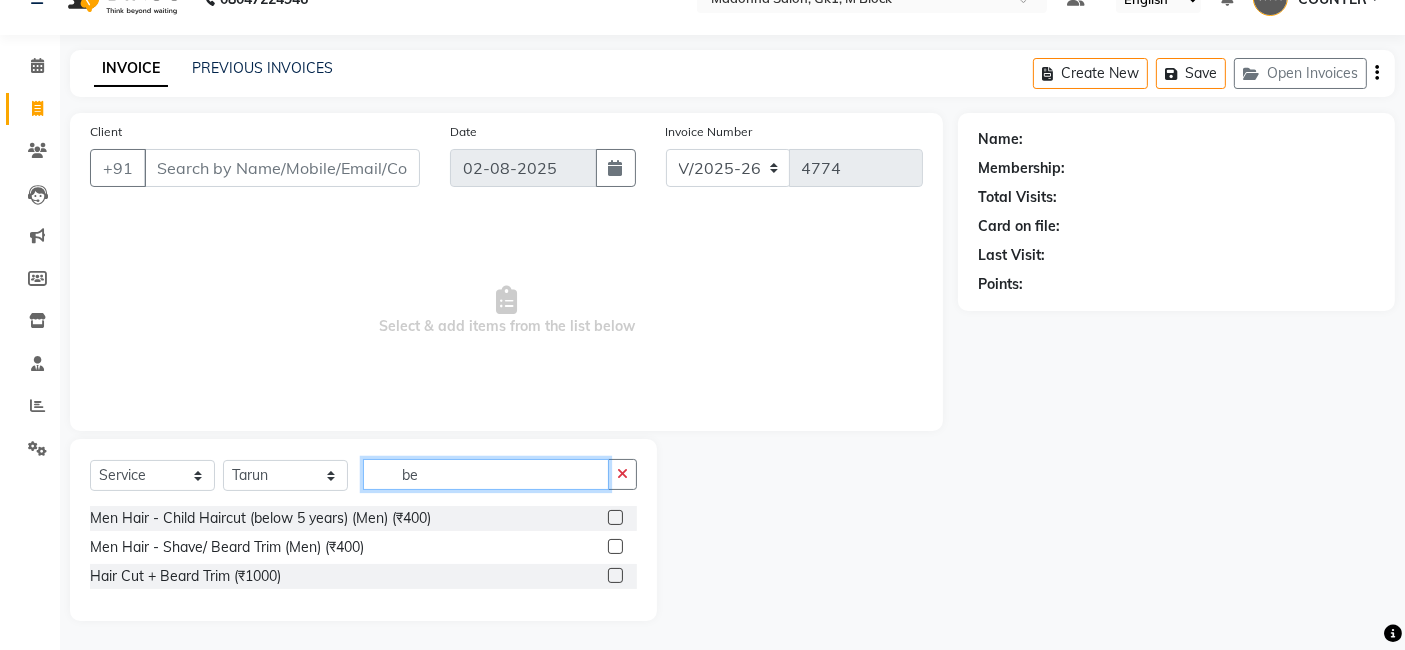 type on "be" 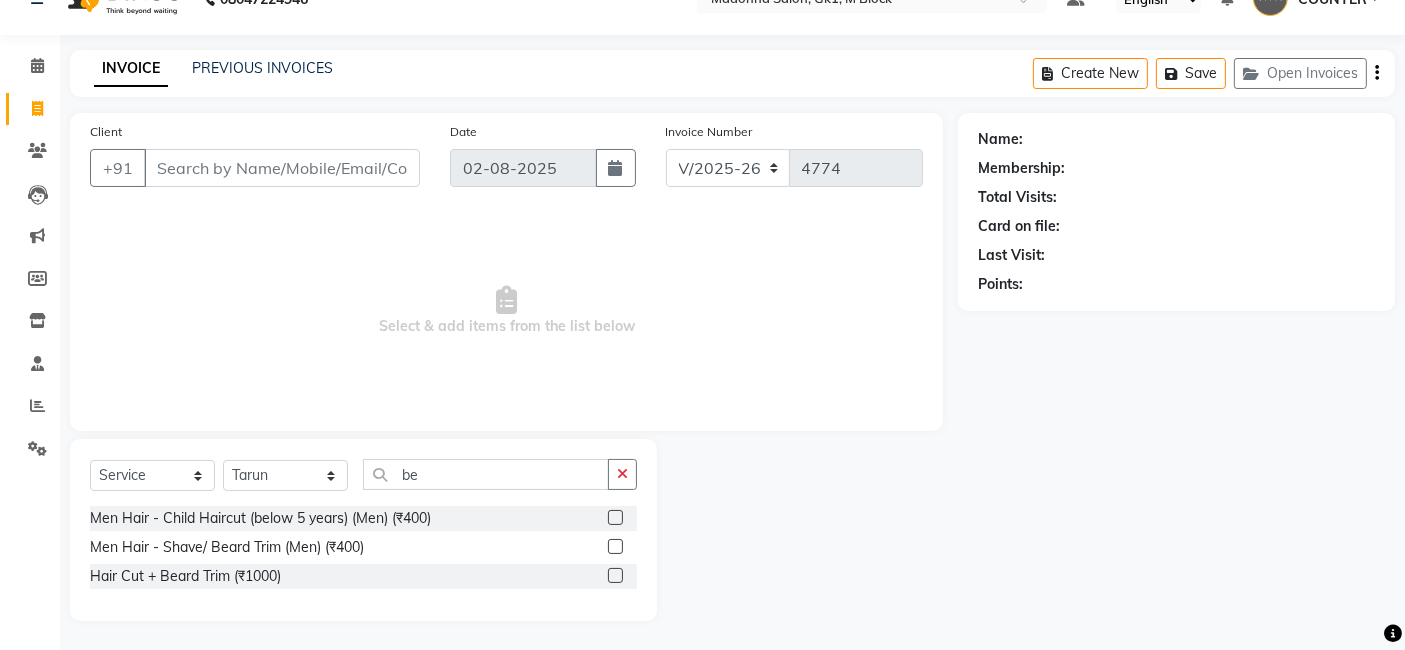 click 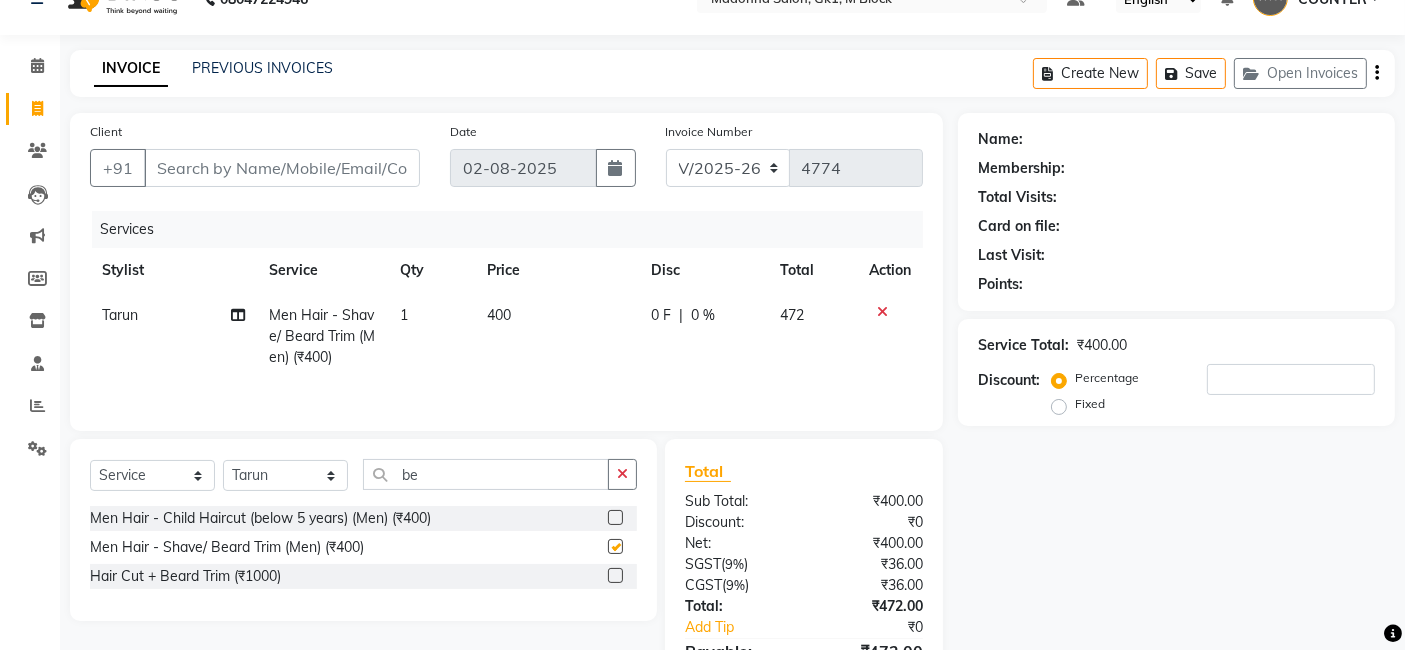 checkbox on "false" 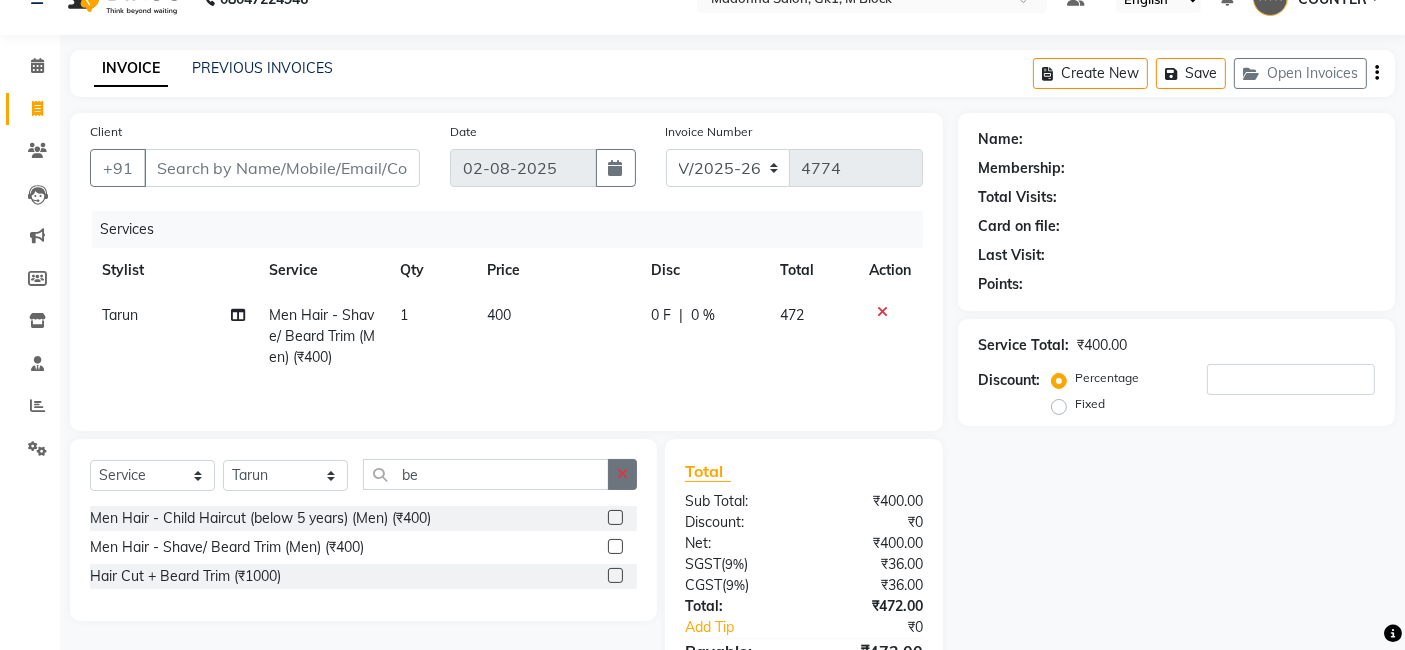 click 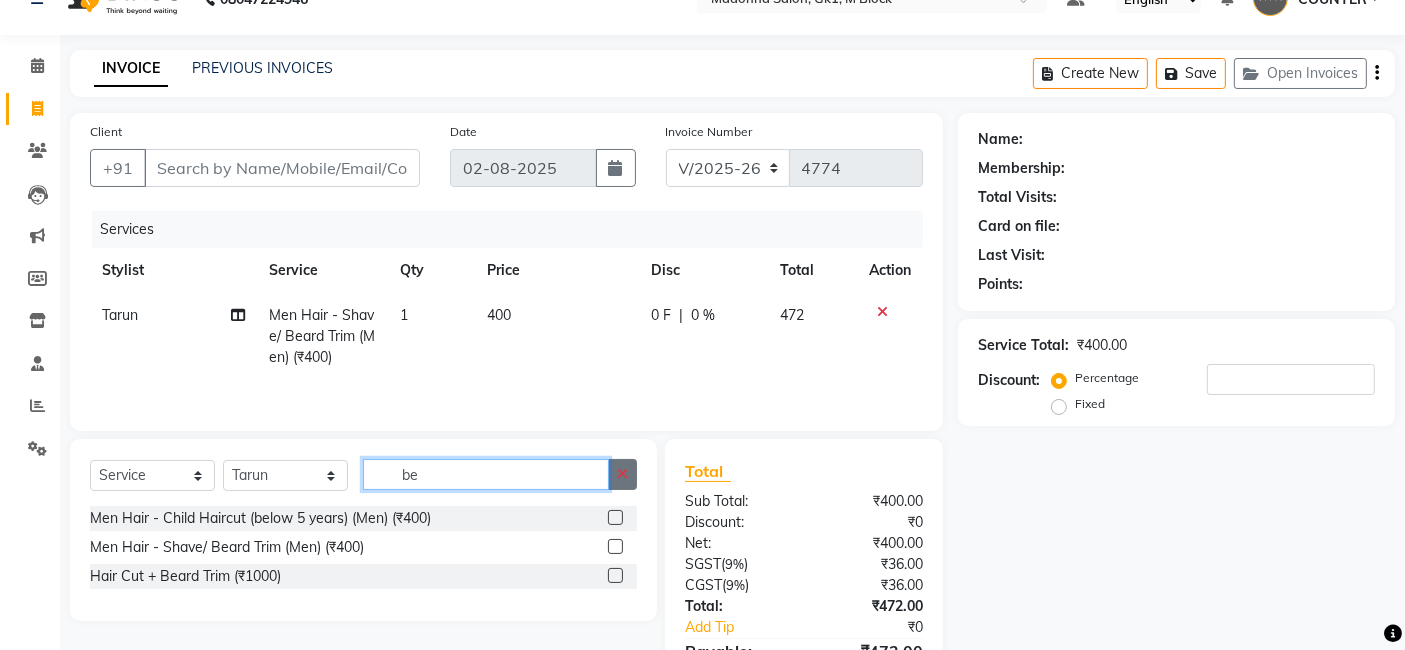 type 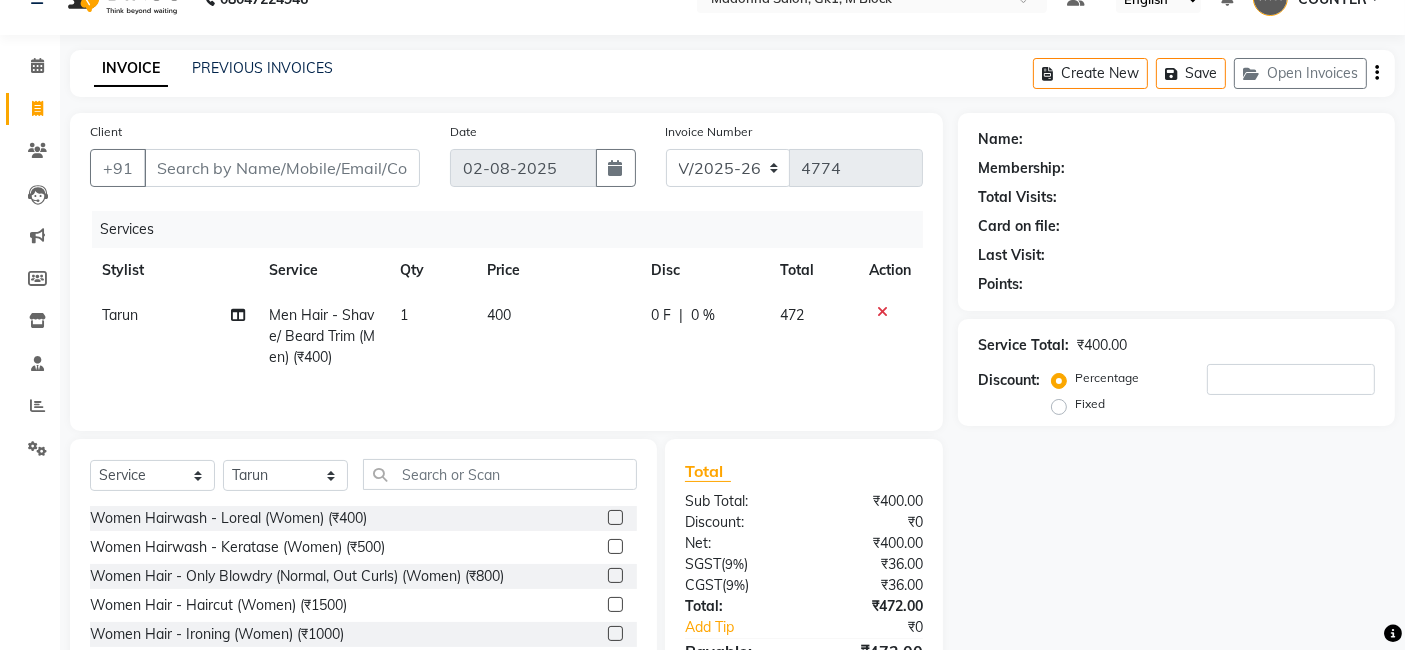 click on "Name: Membership: Total Visits: Card on file: Last Visit:  Points:  Service Total:  ₹400.00  Discount:  Percentage   Fixed" 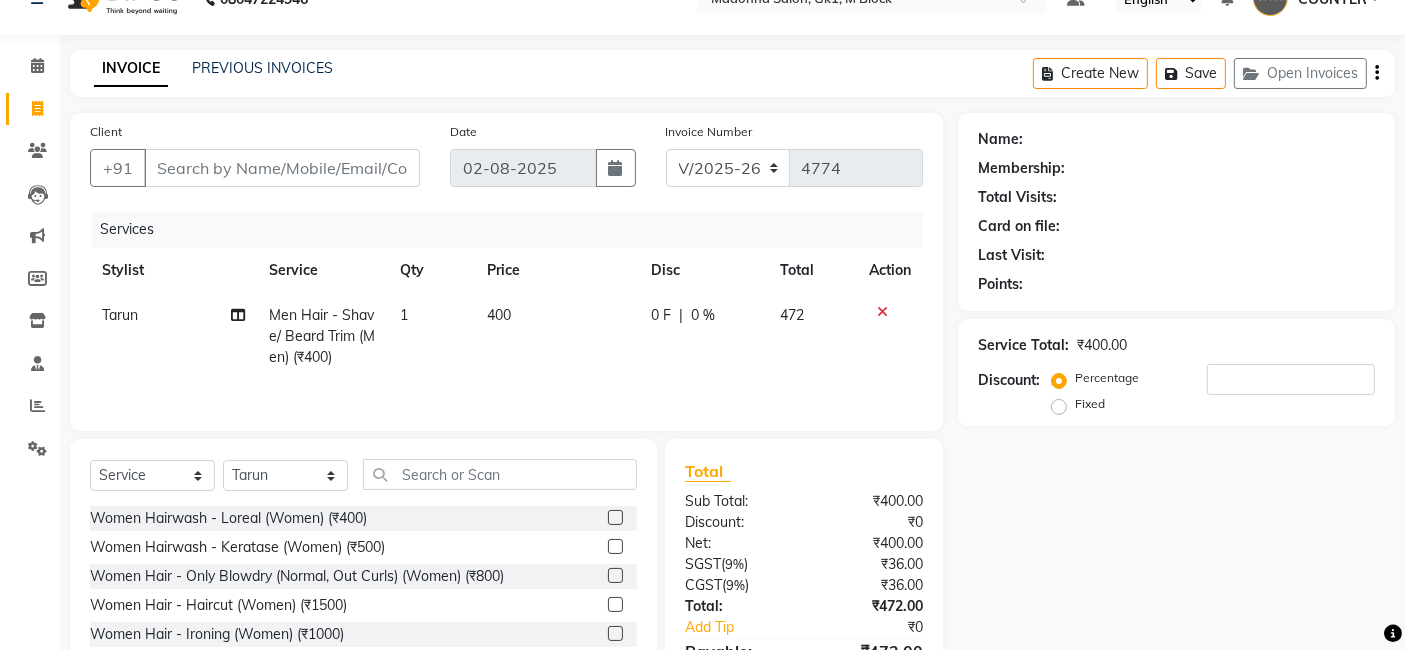 click on "Name: Membership: Total Visits: Card on file: Last Visit:  Points:  Service Total:  ₹400.00  Discount:  Percentage   Fixed" 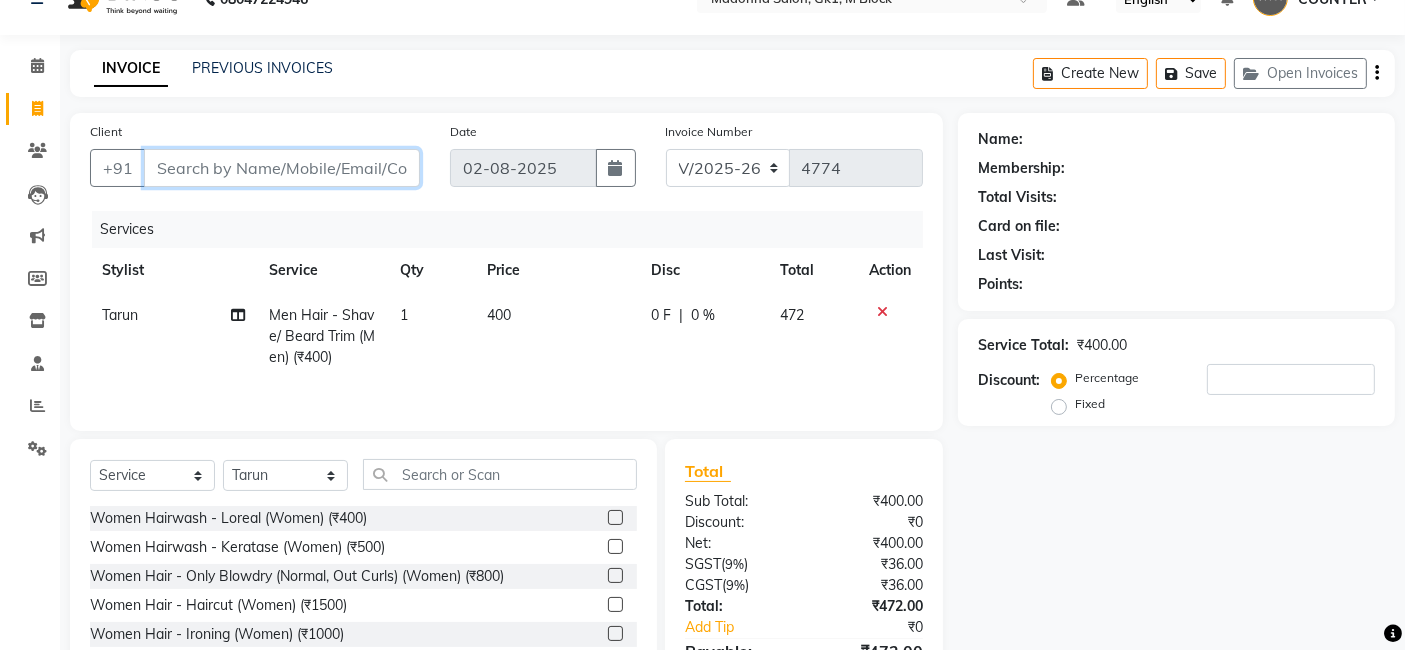 click on "Client" at bounding box center [282, 168] 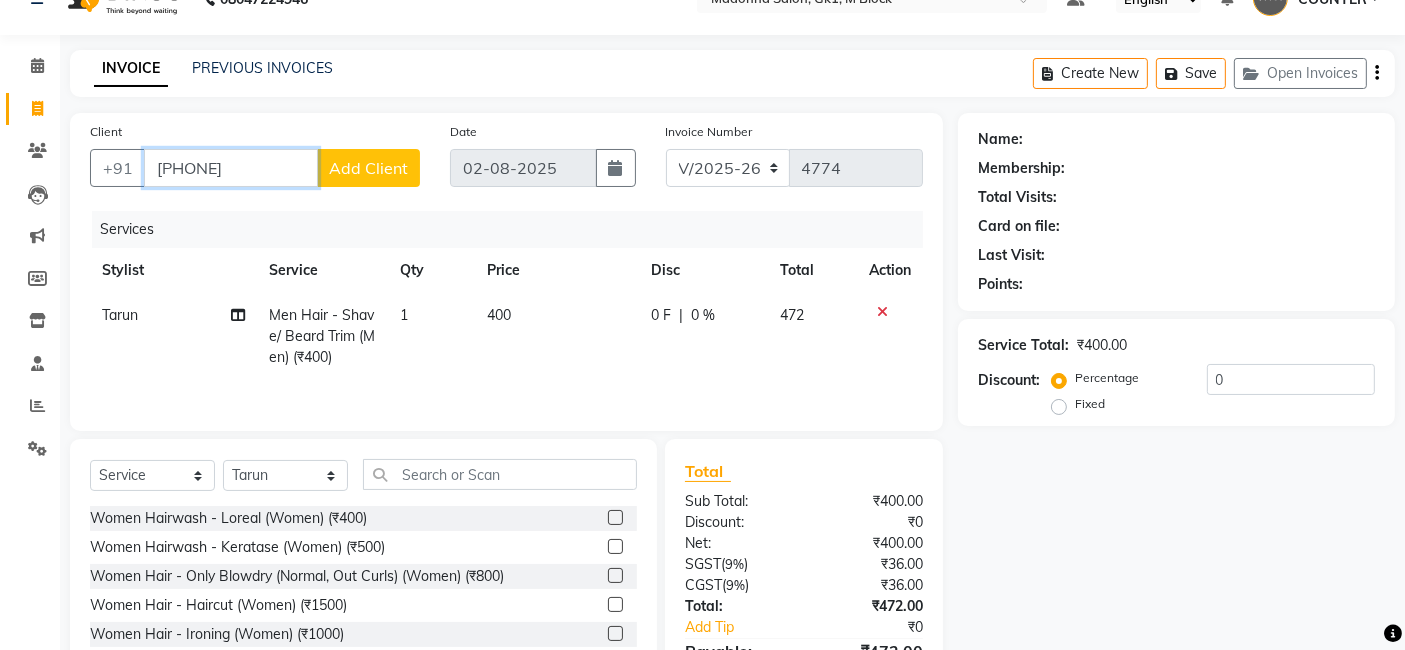 type on "9810084100" 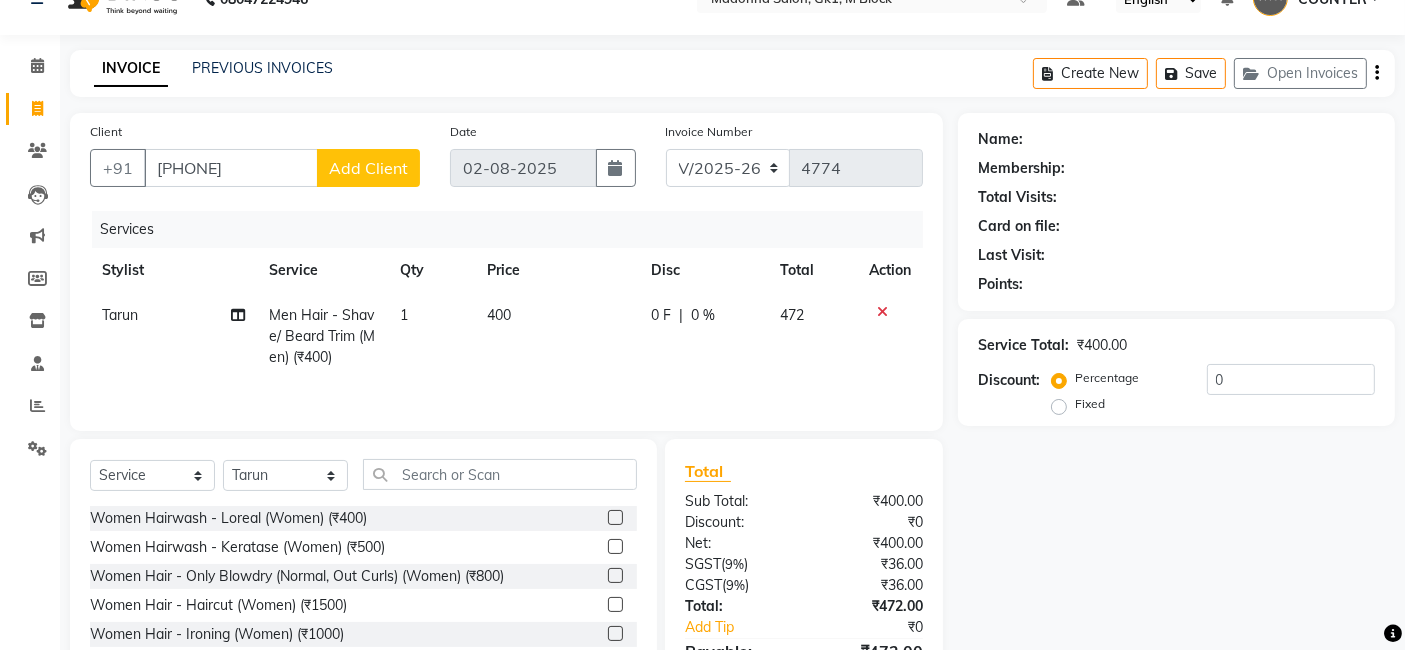 click on "Add Client" 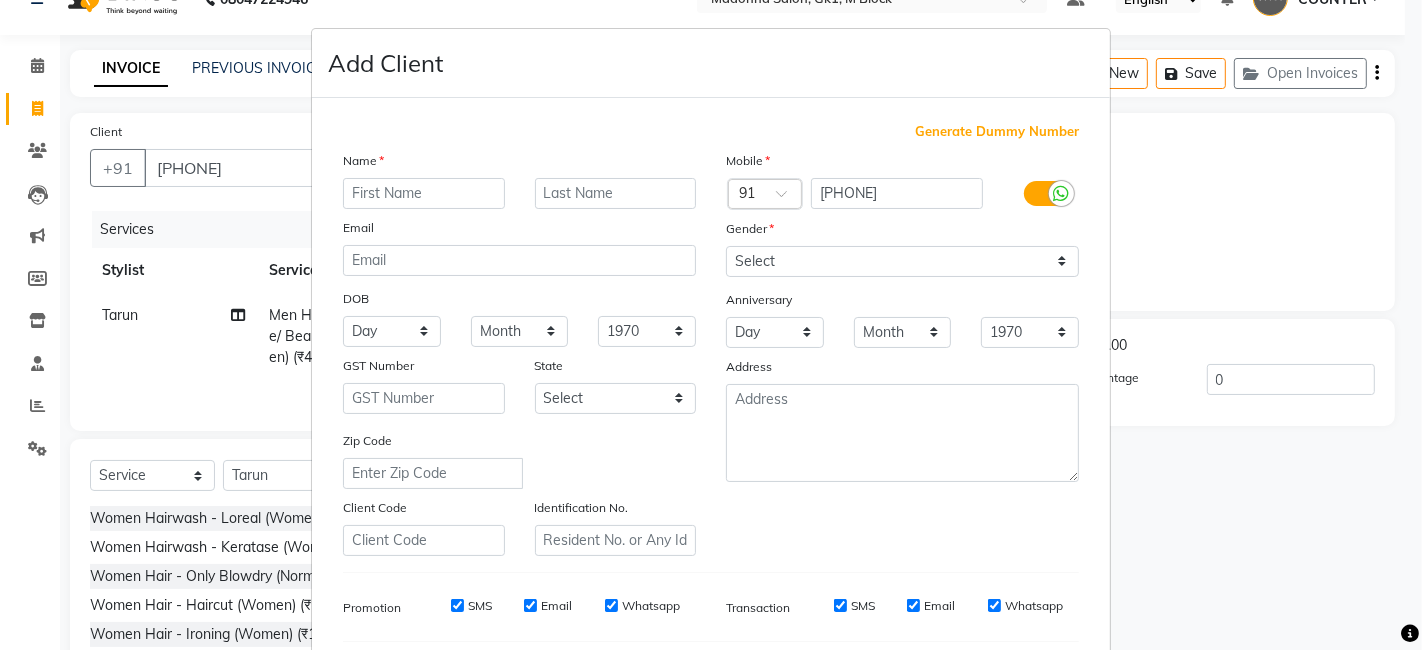 click on "Generate Dummy Number Name Email DOB Day 01 02 03 04 05 06 07 08 09 10 11 12 13 14 15 16 17 18 19 20 21 22 23 24 25 26 27 28 29 30 31 Month January February March April May June July August September October November December 1940 1941 1942 1943 1944 1945 1946 1947 1948 1949 1950 1951 1952 1953 1954 1955 1956 1957 1958 1959 1960 1961 1962 1963 1964 1965 1966 1967 1968 1969 1970 1971 1972 1973 1974 1975 1976 1977 1978 1979 1980 1981 1982 1983 1984 1985 1986 1987 1988 1989 1990 1991 1992 1993 1994 1995 1996 1997 1998 1999 2000 2001 2002 2003 2004 2005 2006 2007 2008 2009 2010 2011 2012 2013 2014 2015 2016 2017 2018 2019 2020 2021 2022 2023 2024 GST Number State Select Andaman and Nicobar Islands Andhra Pradesh Arunachal Pradesh Assam Bihar Chandigarh Chhattisgarh Dadra and Nagar Haveli Daman and Diu Delhi Goa Gujarat Haryana Himachal Pradesh Jammu and Kashmir Jharkhand Karnataka Kerala Lakshadweep Madhya Pradesh Maharashtra Manipur Meghalaya Mizoram Nagaland Odisha Pondicherry Punjab Rajasthan Sikkim Tamil Nadu" at bounding box center [711, 456] 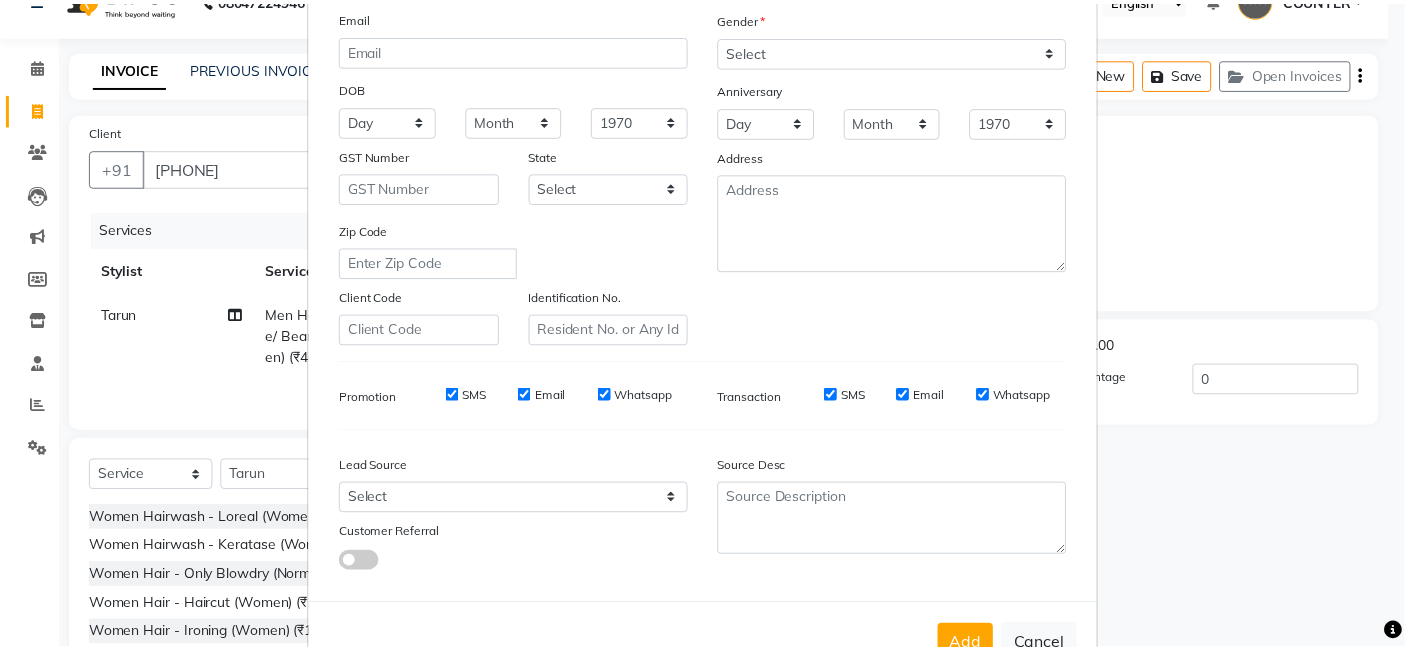 scroll, scrollTop: 268, scrollLeft: 0, axis: vertical 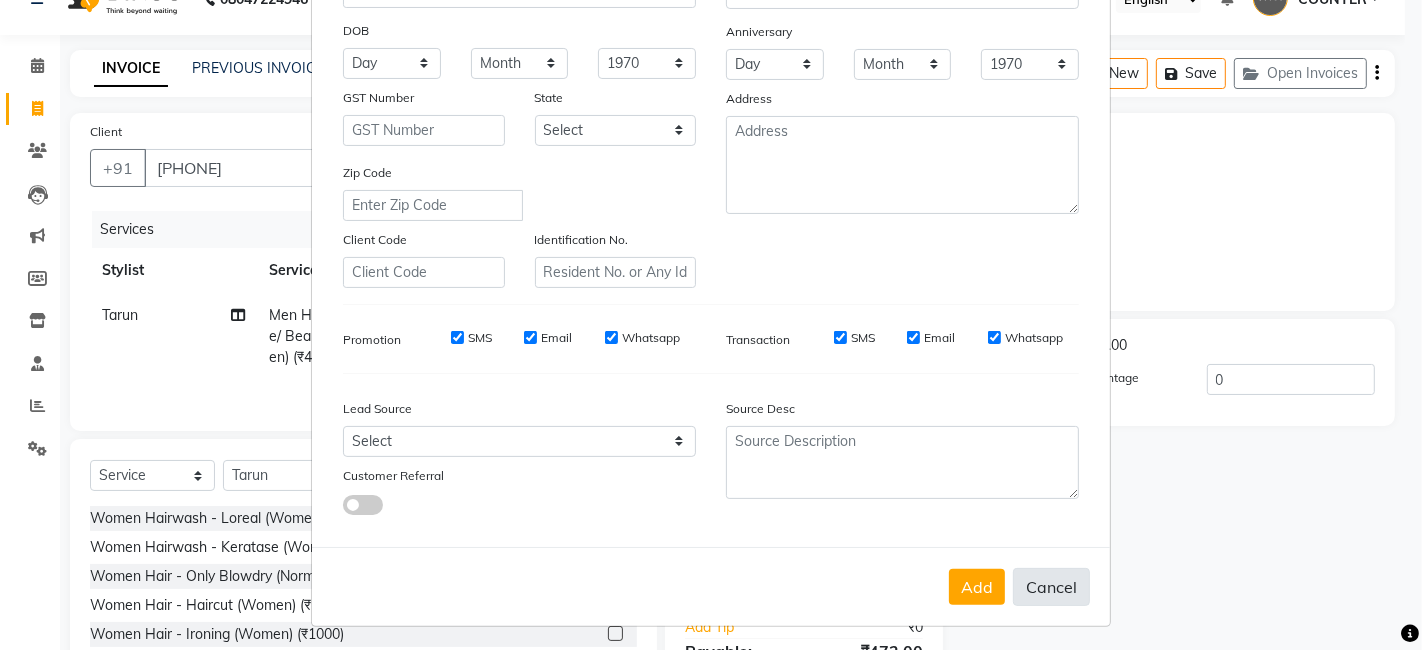 click on "Cancel" at bounding box center [1051, 587] 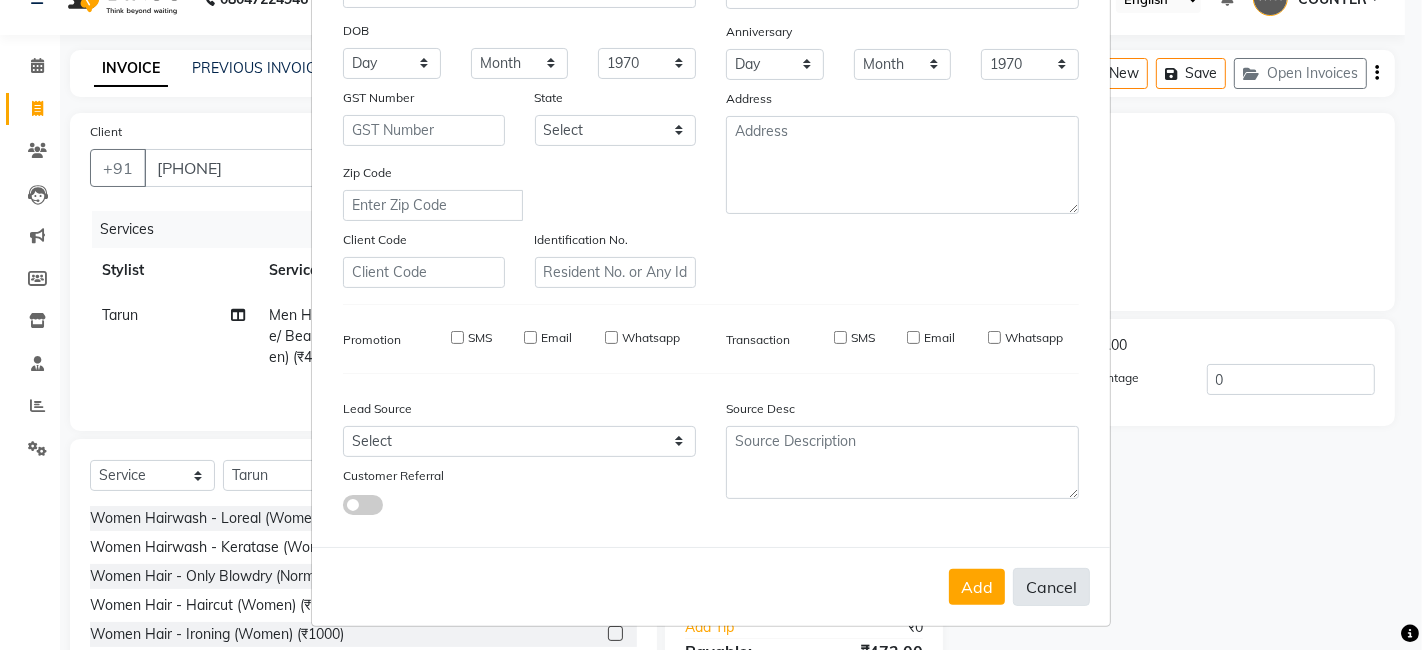 select 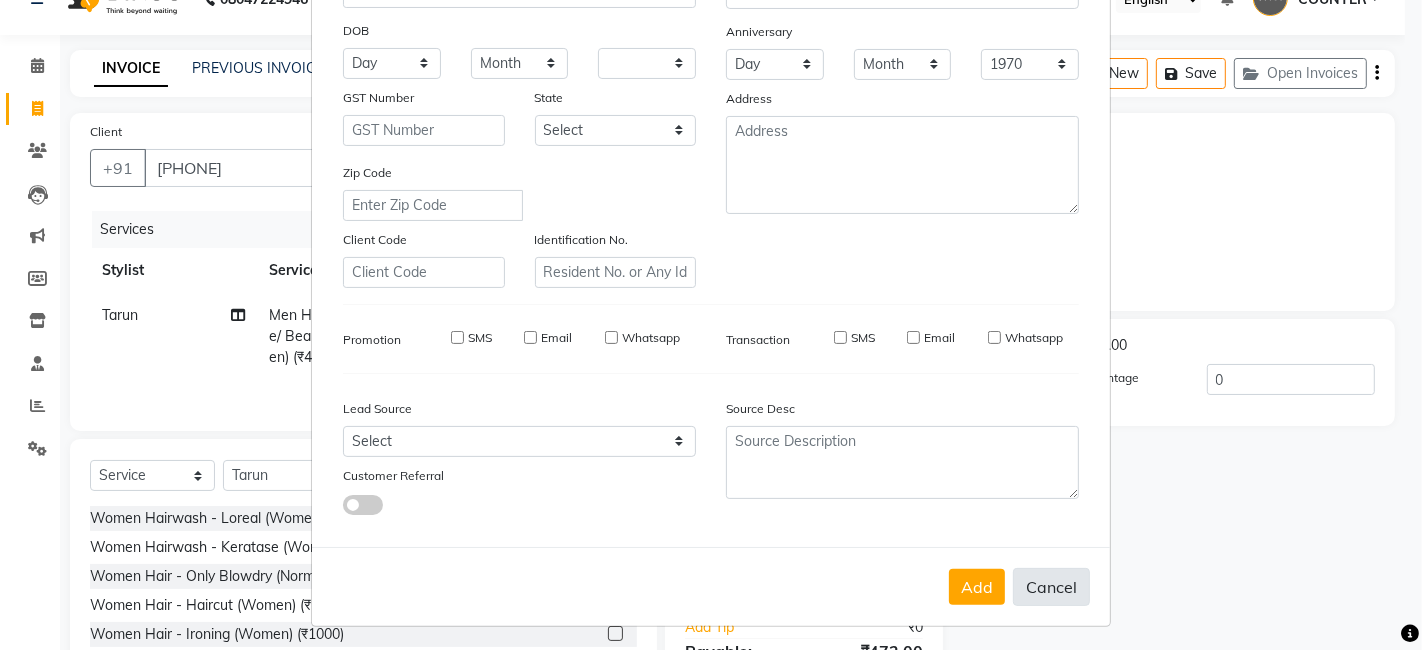 select 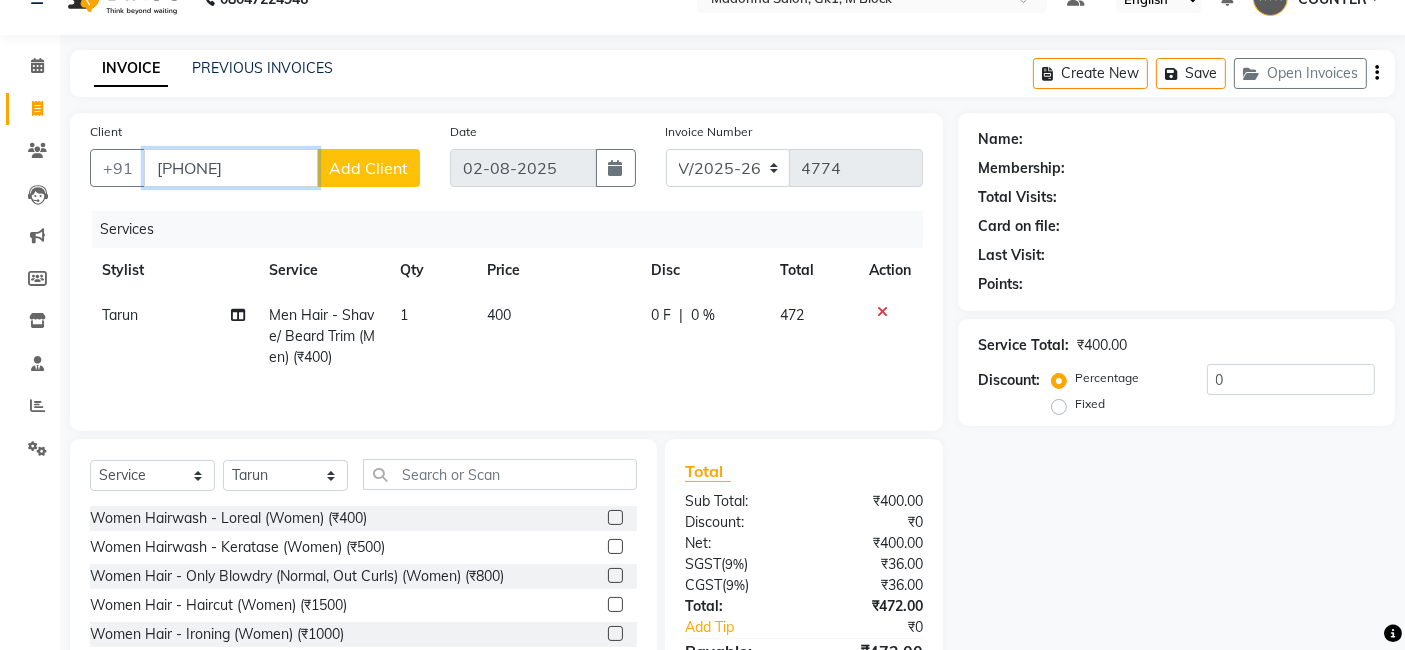 click on "9810084100" at bounding box center [231, 168] 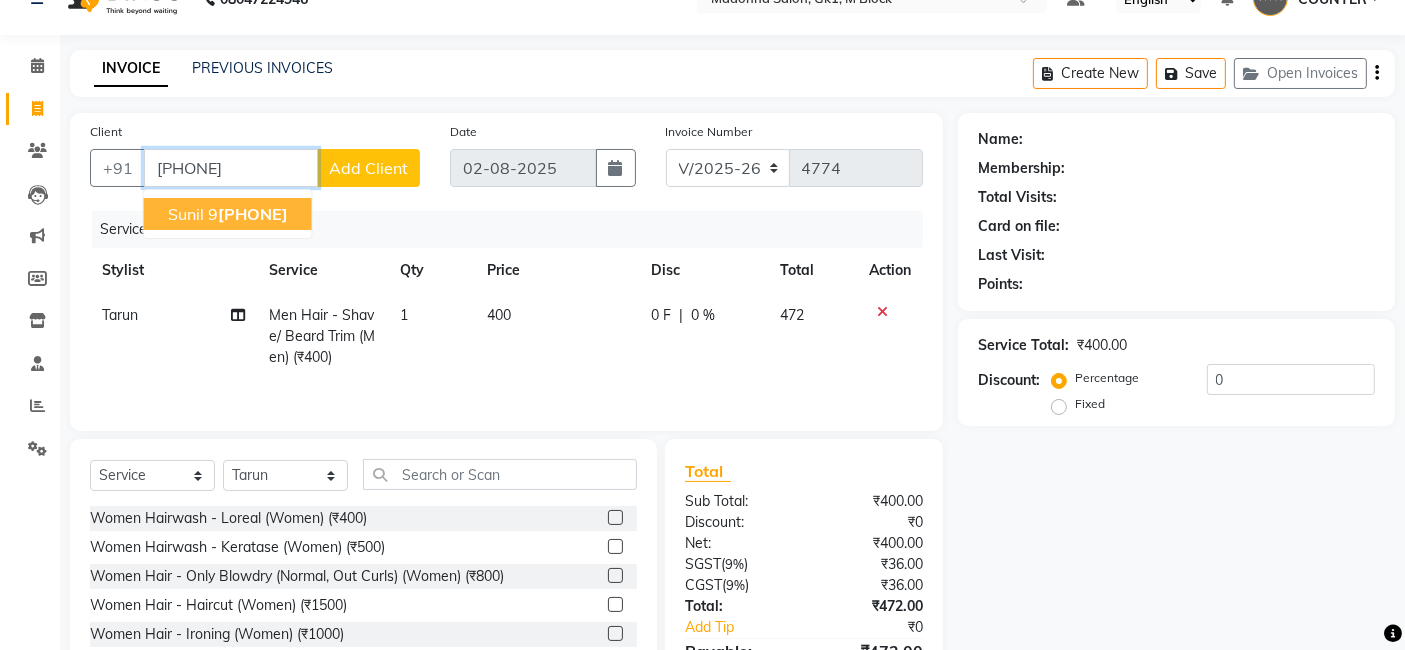 type on "9910084100" 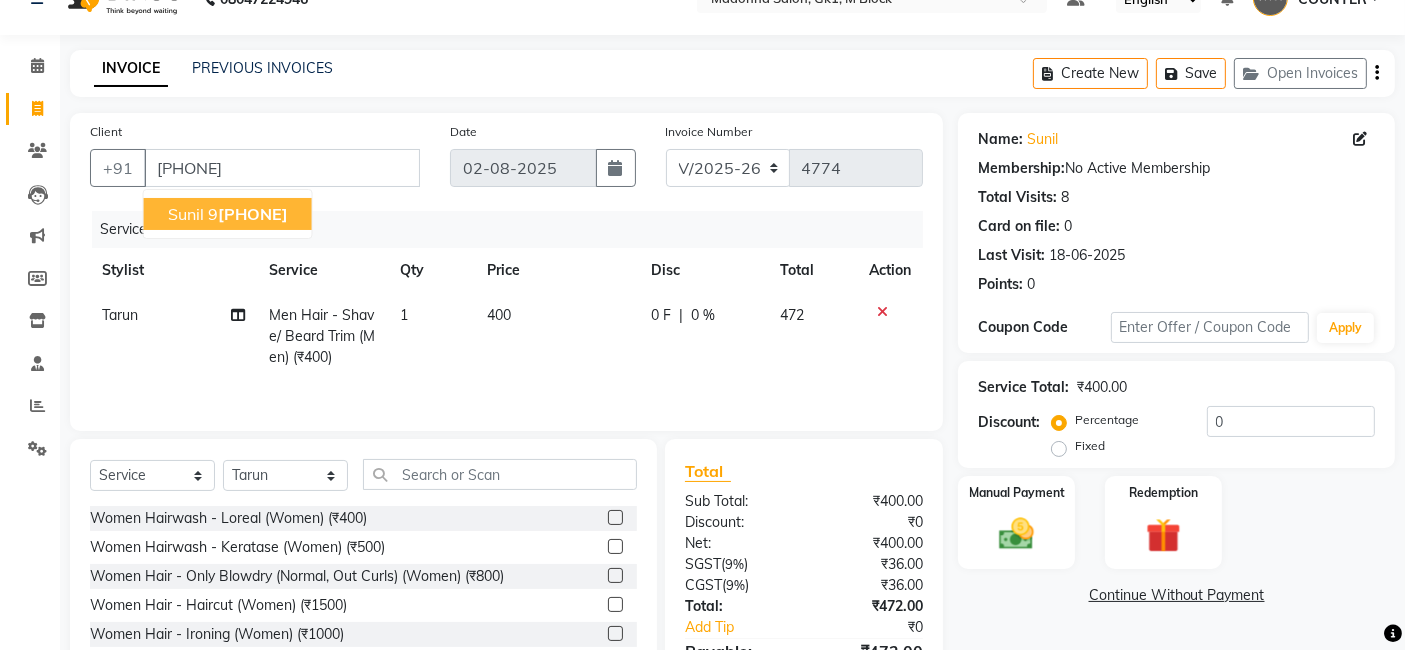 click on "sunil" at bounding box center [186, 214] 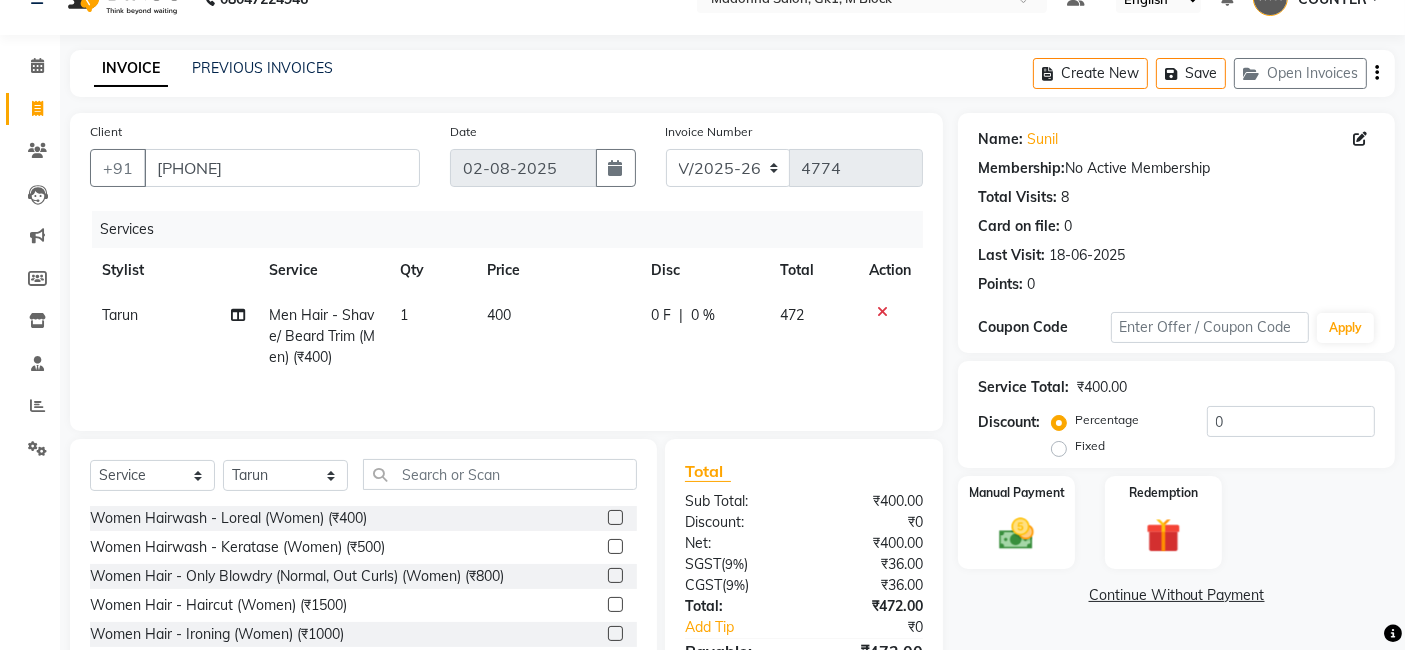 scroll, scrollTop: 152, scrollLeft: 0, axis: vertical 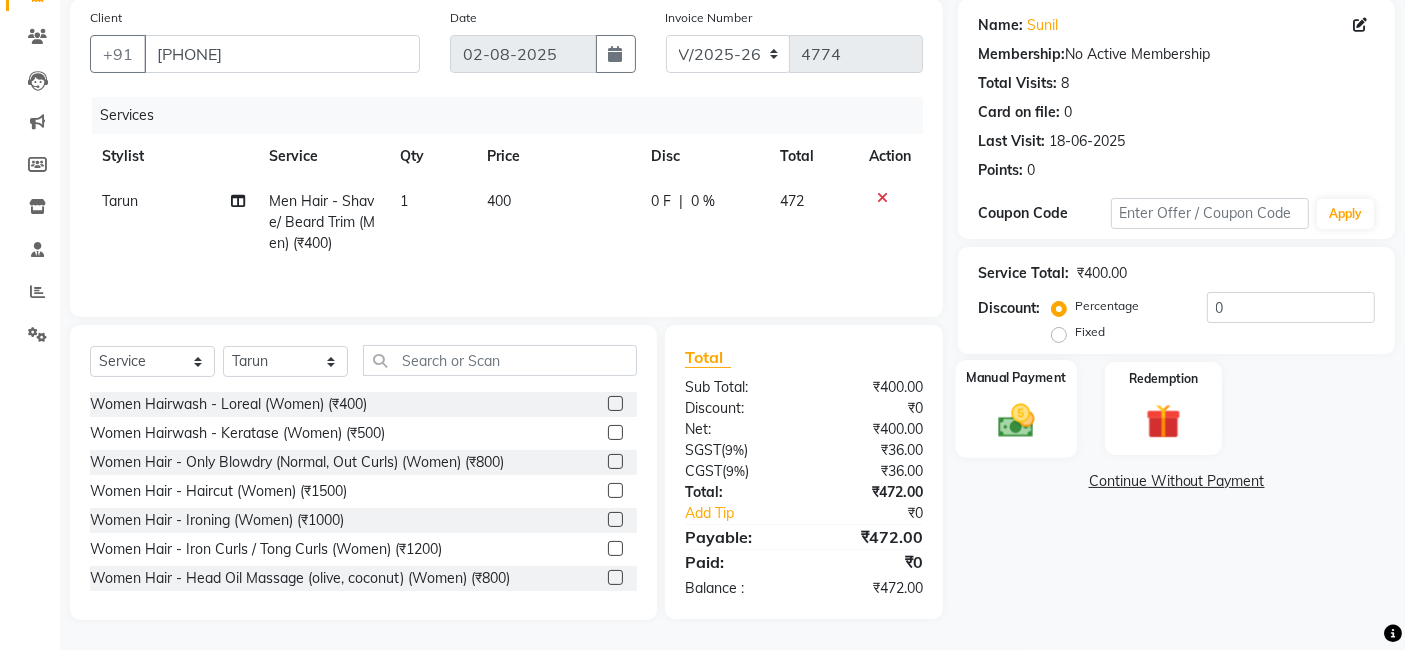 click 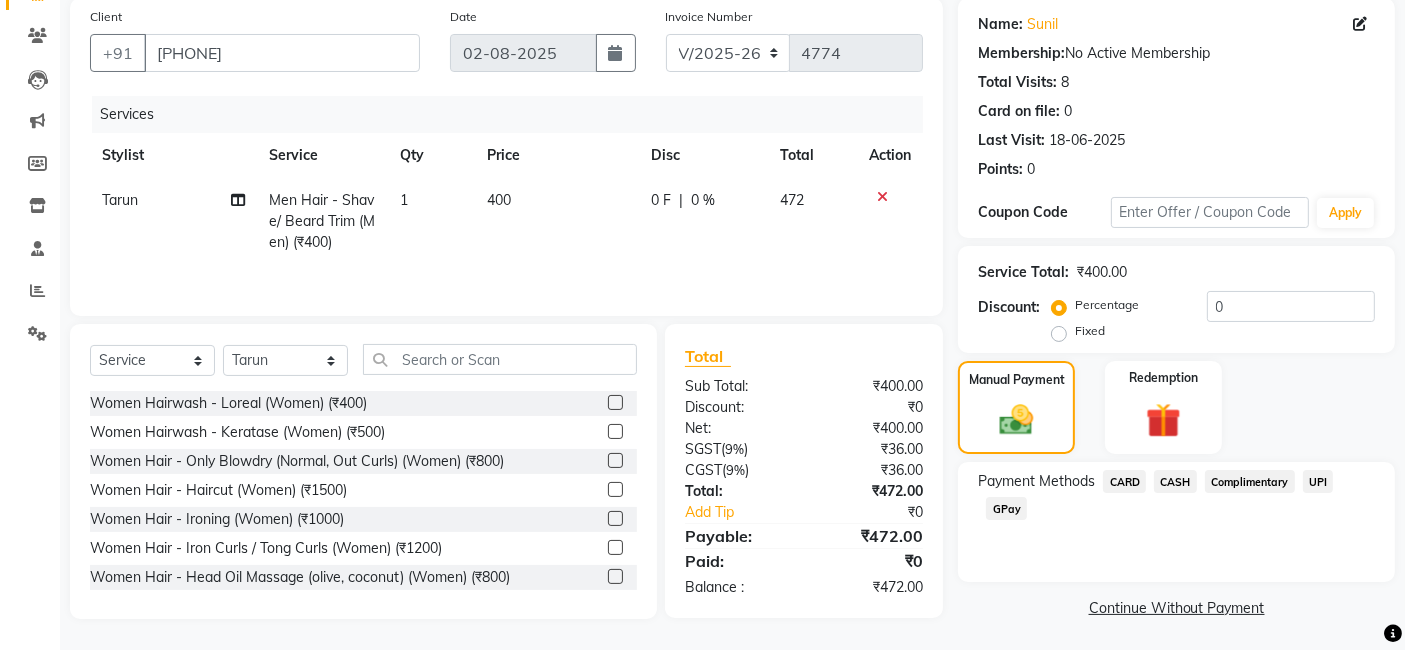 click on "CASH" 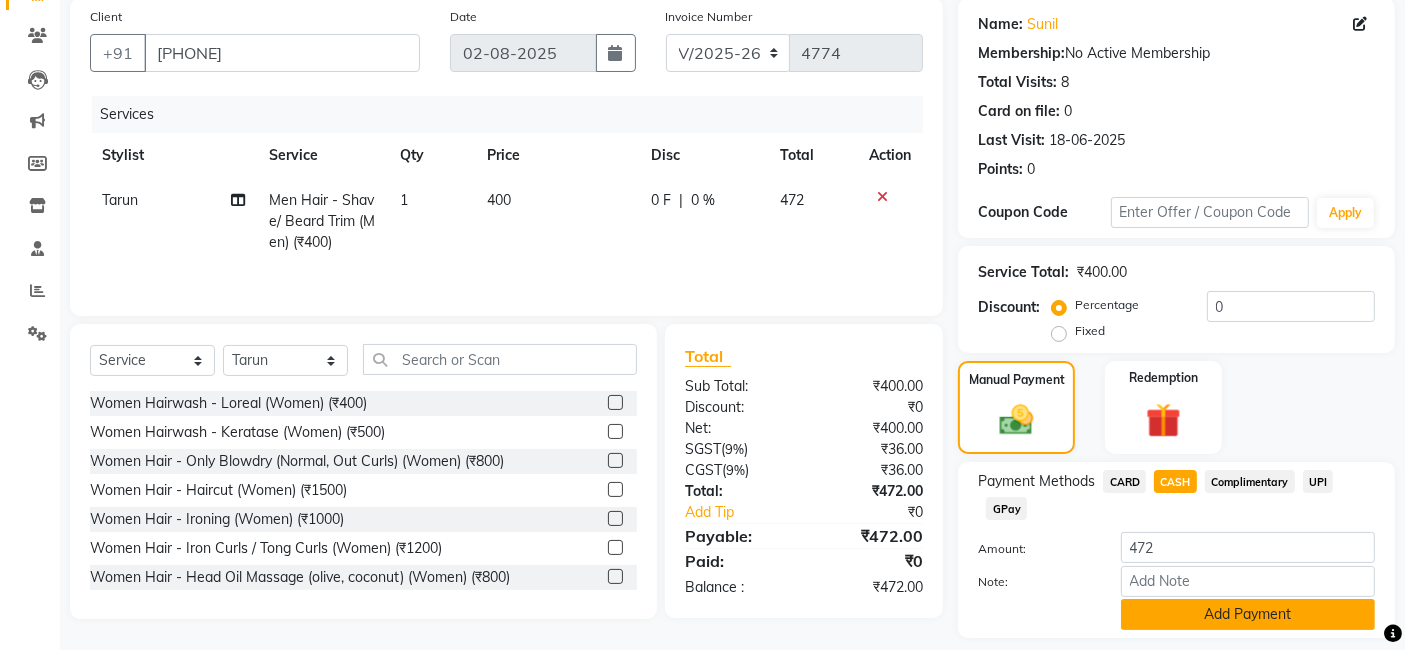 click on "Add Payment" 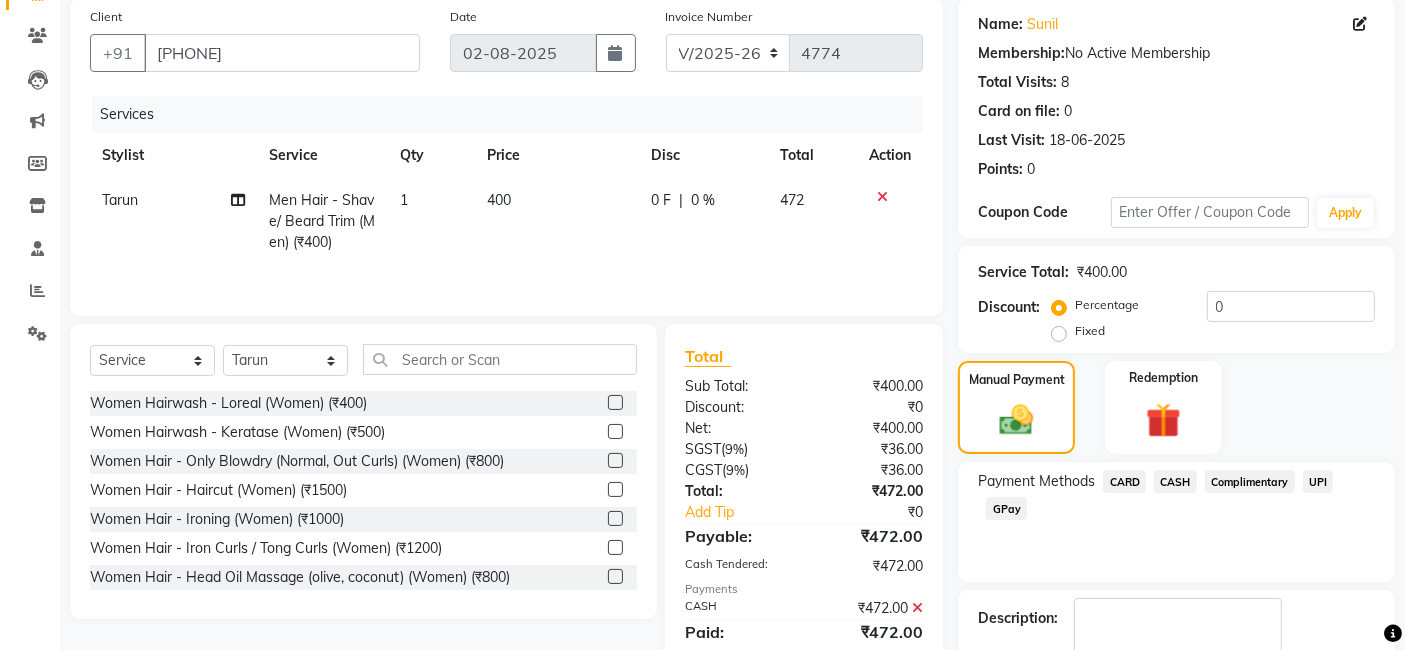 scroll, scrollTop: 266, scrollLeft: 0, axis: vertical 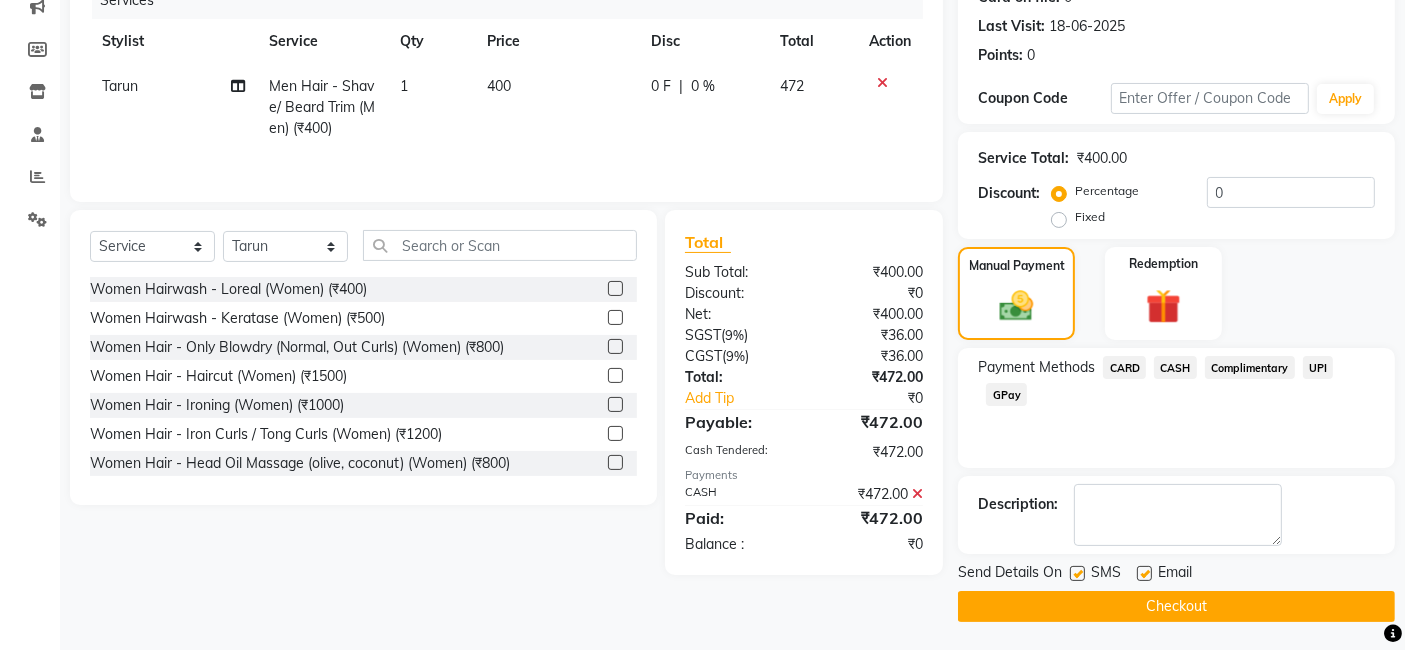 click on "Checkout" 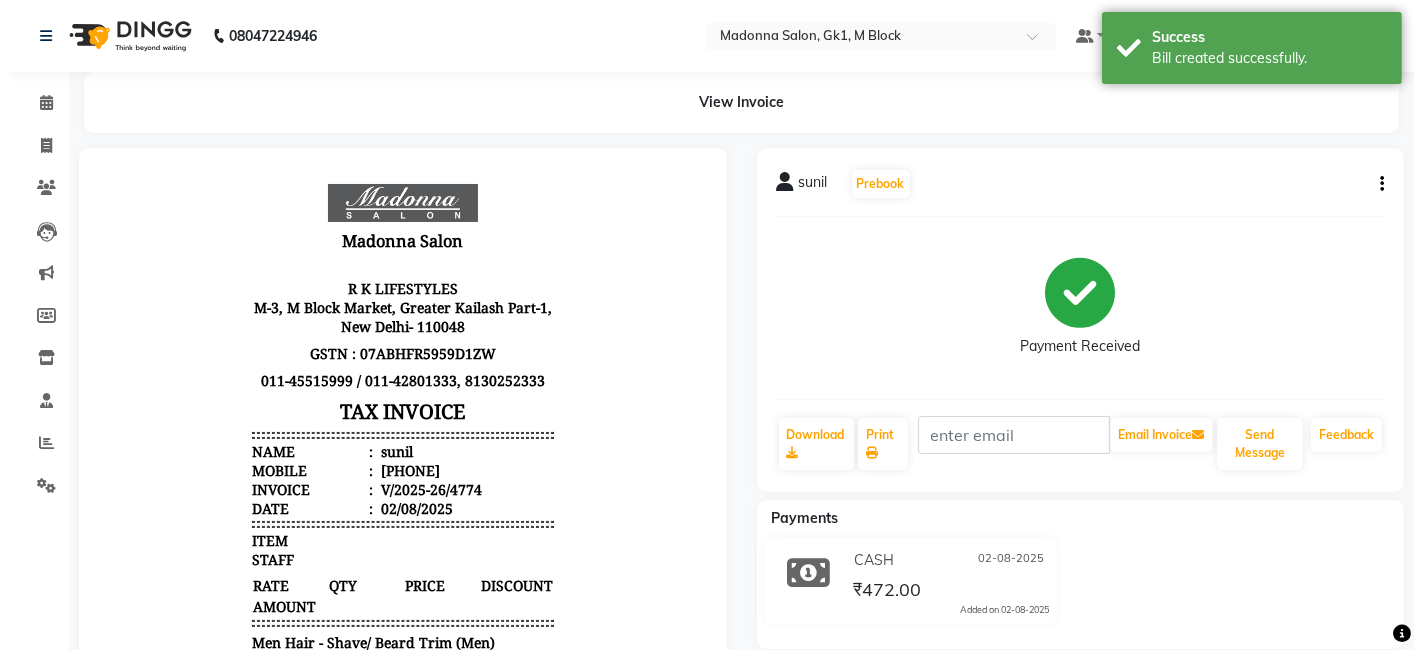 scroll, scrollTop: 0, scrollLeft: 0, axis: both 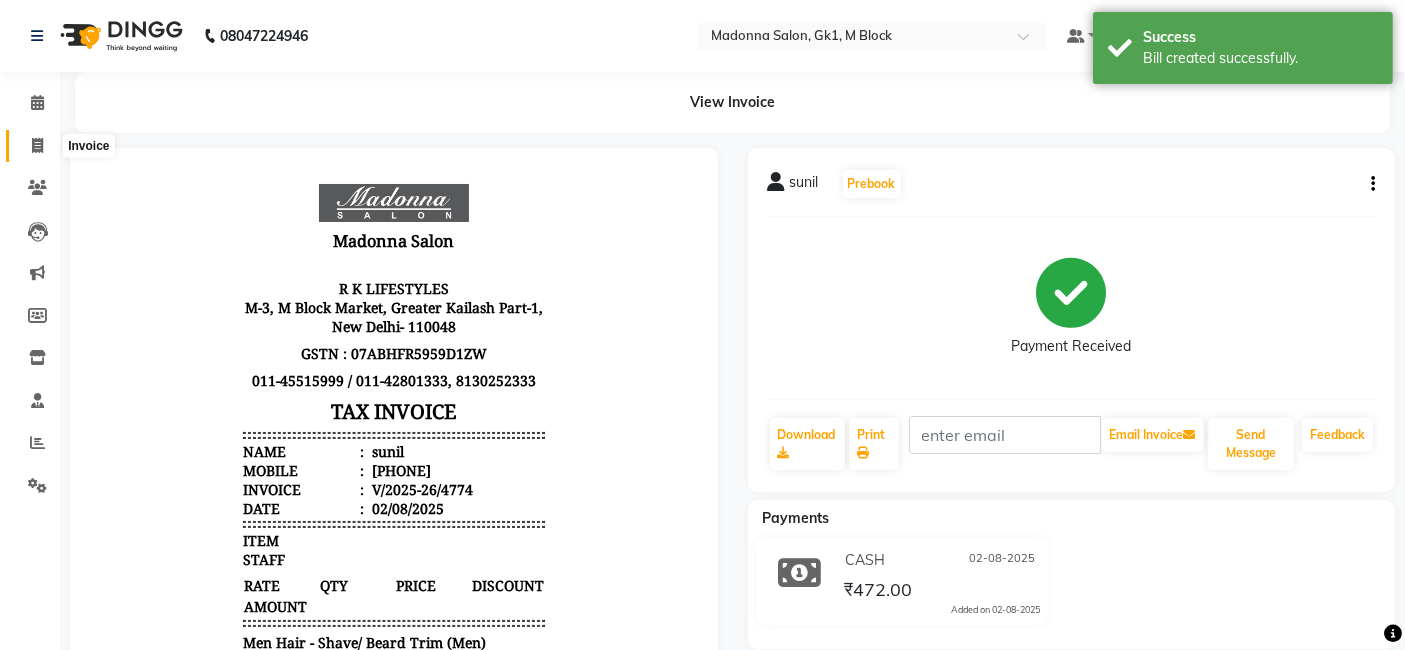 click 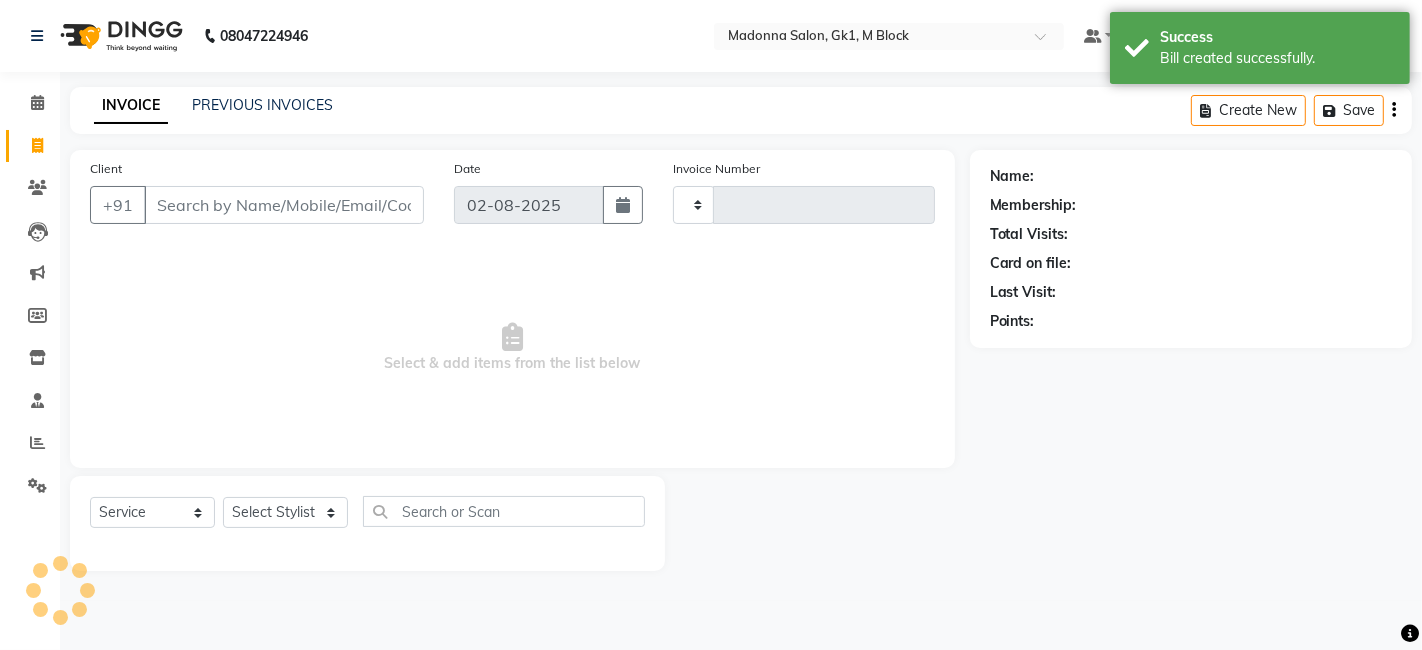type on "4775" 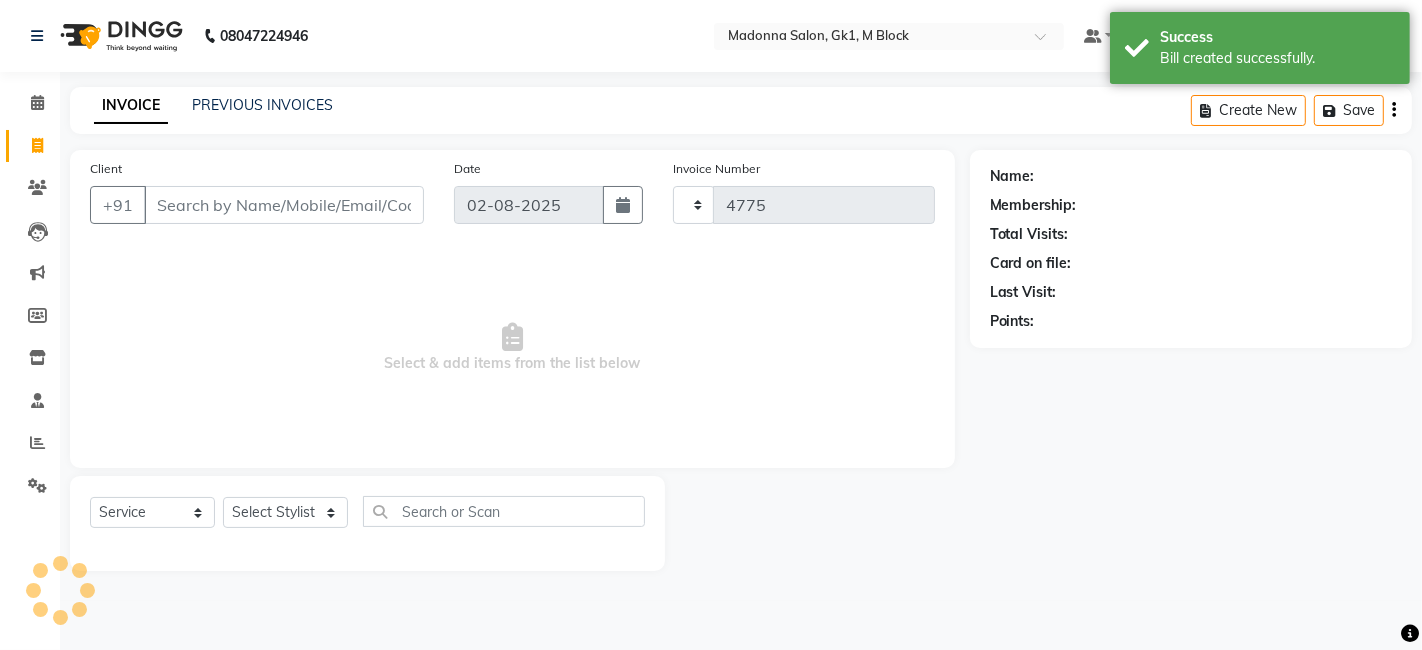 select on "6312" 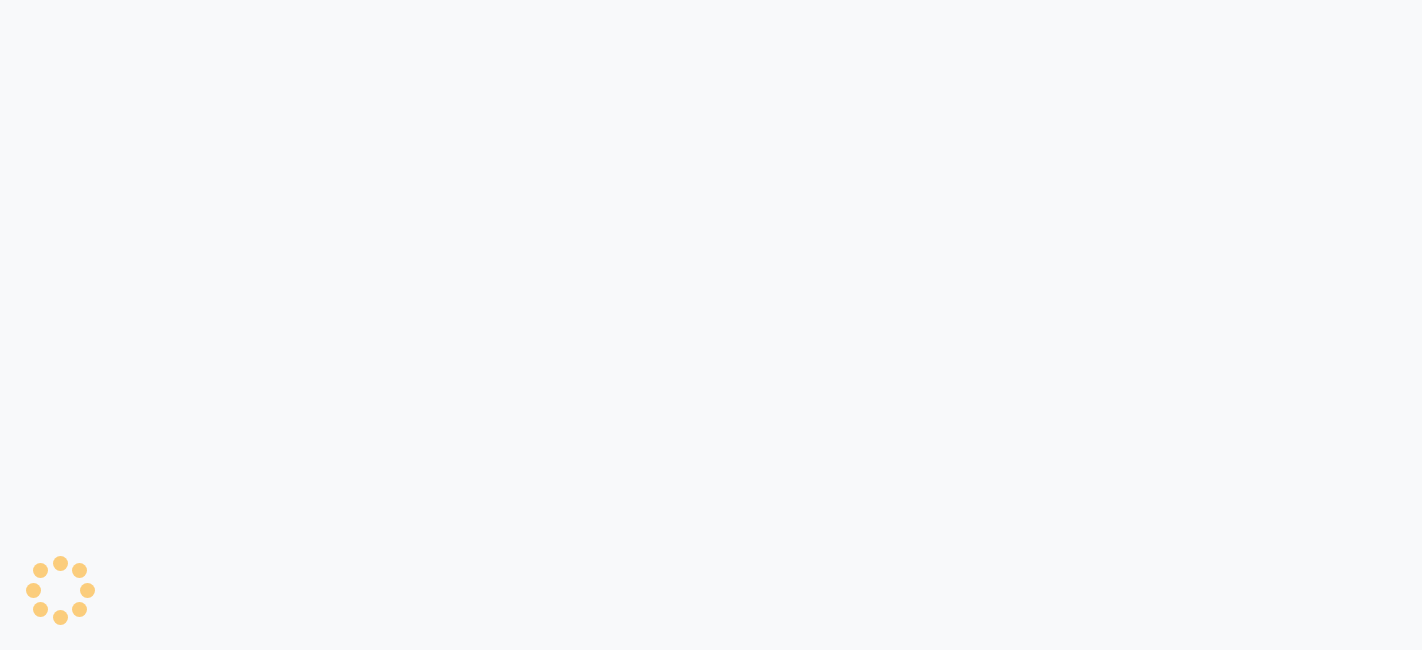 scroll, scrollTop: 0, scrollLeft: 0, axis: both 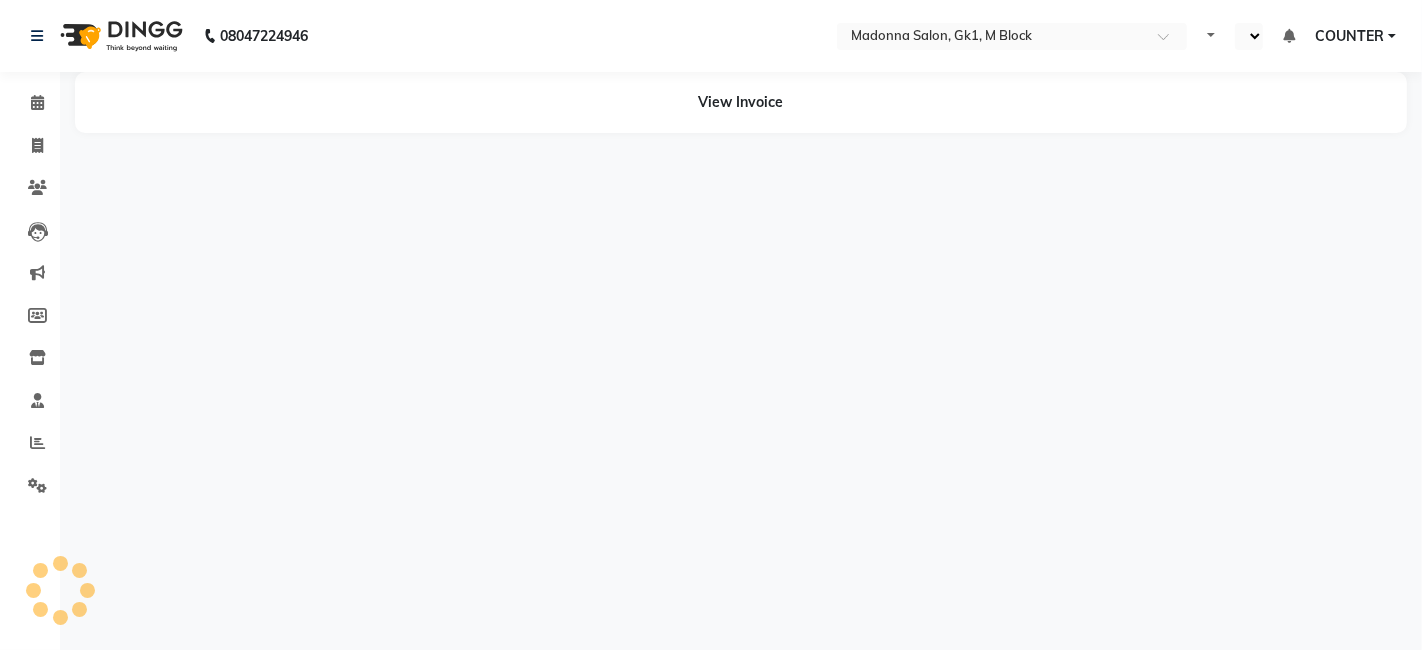 select on "en" 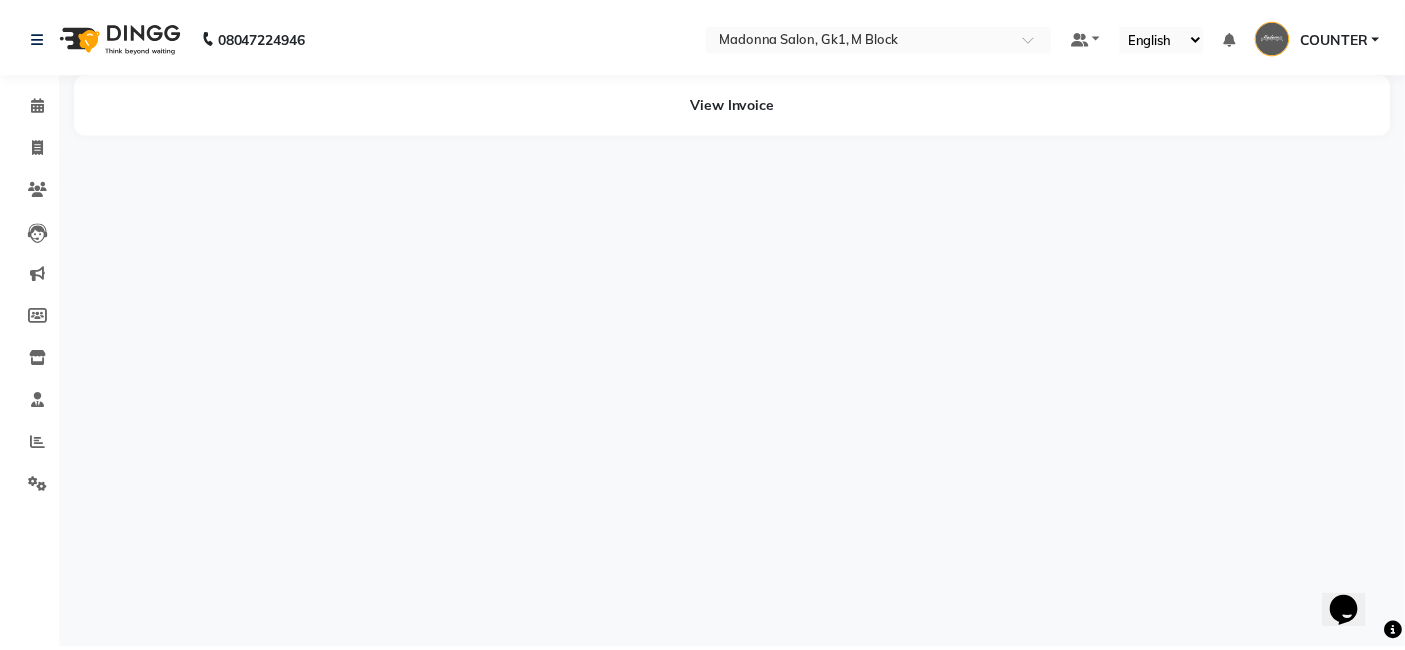 scroll, scrollTop: 0, scrollLeft: 0, axis: both 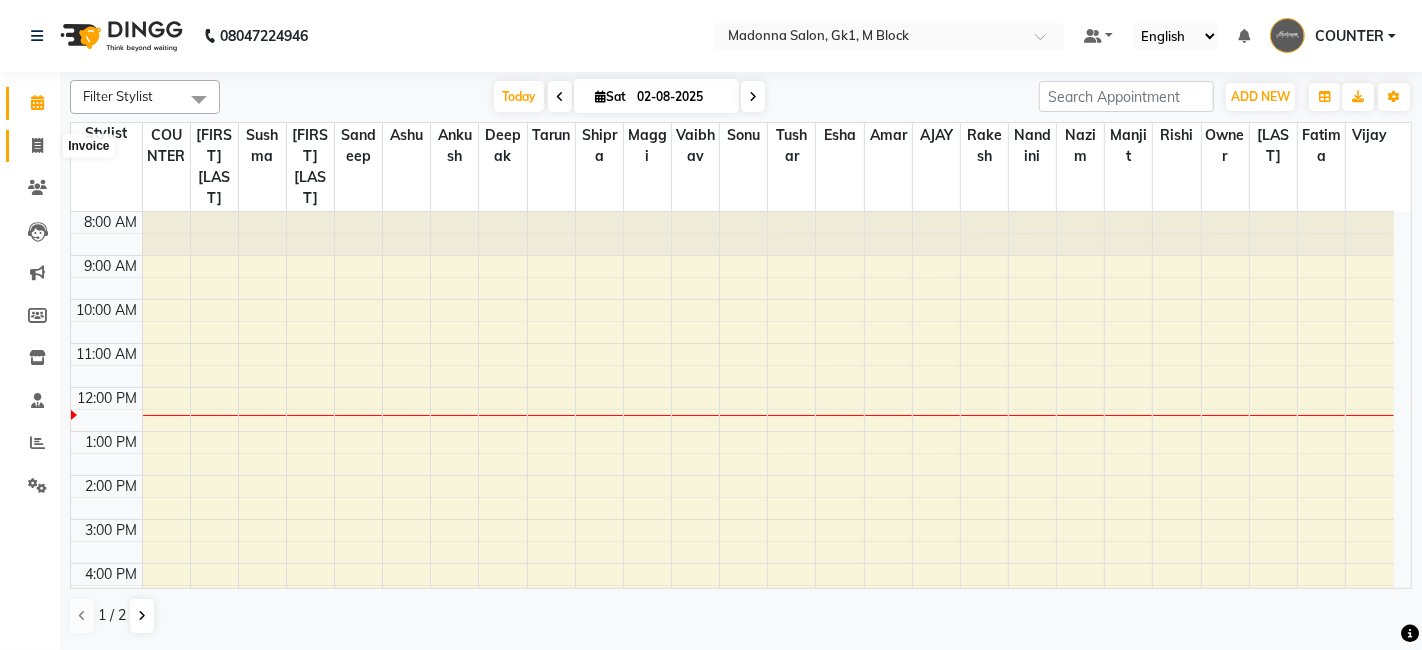 click 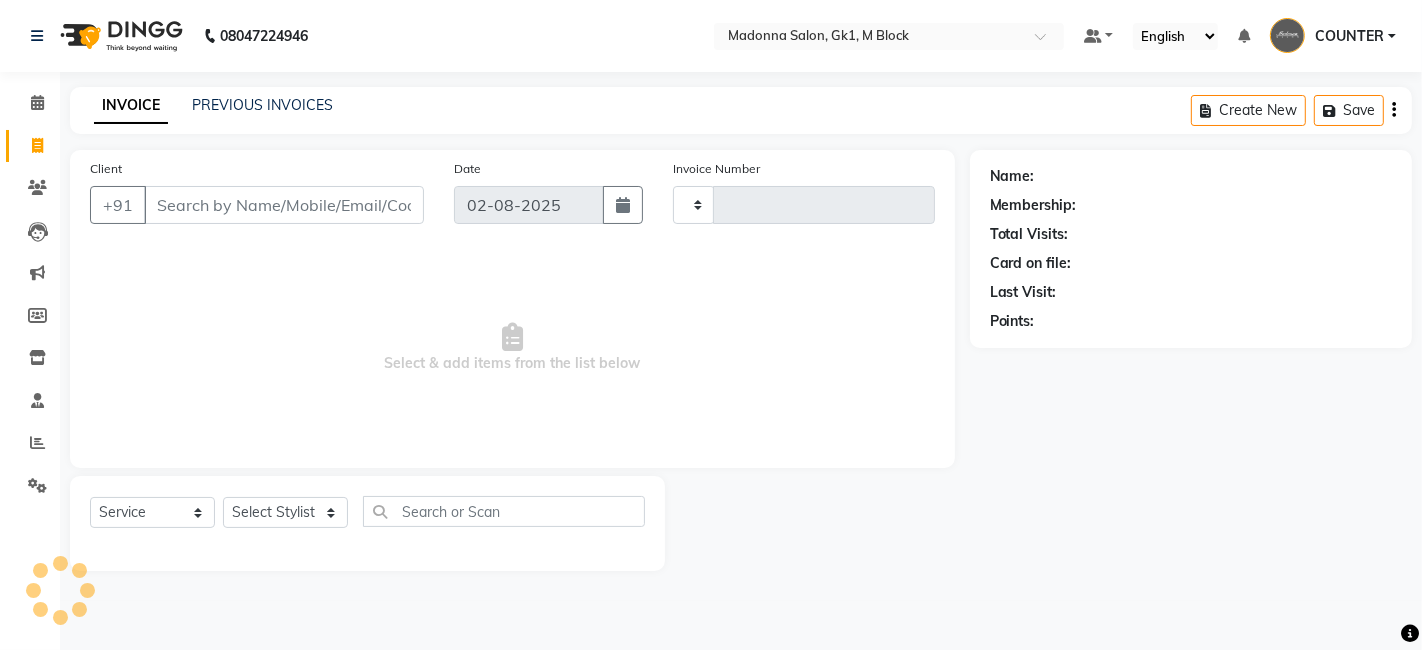 type on "4774" 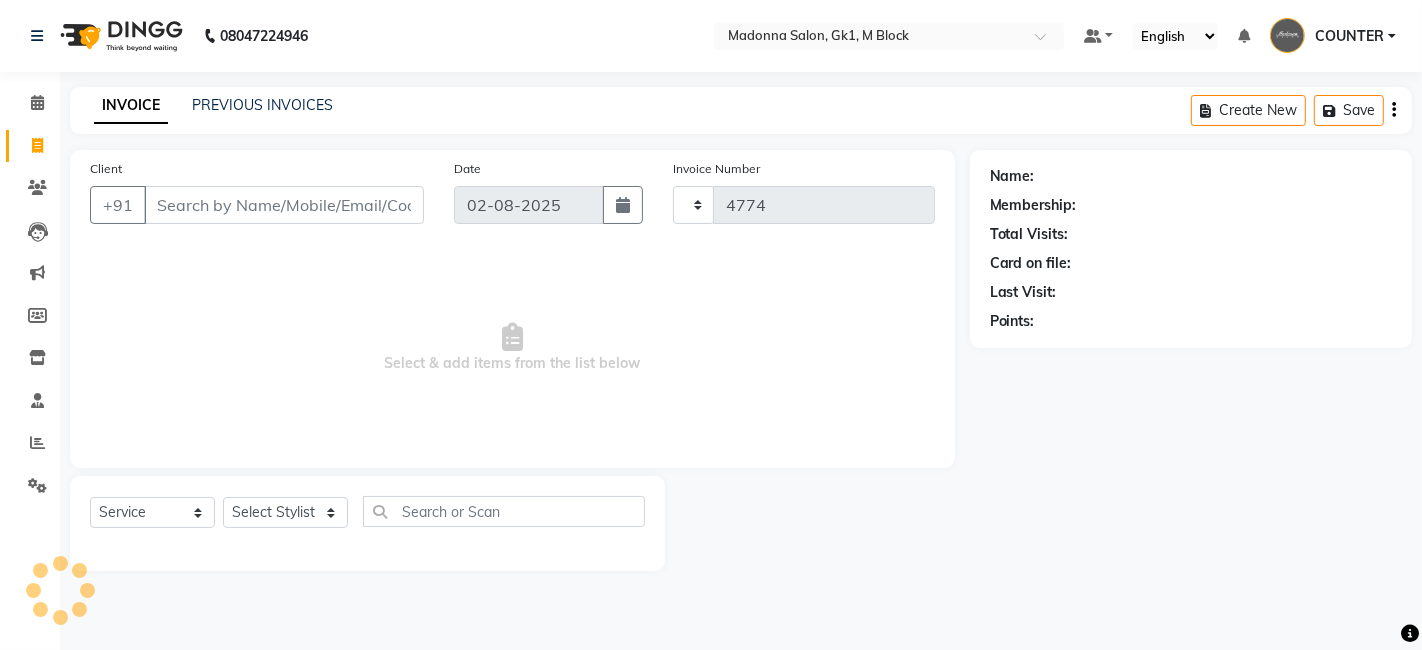 select on "6312" 